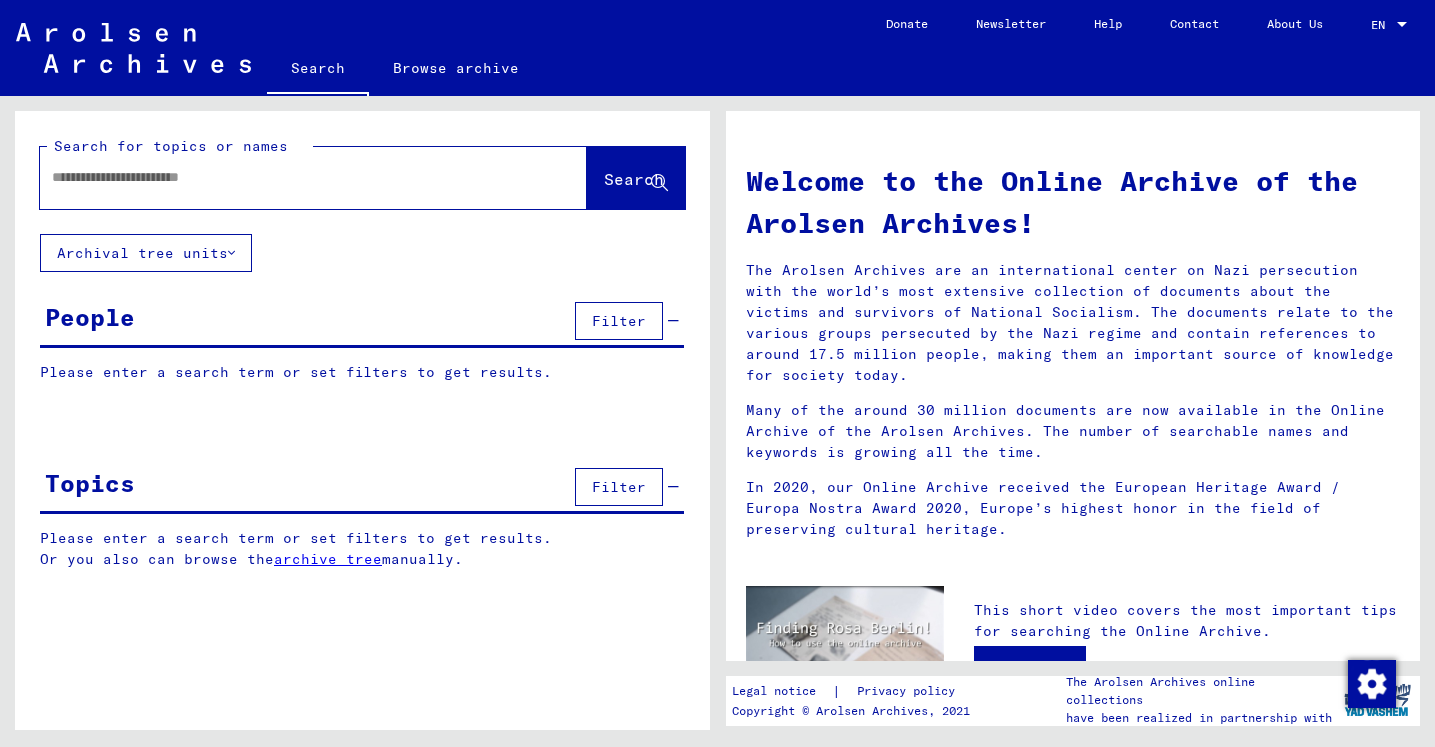 scroll, scrollTop: 0, scrollLeft: 0, axis: both 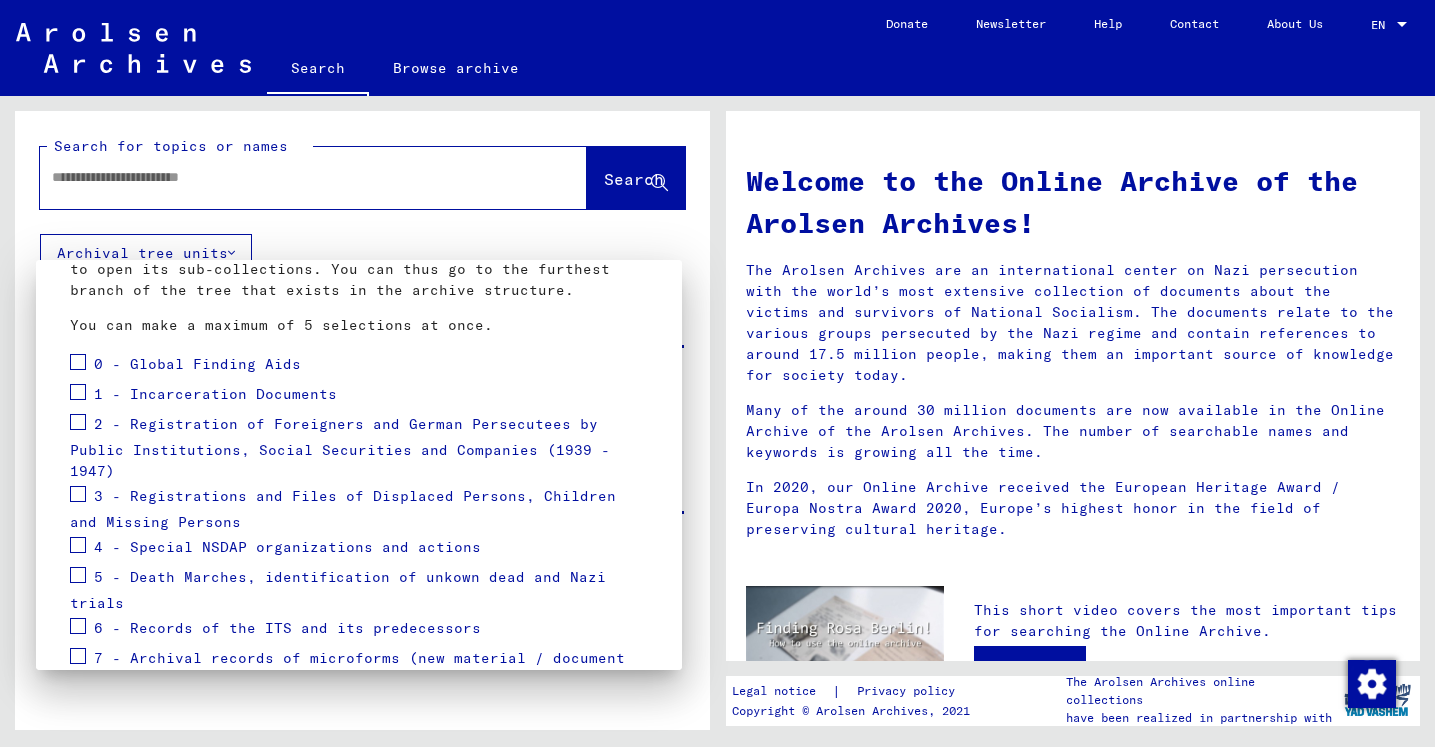 click at bounding box center [78, 494] 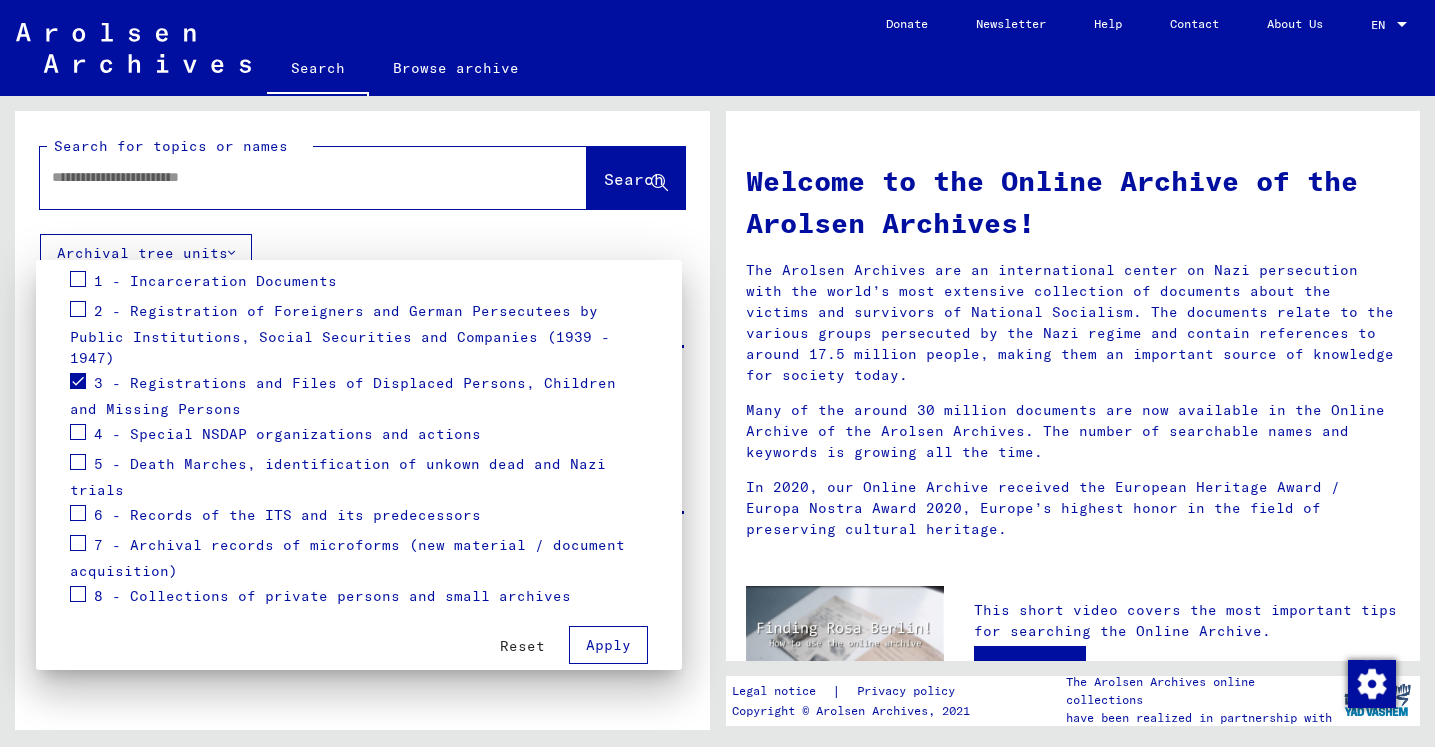 scroll, scrollTop: 281, scrollLeft: 0, axis: vertical 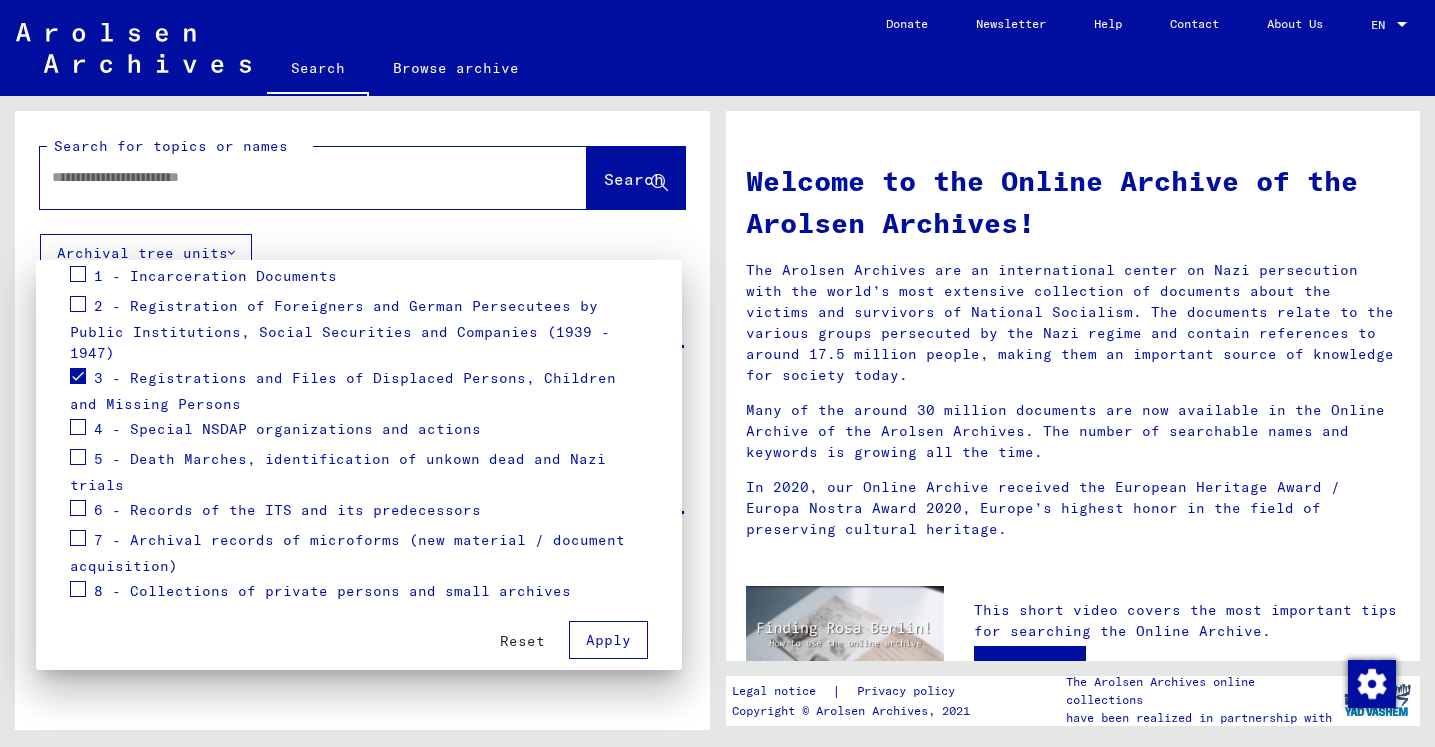 click at bounding box center (78, 538) 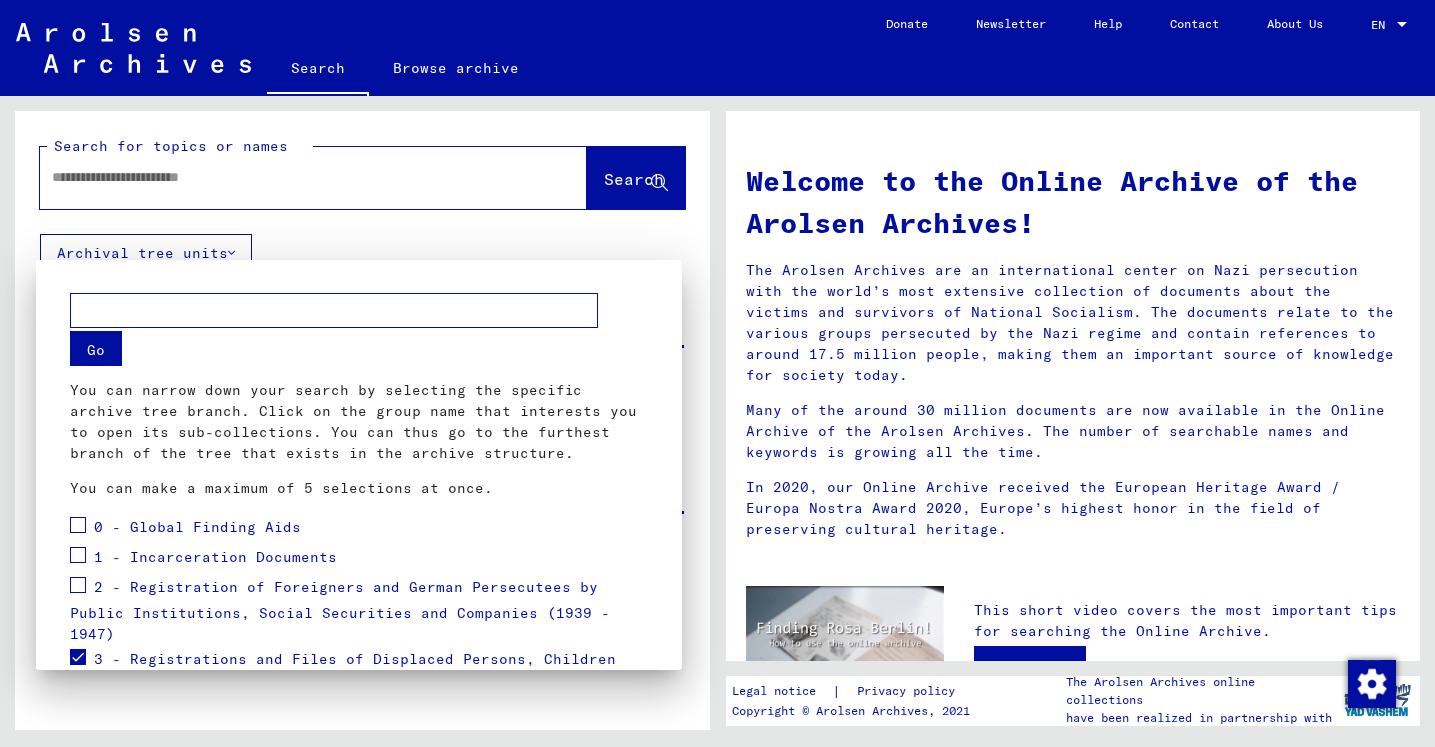 scroll, scrollTop: 0, scrollLeft: 0, axis: both 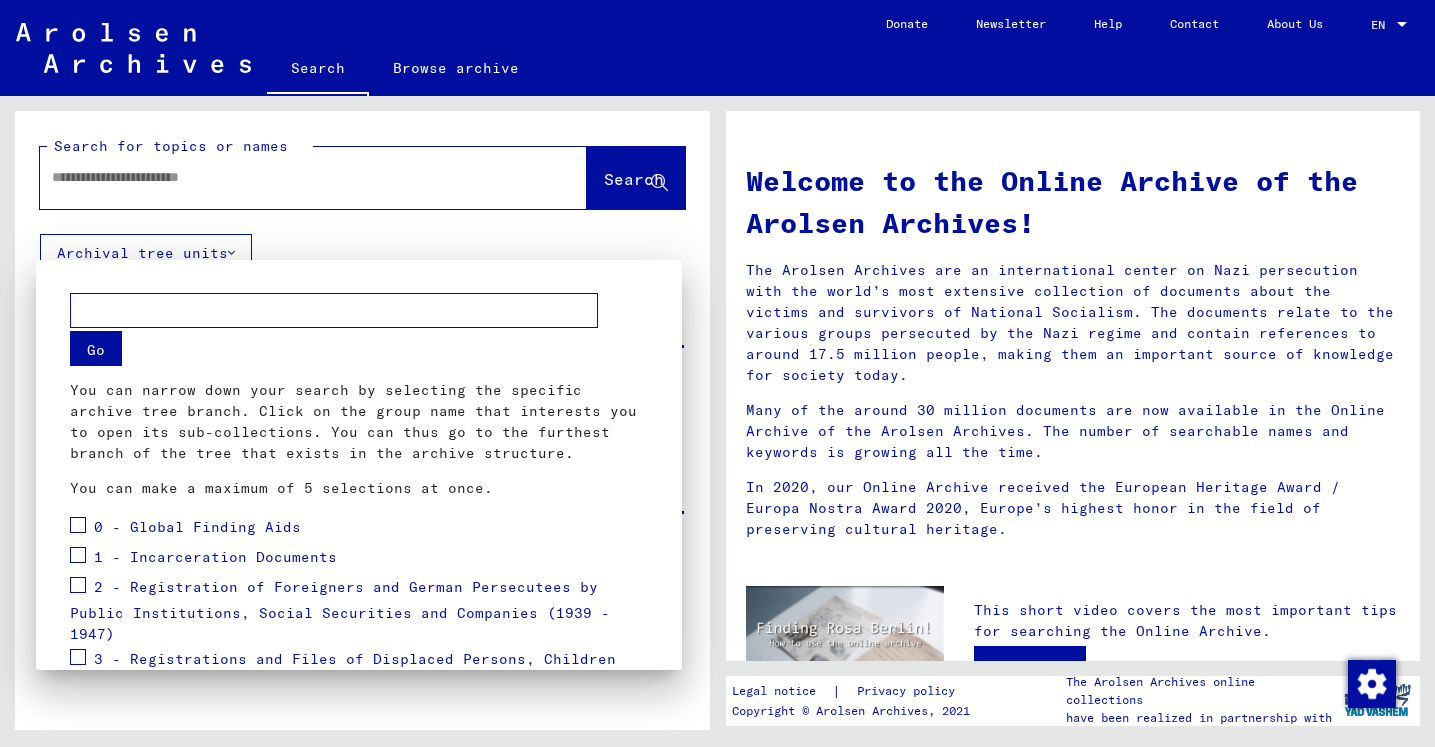 click at bounding box center (717, 373) 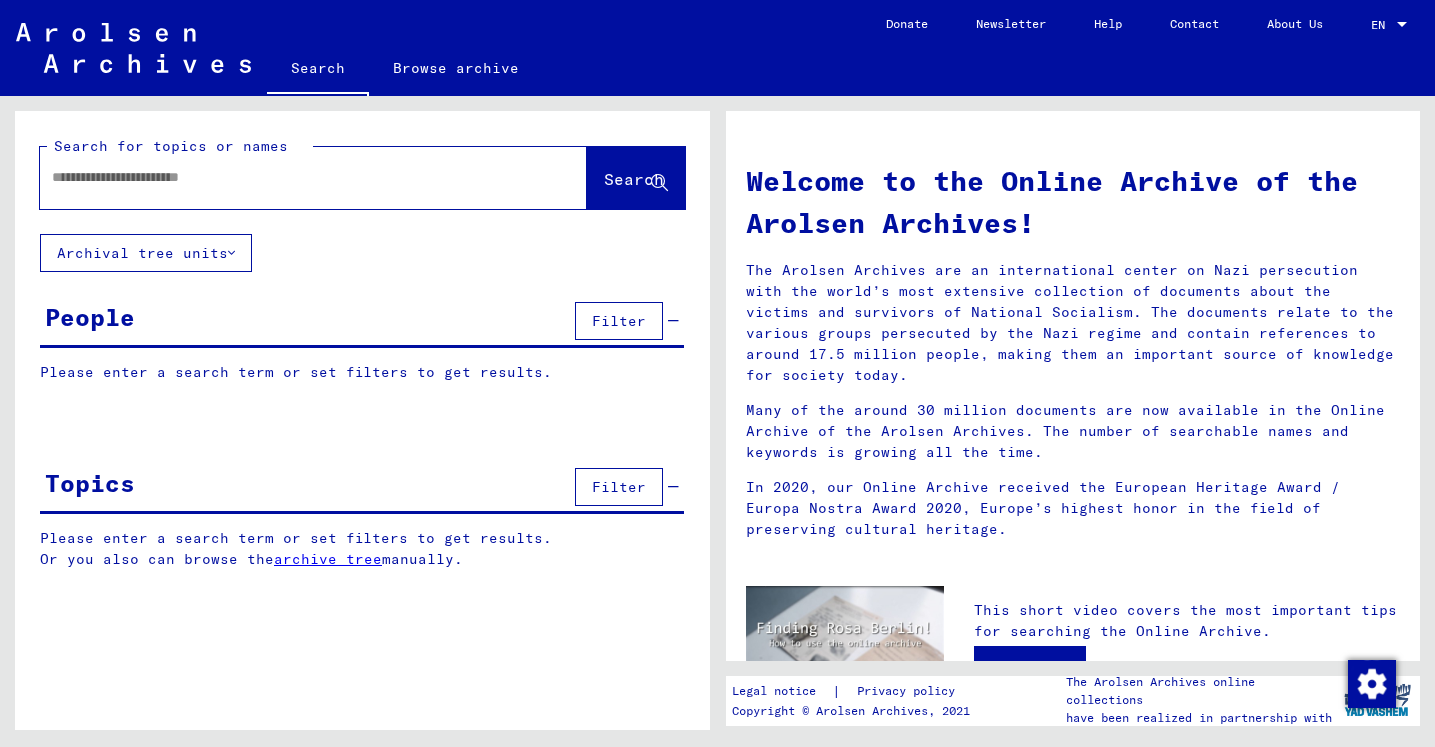 click on "Filter" at bounding box center (619, 321) 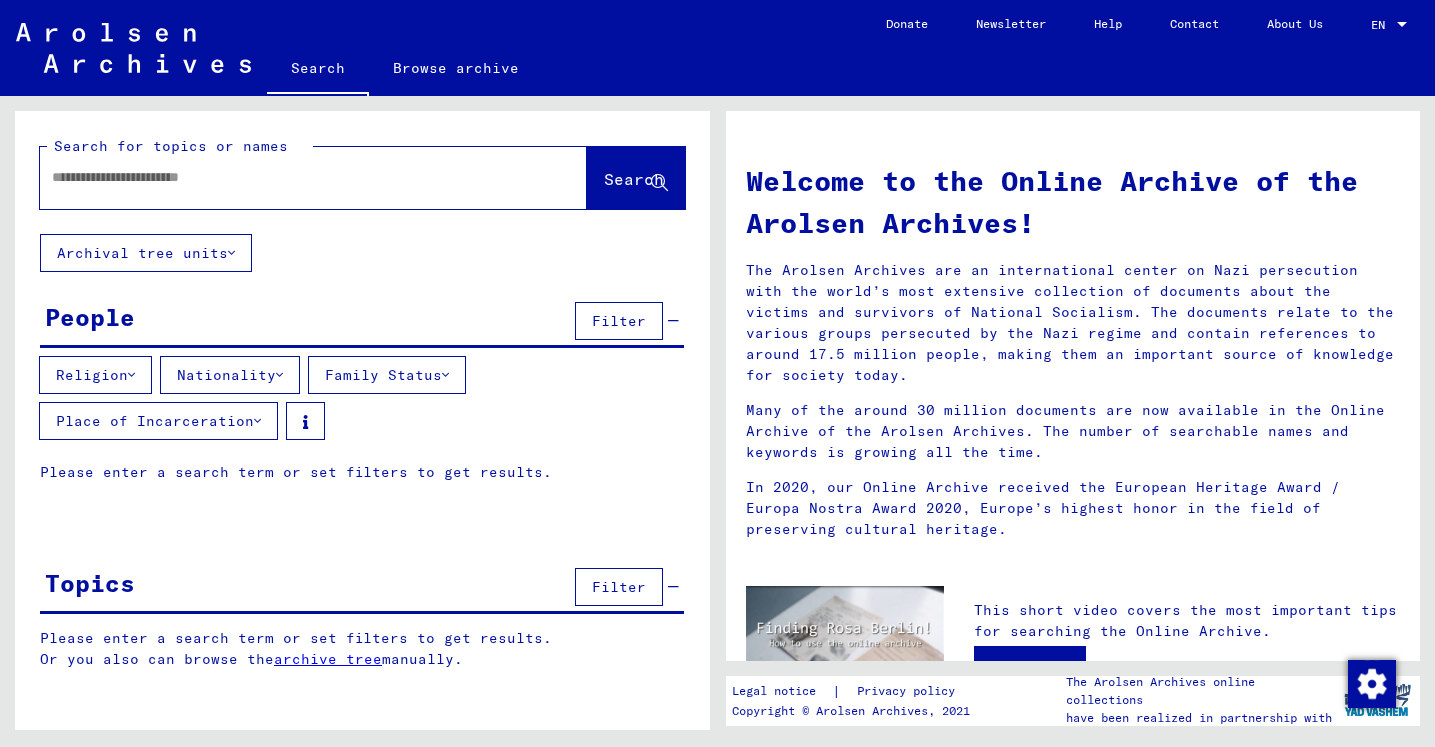 click at bounding box center (279, 375) 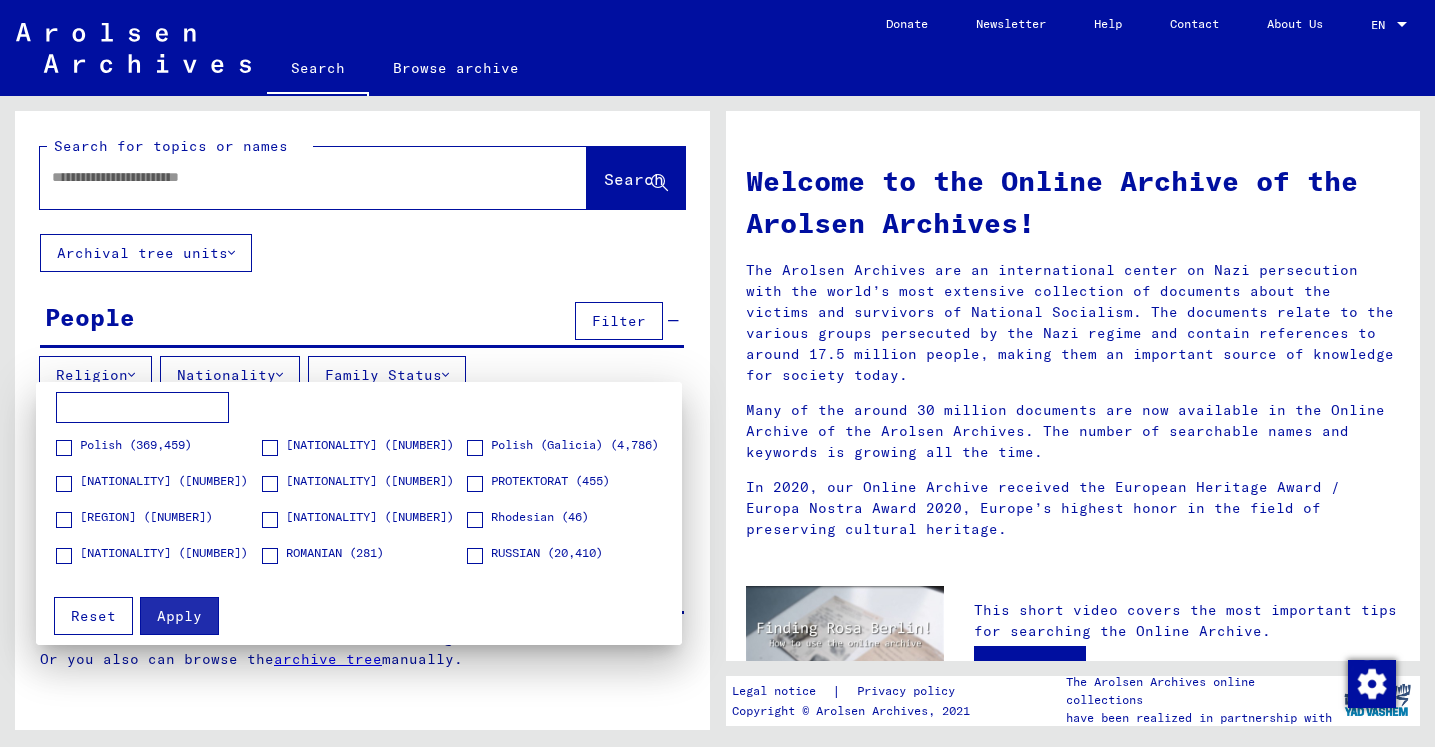 scroll, scrollTop: 2114, scrollLeft: 0, axis: vertical 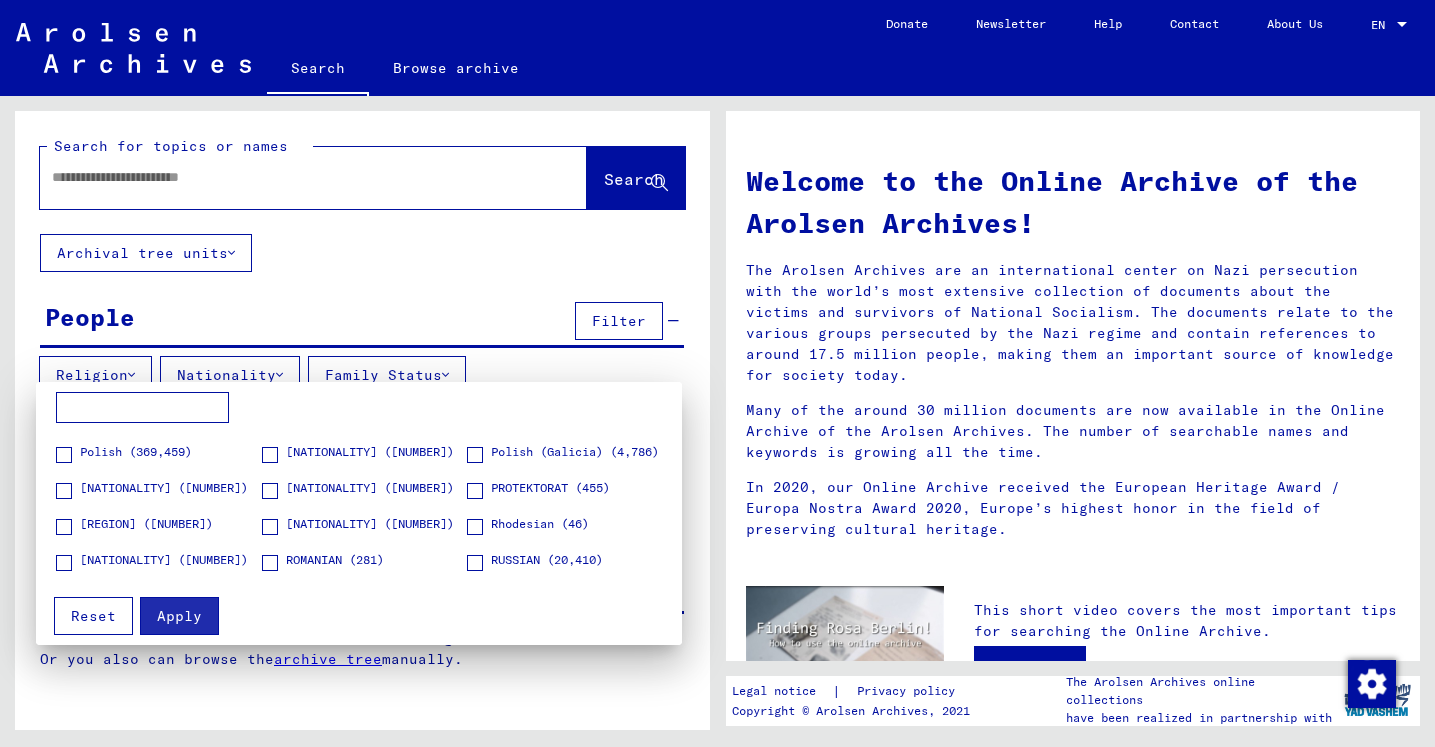 click at bounding box center [270, 455] 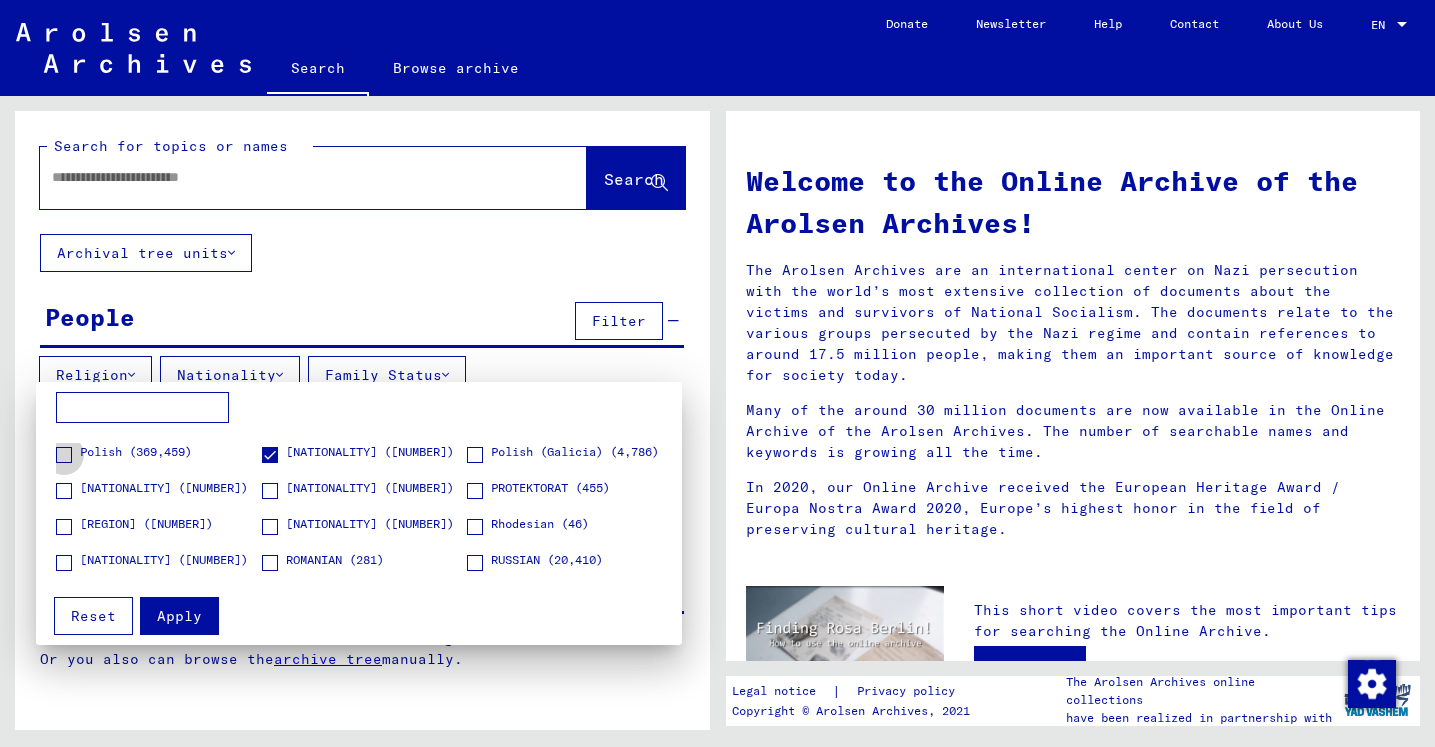 click at bounding box center [64, 455] 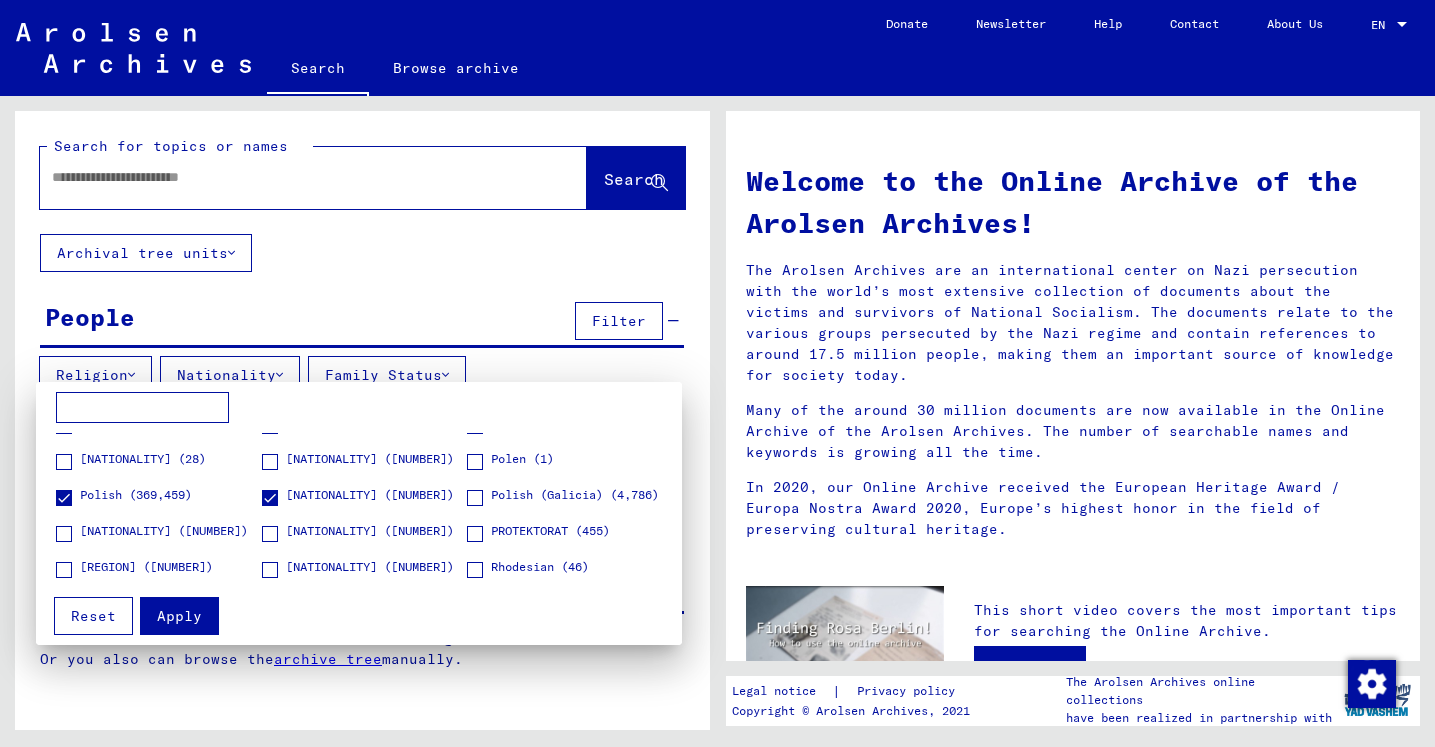 scroll, scrollTop: 2043, scrollLeft: 0, axis: vertical 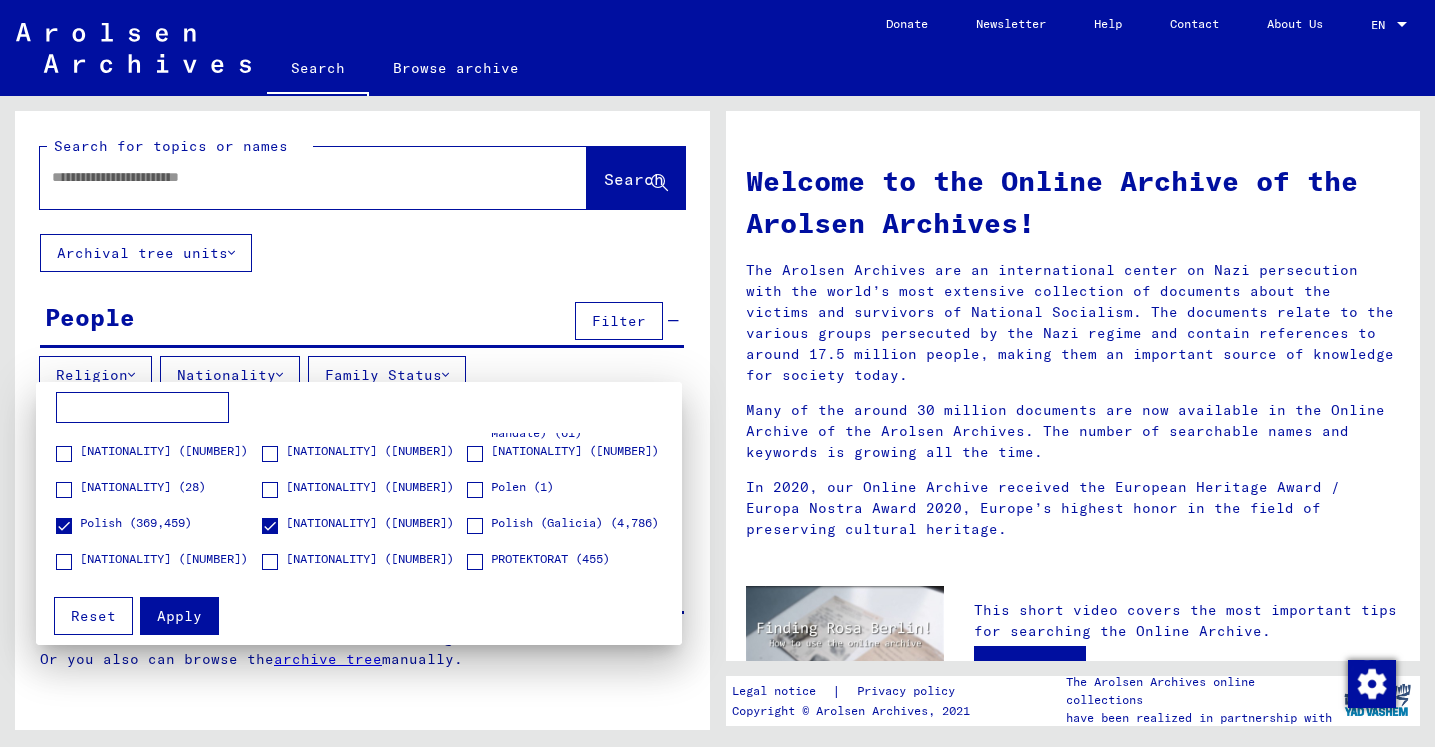 click at bounding box center (475, 490) 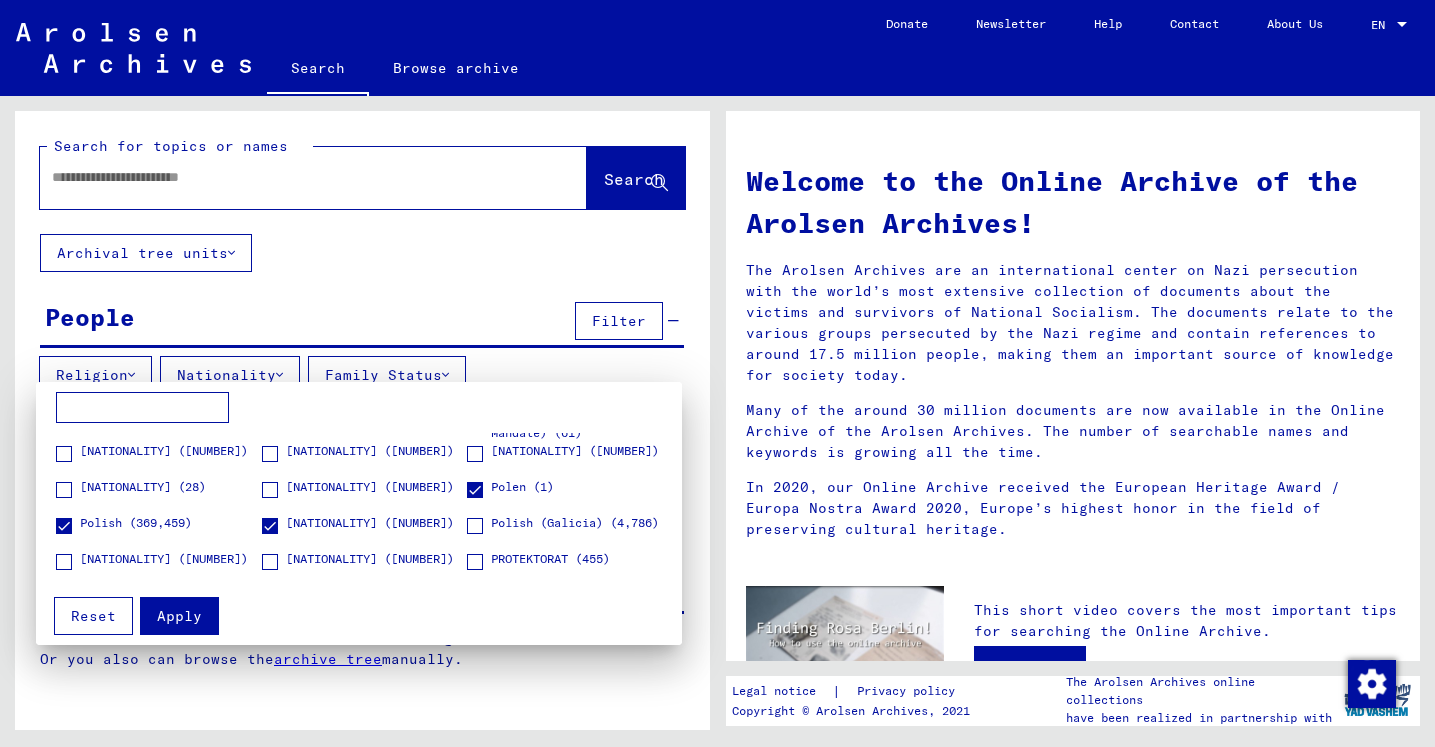 click on "Apply" at bounding box center [179, 616] 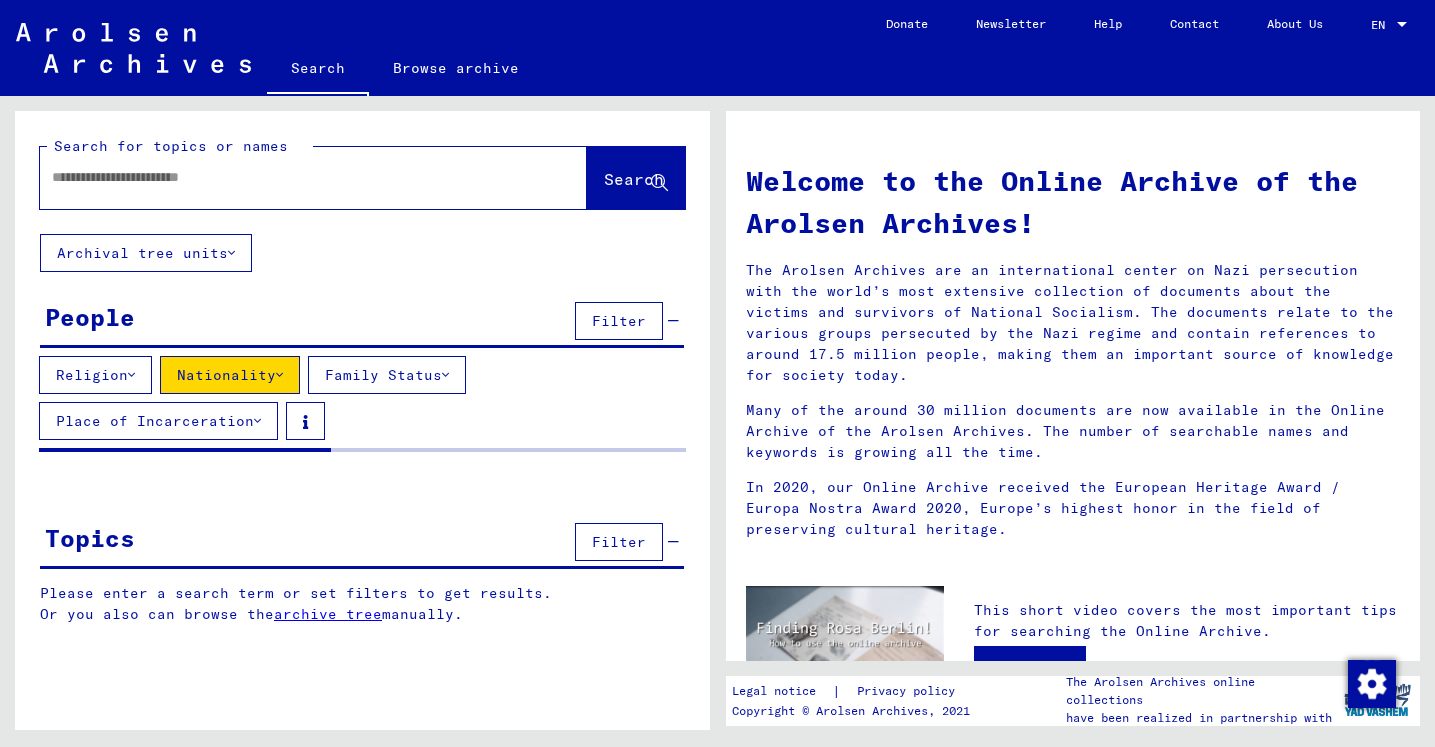 click at bounding box center [289, 177] 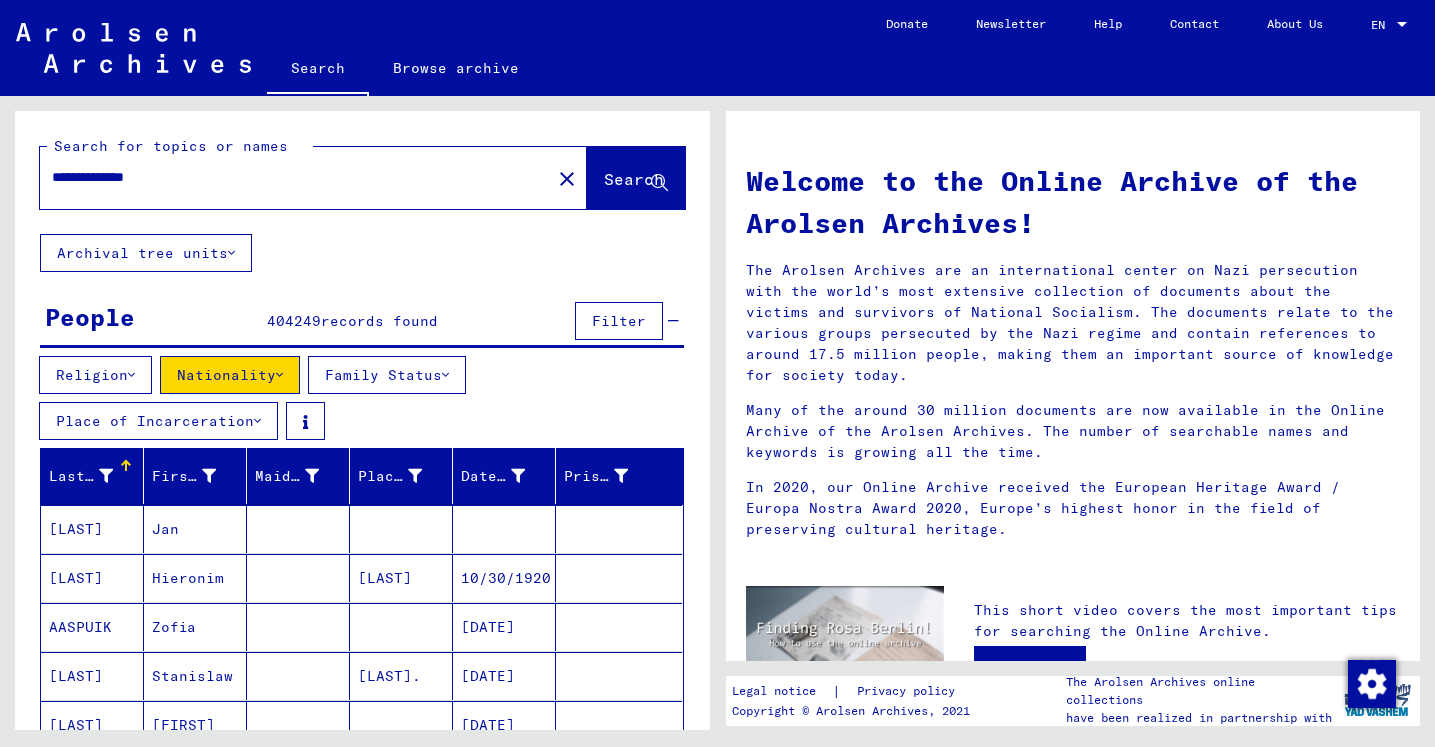 type on "**********" 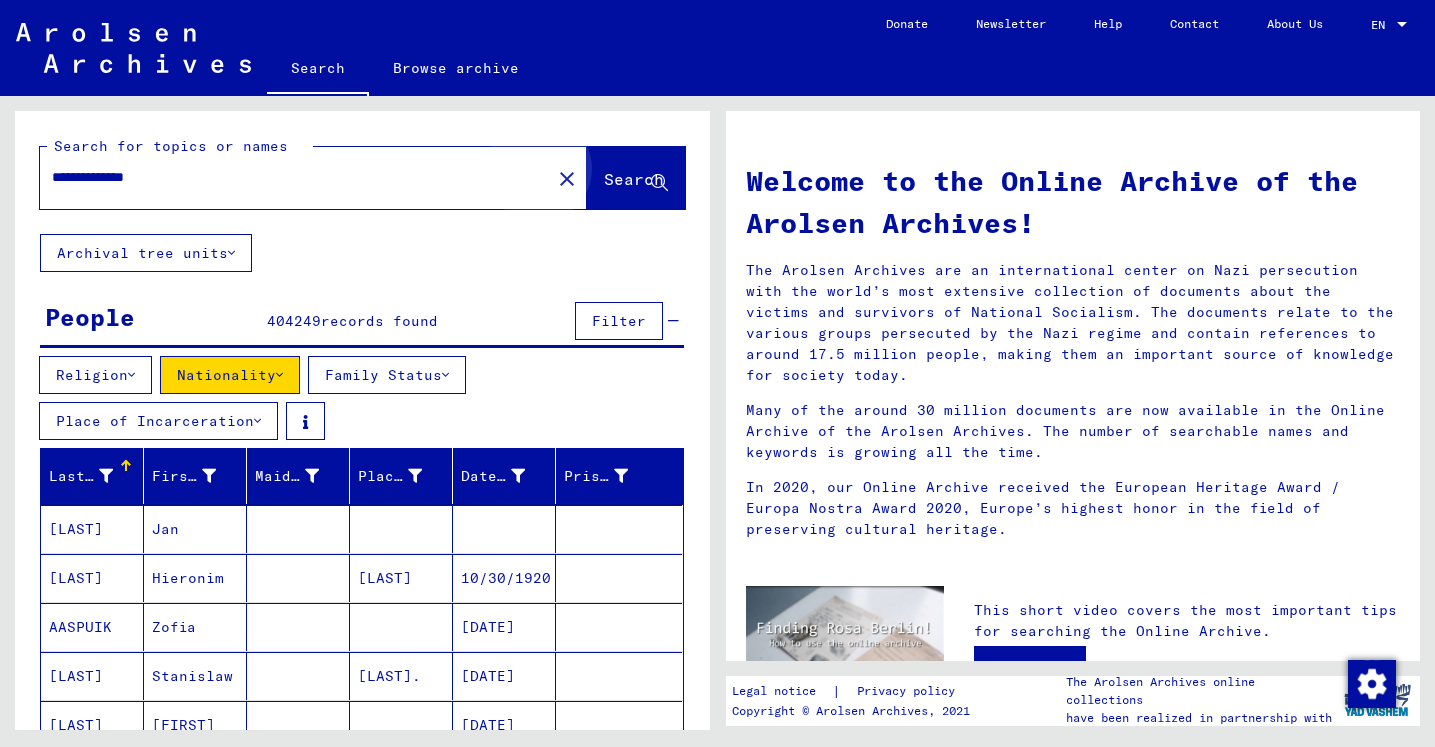 click on "Search" 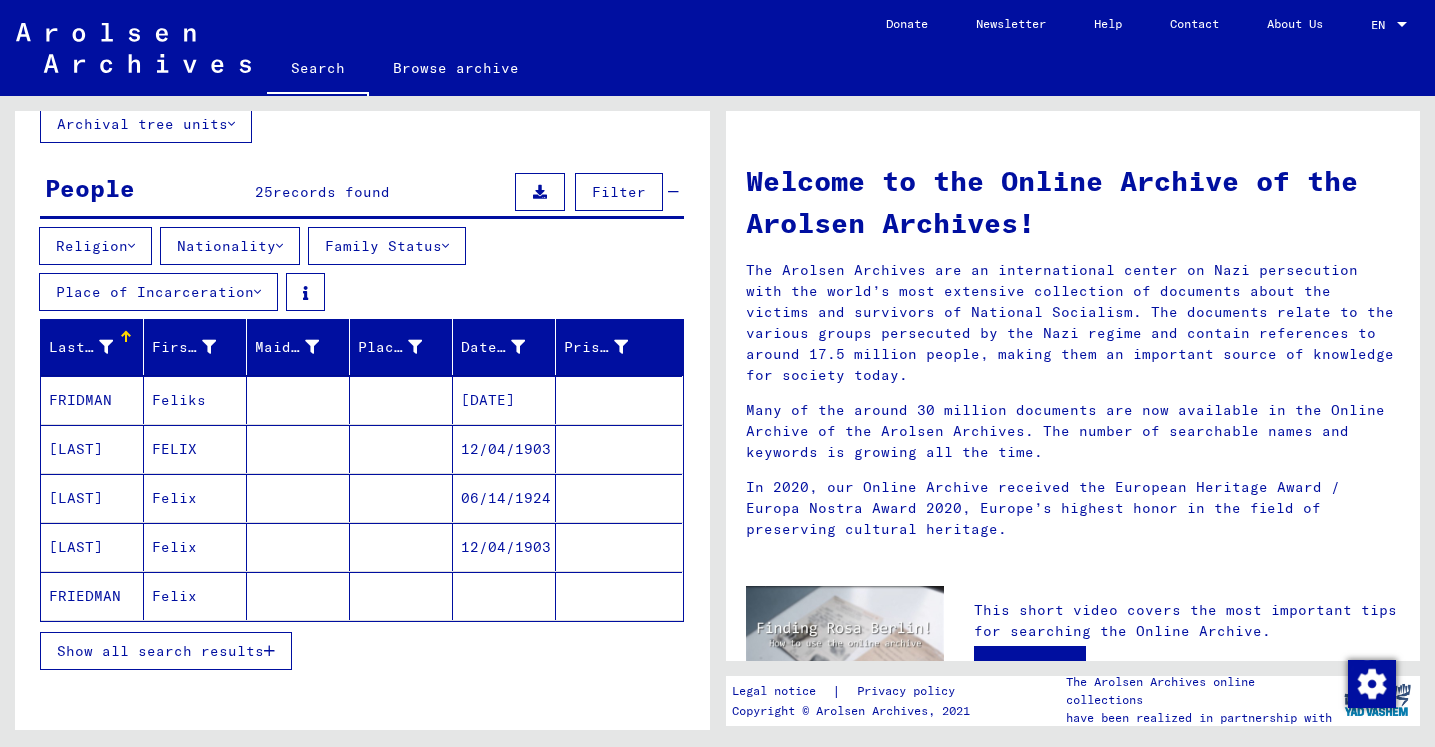 scroll, scrollTop: 131, scrollLeft: 0, axis: vertical 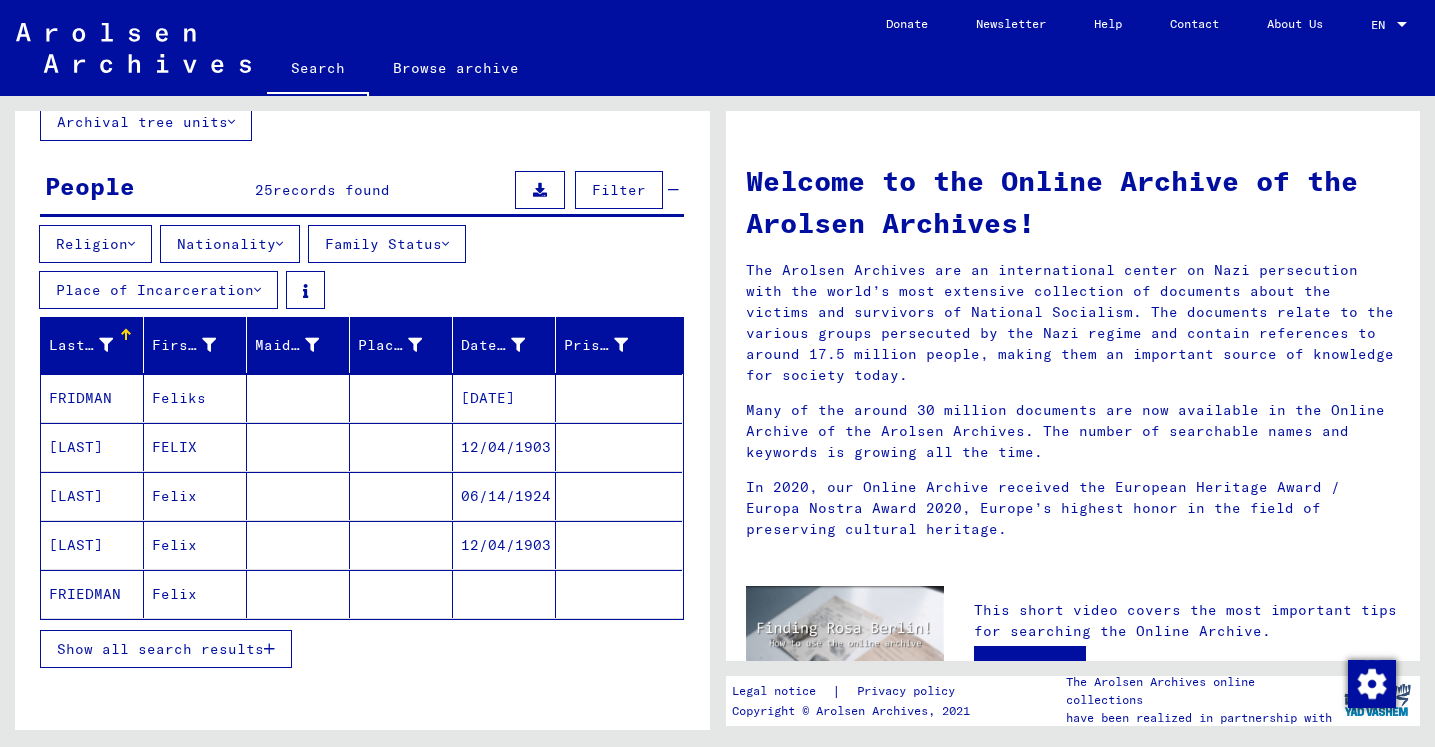 click on "Show all search results" at bounding box center [160, 649] 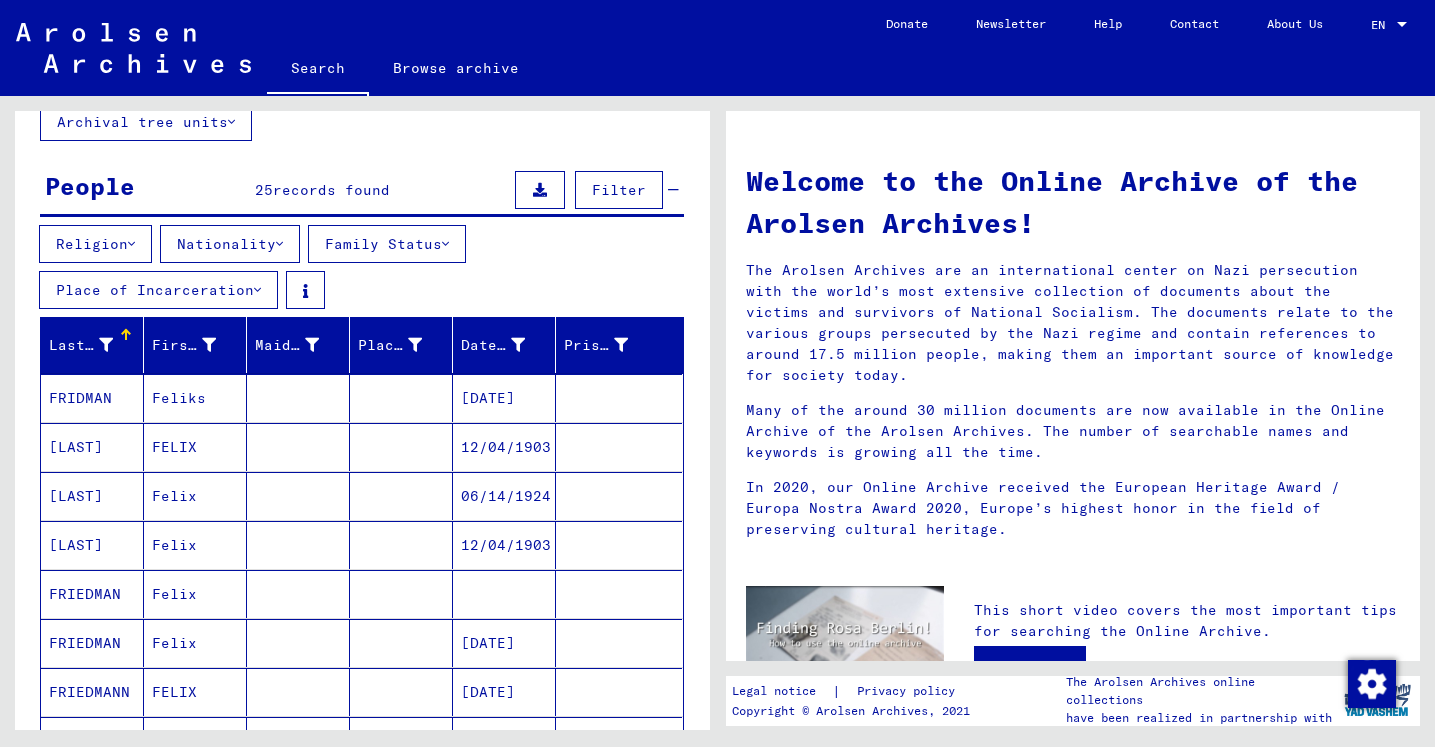 click on "[DATE]" at bounding box center (504, 447) 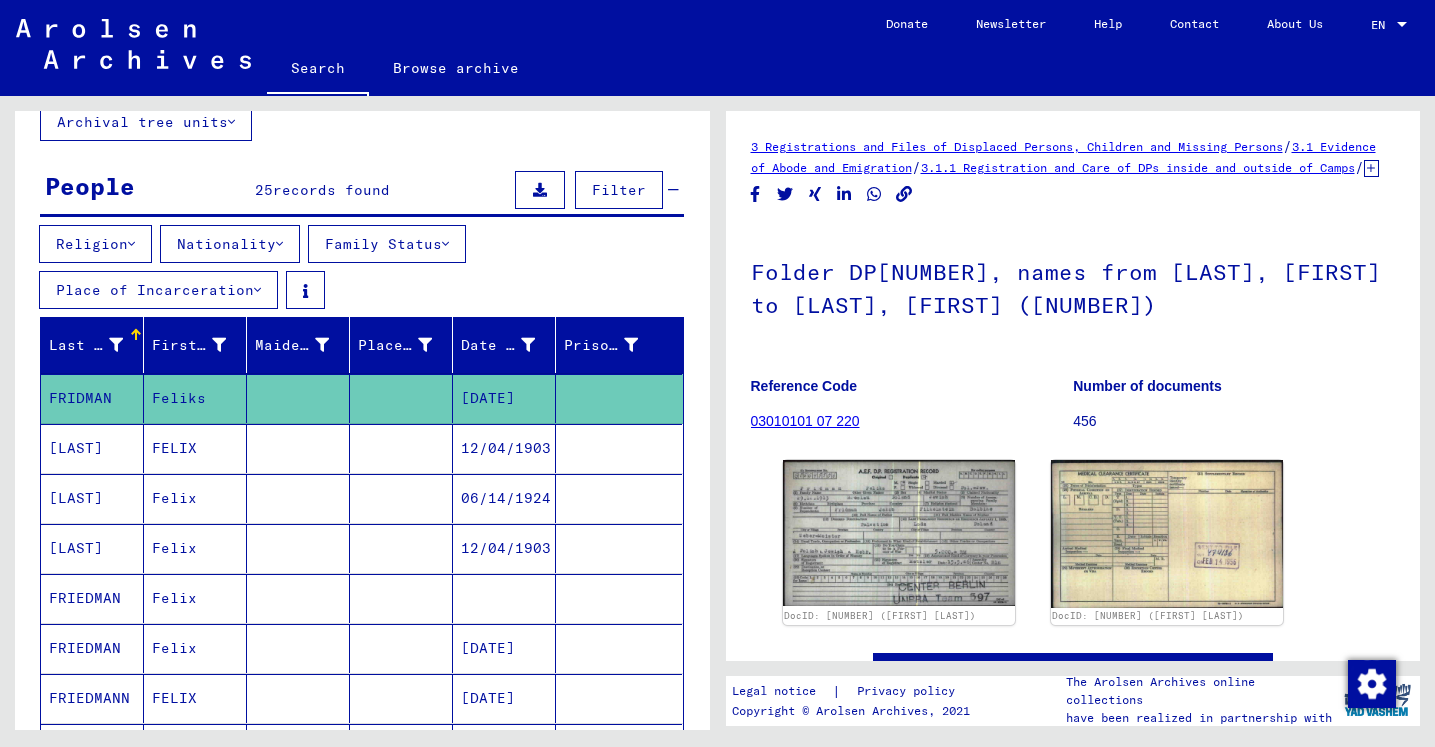 scroll, scrollTop: 0, scrollLeft: 0, axis: both 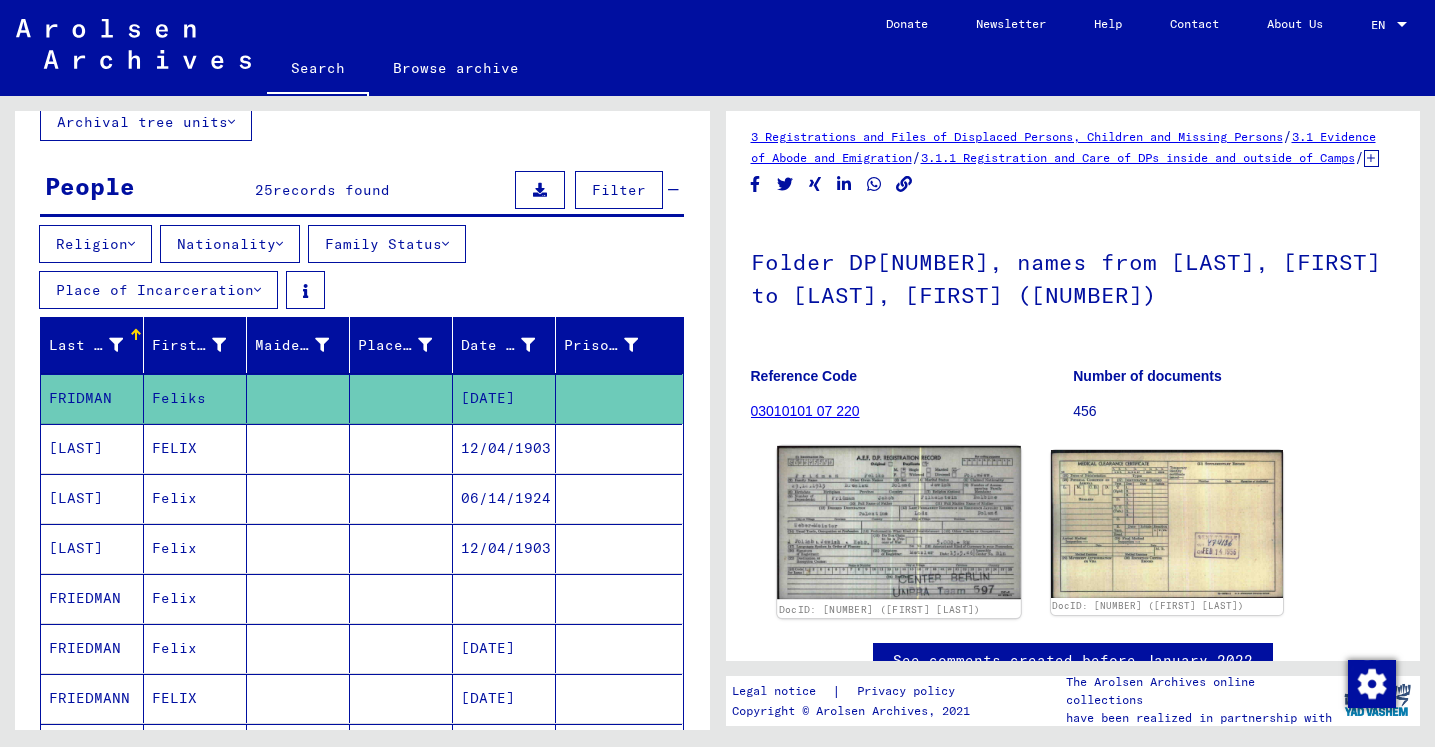click 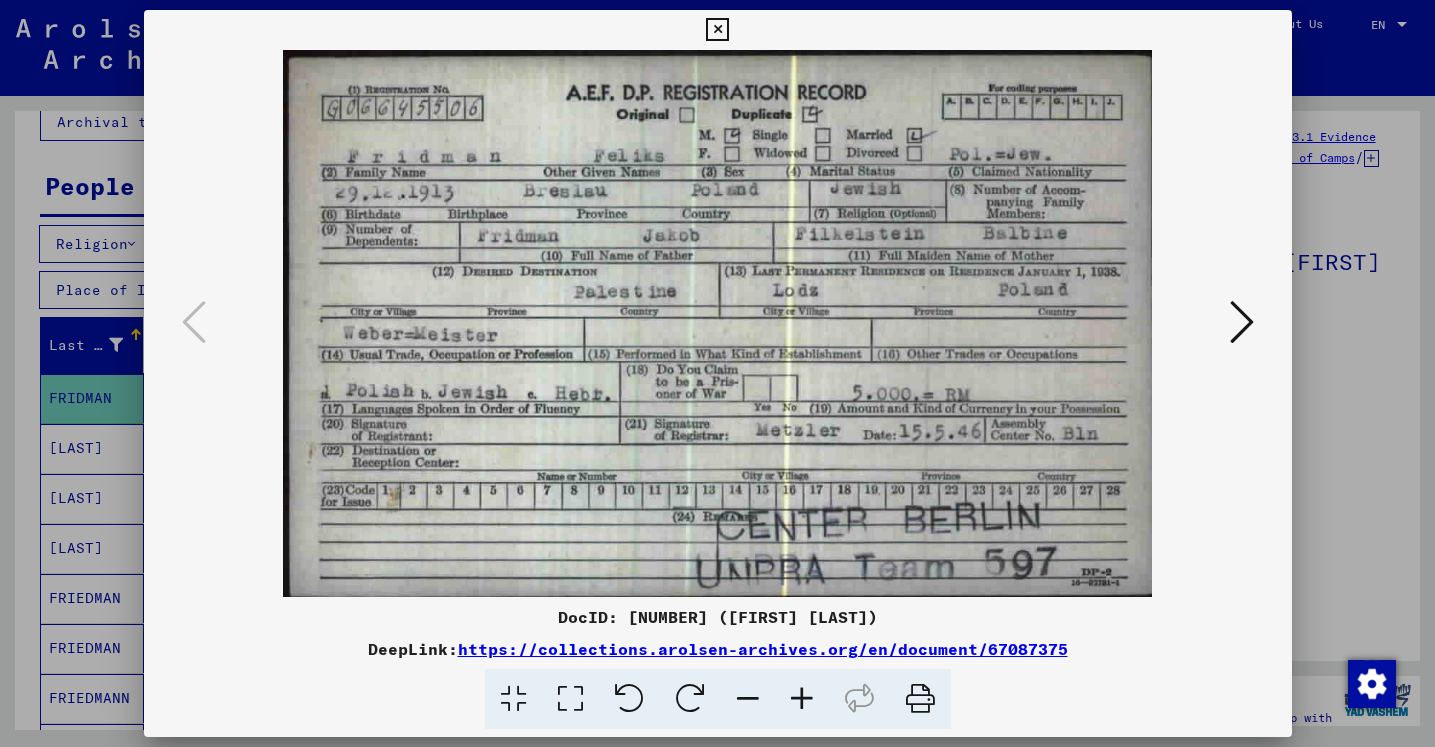 click at bounding box center (1242, 322) 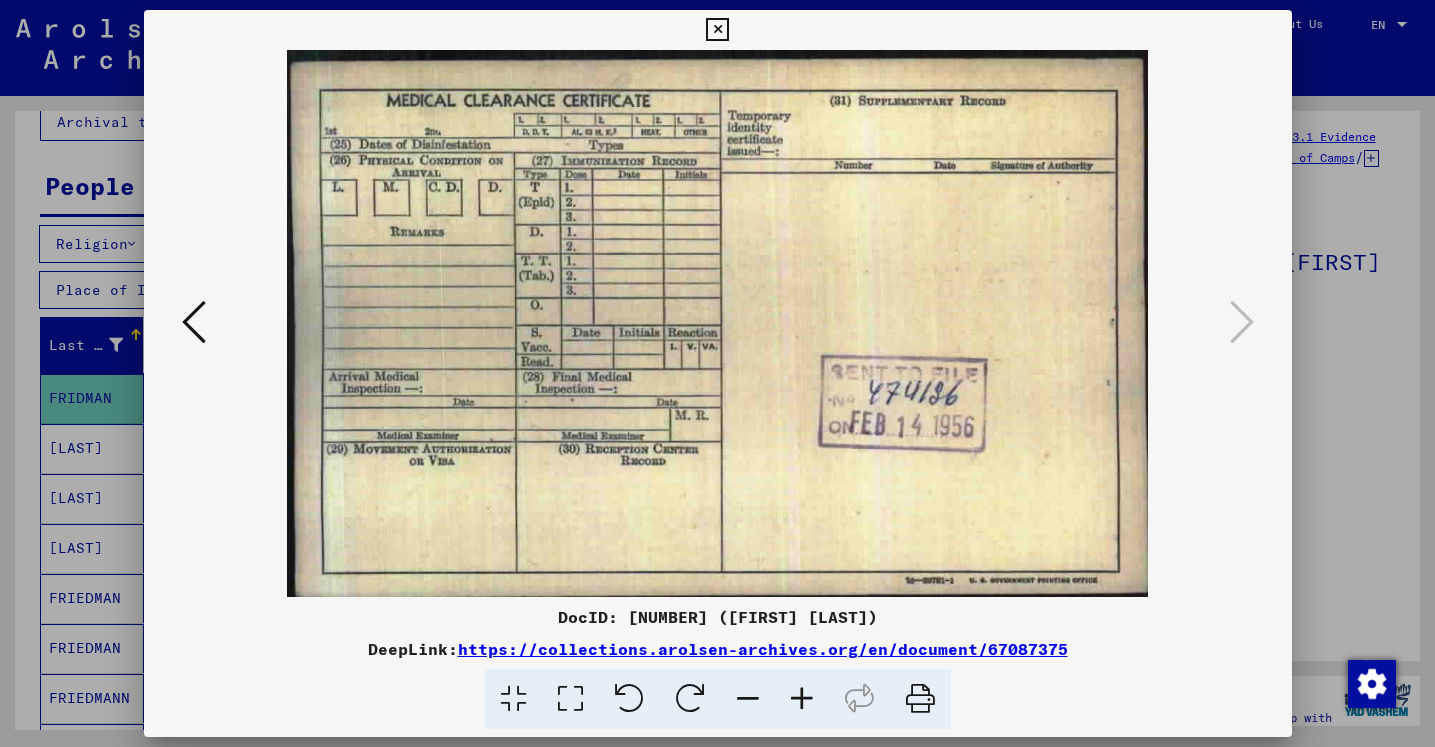 click at bounding box center (717, 30) 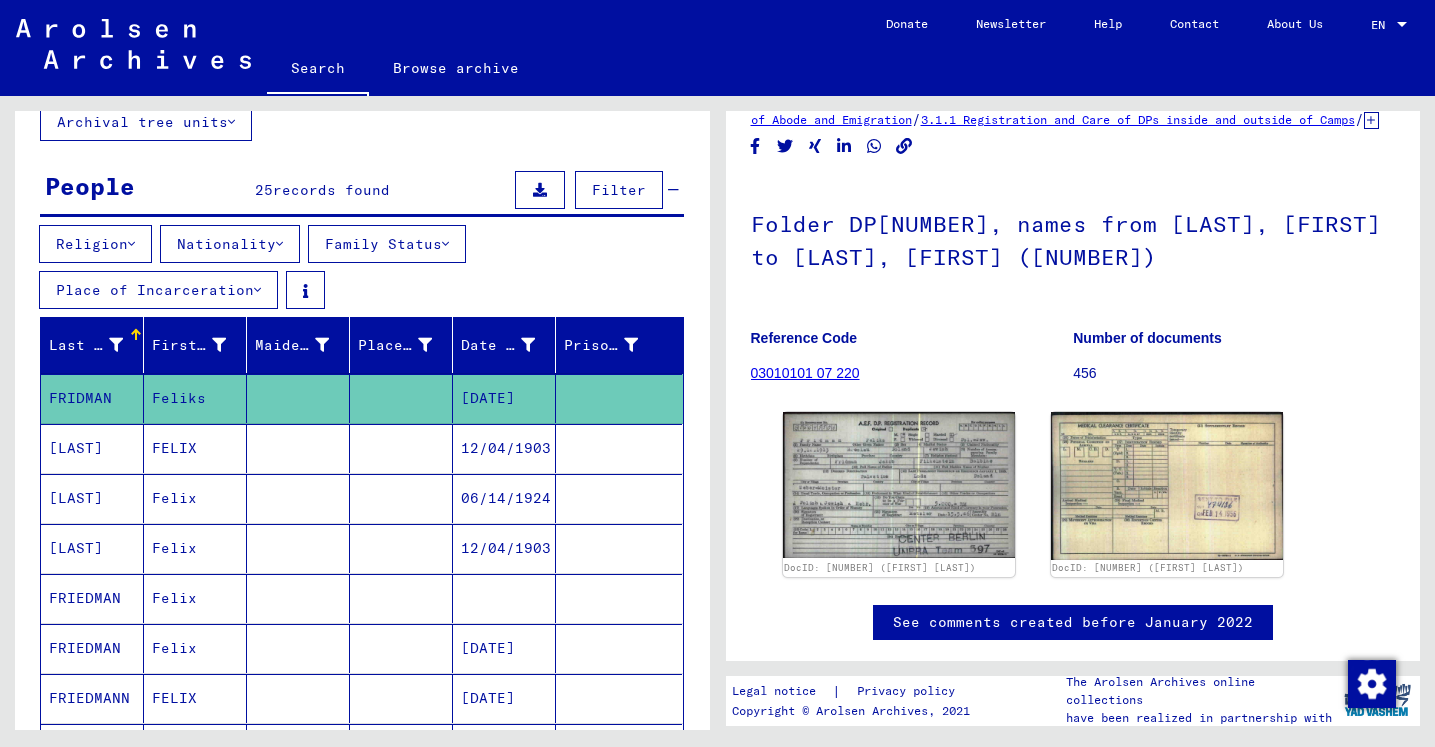 scroll, scrollTop: 33, scrollLeft: 0, axis: vertical 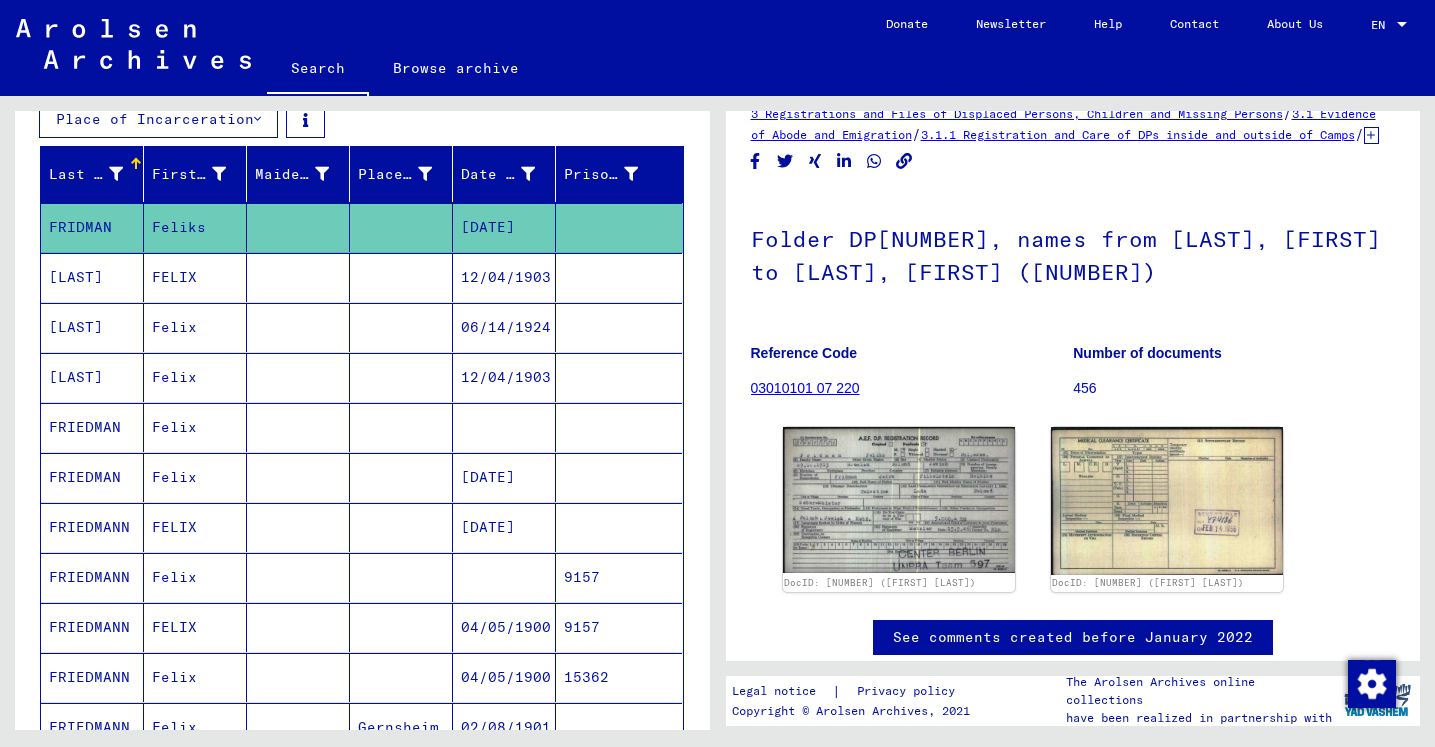 click on "FRIEDMAN" at bounding box center [92, 477] 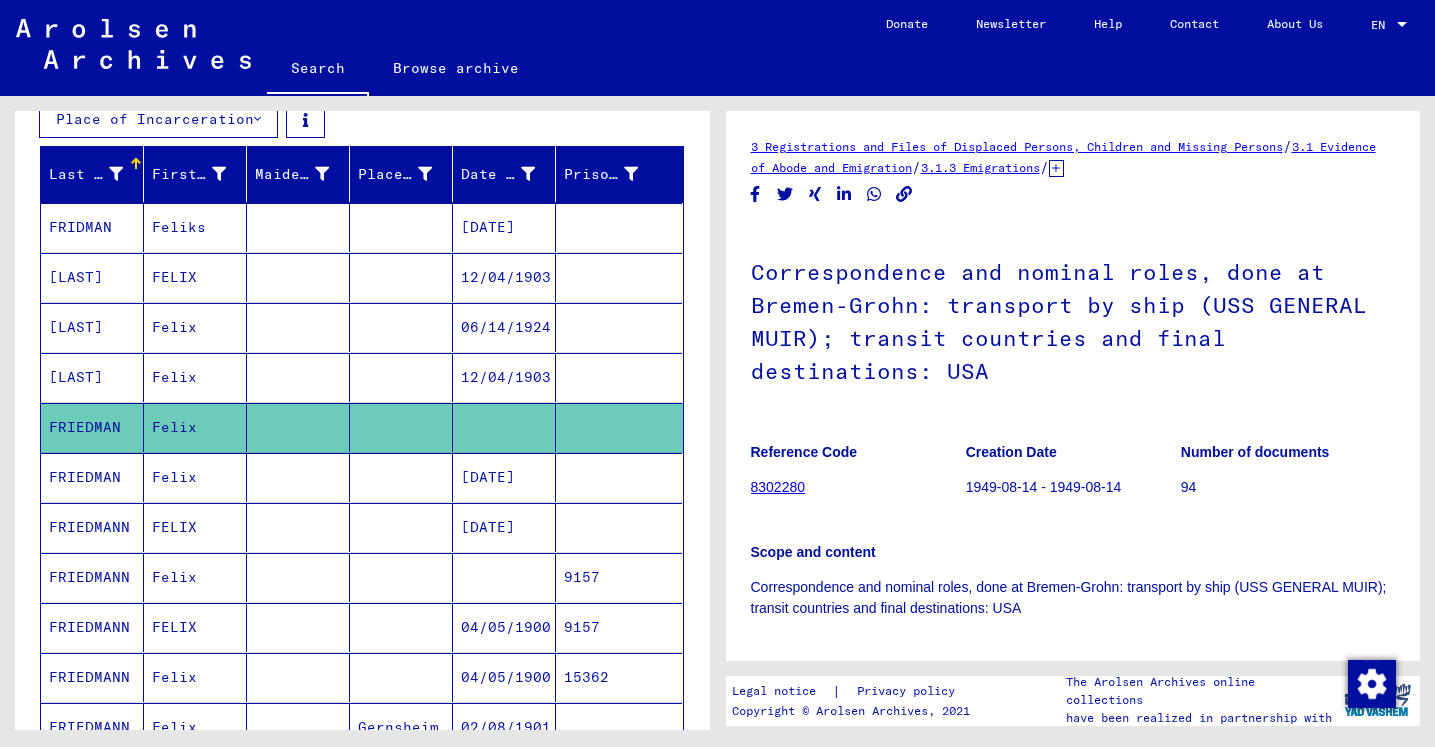 scroll, scrollTop: 0, scrollLeft: 0, axis: both 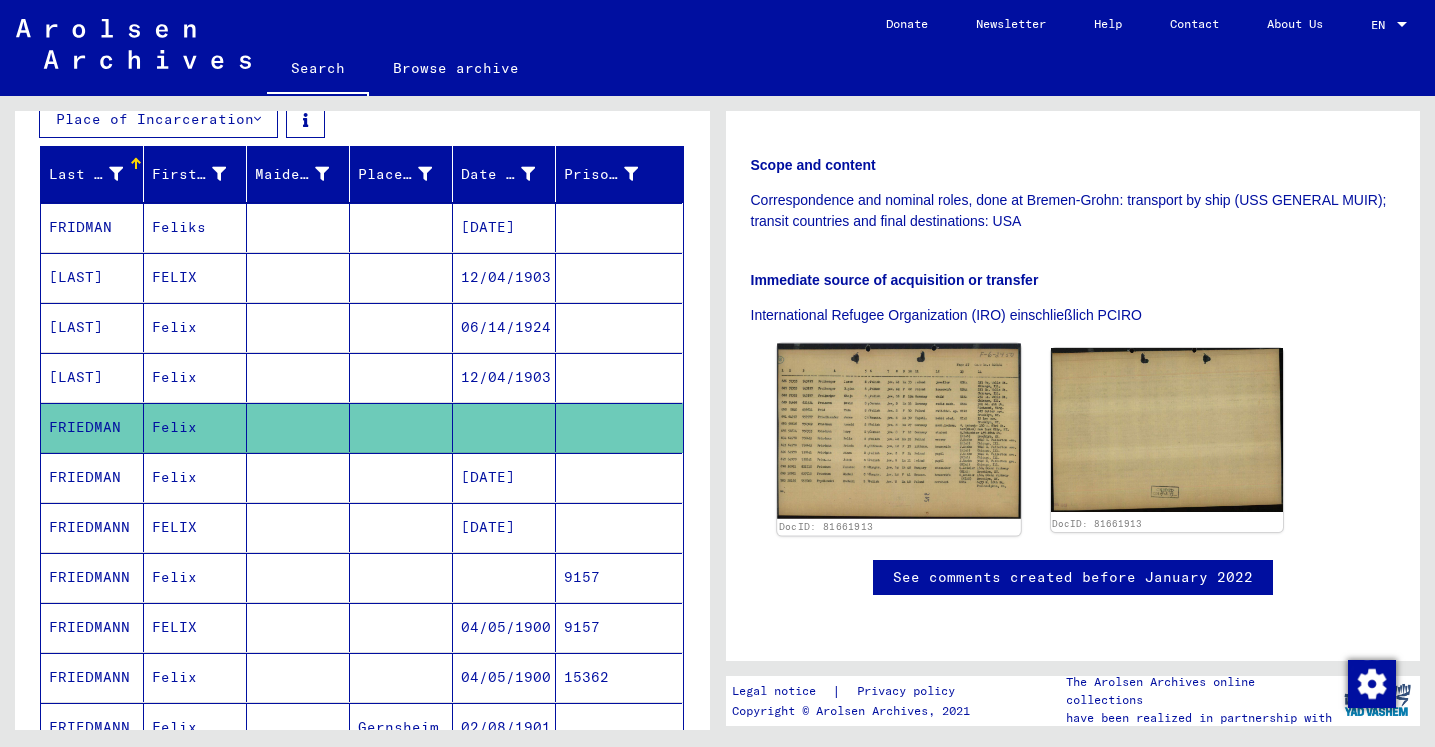 click 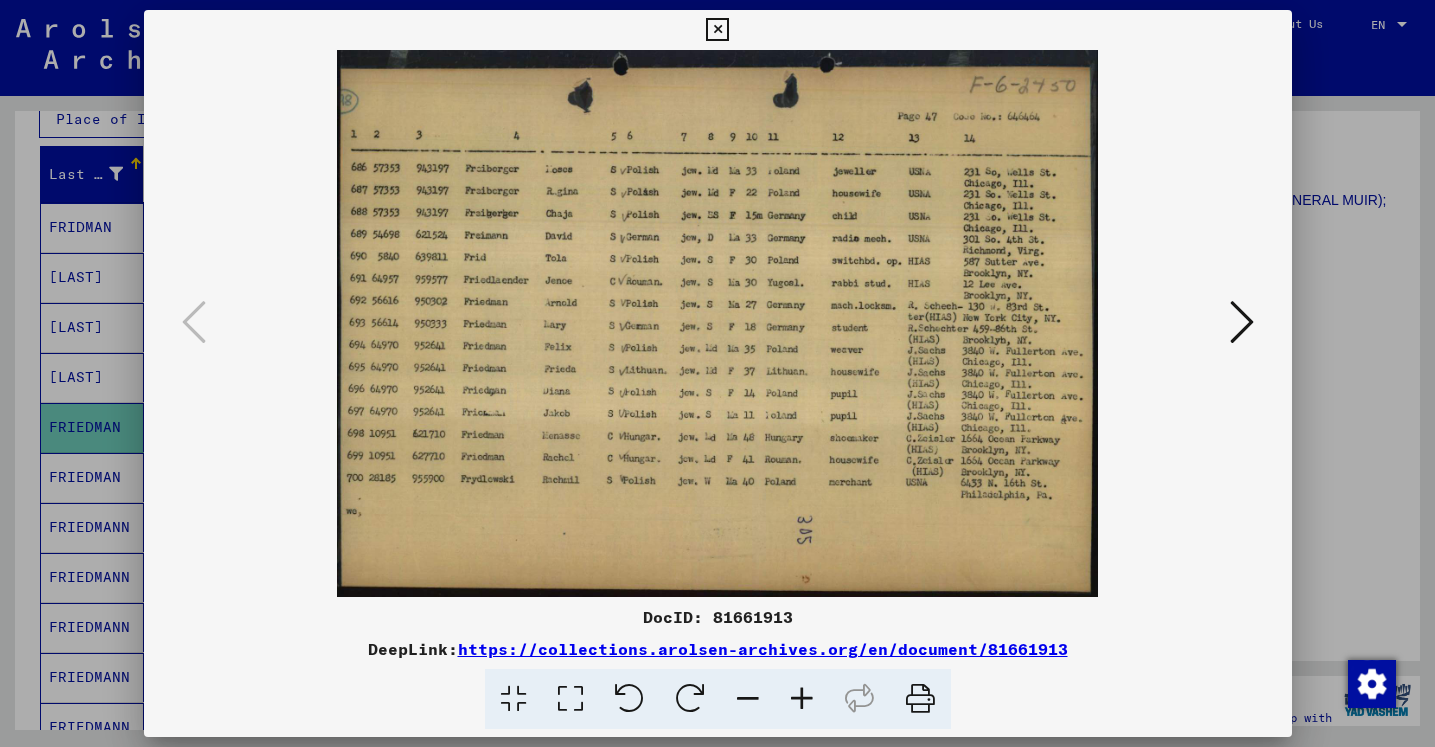click at bounding box center (717, 30) 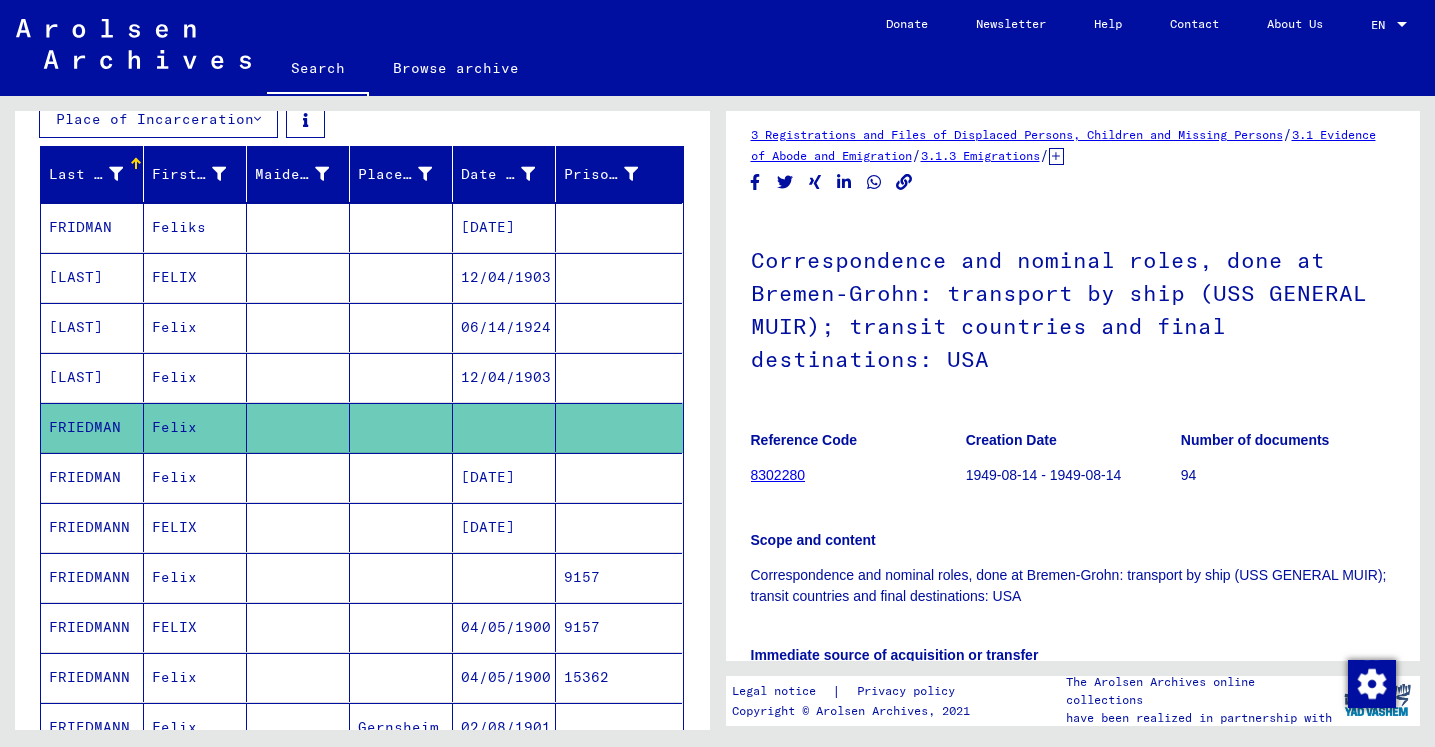 scroll, scrollTop: 7, scrollLeft: 0, axis: vertical 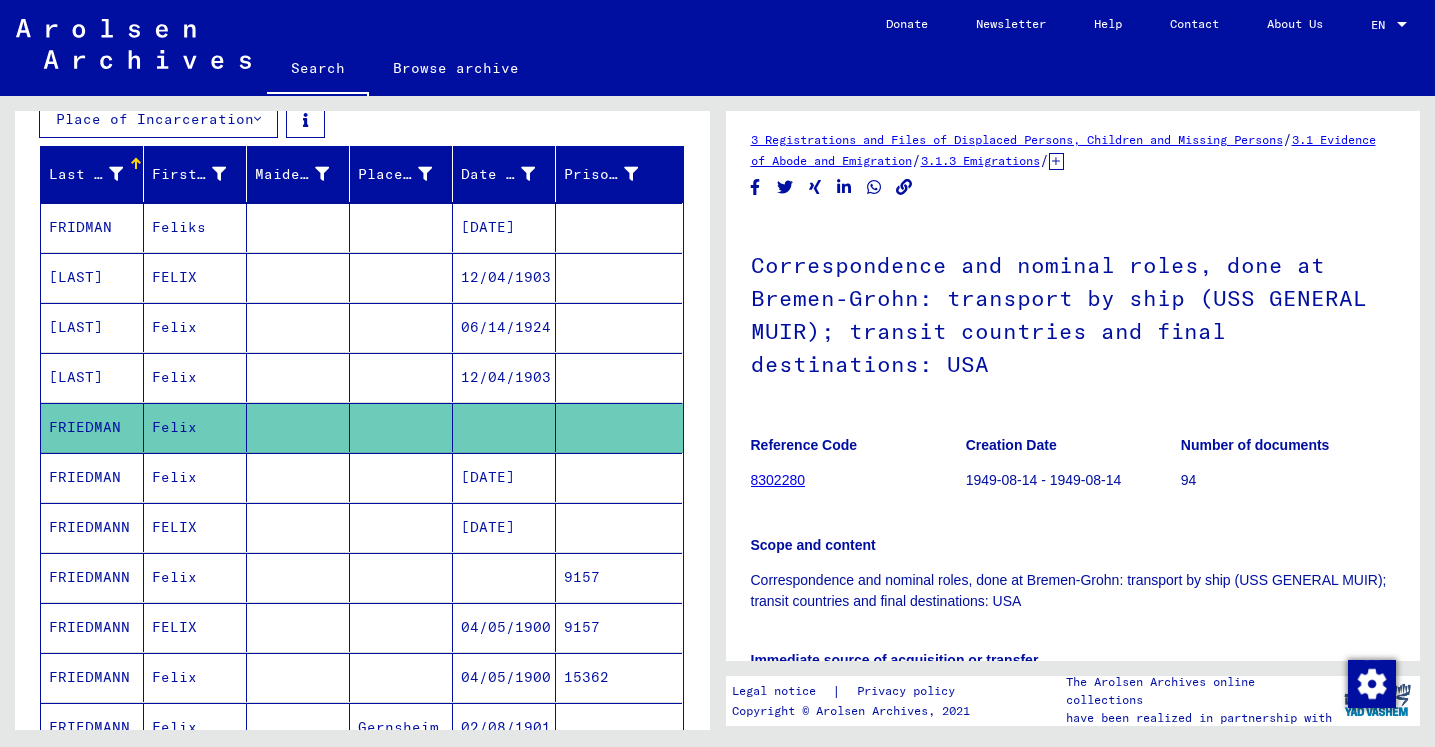 click on "[DATE]" at bounding box center [504, 527] 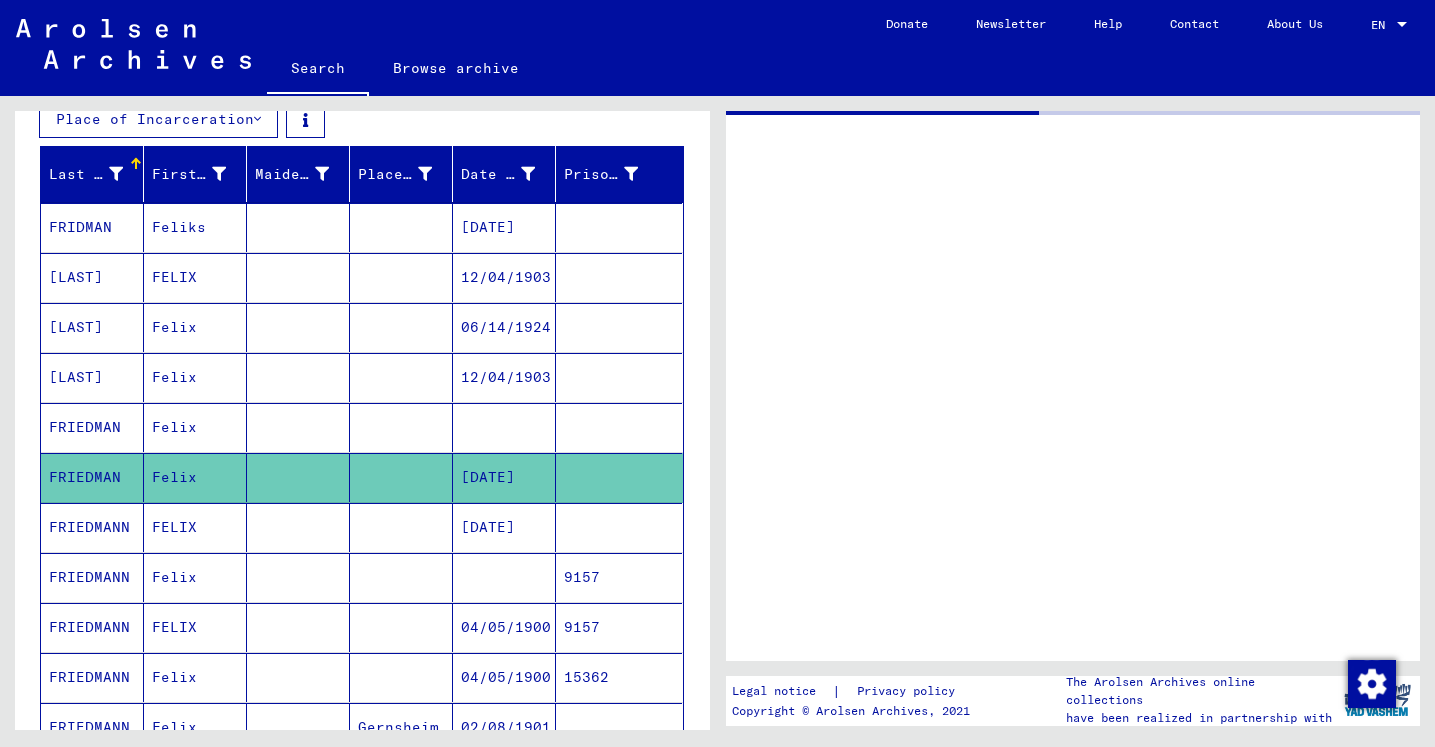 scroll, scrollTop: 0, scrollLeft: 0, axis: both 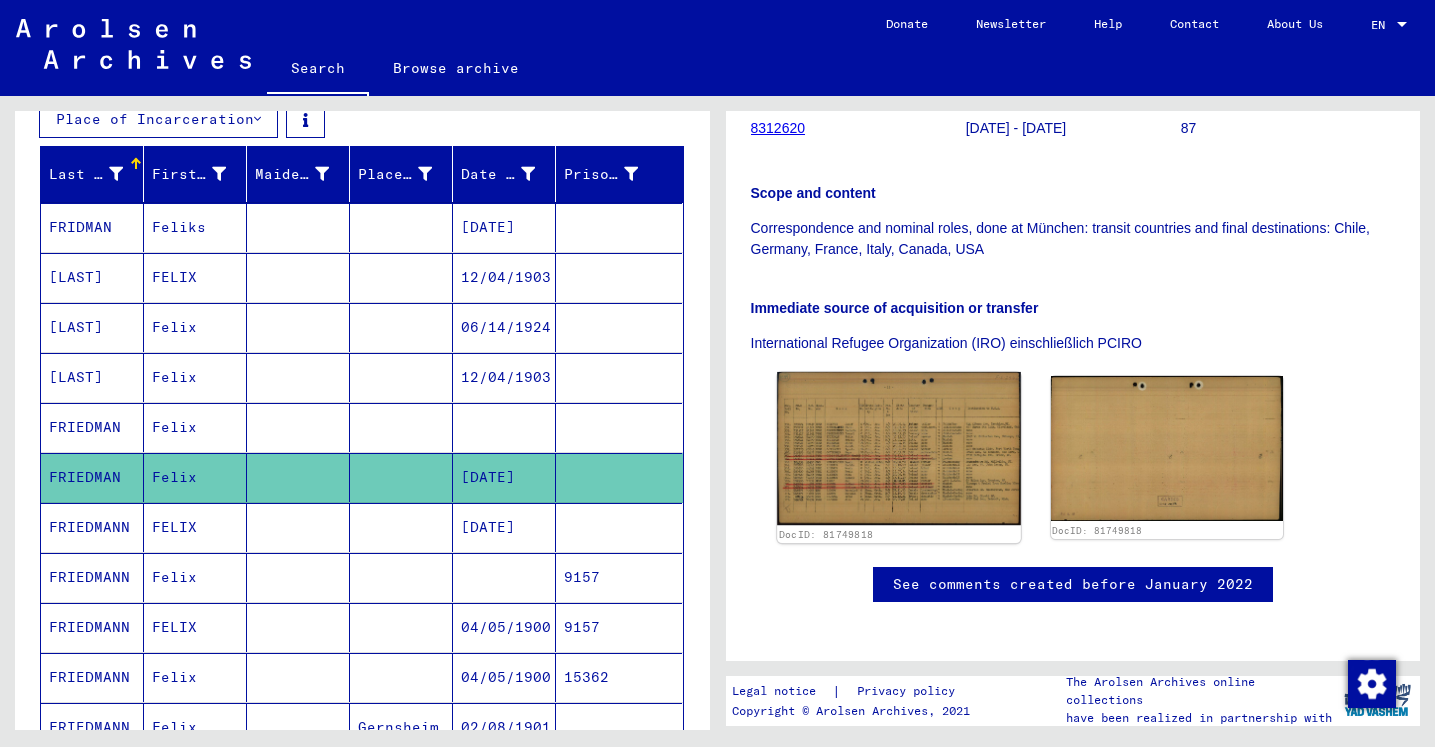 click 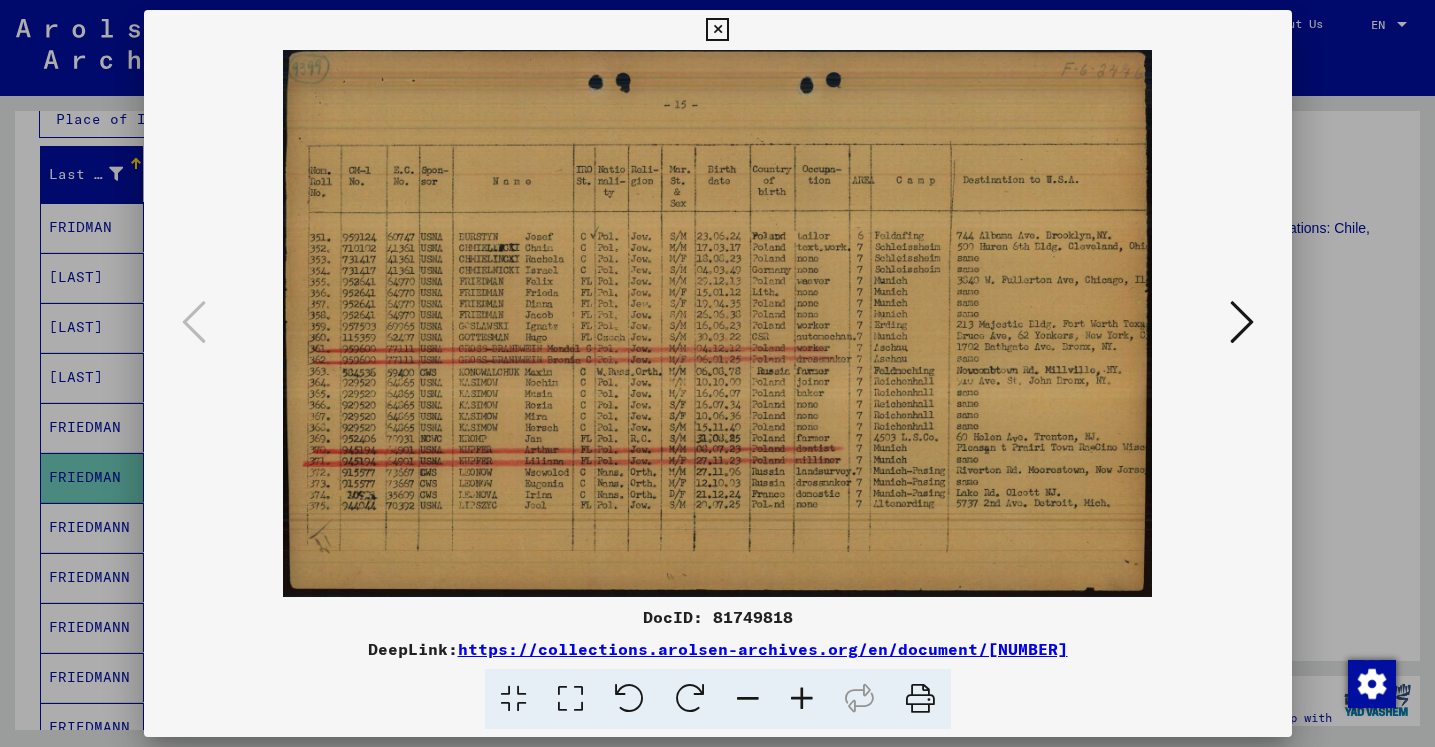 type 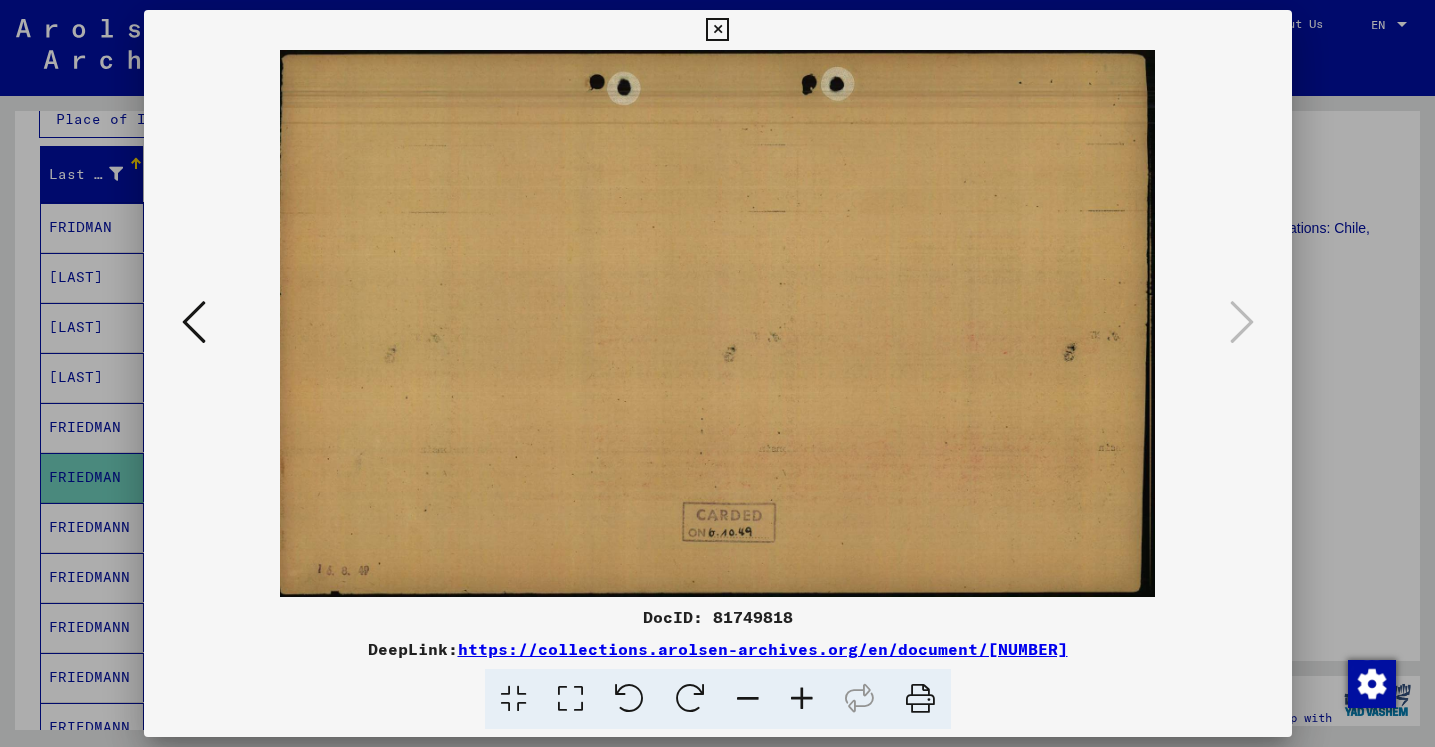 scroll, scrollTop: 0, scrollLeft: 0, axis: both 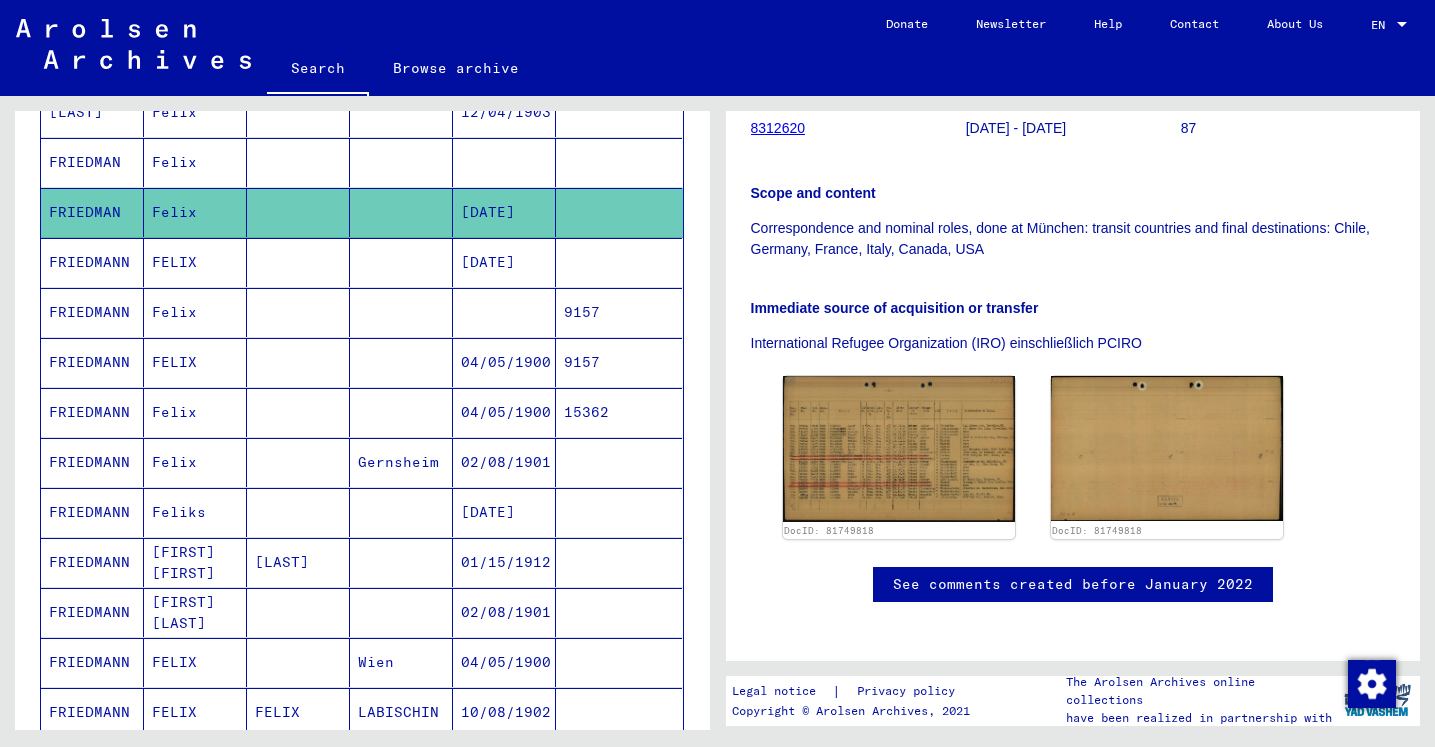 click on "[DATE]" at bounding box center (504, 562) 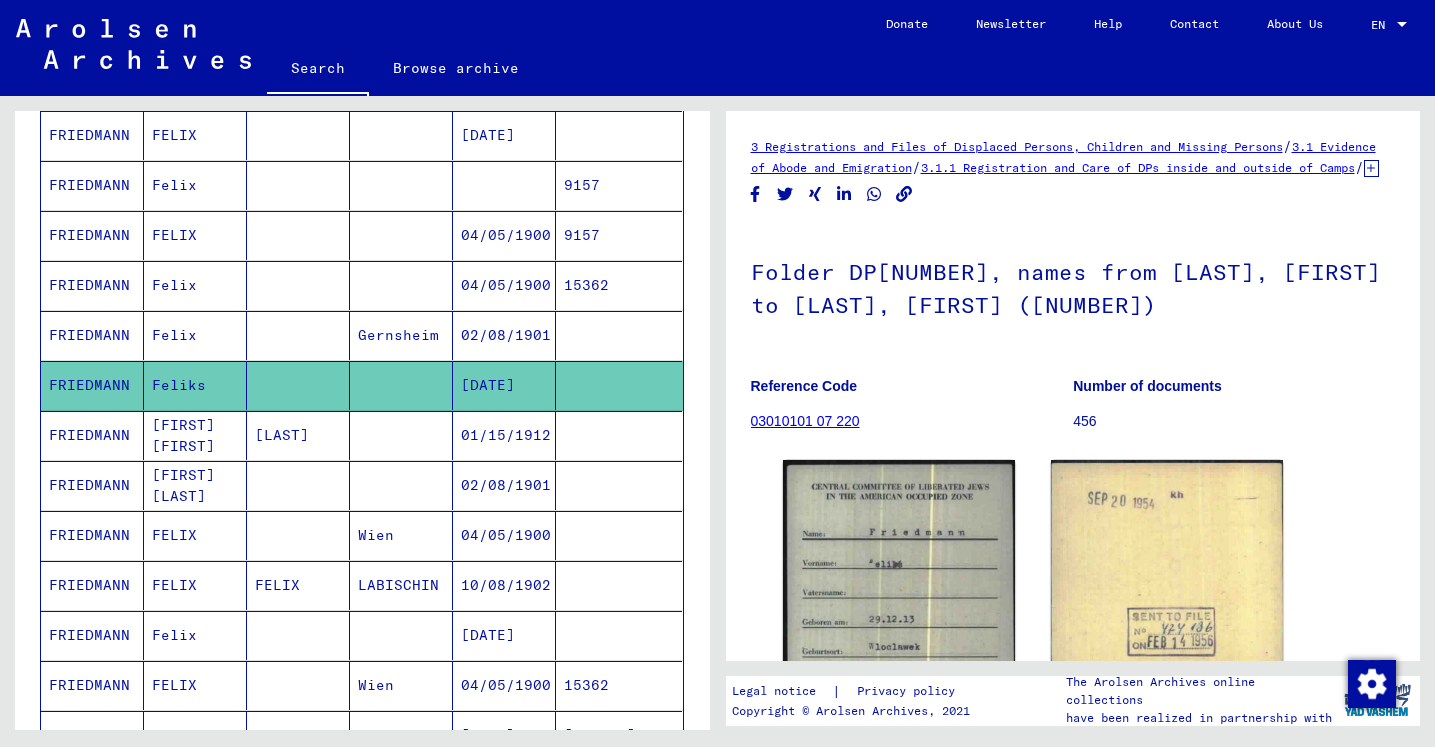 scroll, scrollTop: 686, scrollLeft: 0, axis: vertical 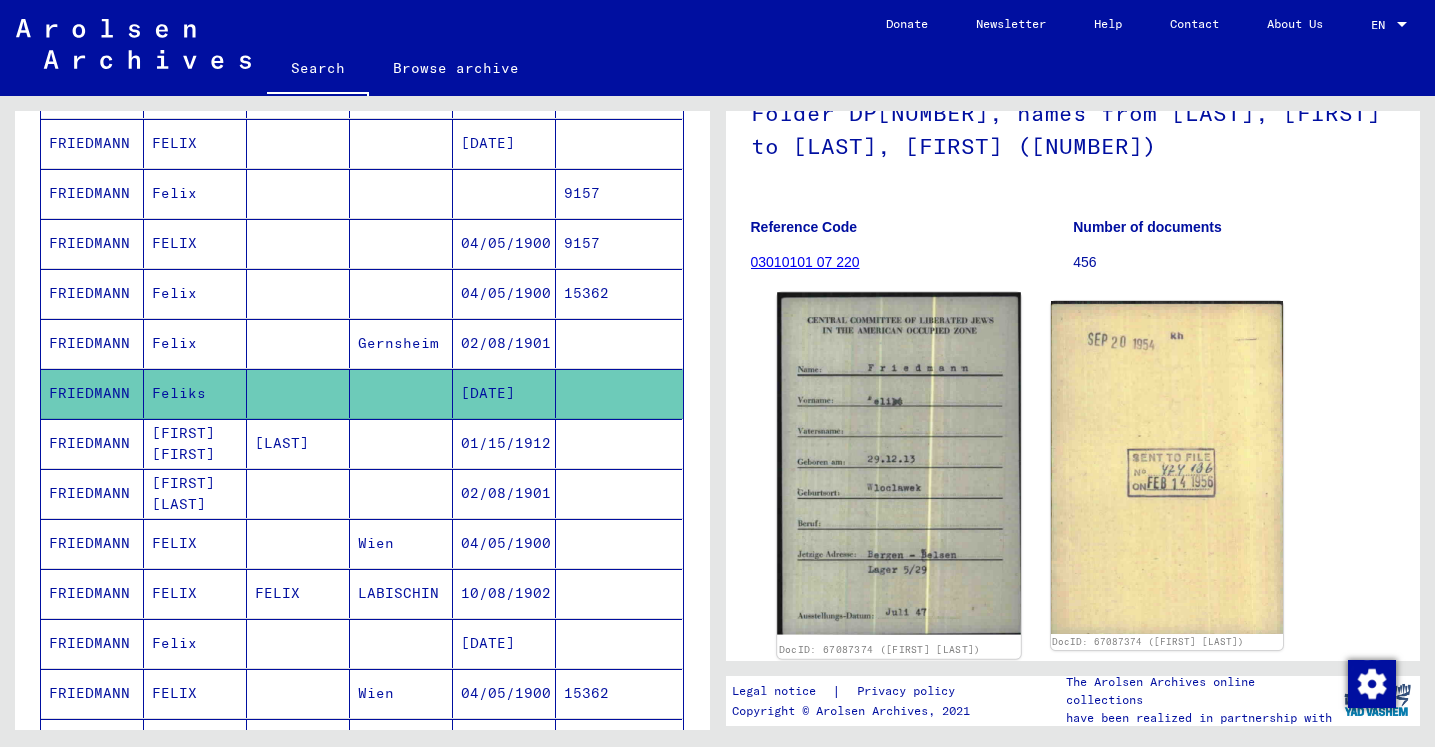 click 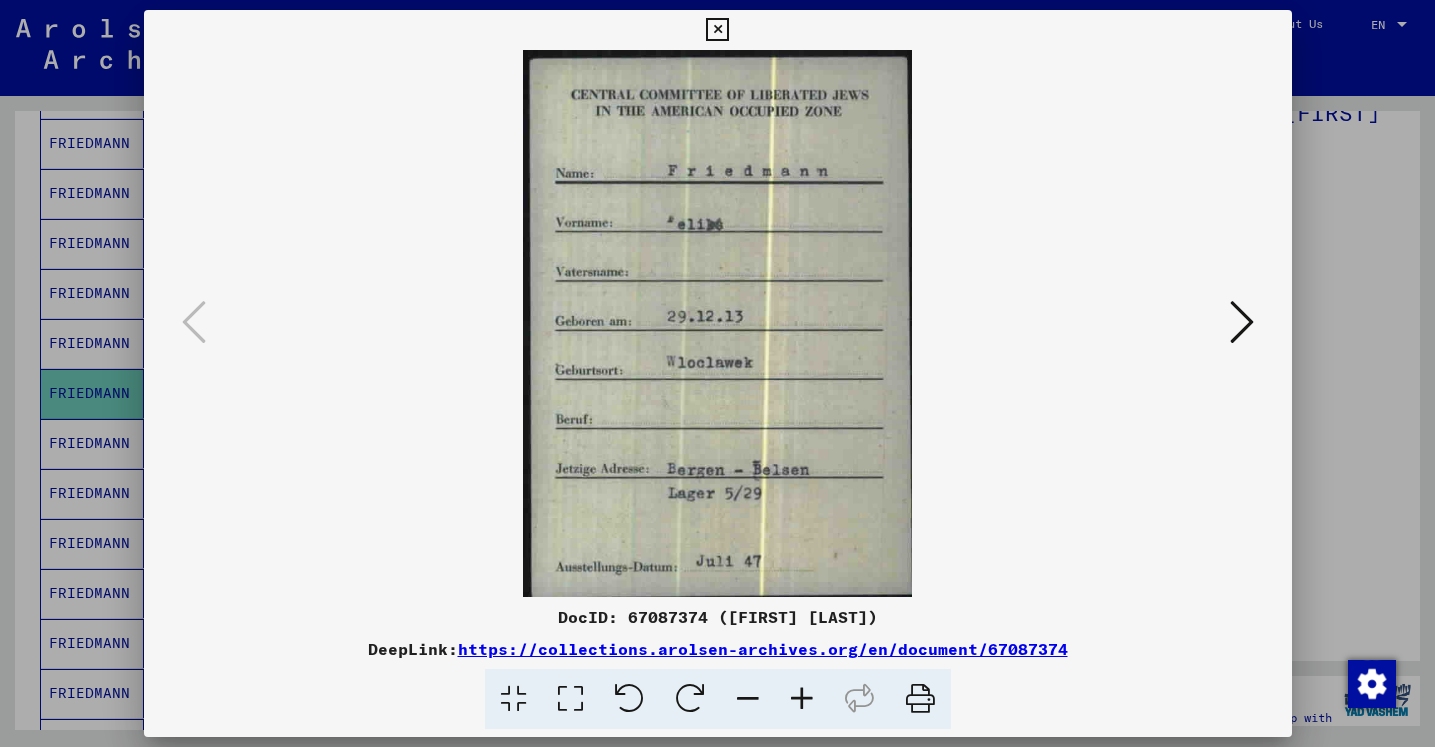 type 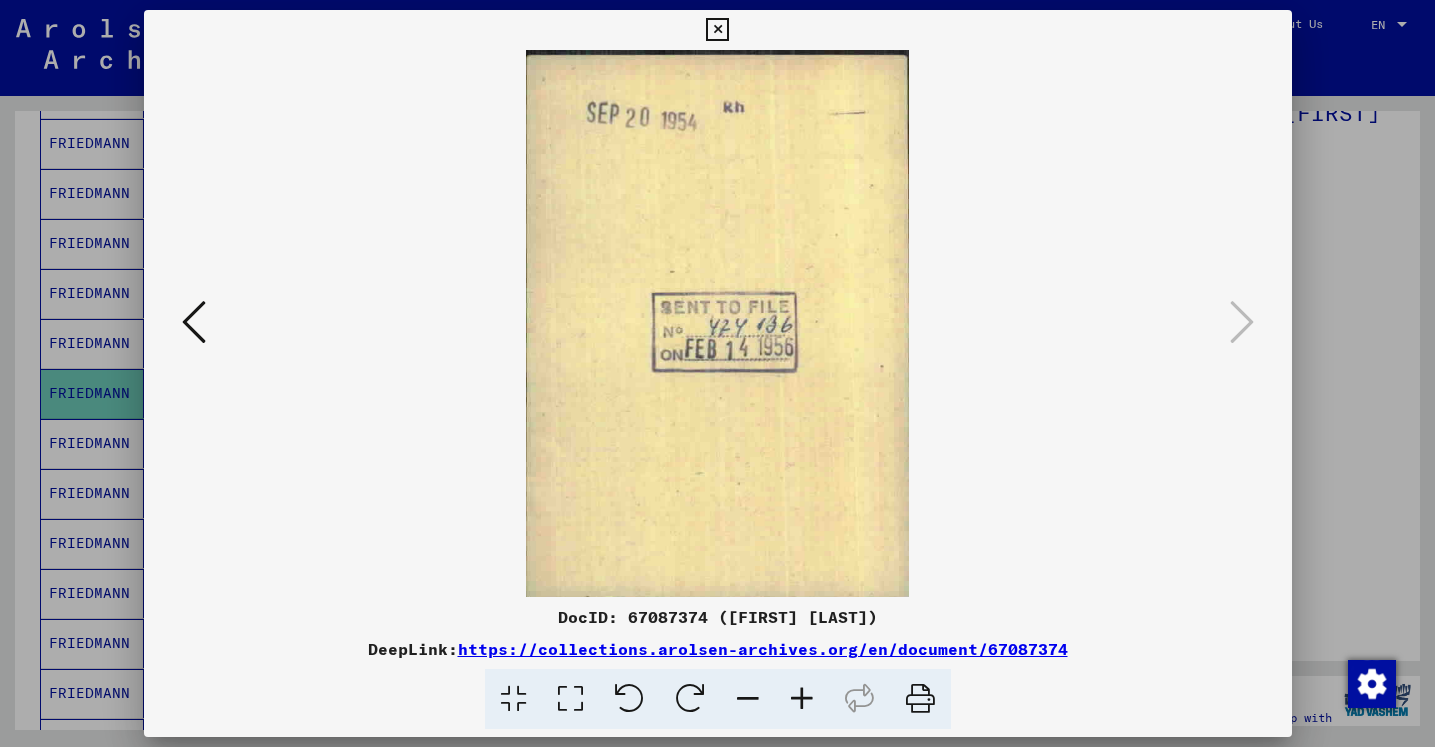 click at bounding box center [717, 30] 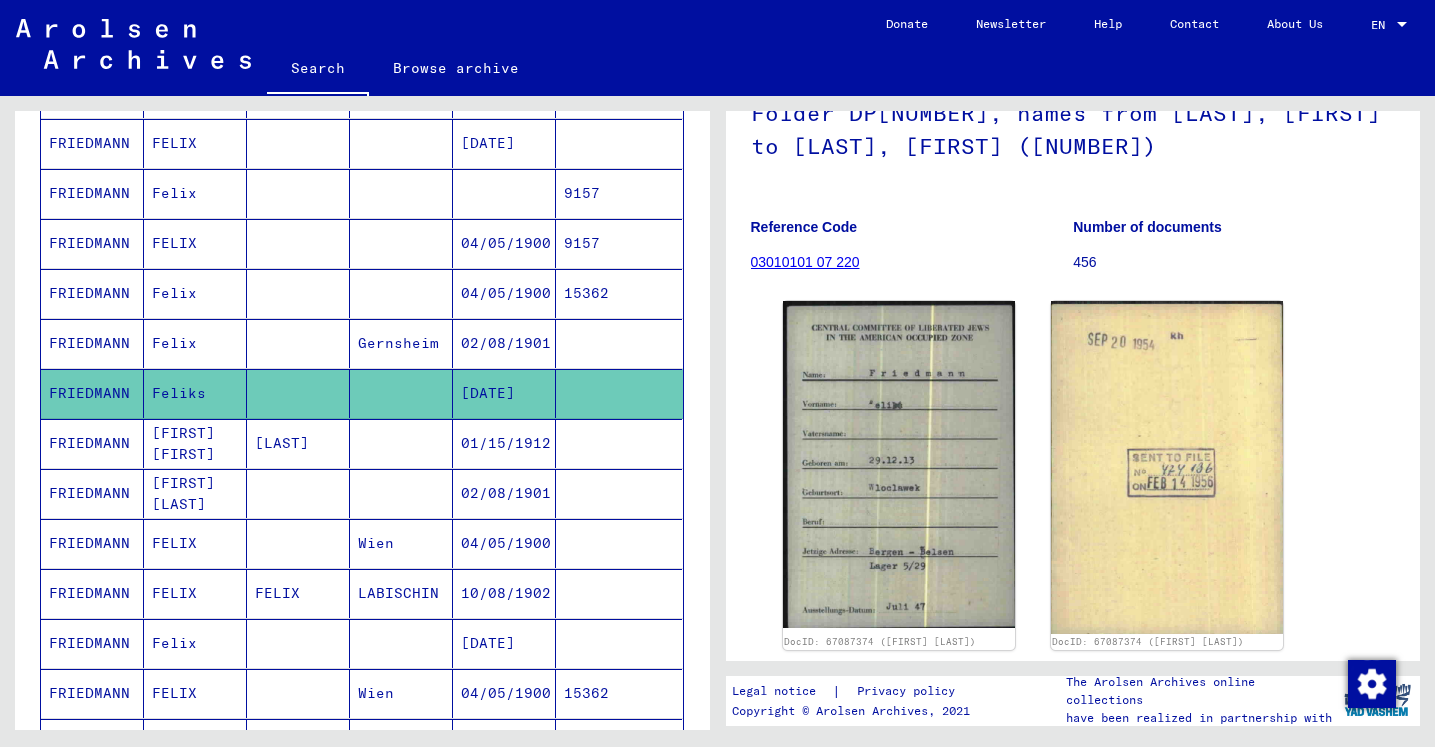 click on "[FIRST] [FIRST] [FIRST] [LAST]" at bounding box center (195, 493) 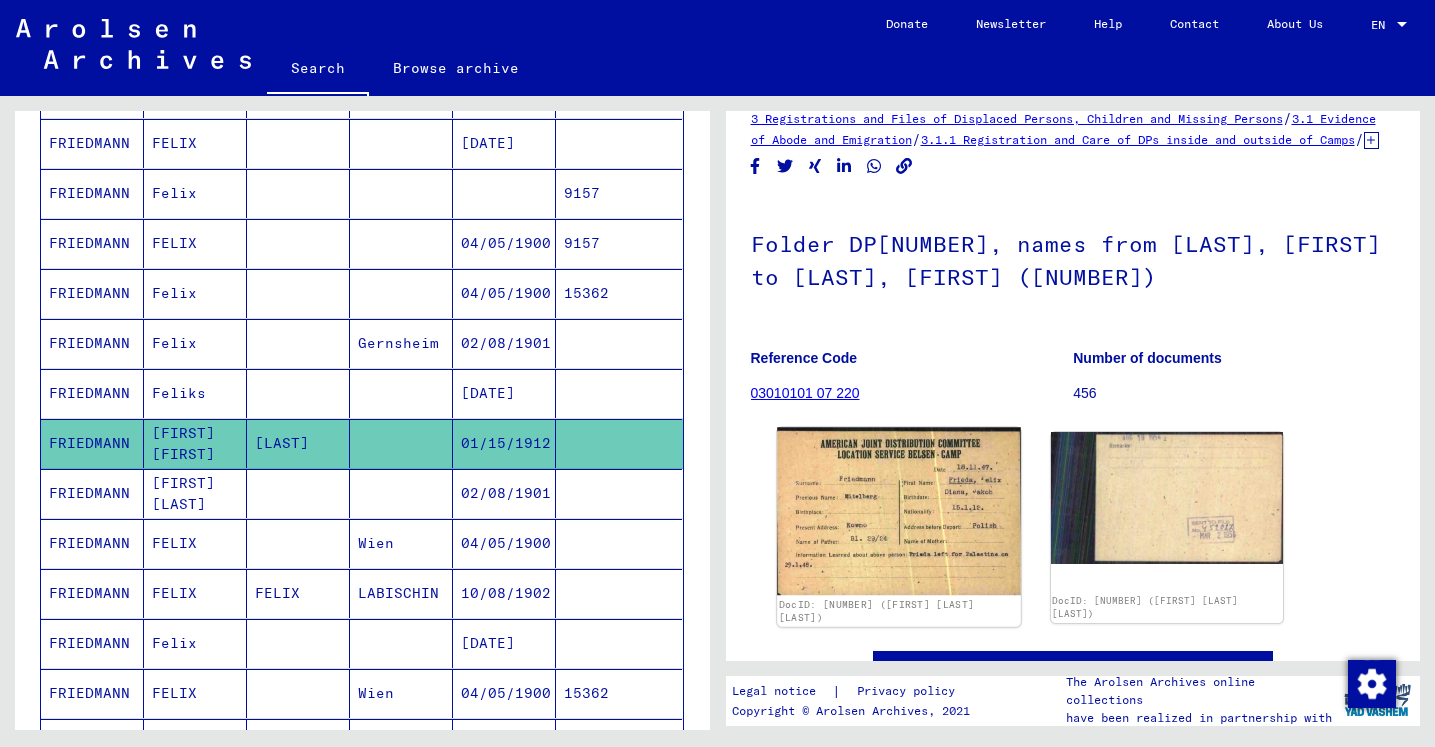 scroll, scrollTop: 32, scrollLeft: 0, axis: vertical 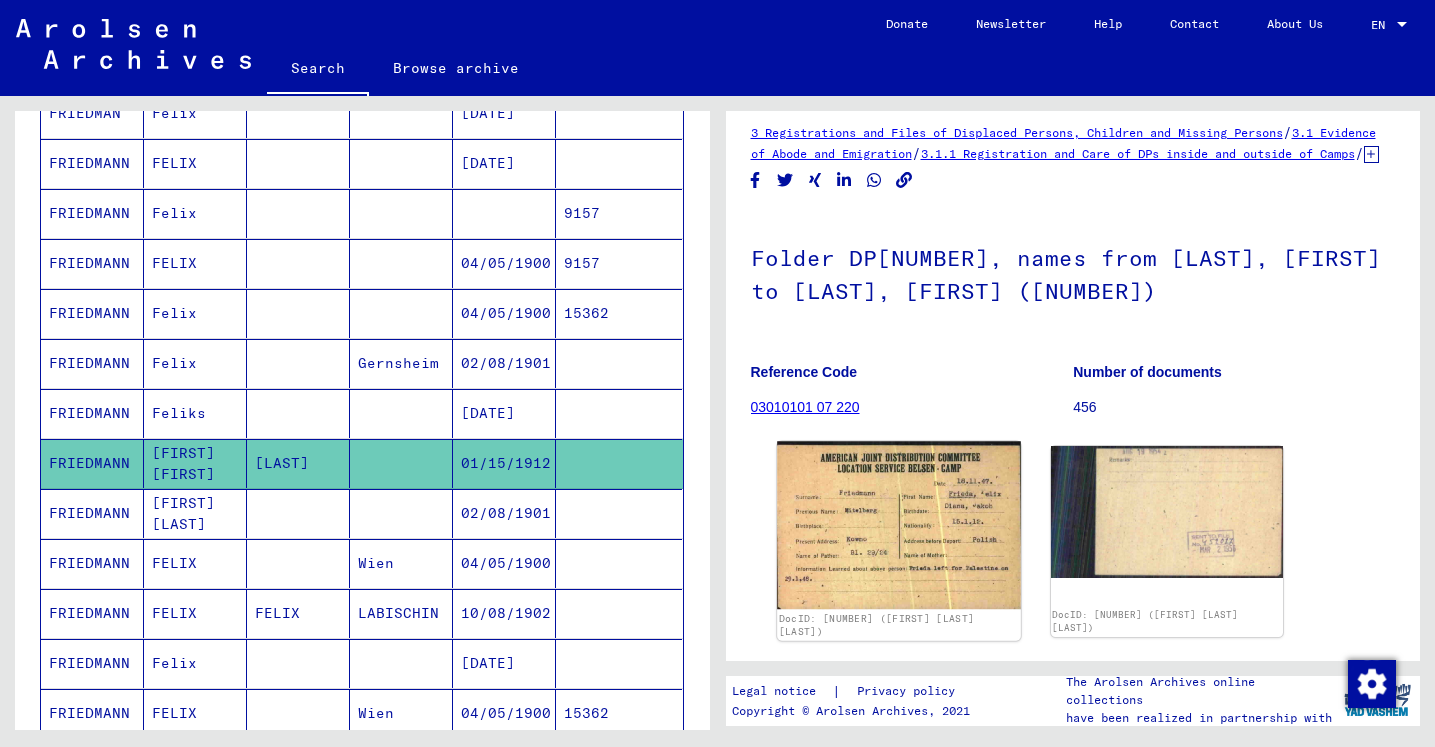 click 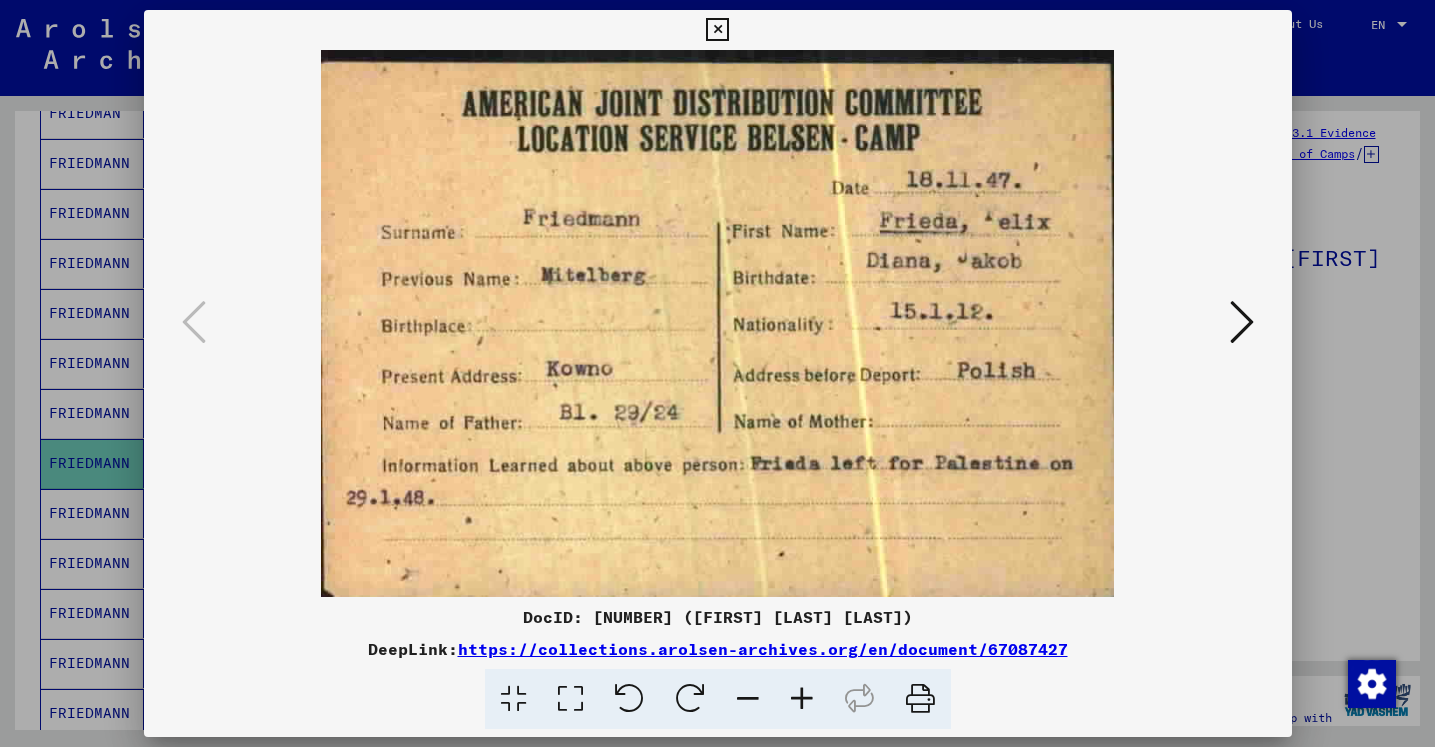 click at bounding box center [1242, 322] 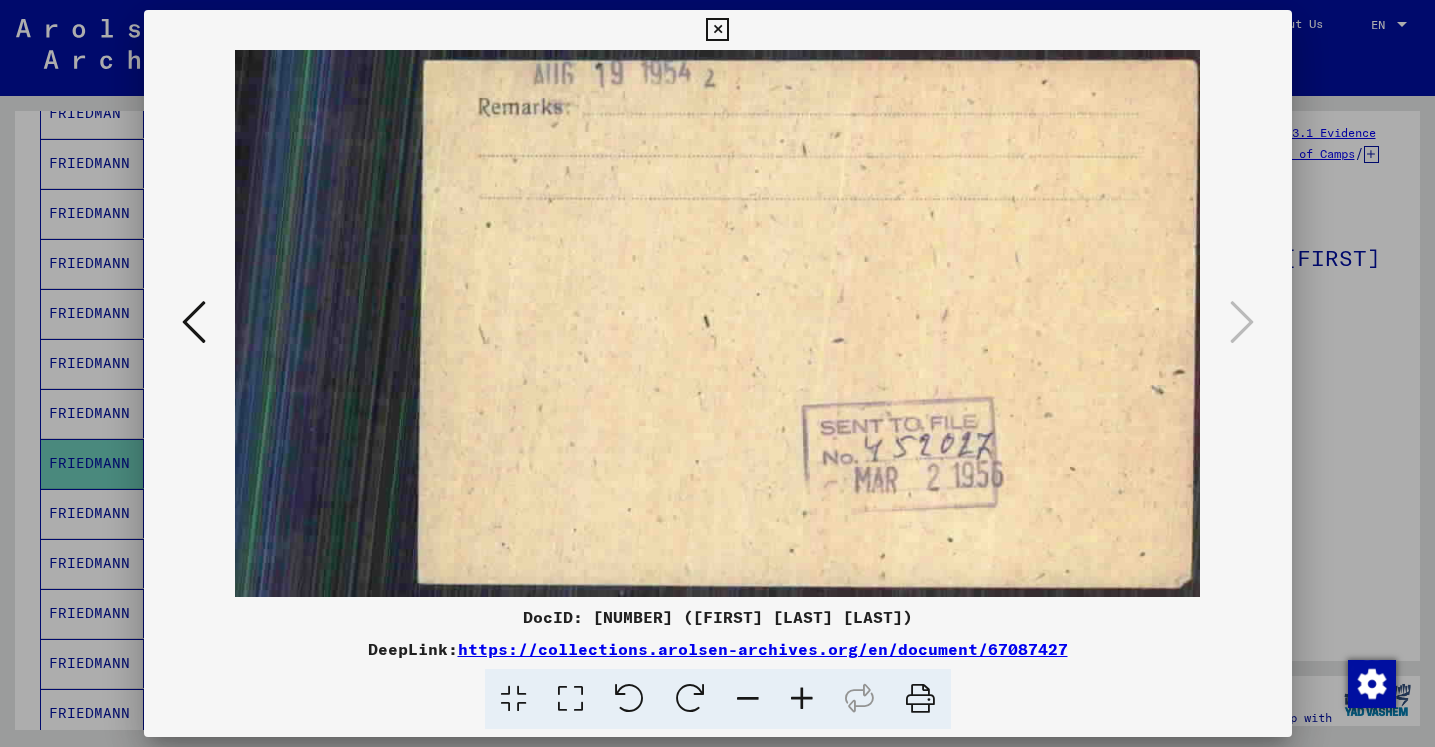 click at bounding box center [194, 322] 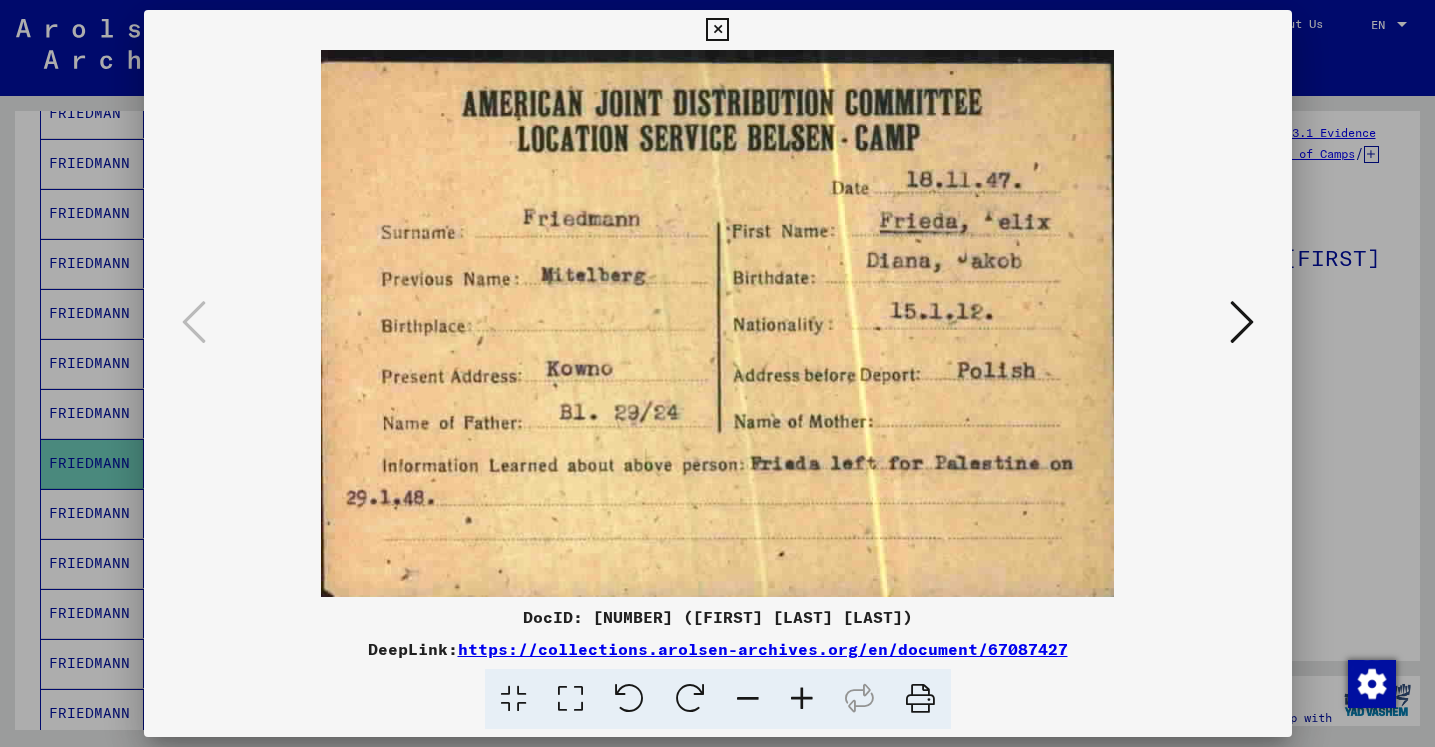 click at bounding box center [717, 30] 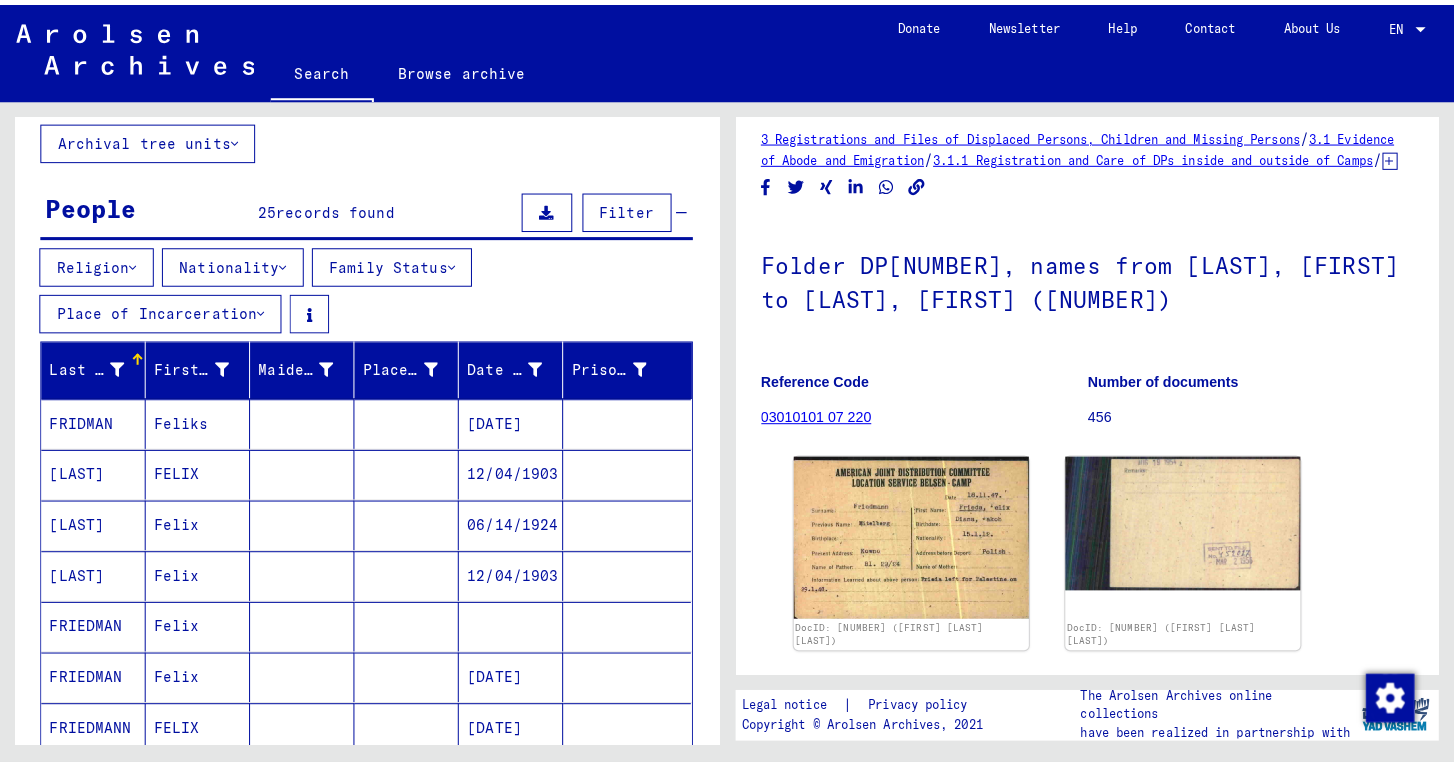 scroll, scrollTop: 115, scrollLeft: 0, axis: vertical 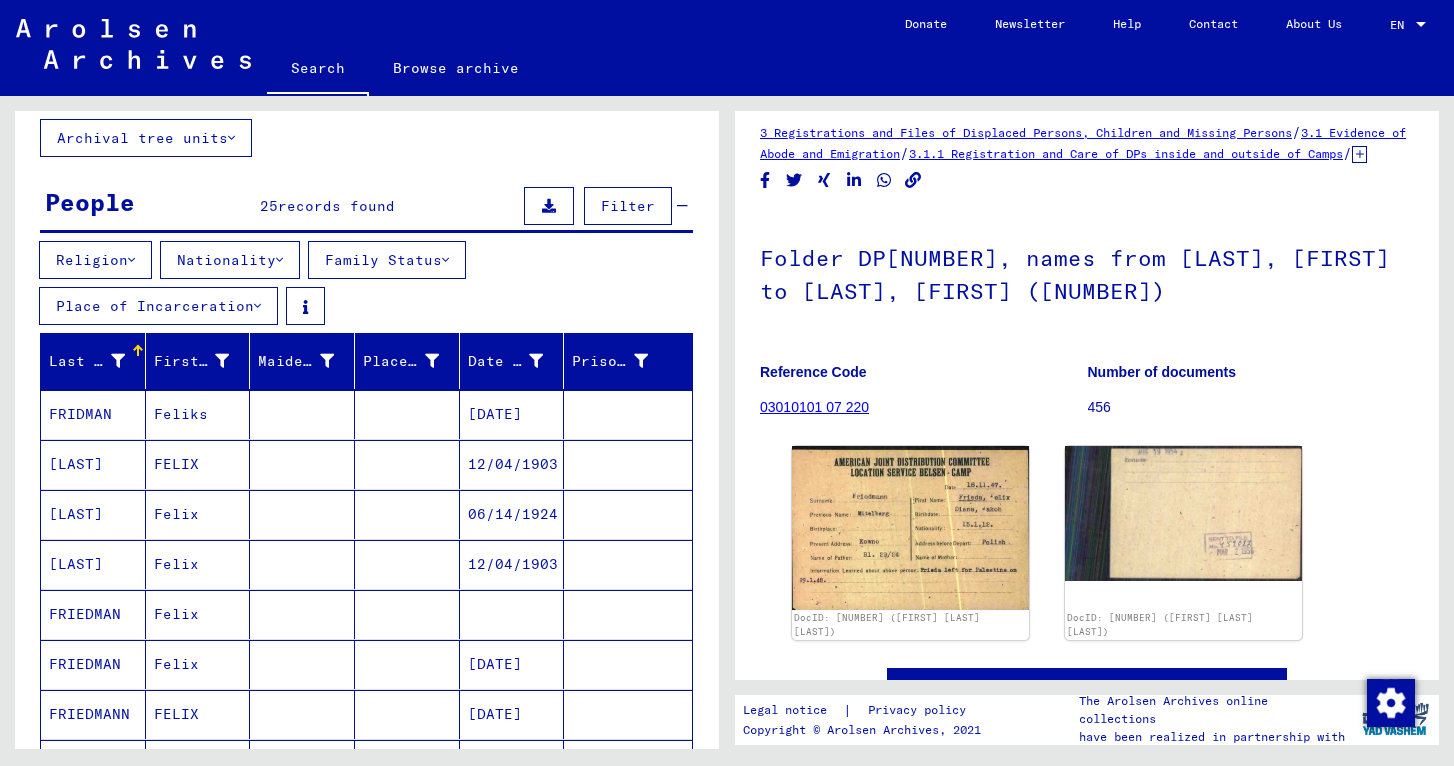 click on "Felix" at bounding box center [198, 664] 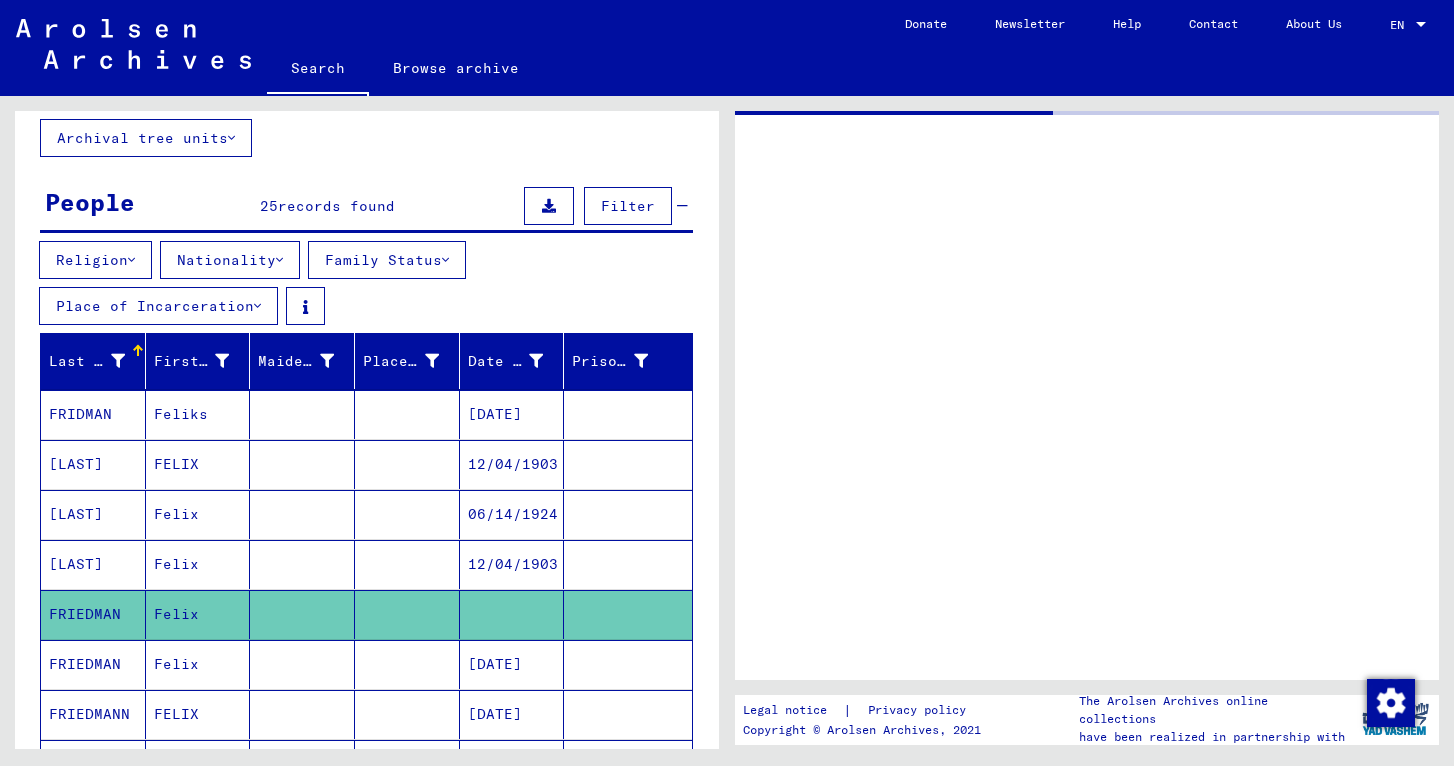 scroll, scrollTop: 0, scrollLeft: 0, axis: both 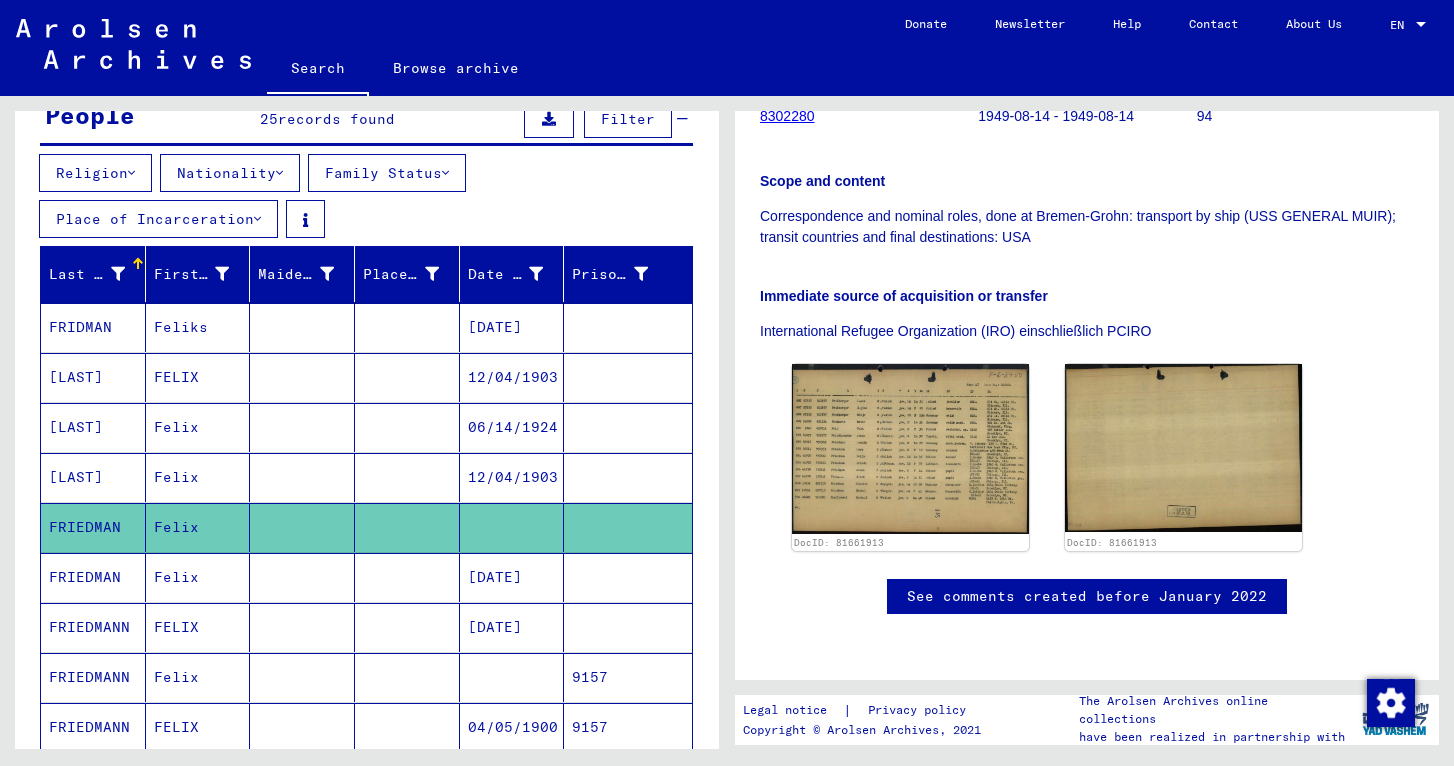 click on "[DATE]" at bounding box center (512, 627) 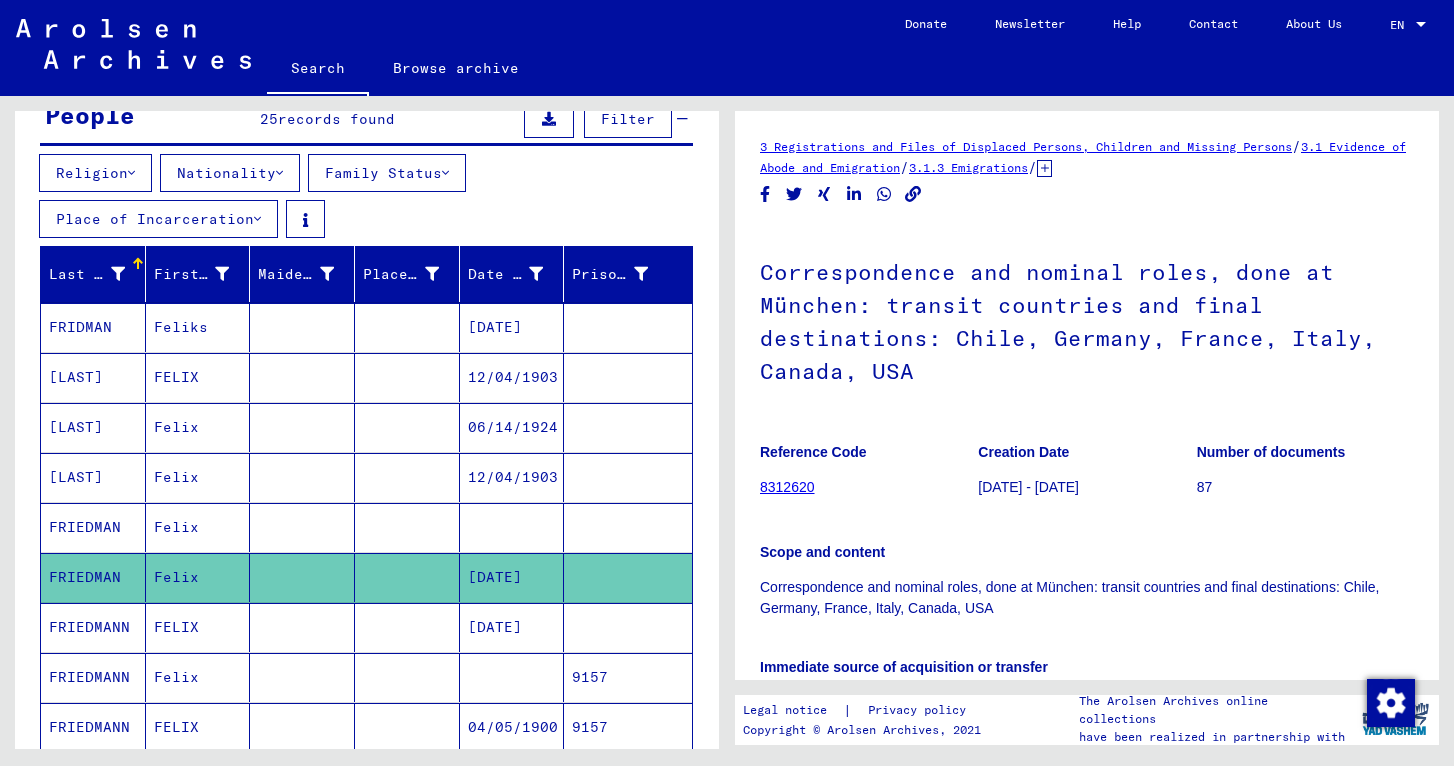 scroll, scrollTop: 0, scrollLeft: 0, axis: both 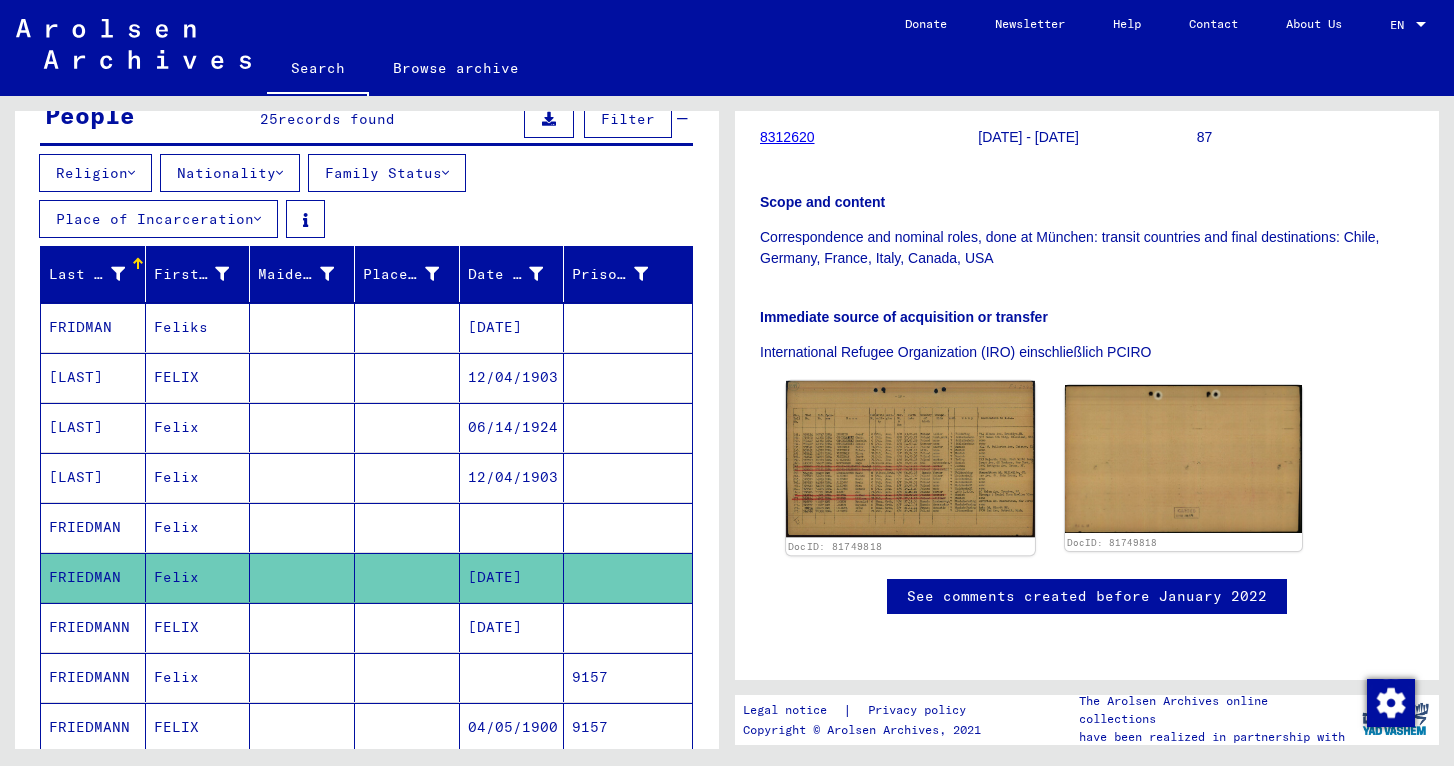 click 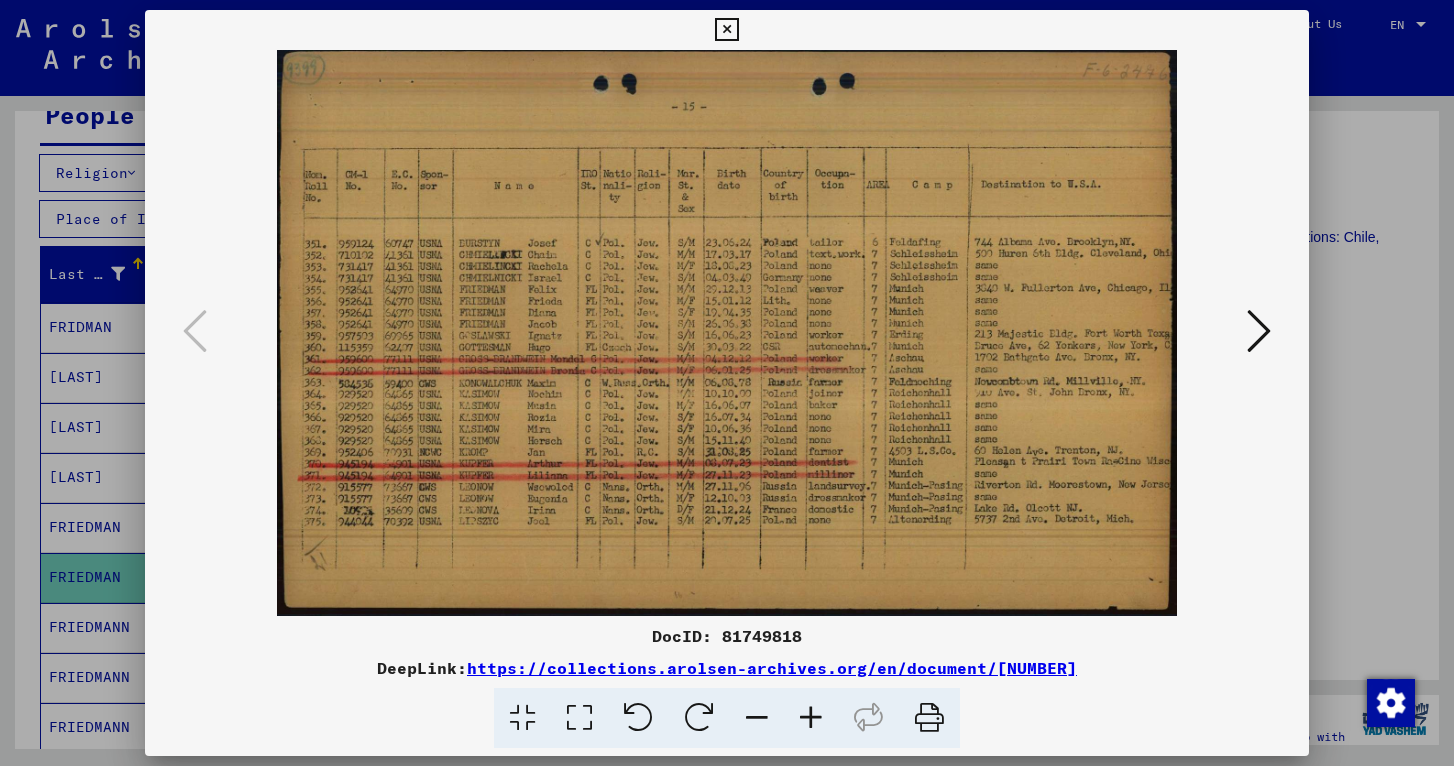 click at bounding box center [726, 30] 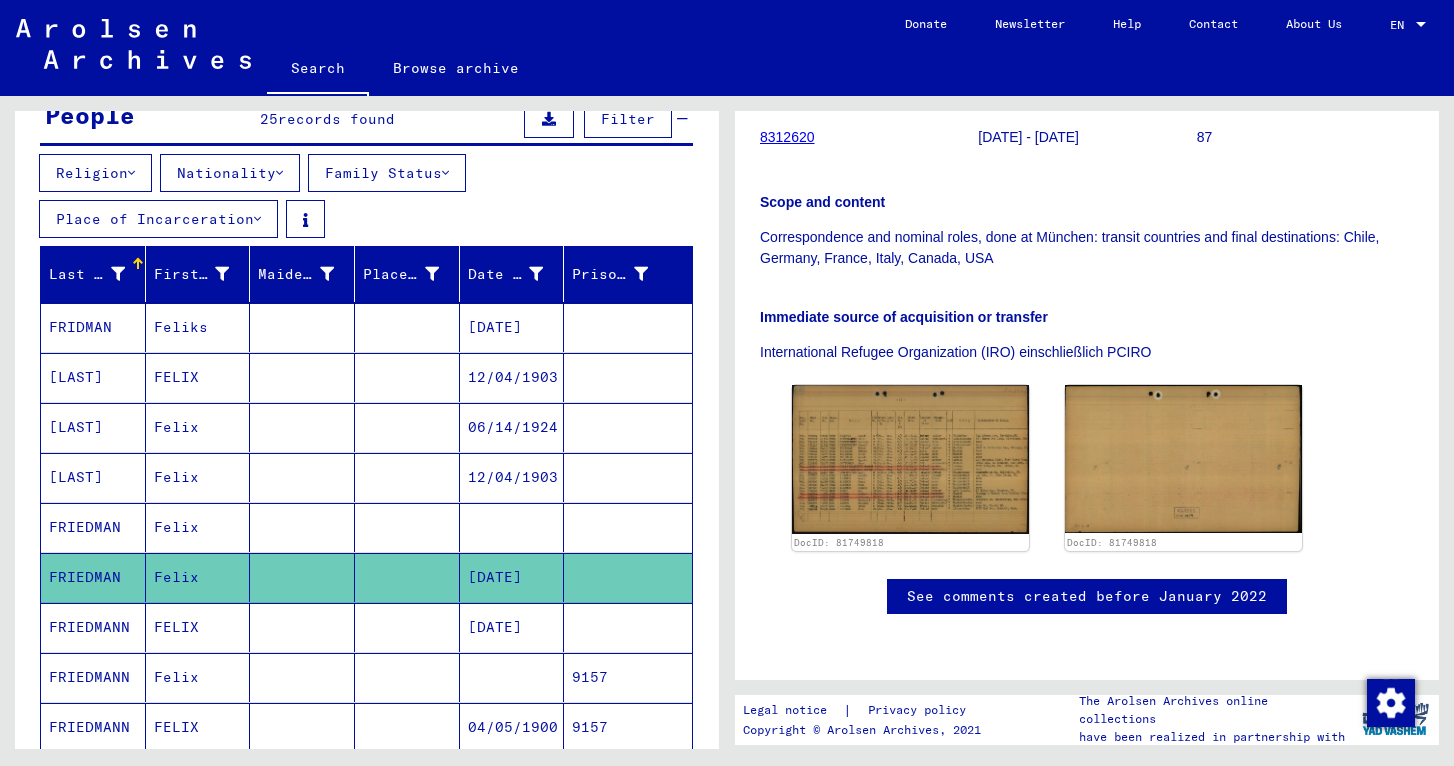 click on "[DATE]" at bounding box center [512, 377] 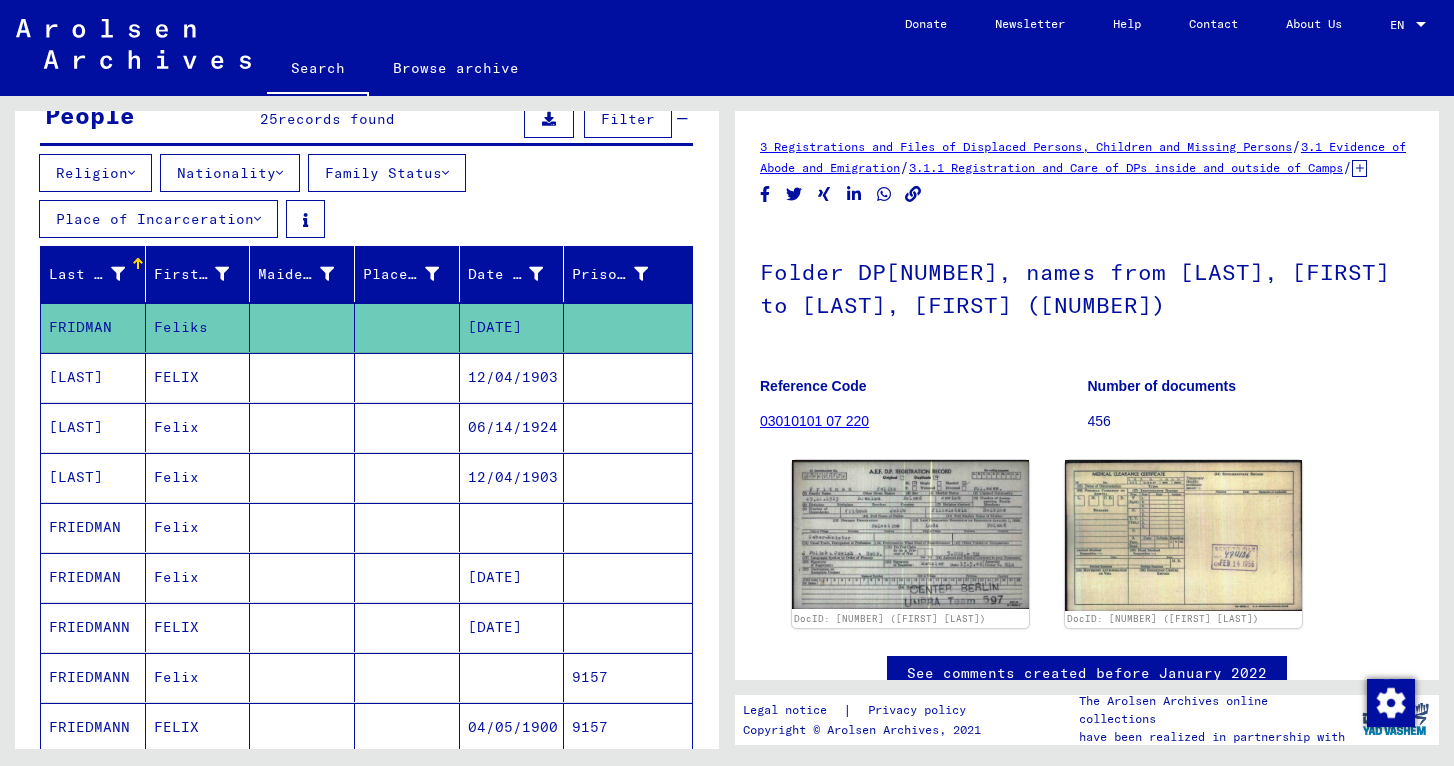 scroll, scrollTop: 0, scrollLeft: 0, axis: both 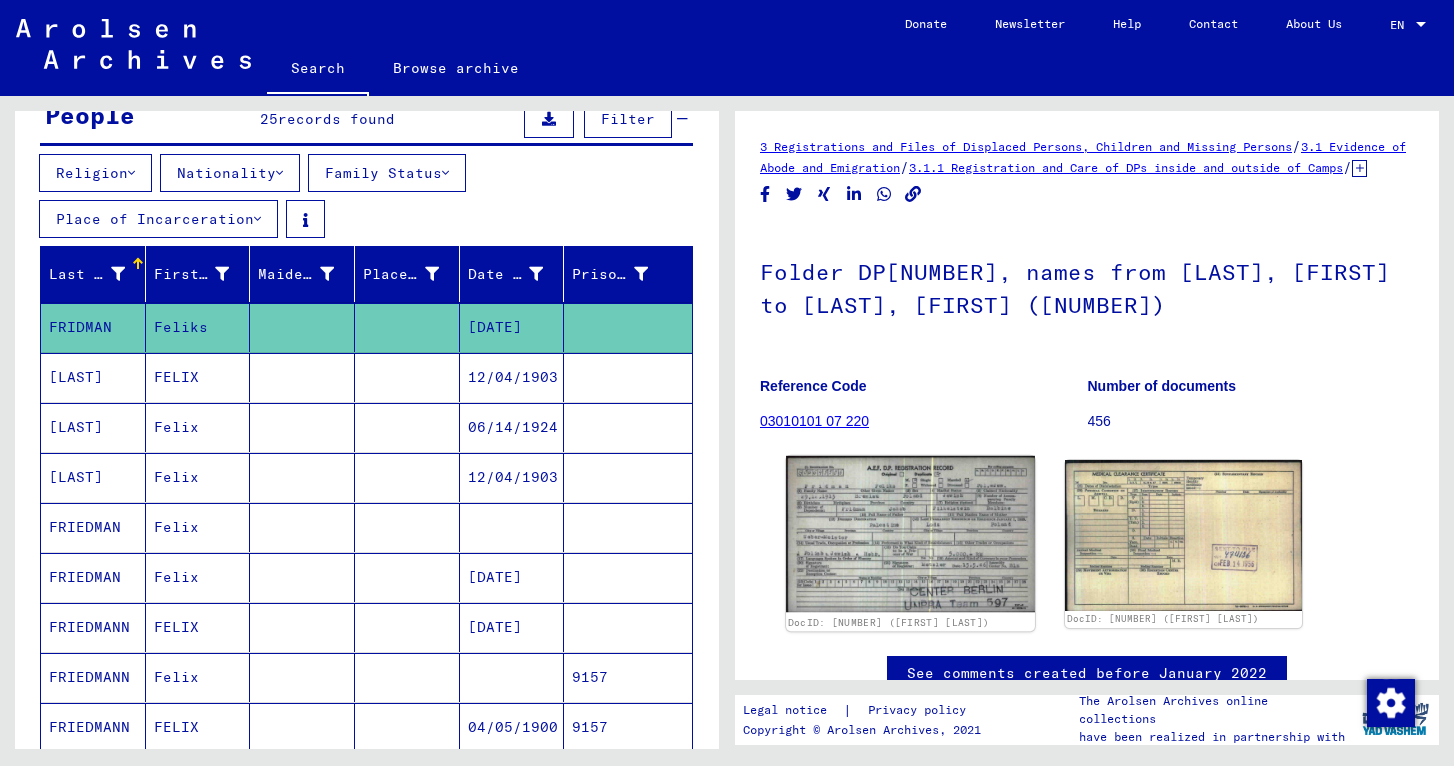 click 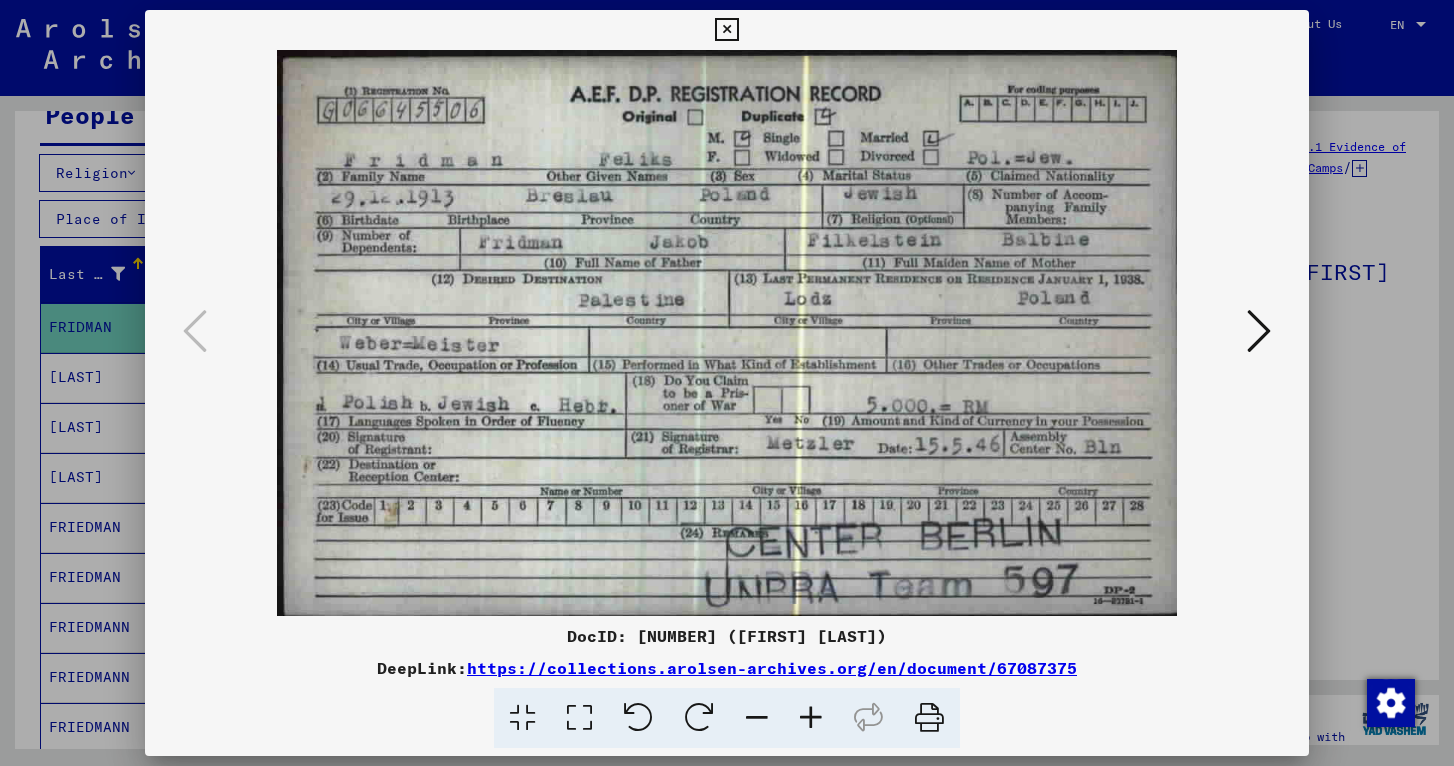 type 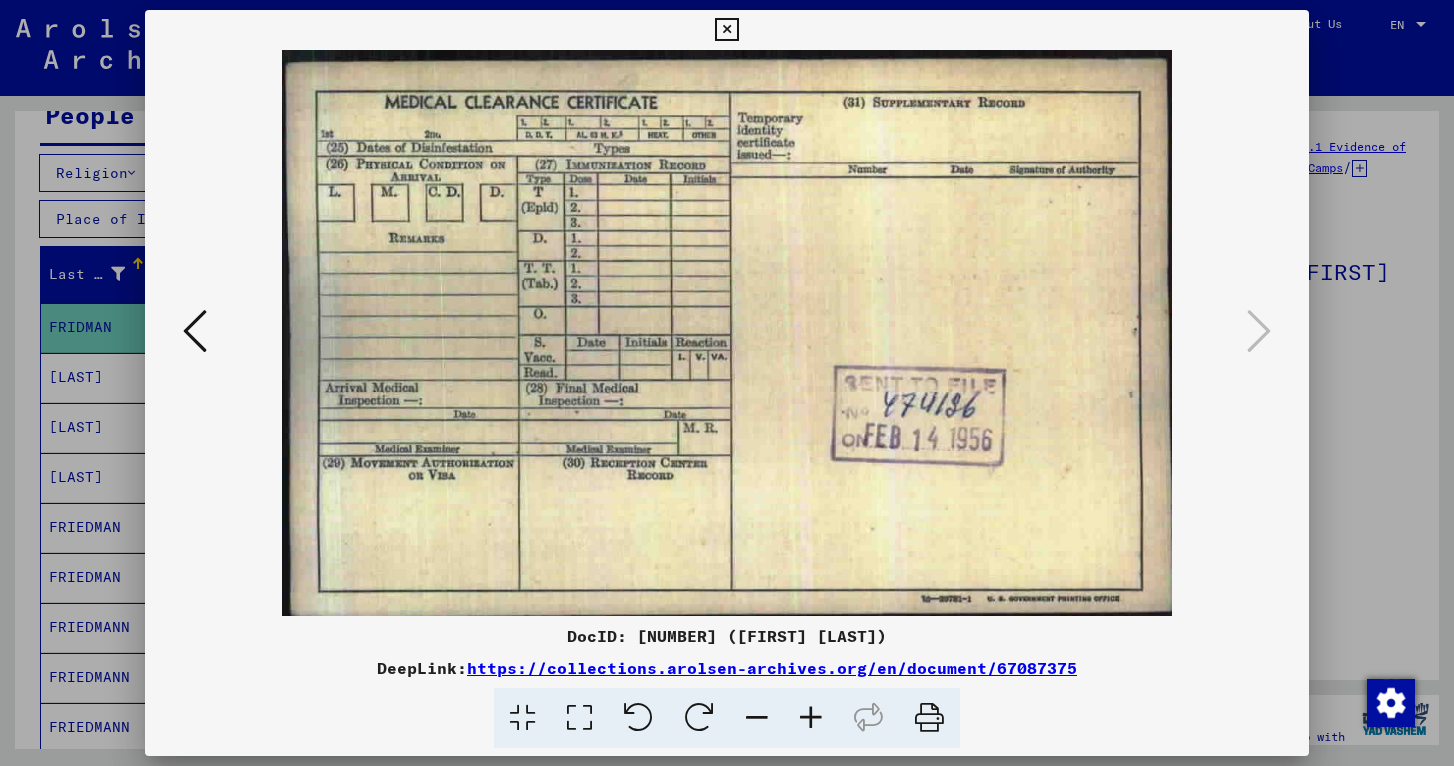 click at bounding box center (195, 331) 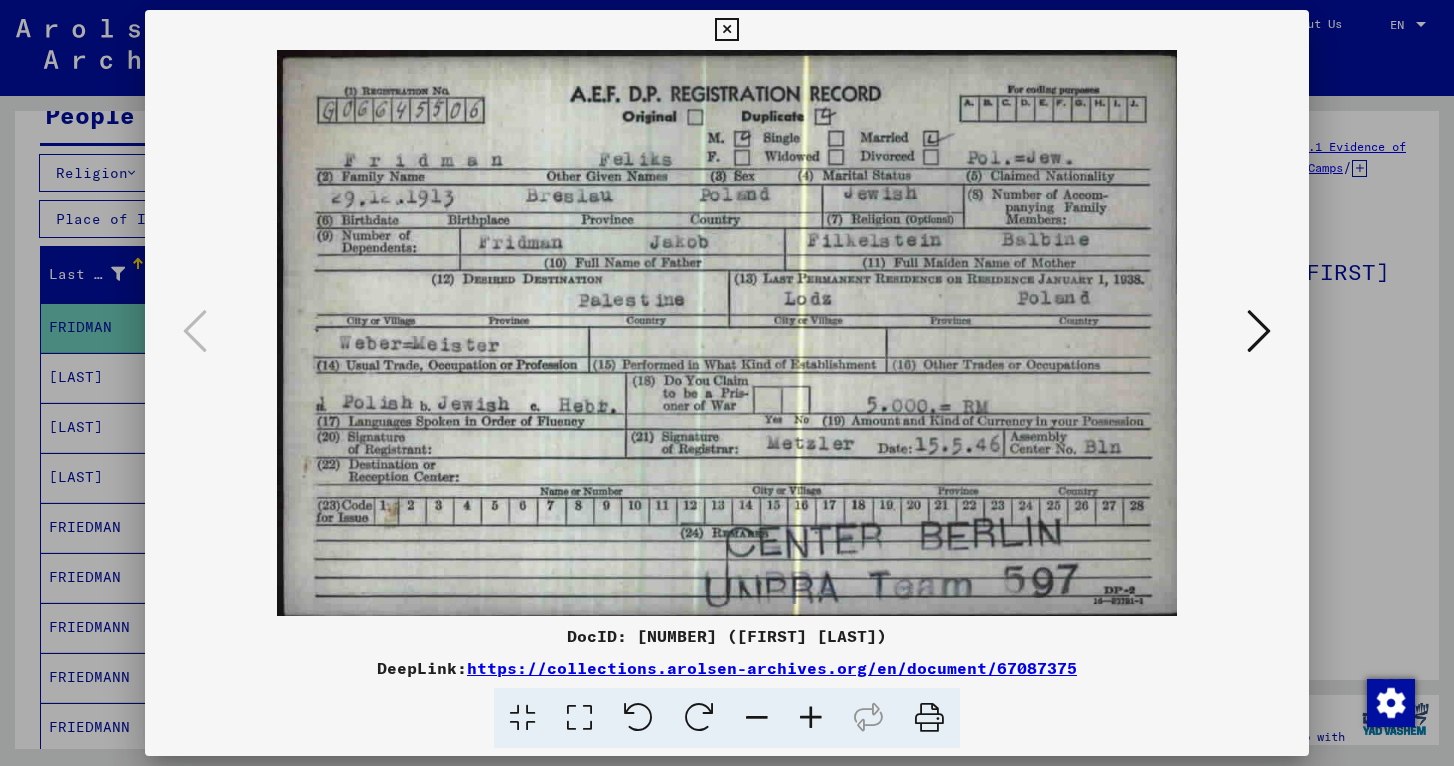 click at bounding box center (726, 30) 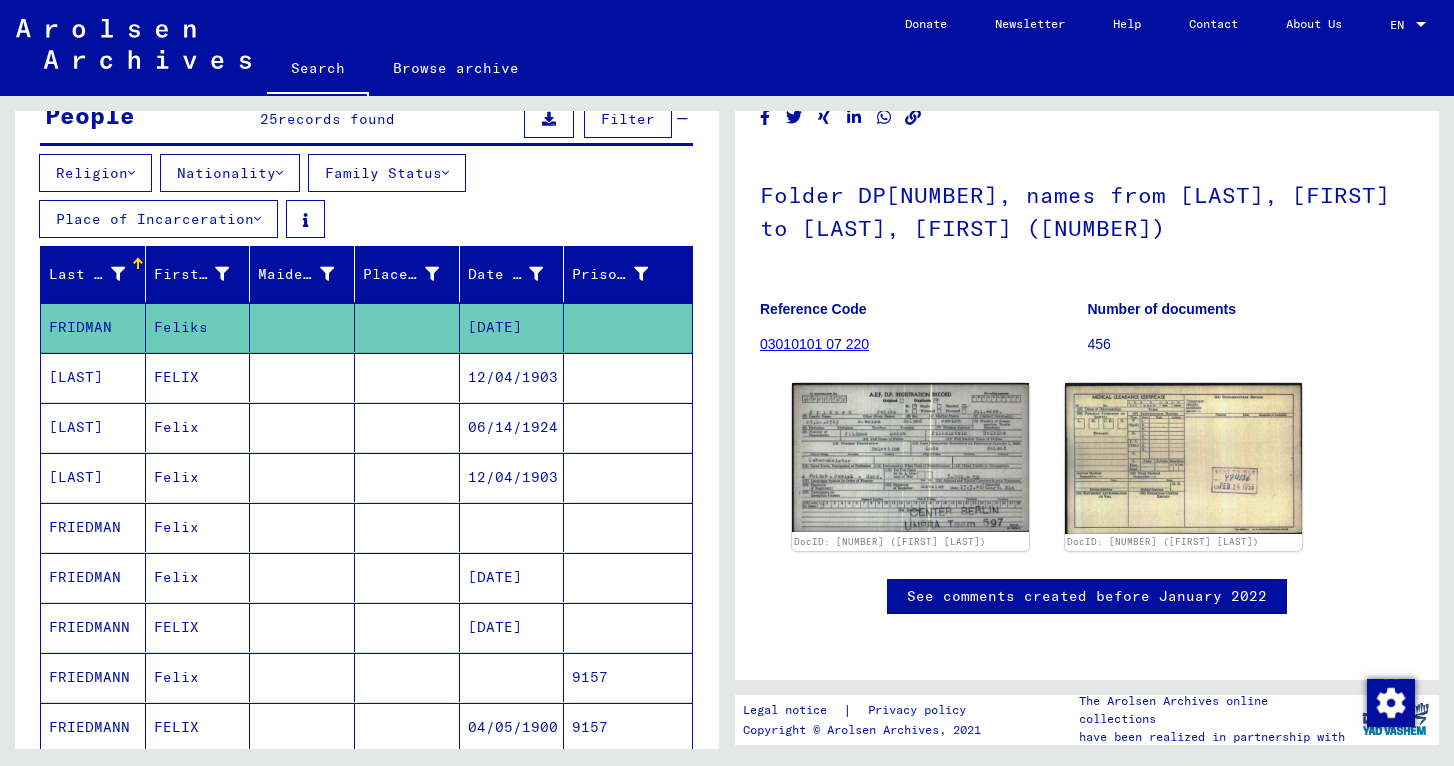 scroll, scrollTop: 155, scrollLeft: 0, axis: vertical 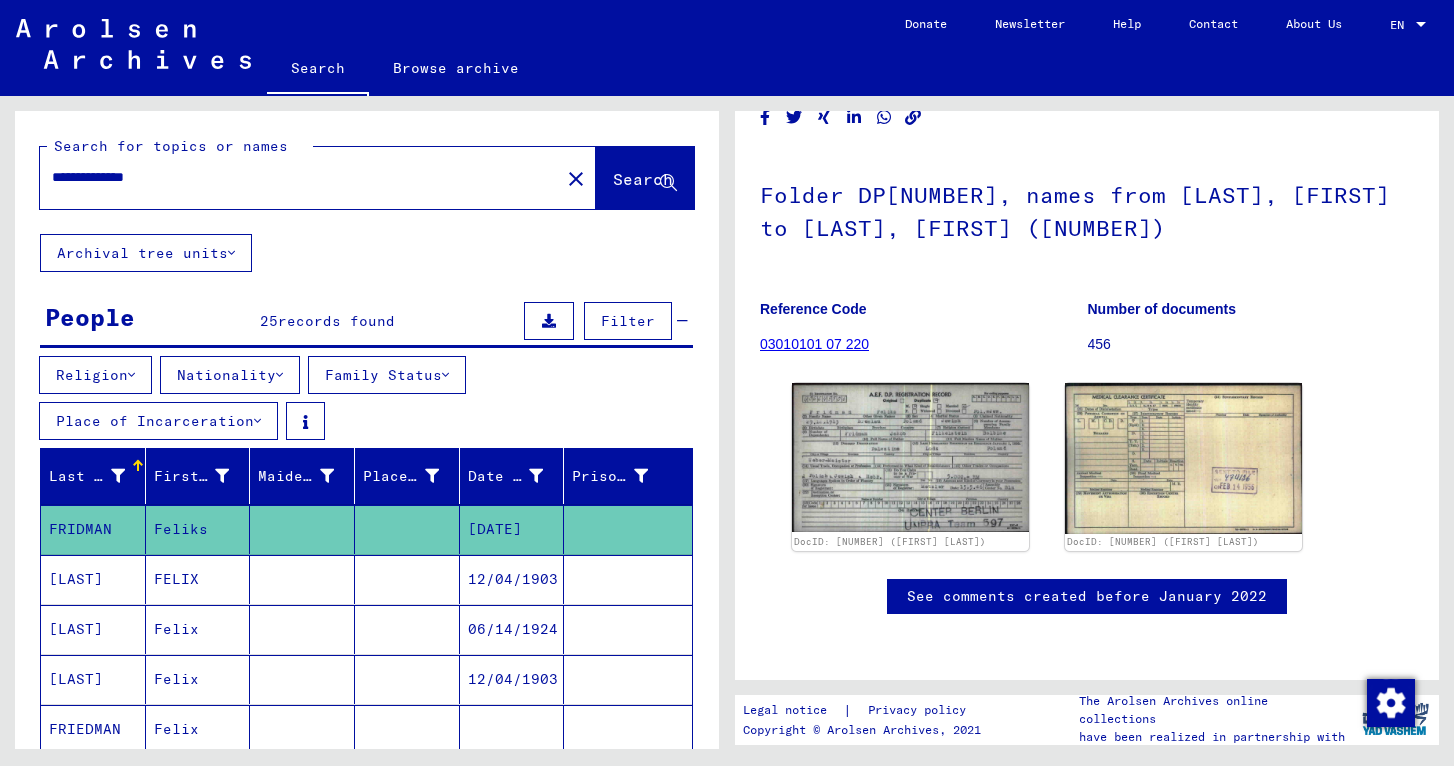 click on "**********" at bounding box center (300, 177) 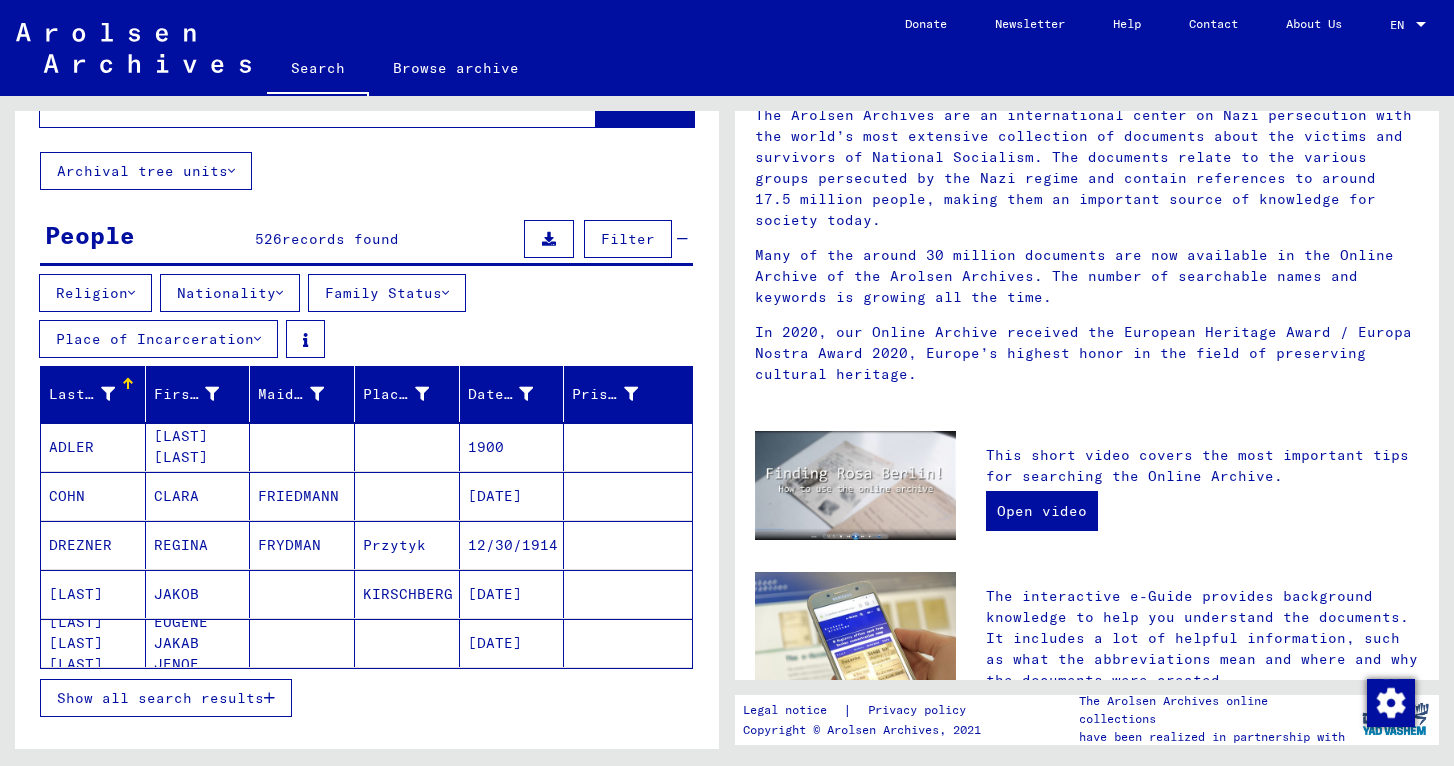 scroll, scrollTop: 88, scrollLeft: 0, axis: vertical 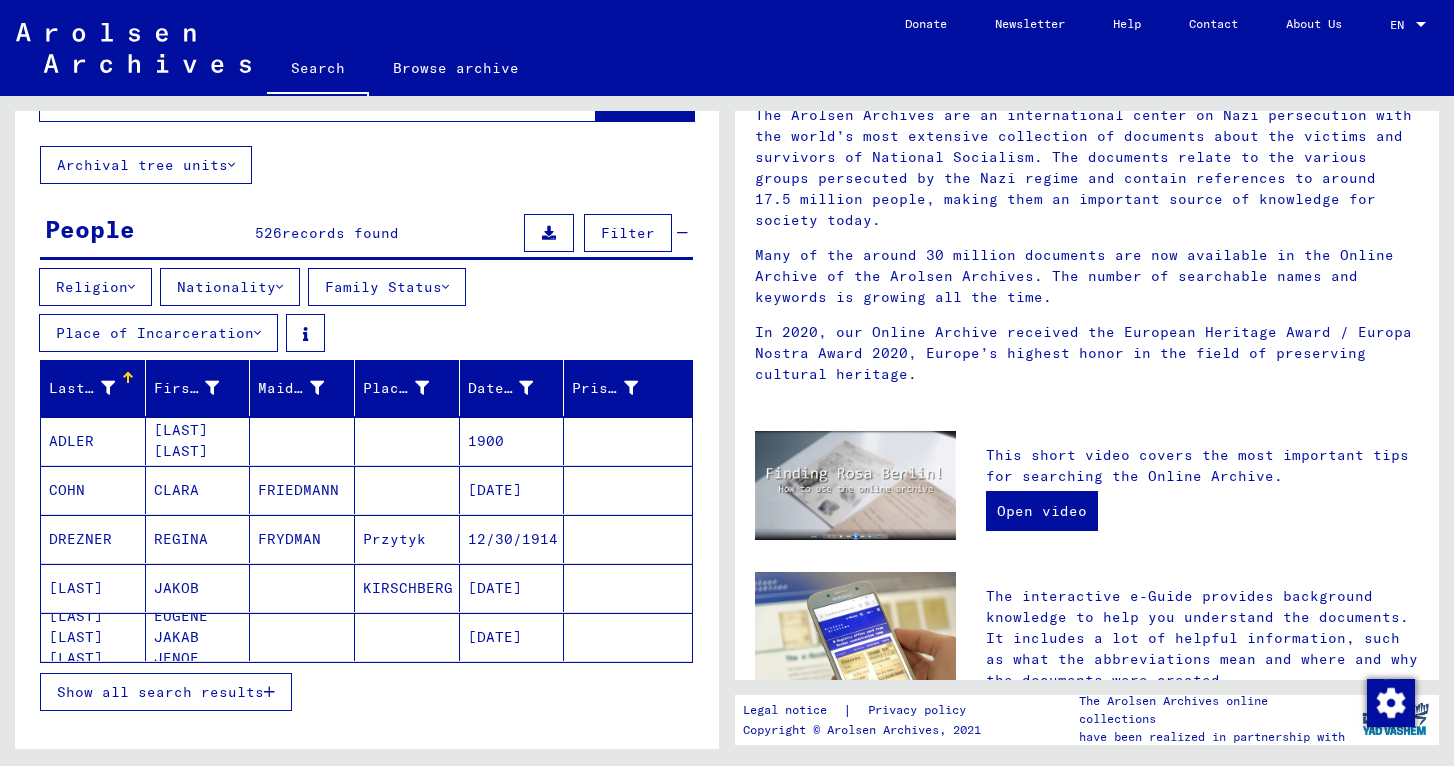 click at bounding box center [269, 692] 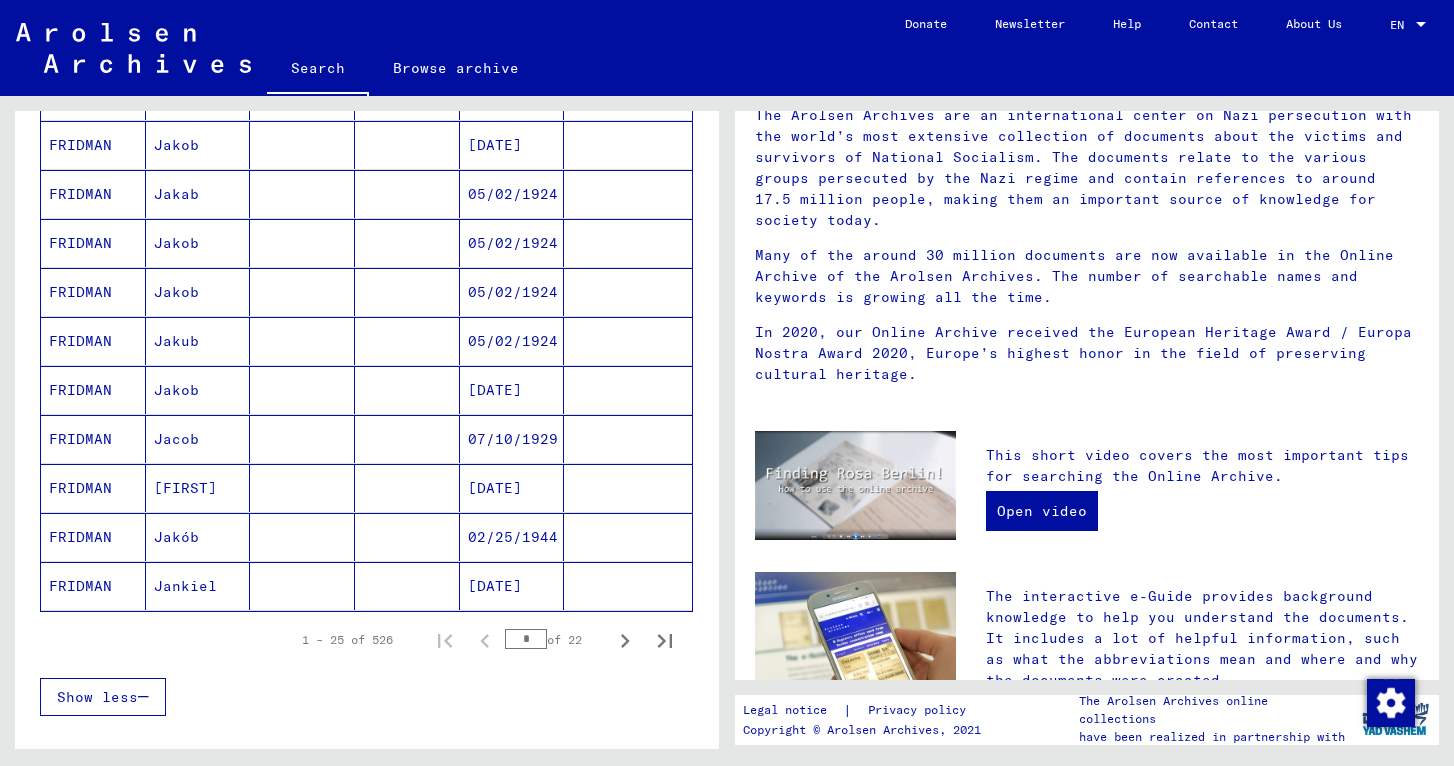 scroll, scrollTop: 1120, scrollLeft: 0, axis: vertical 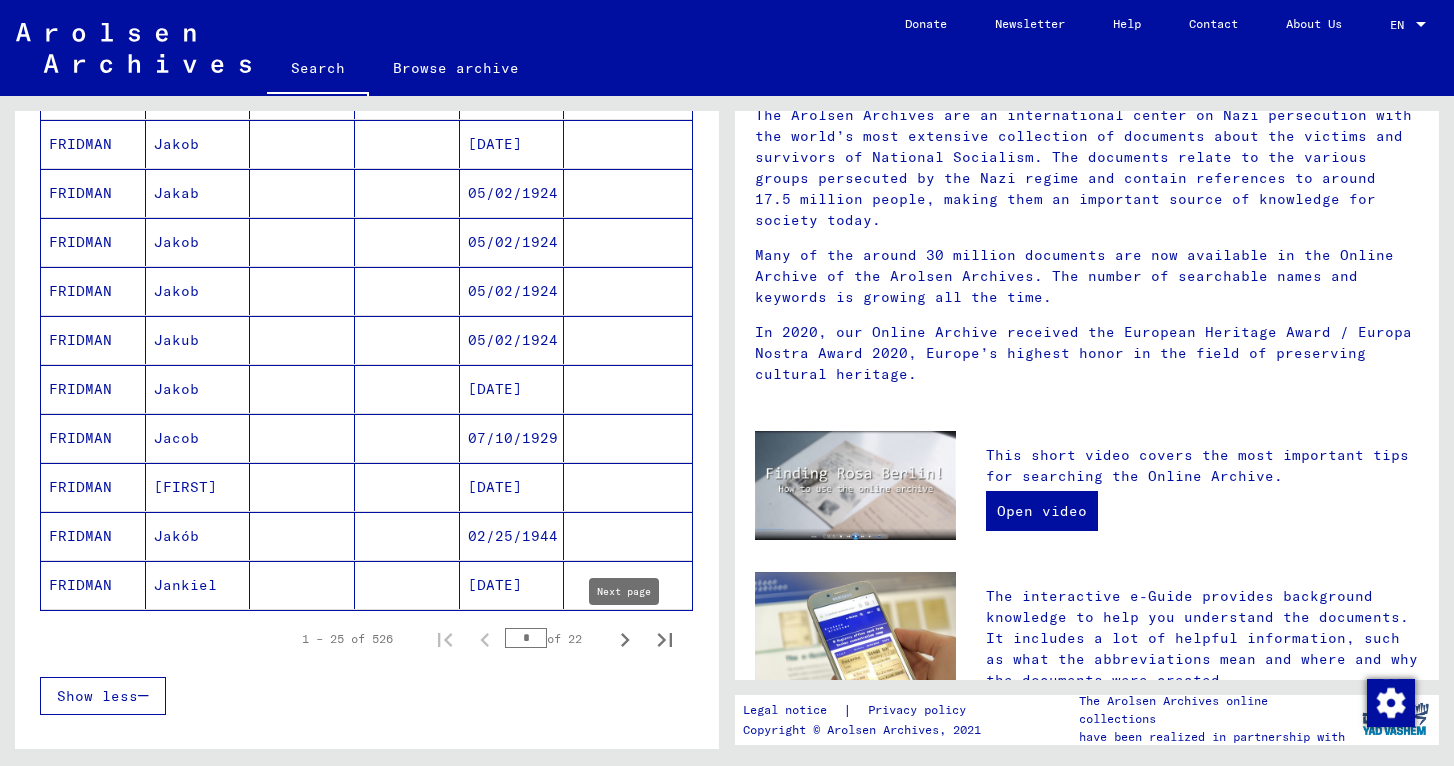 click 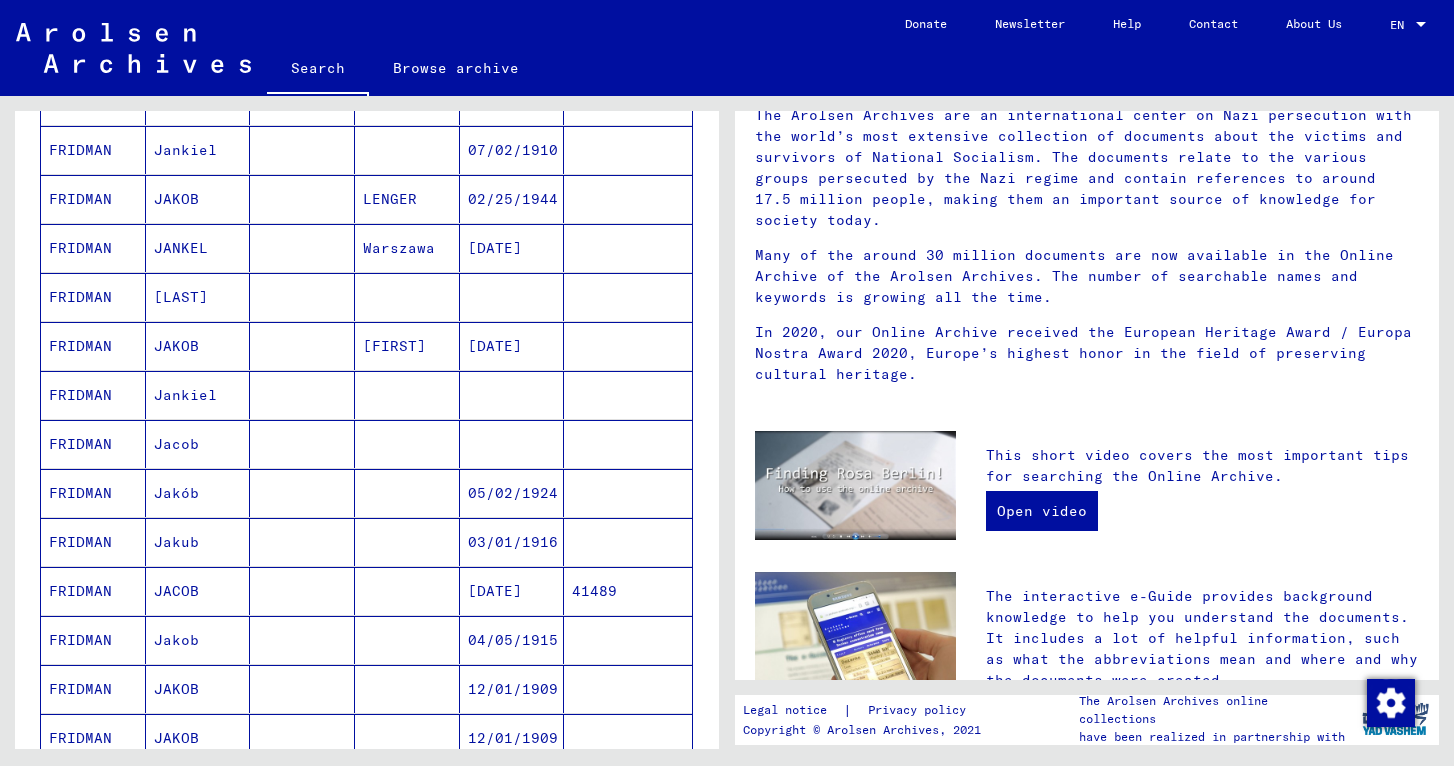 scroll, scrollTop: 401, scrollLeft: 0, axis: vertical 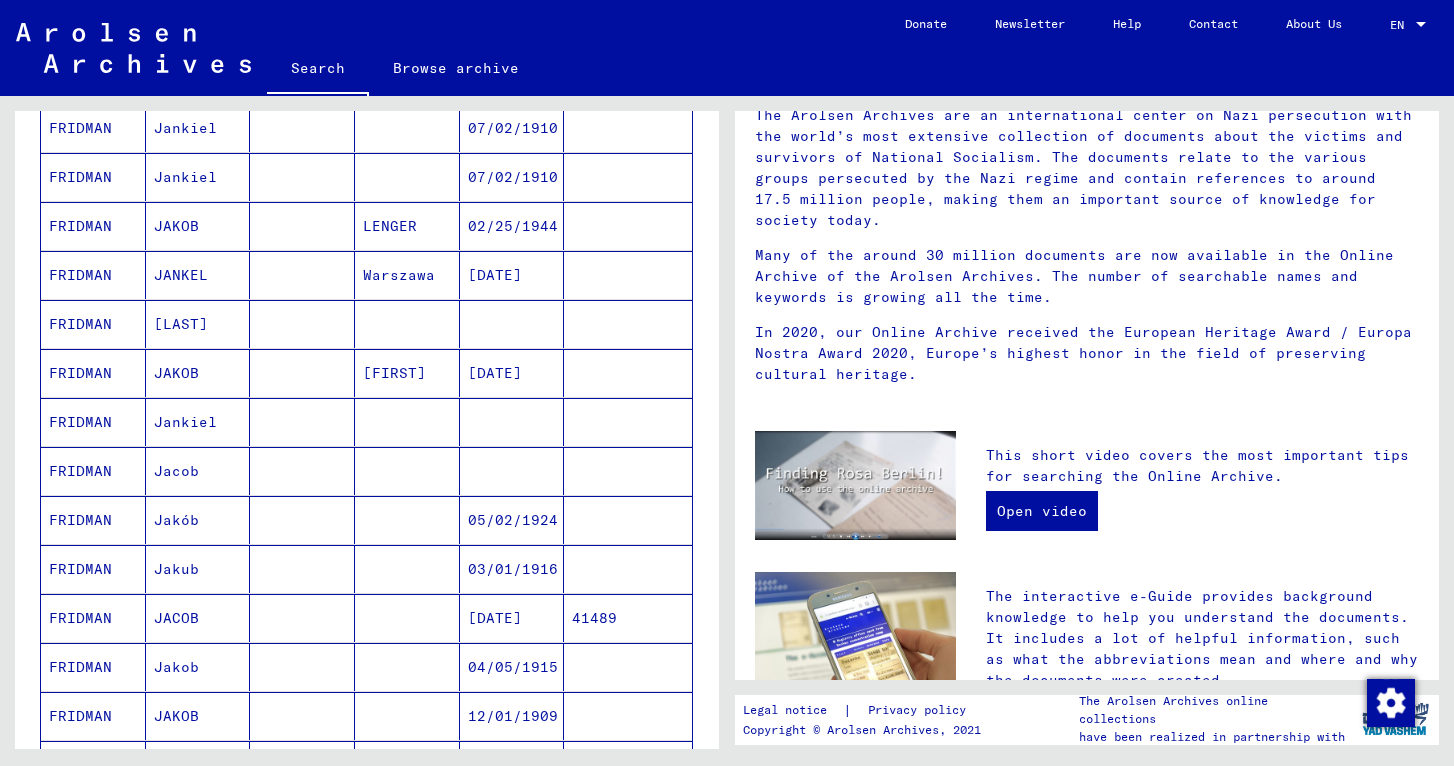 click on "FRIDMAN" at bounding box center [93, 520] 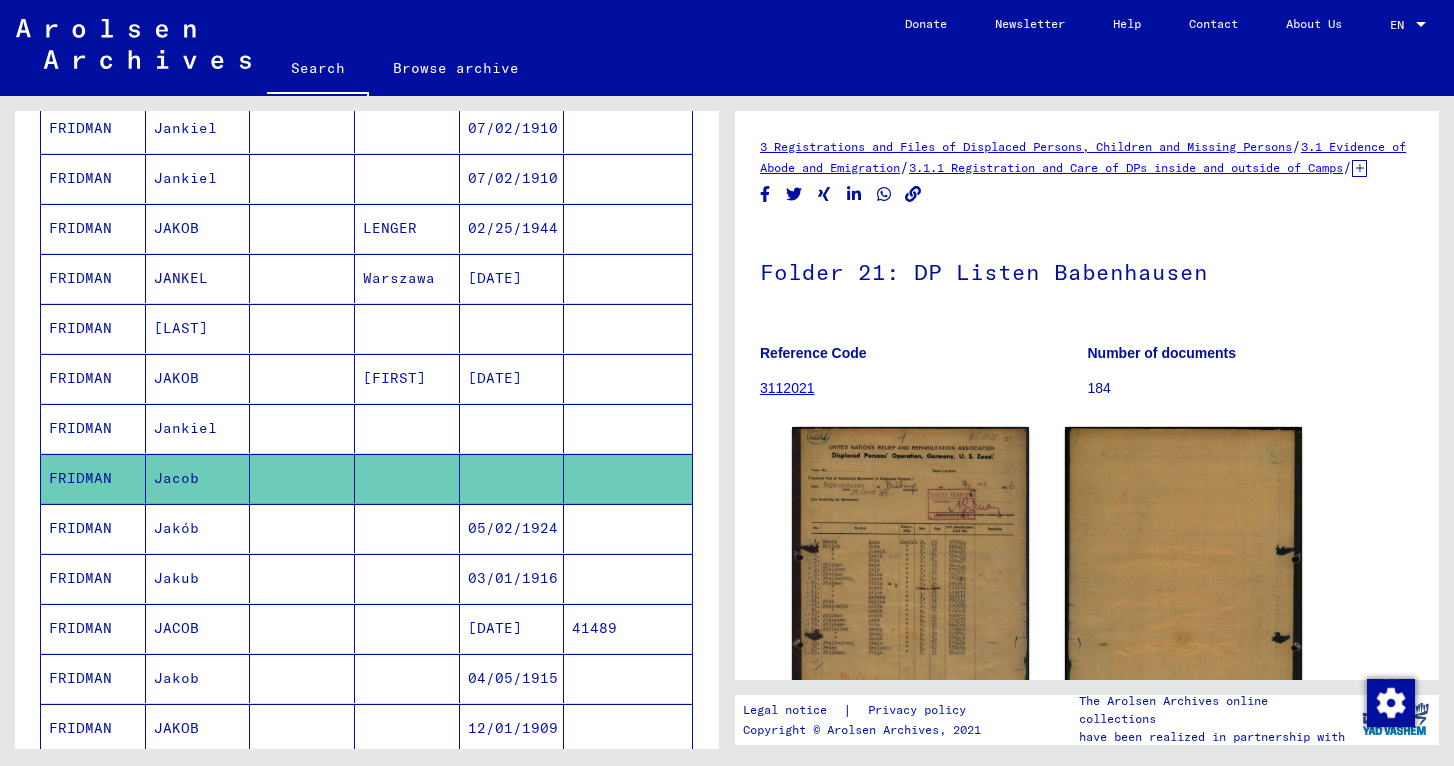 scroll, scrollTop: 0, scrollLeft: 0, axis: both 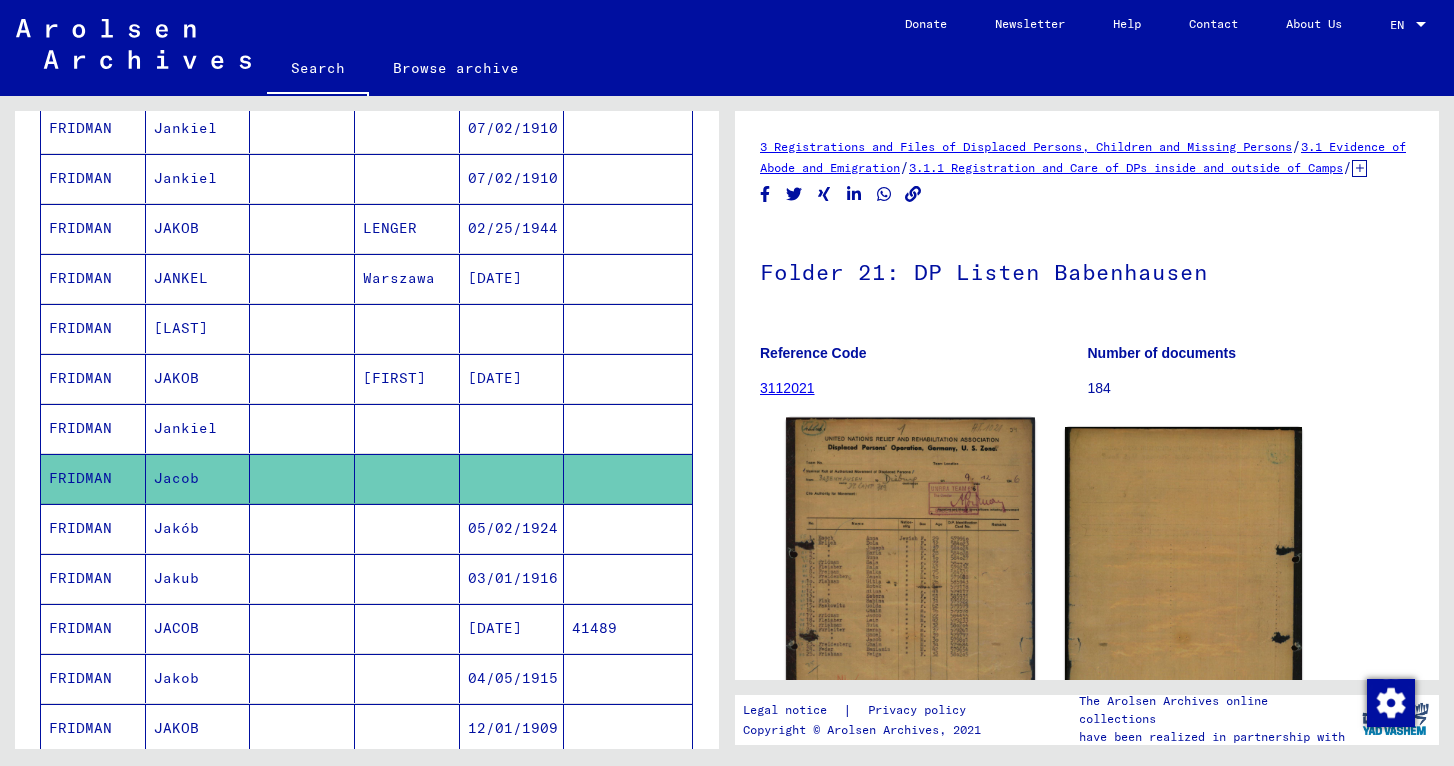 click 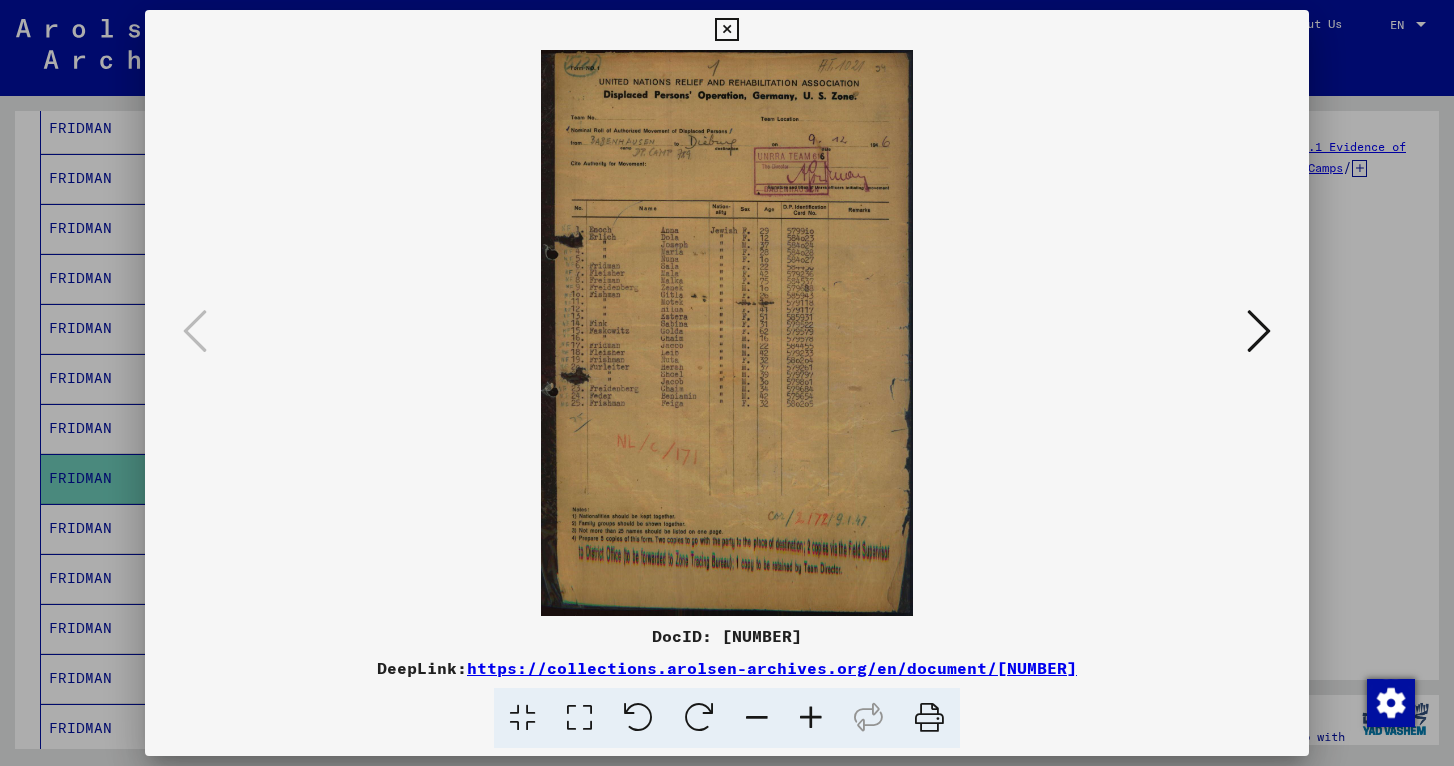 click at bounding box center [726, 30] 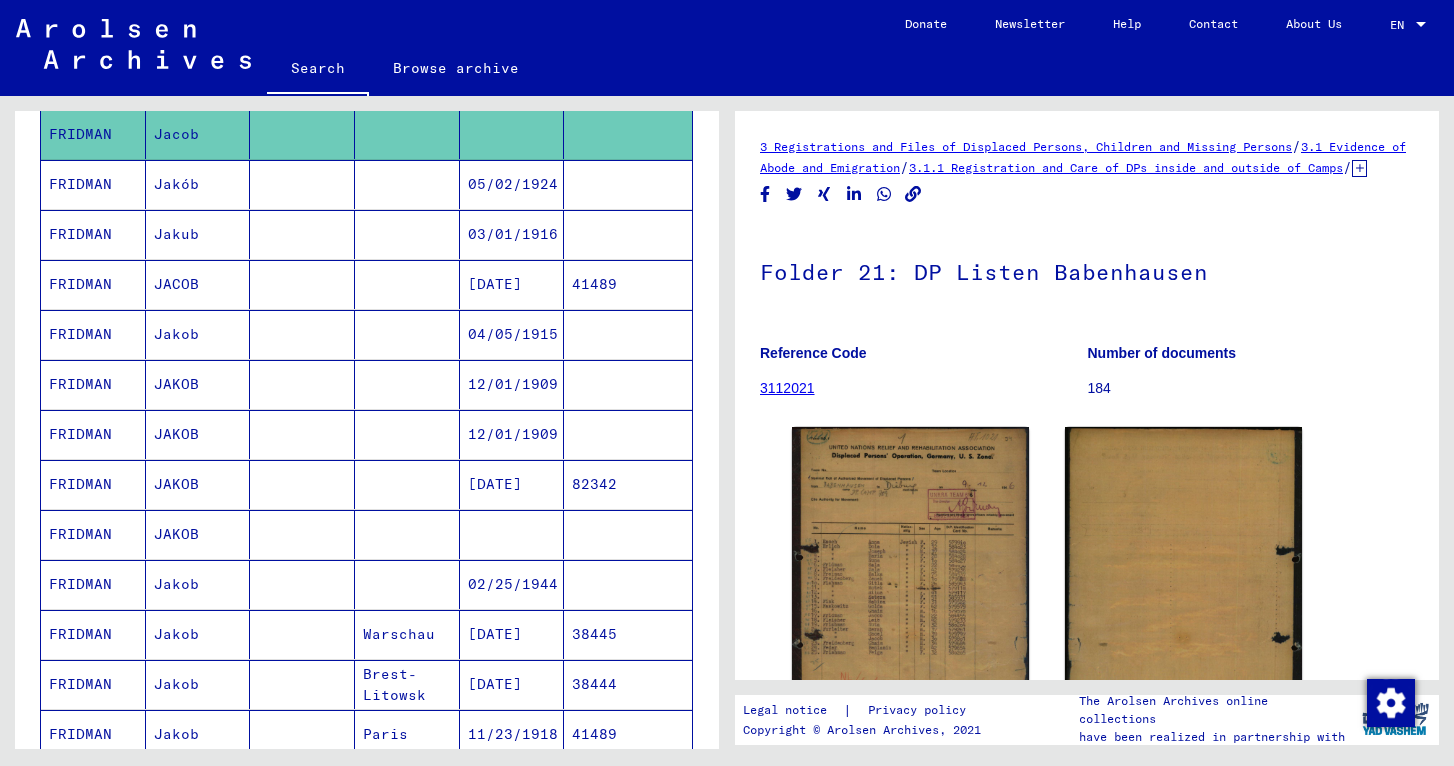 scroll, scrollTop: 749, scrollLeft: 0, axis: vertical 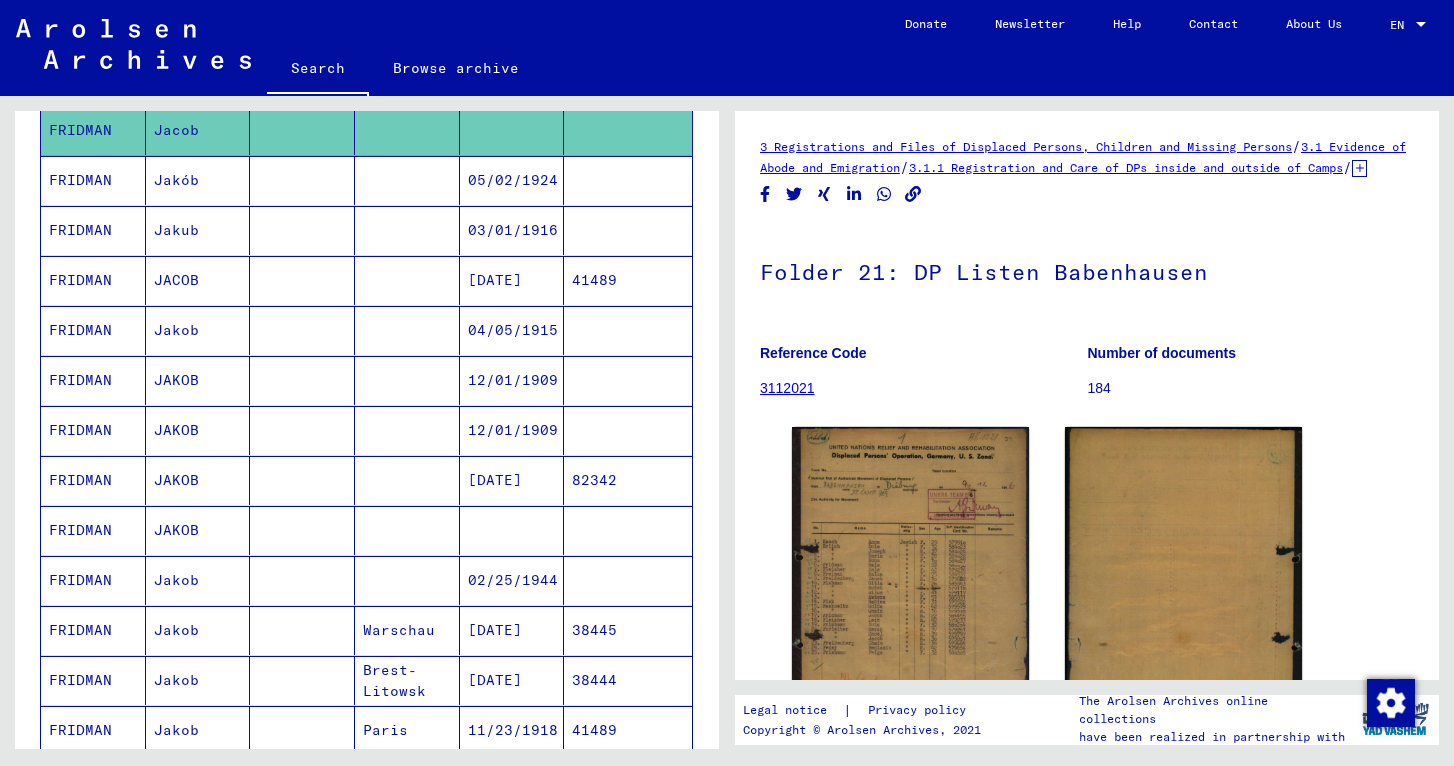 click on "JAKOB" at bounding box center (198, 580) 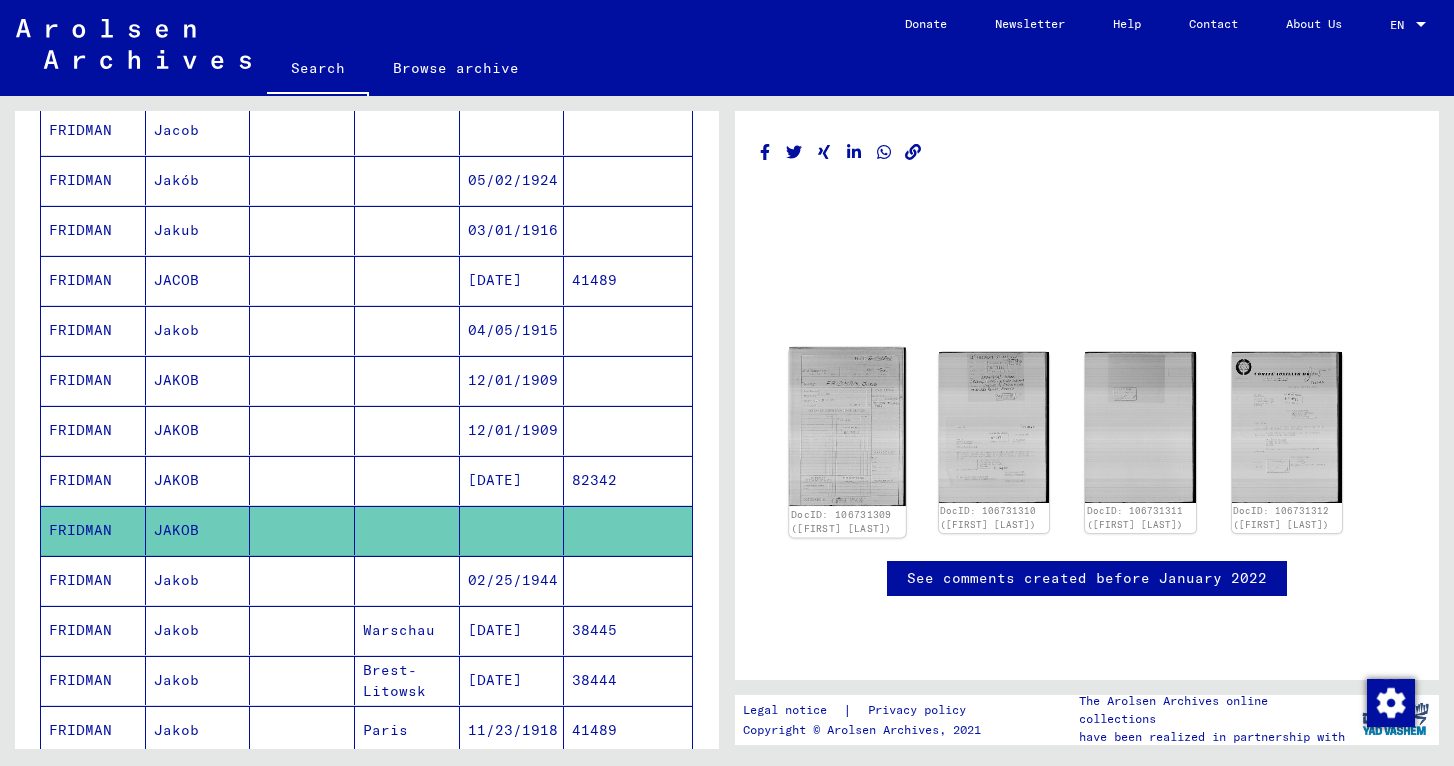click 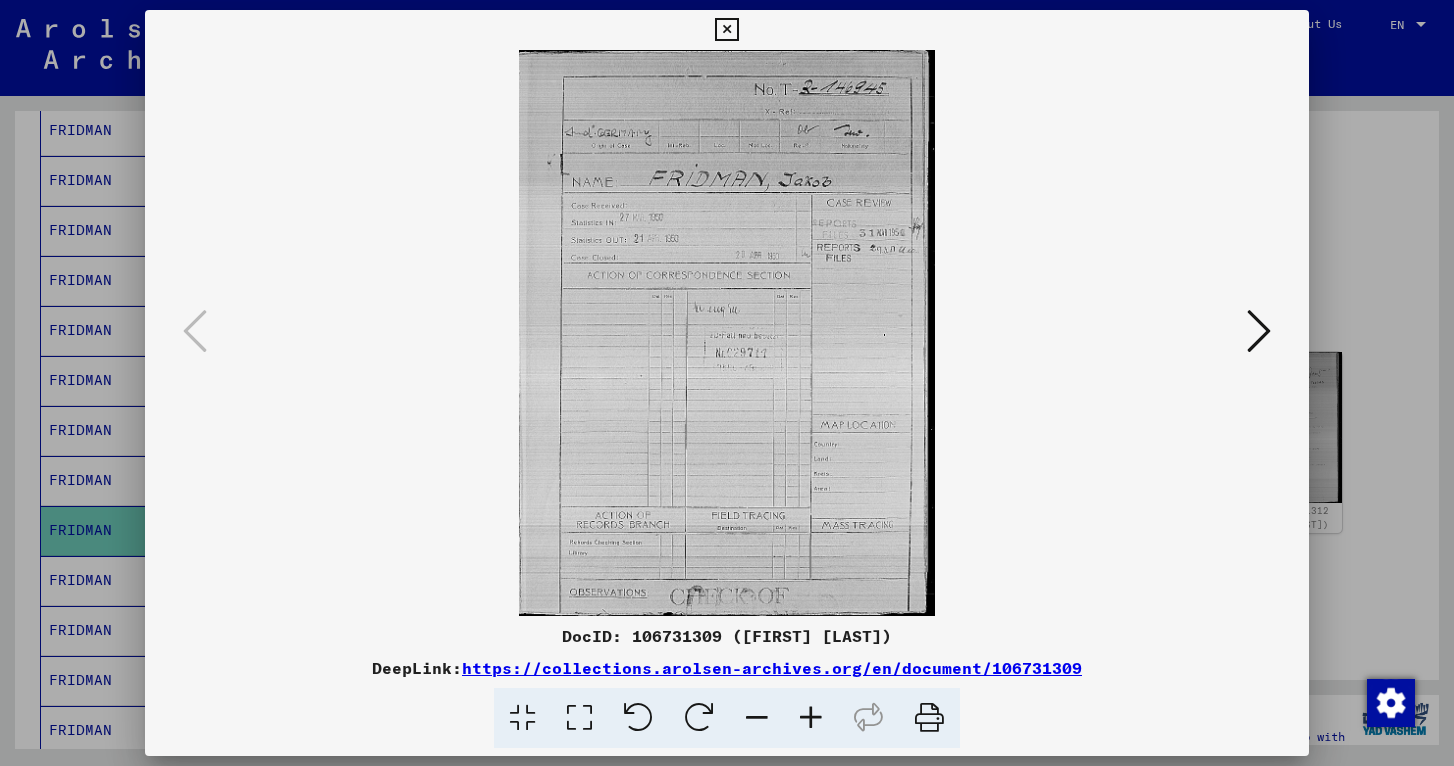 click at bounding box center (726, 30) 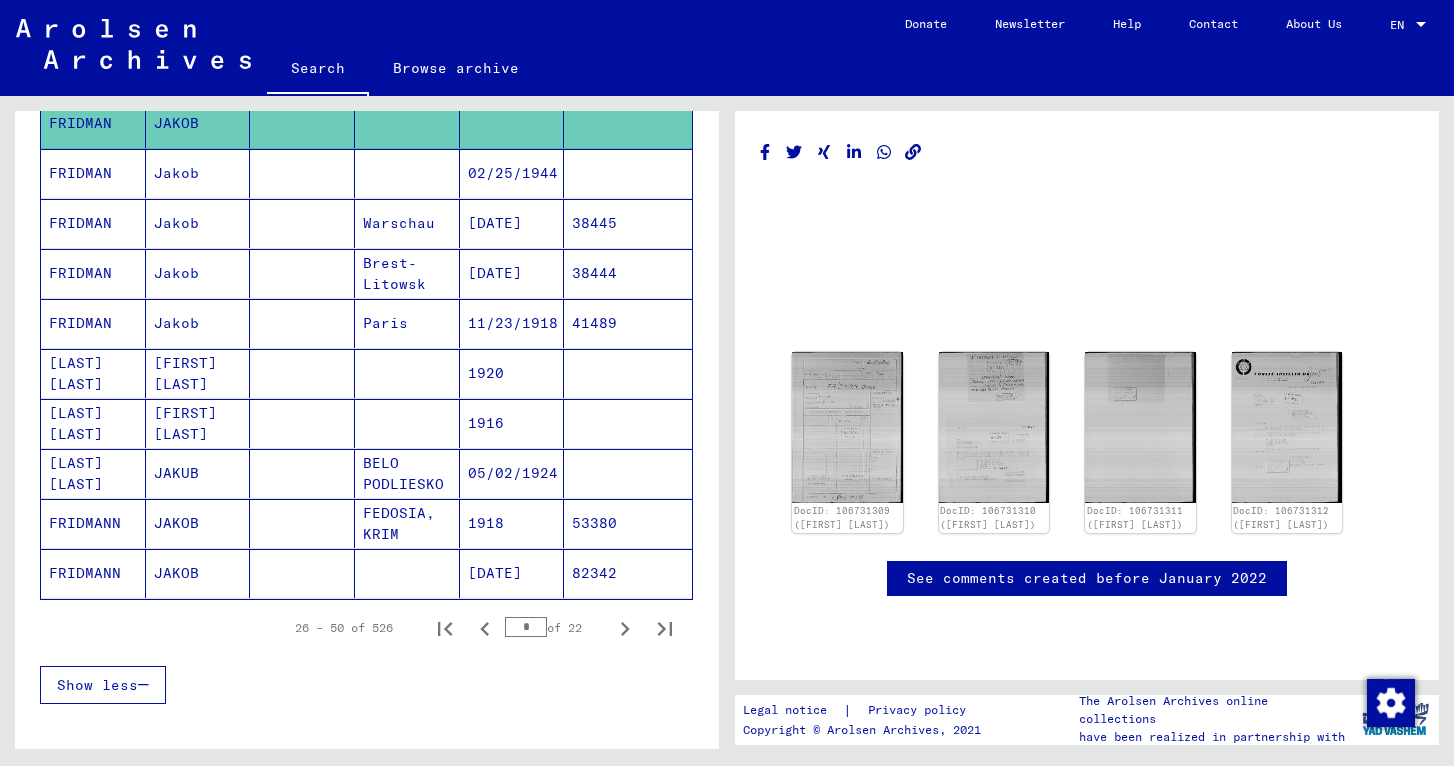 scroll, scrollTop: 1157, scrollLeft: 0, axis: vertical 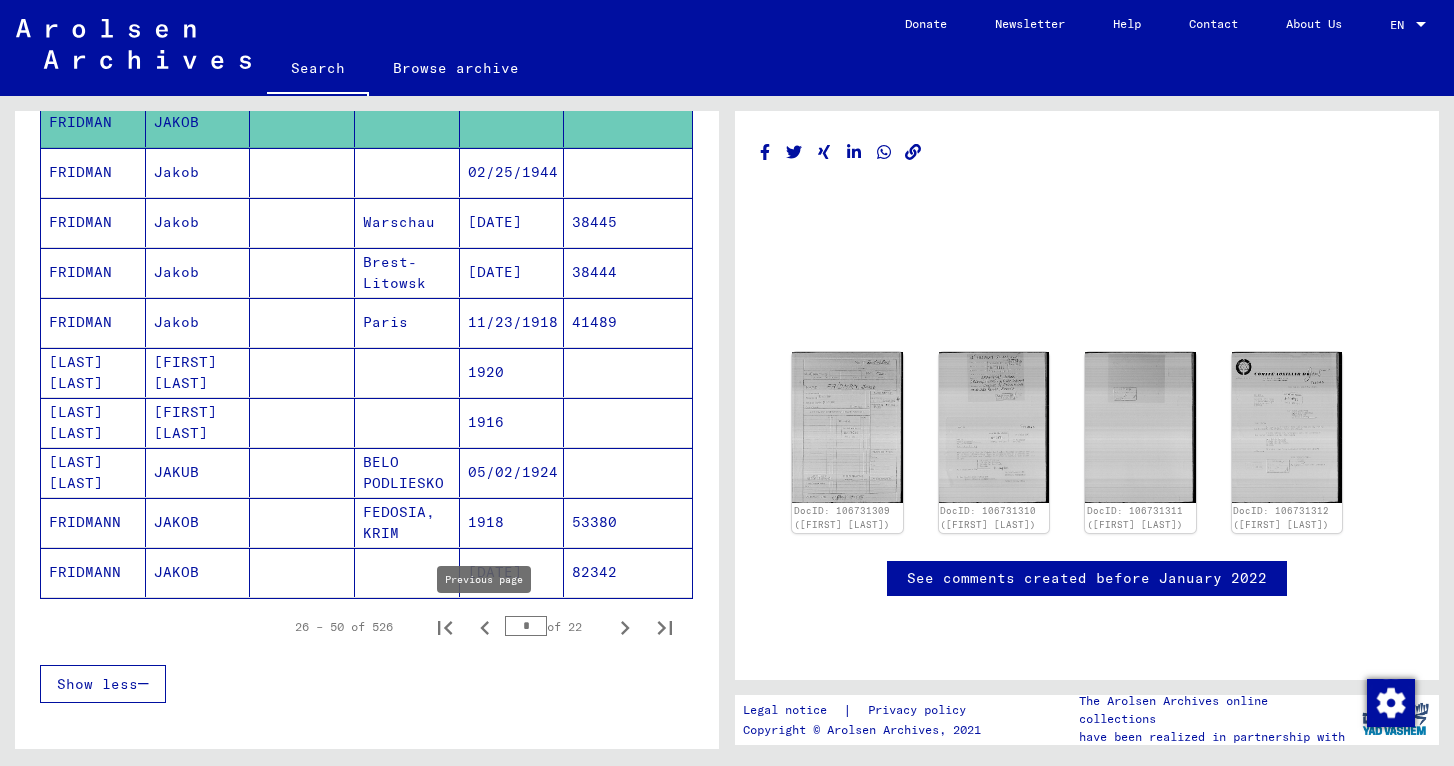 click 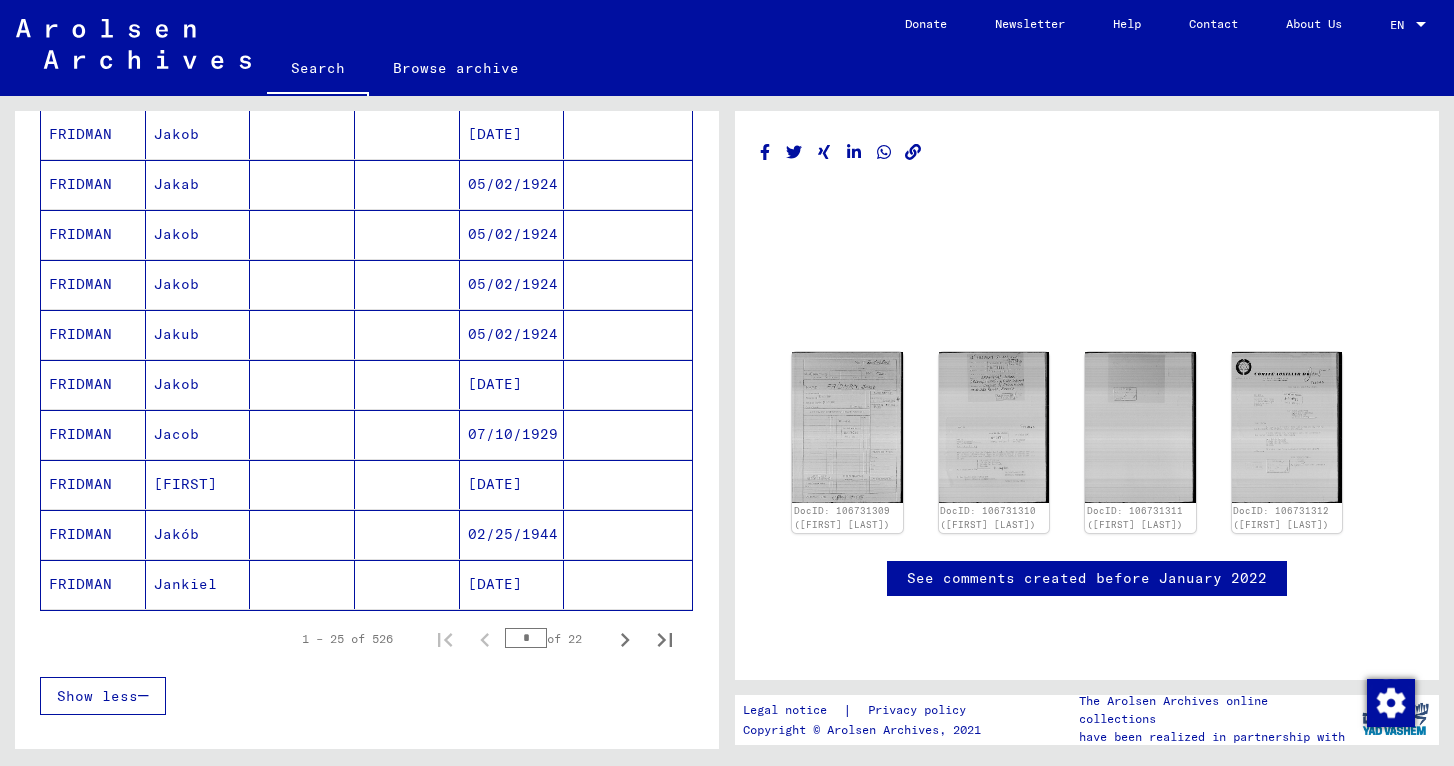 scroll, scrollTop: 1168, scrollLeft: 0, axis: vertical 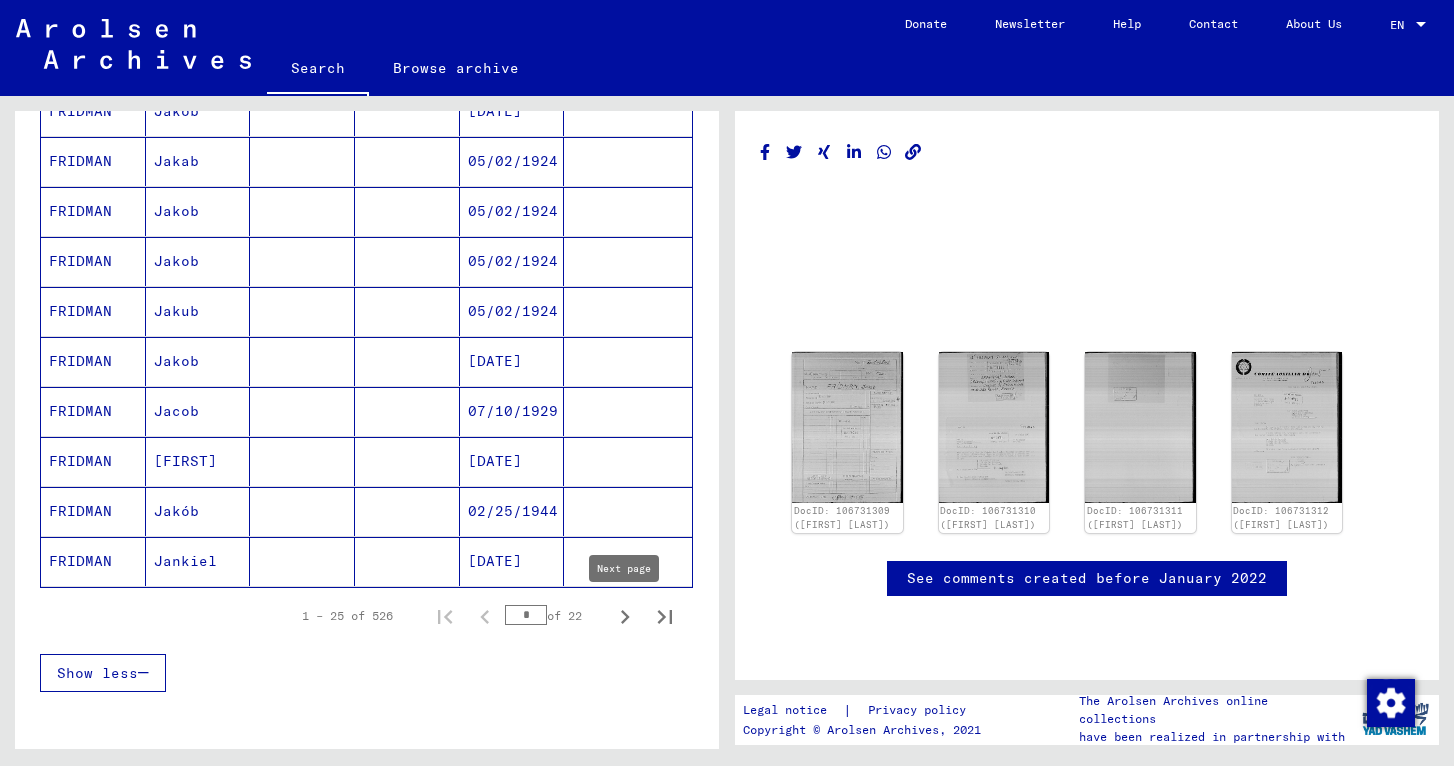 click 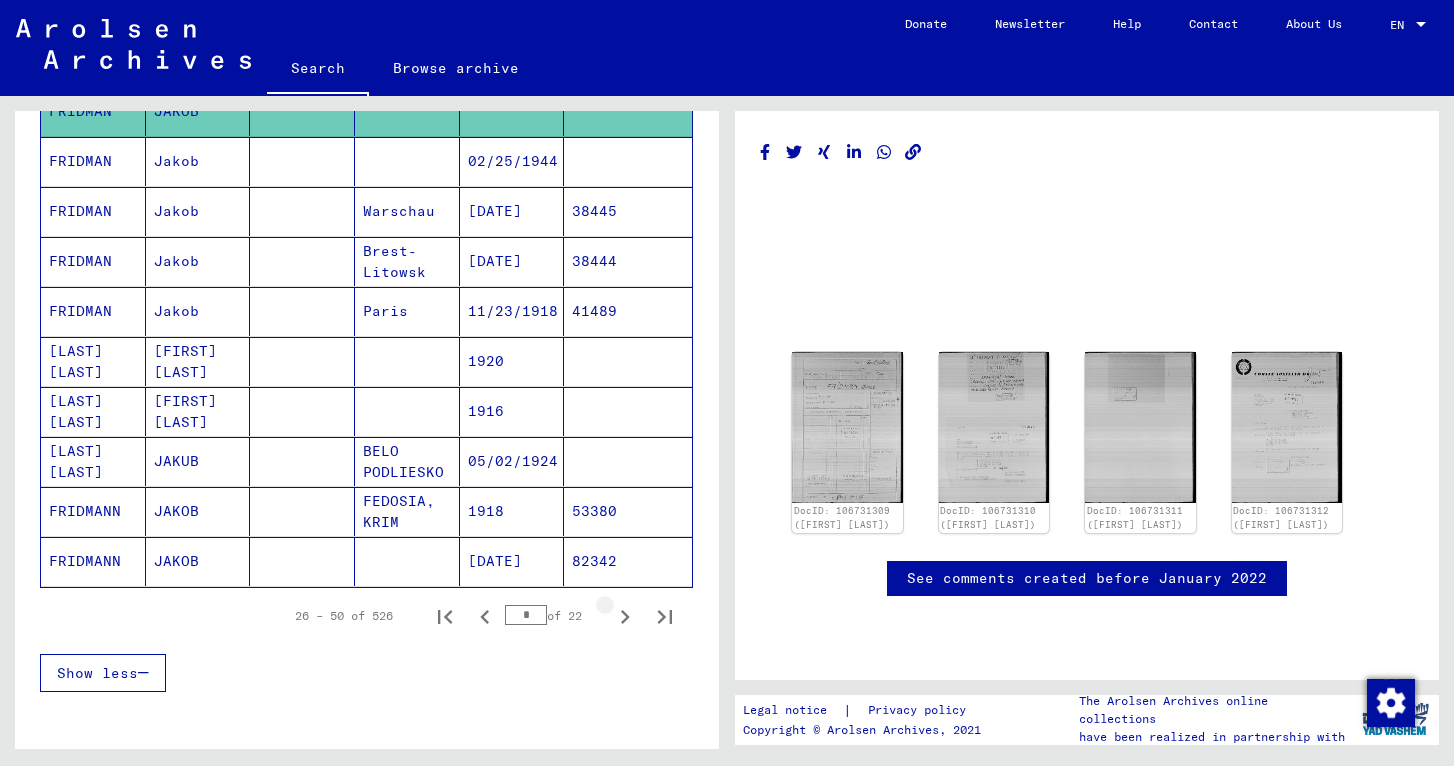 click 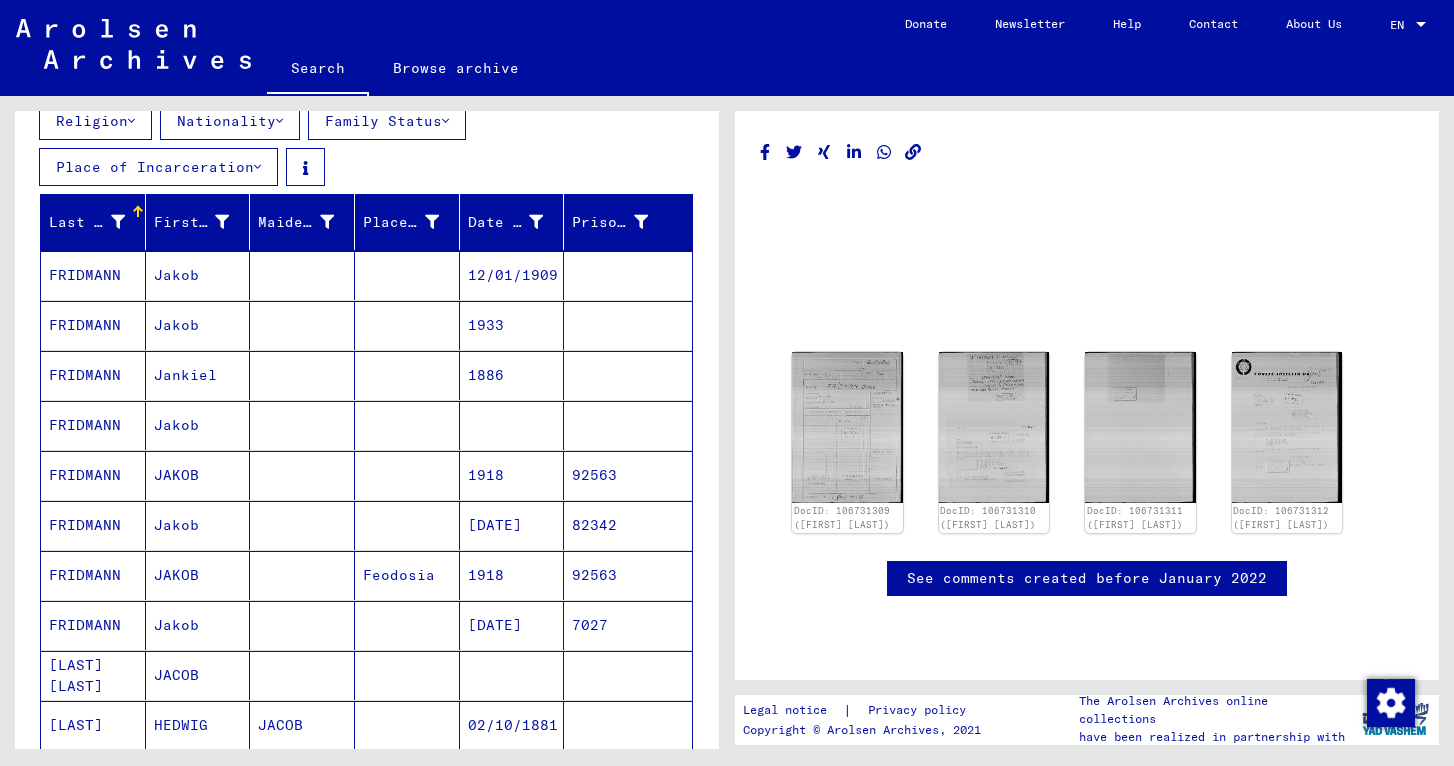 scroll, scrollTop: 252, scrollLeft: 0, axis: vertical 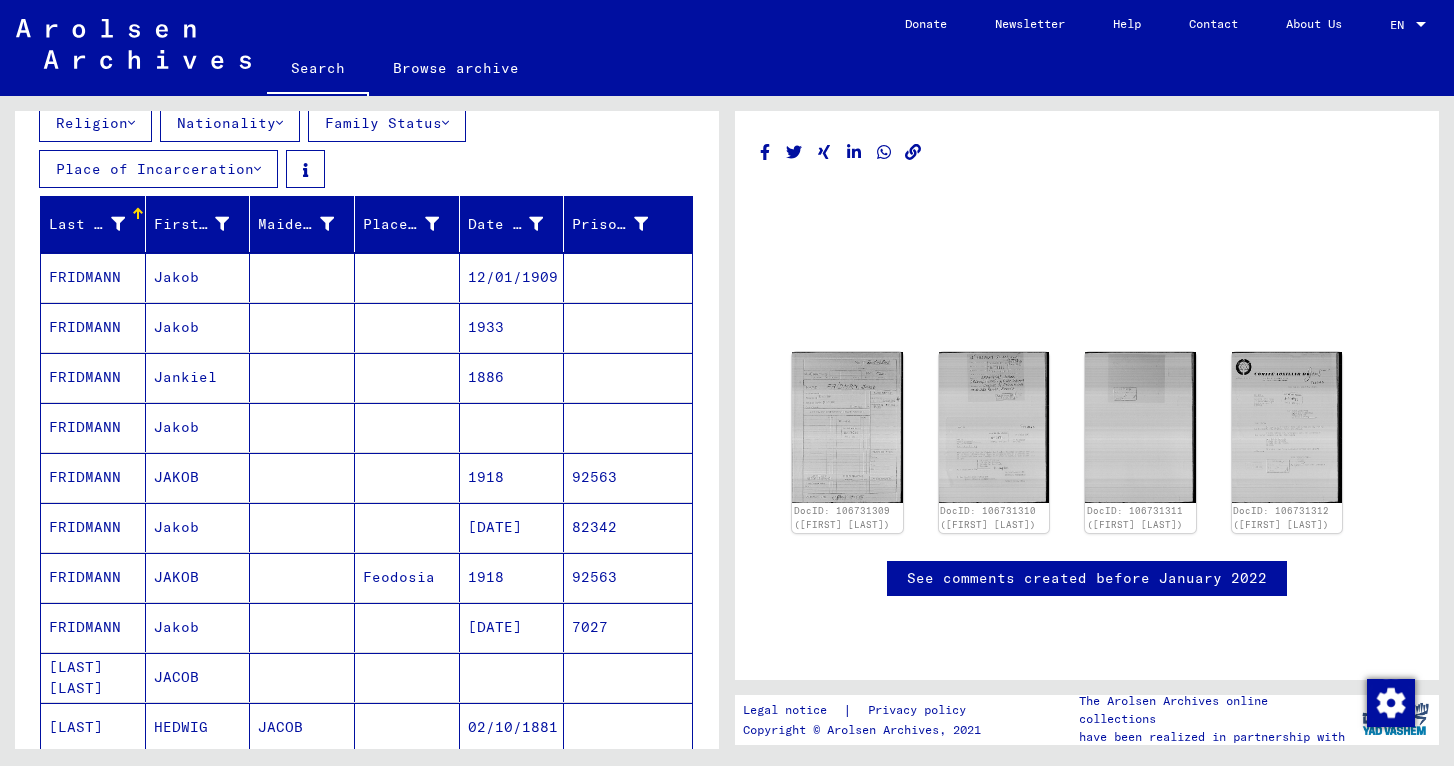 click on "FRIDMANN" at bounding box center (93, 477) 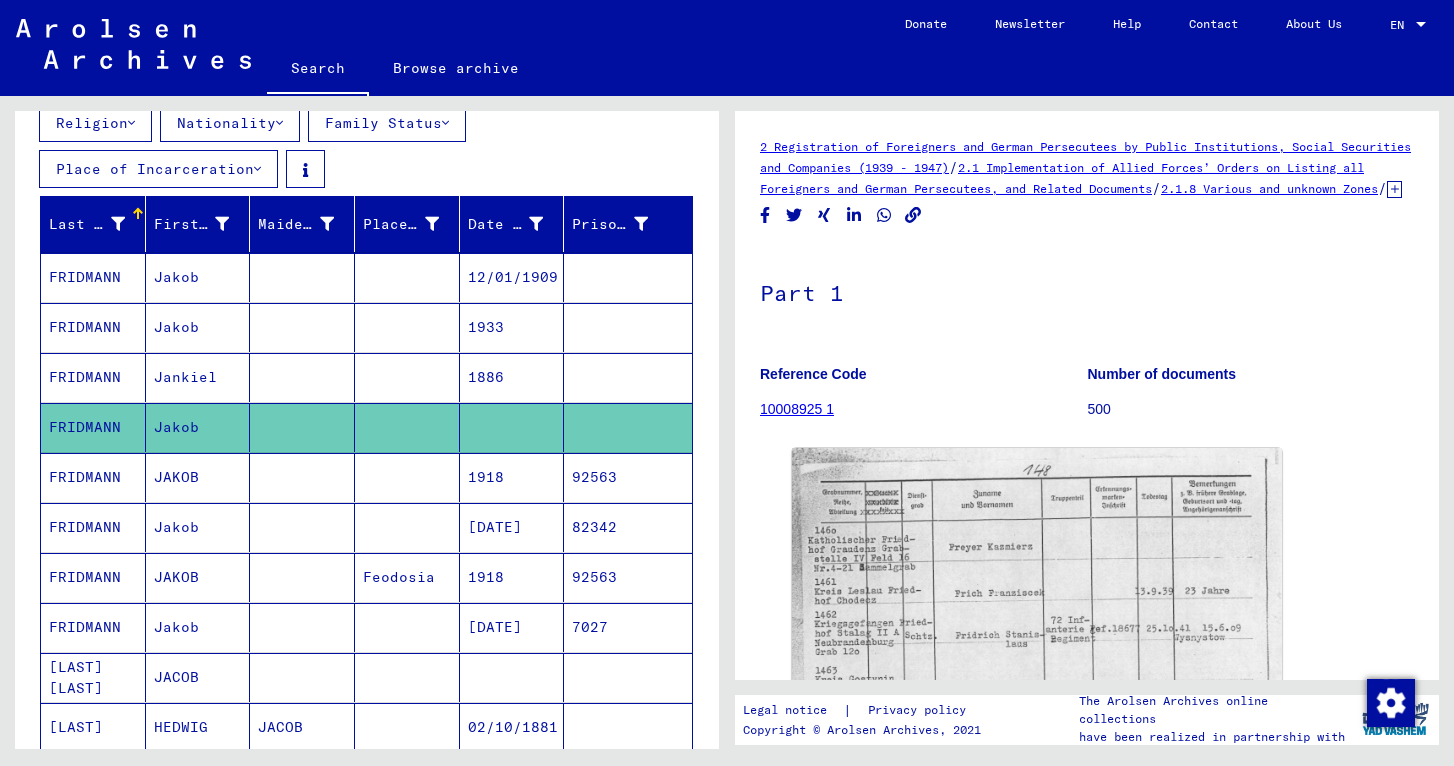 scroll, scrollTop: 0, scrollLeft: 0, axis: both 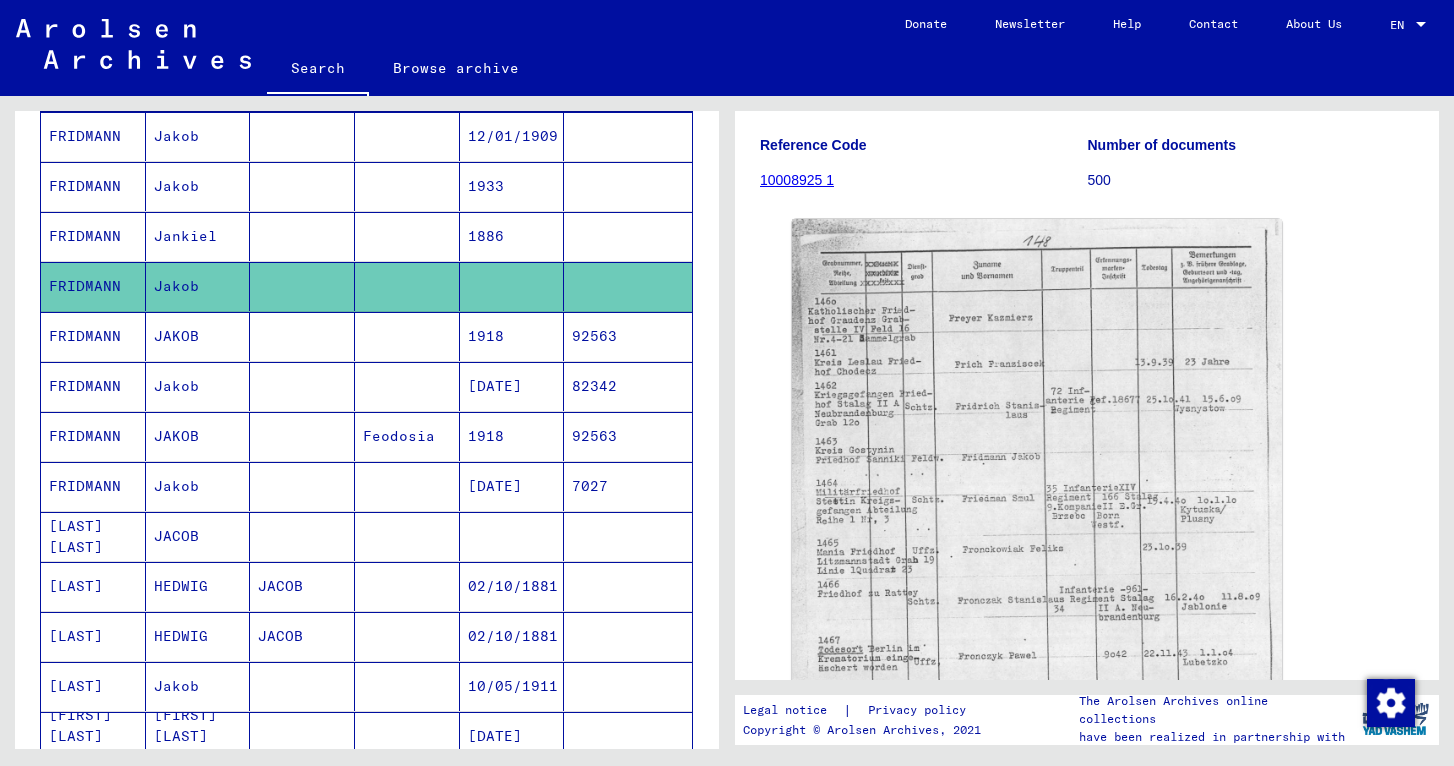 click on "JACOB" at bounding box center [198, 586] 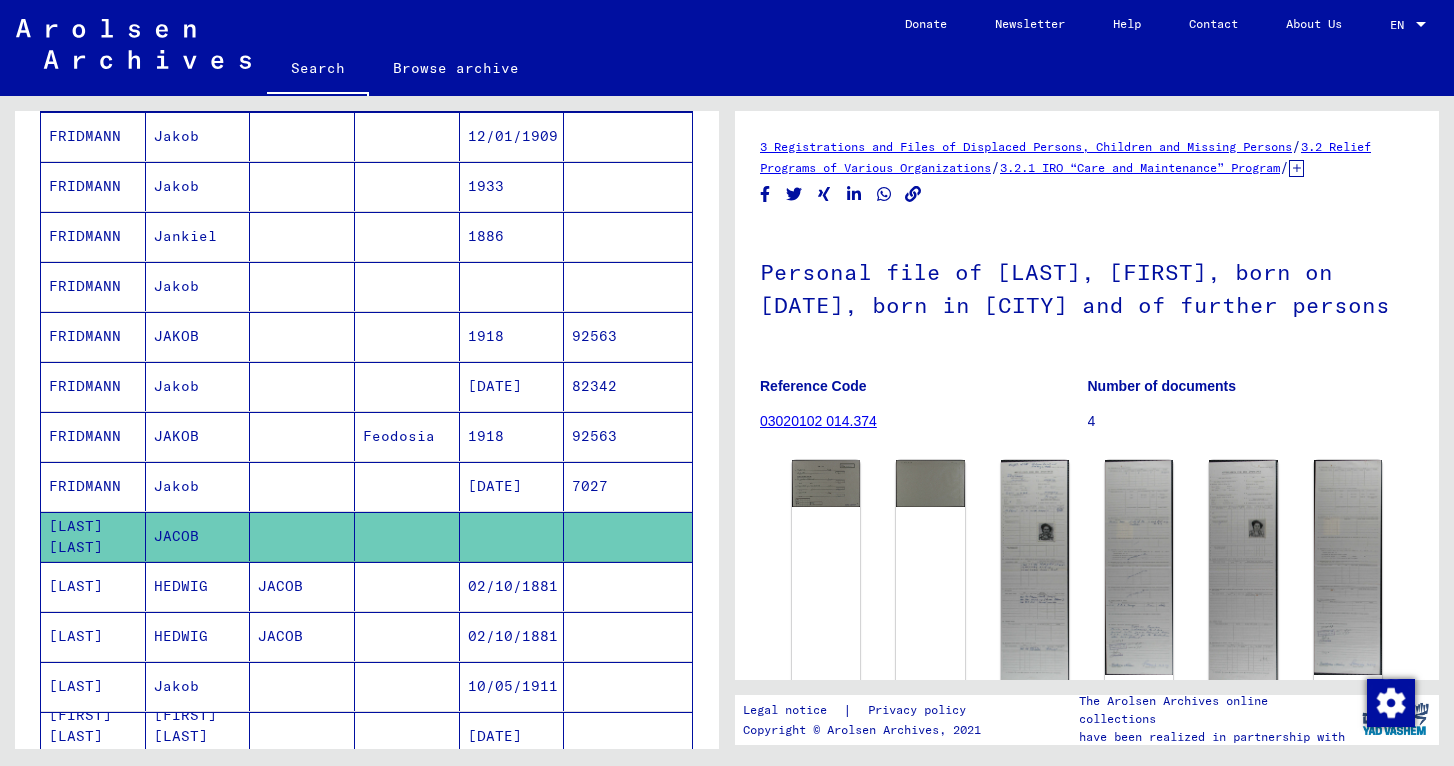 scroll, scrollTop: 0, scrollLeft: 0, axis: both 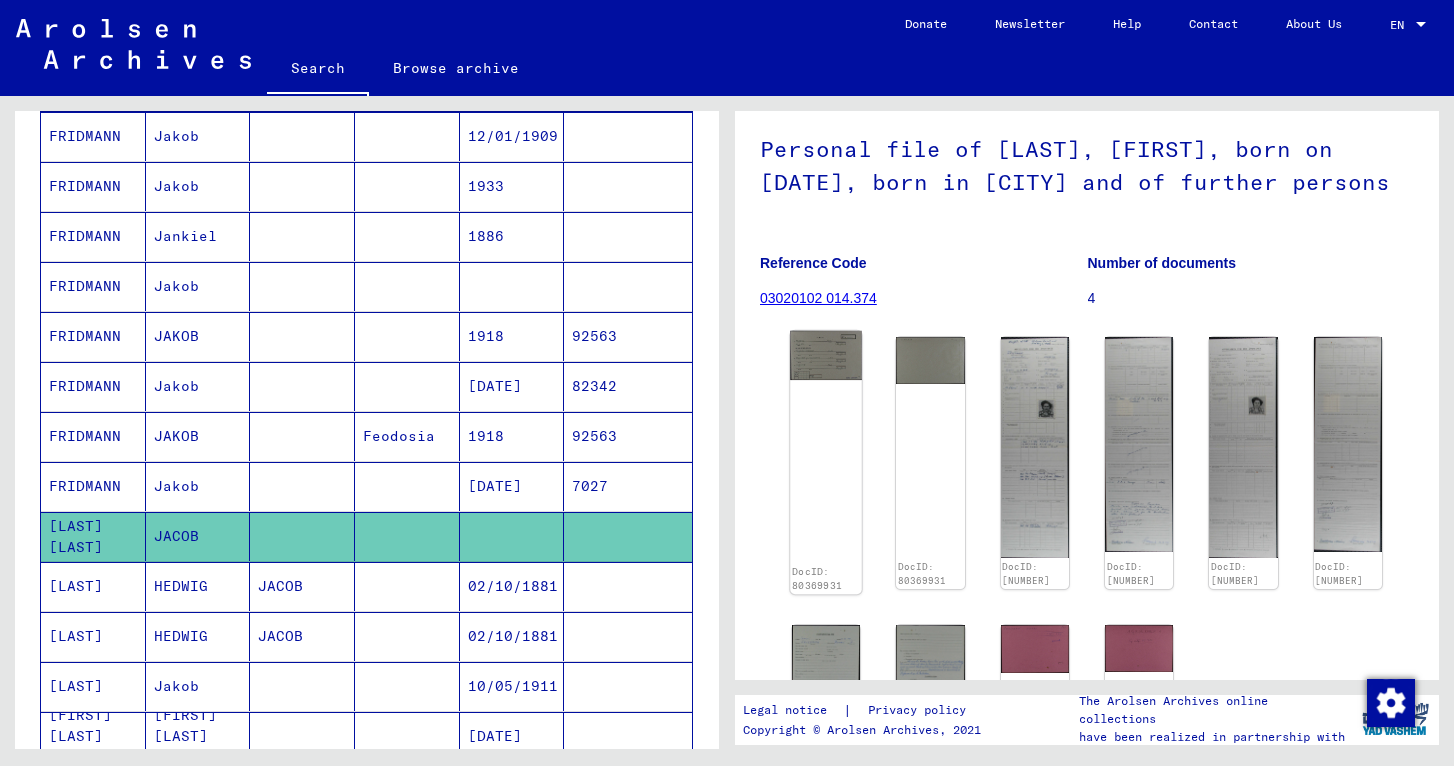 click 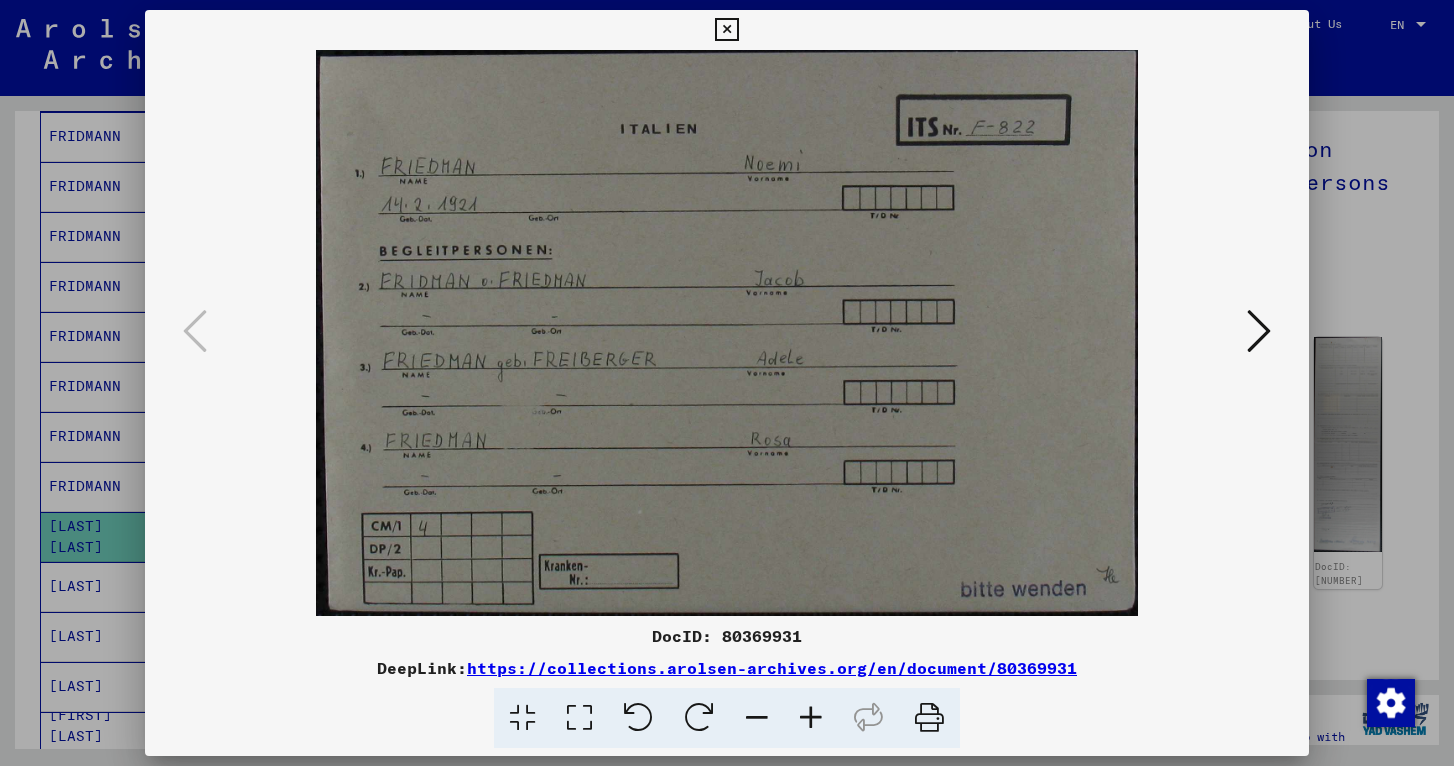 click at bounding box center (726, 30) 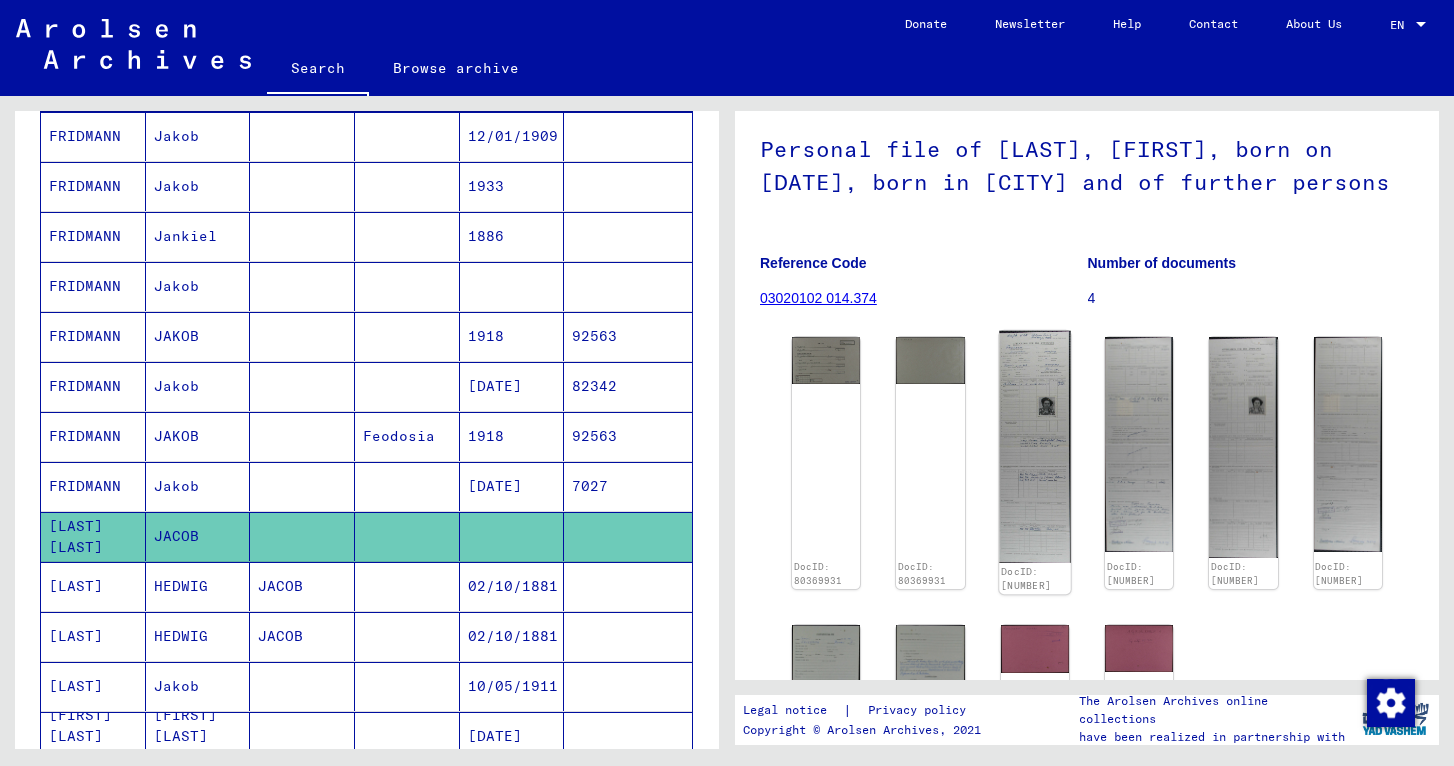 click 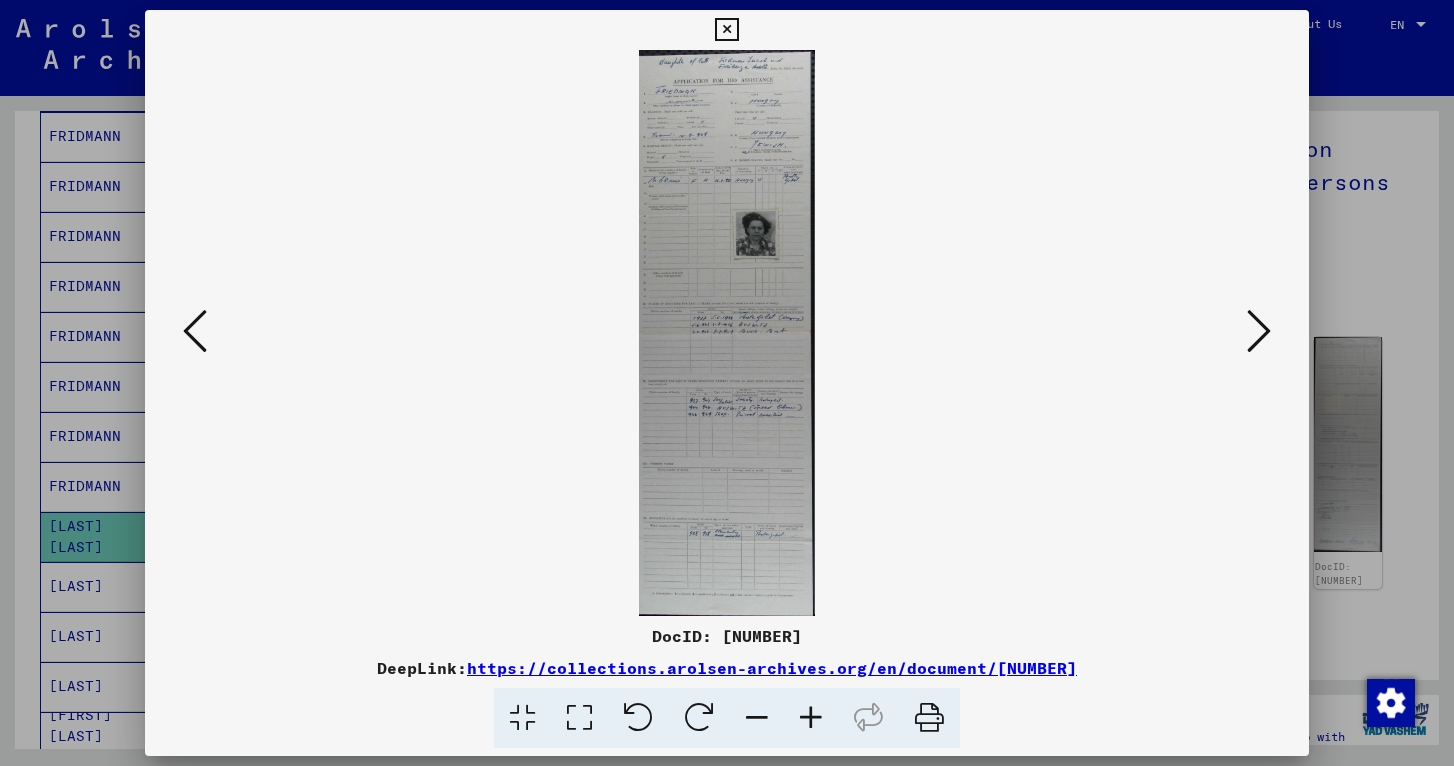 click at bounding box center (726, 333) 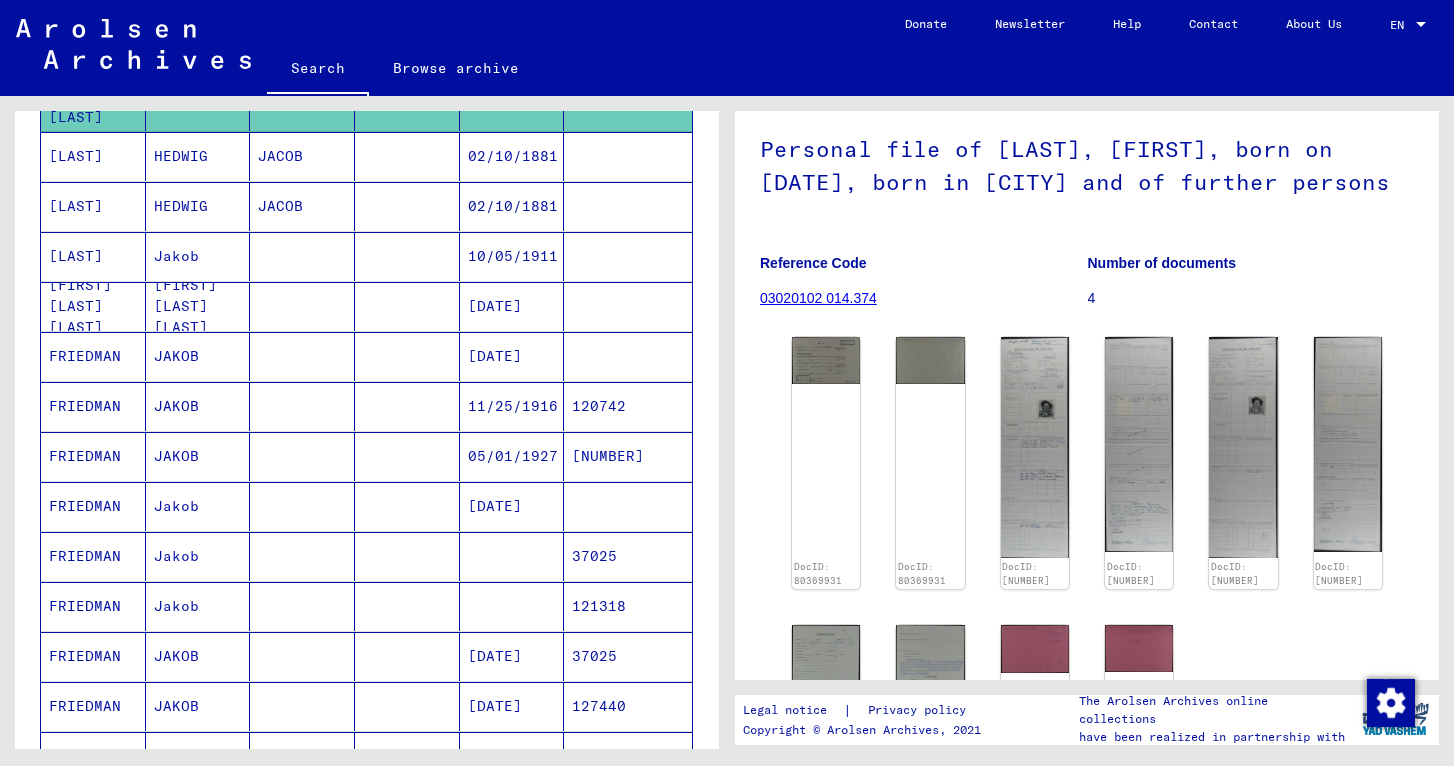 scroll, scrollTop: 833, scrollLeft: 0, axis: vertical 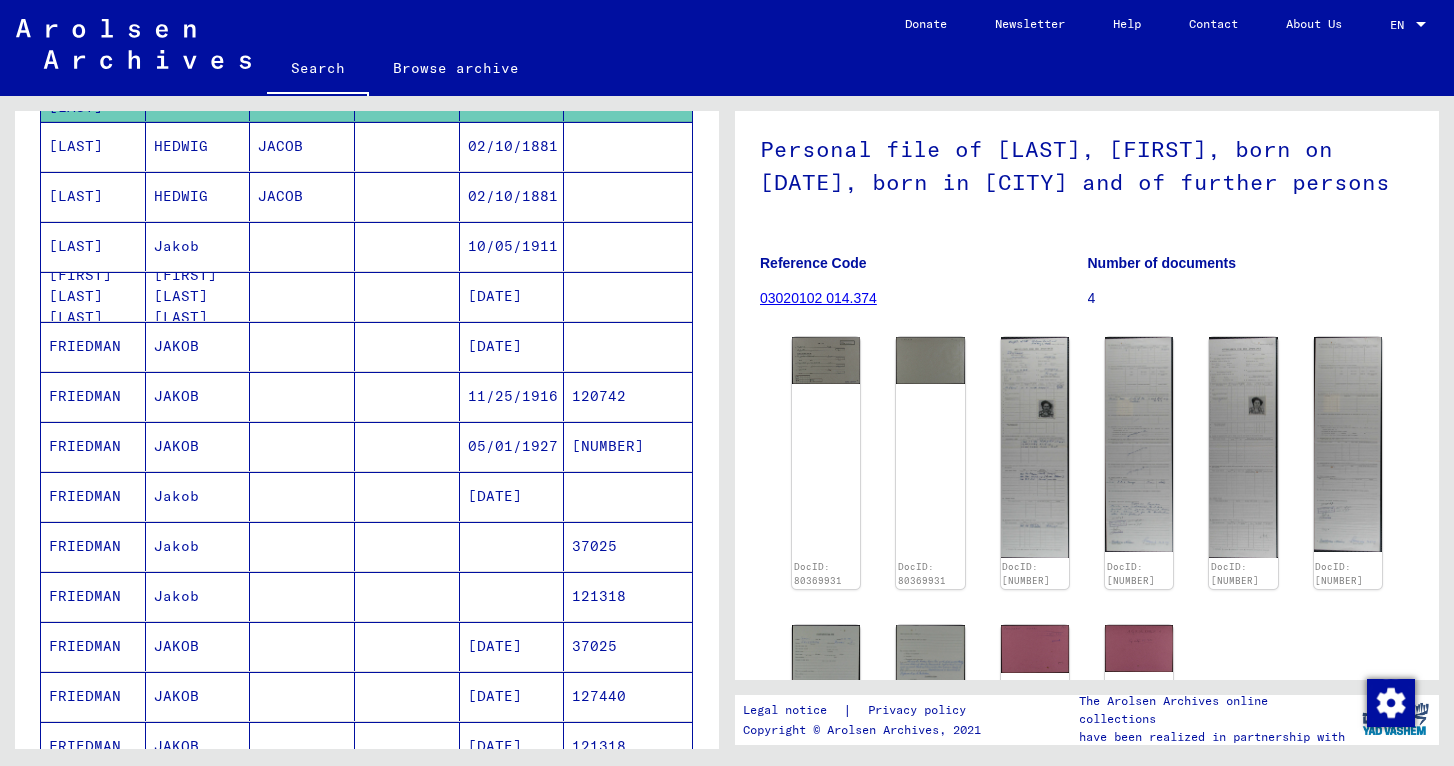 click on "Jakob" at bounding box center [198, 596] 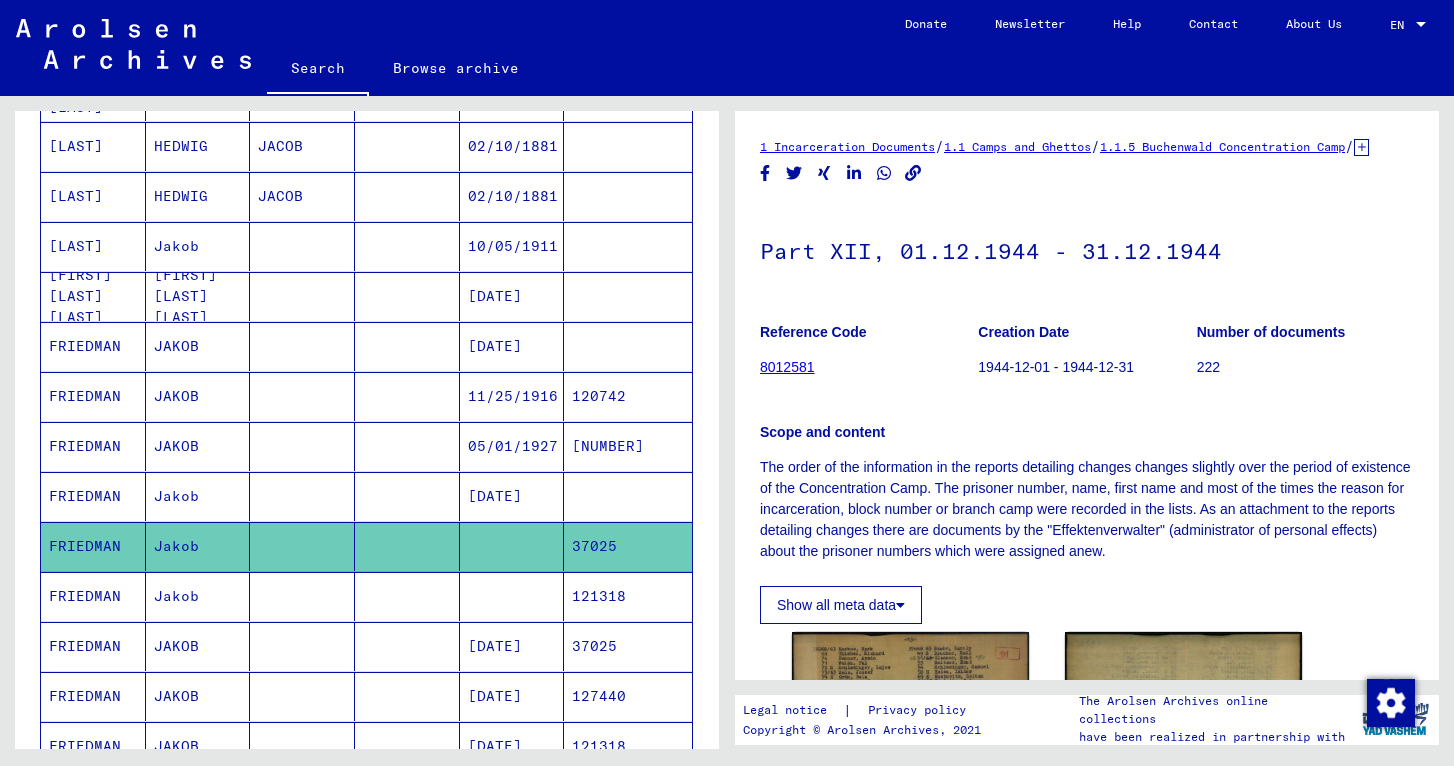 scroll, scrollTop: 0, scrollLeft: 0, axis: both 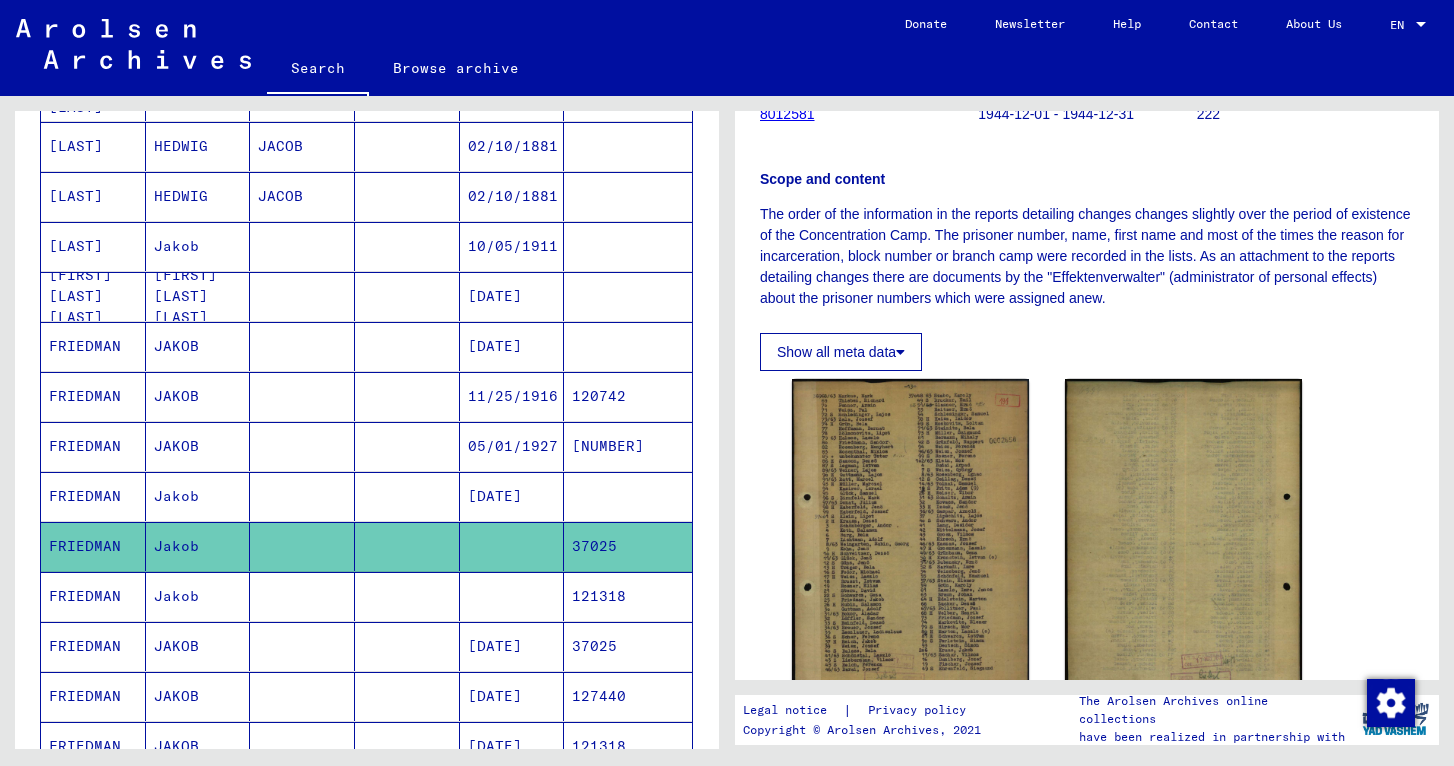 click on "Jakob" at bounding box center [198, 646] 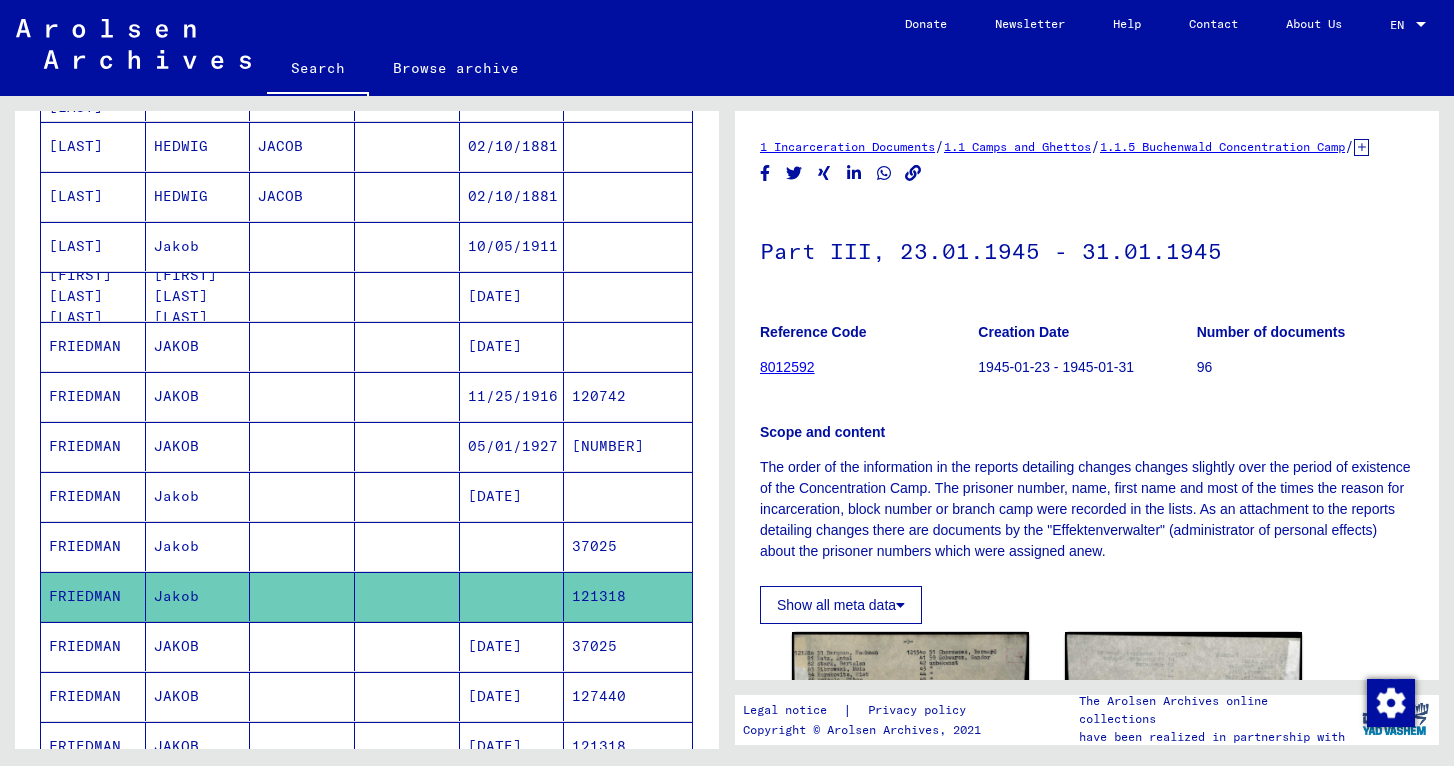 scroll, scrollTop: 0, scrollLeft: 0, axis: both 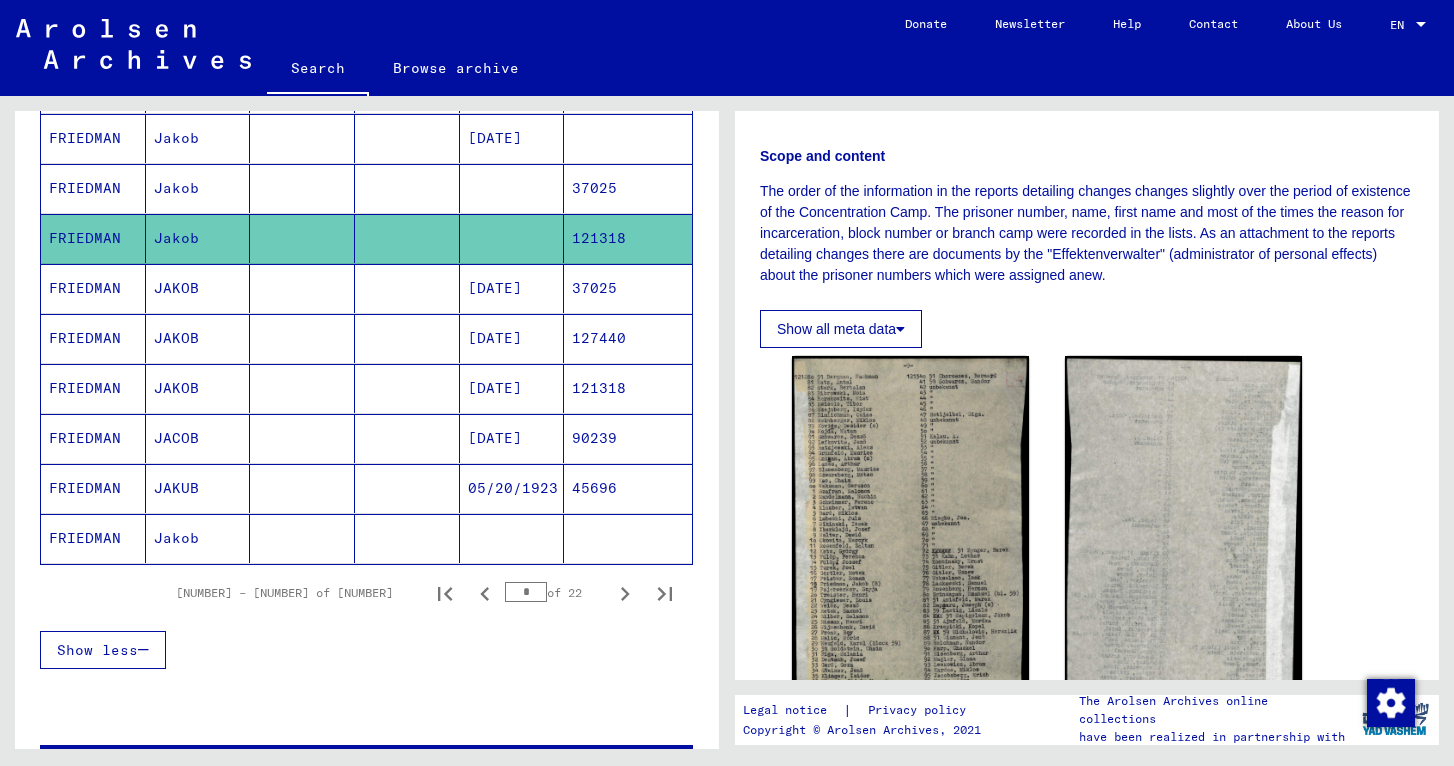 click on "FRIEDMAN" 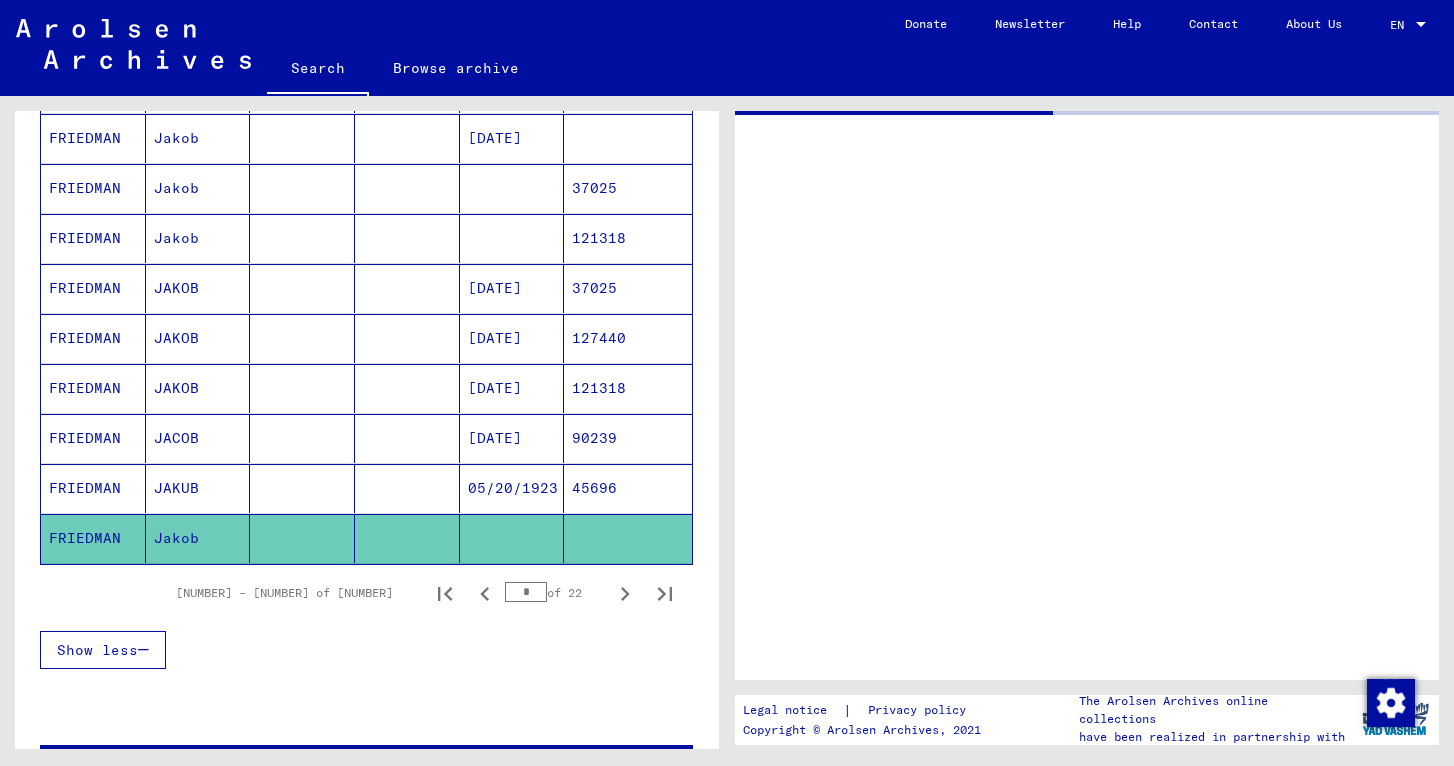 scroll, scrollTop: 0, scrollLeft: 0, axis: both 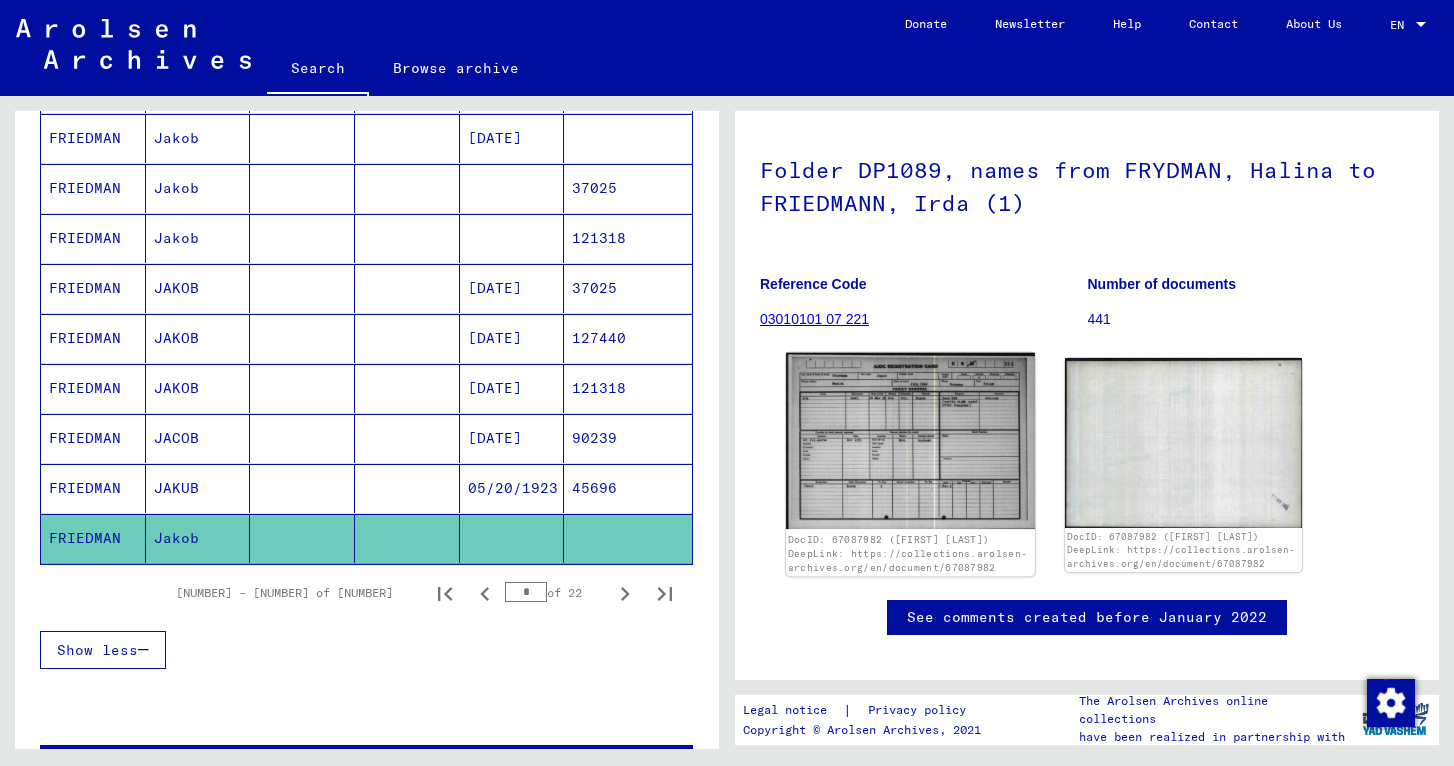 click 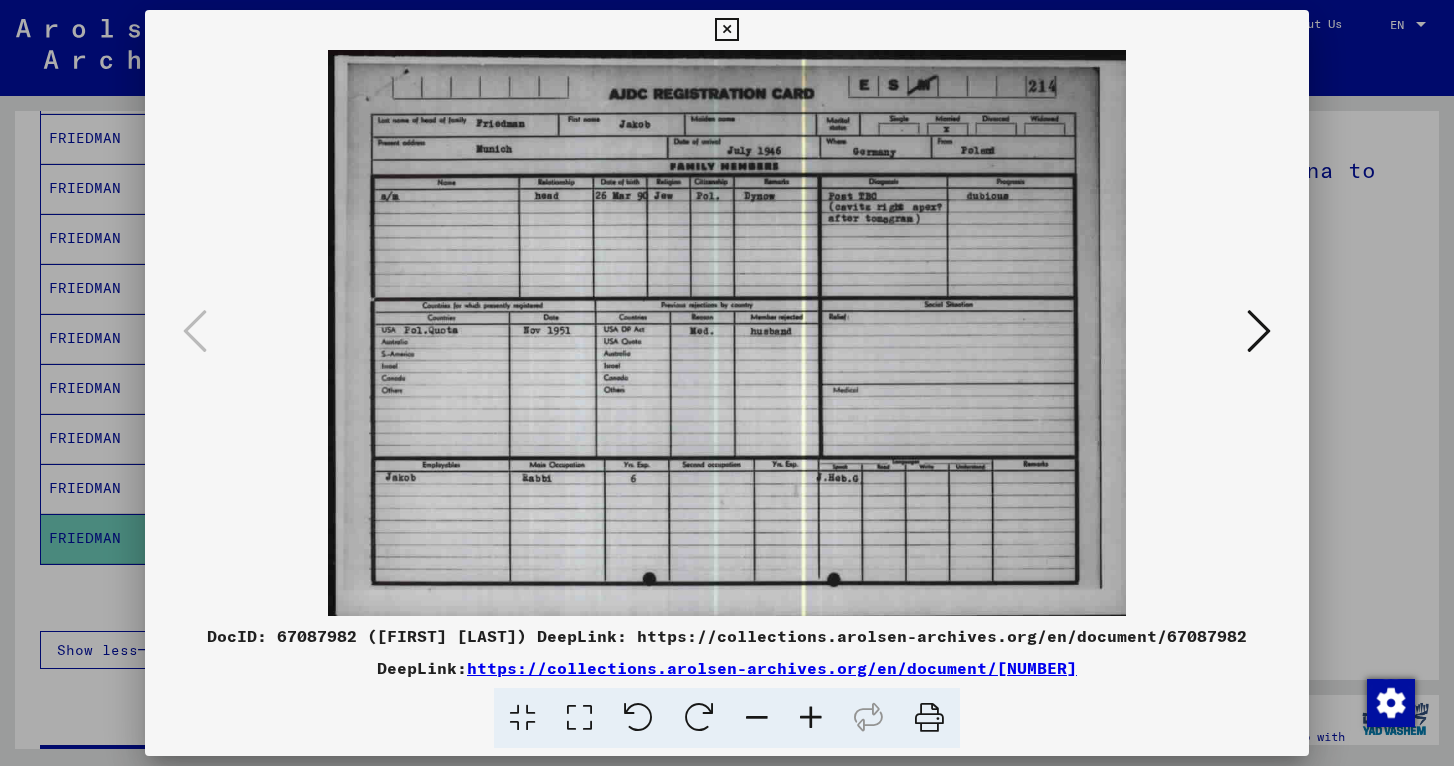 click at bounding box center [726, 30] 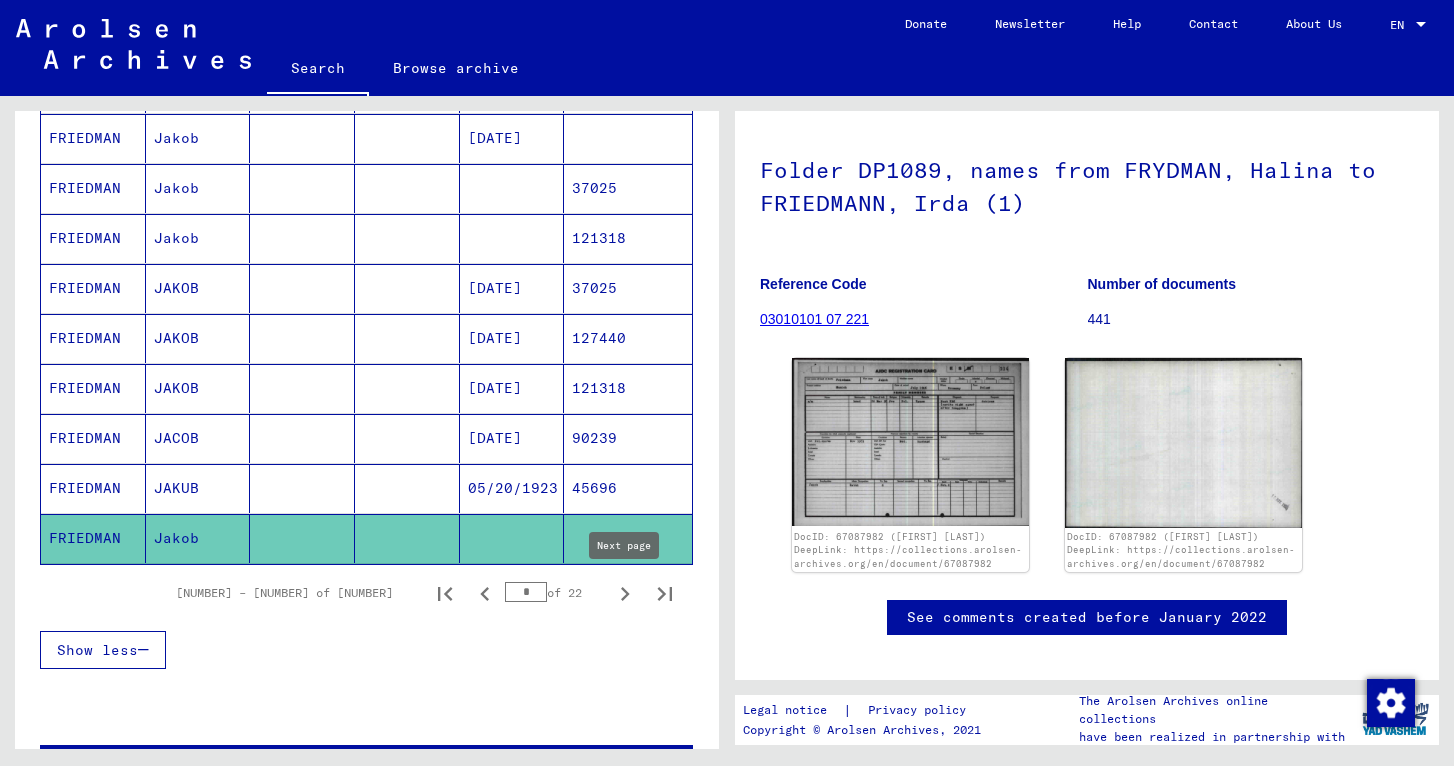click 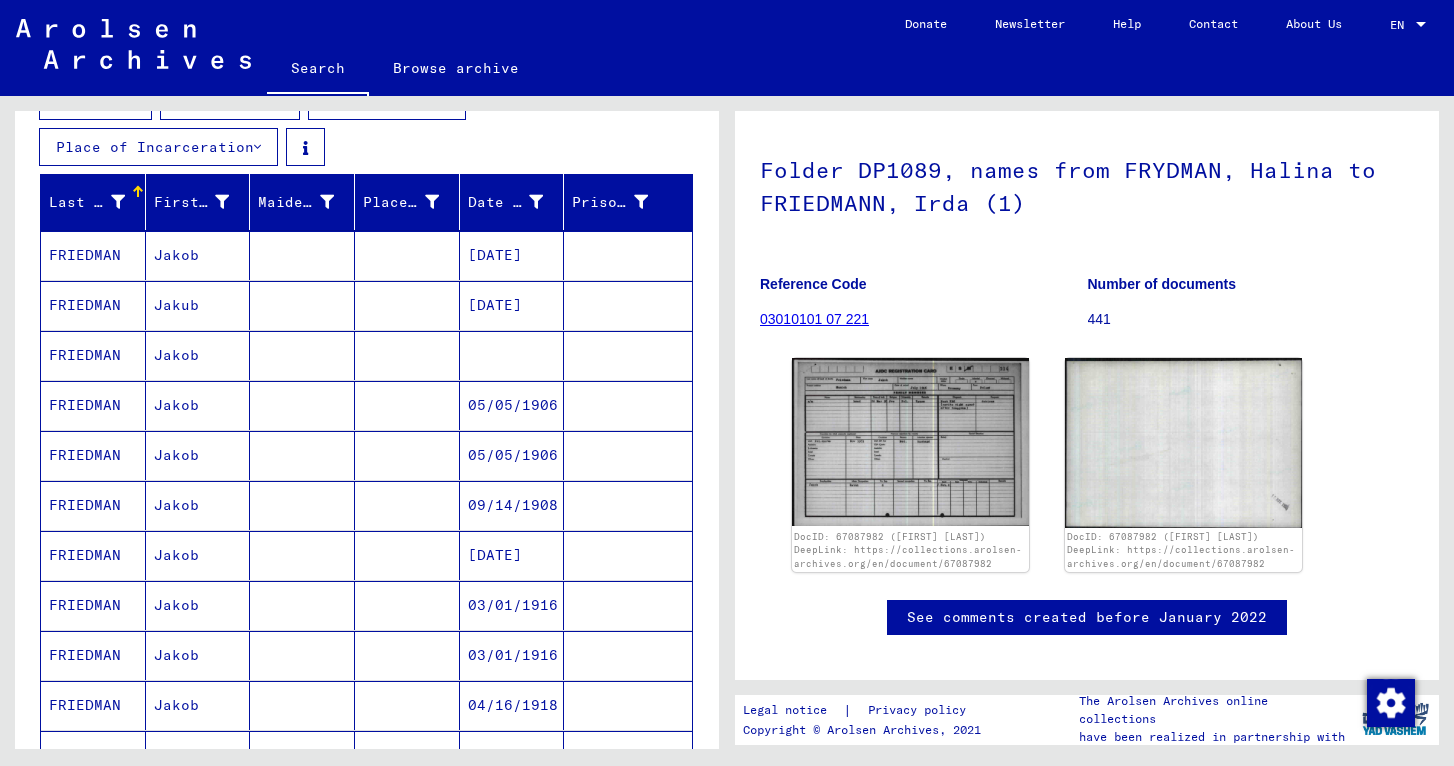 scroll, scrollTop: 287, scrollLeft: 0, axis: vertical 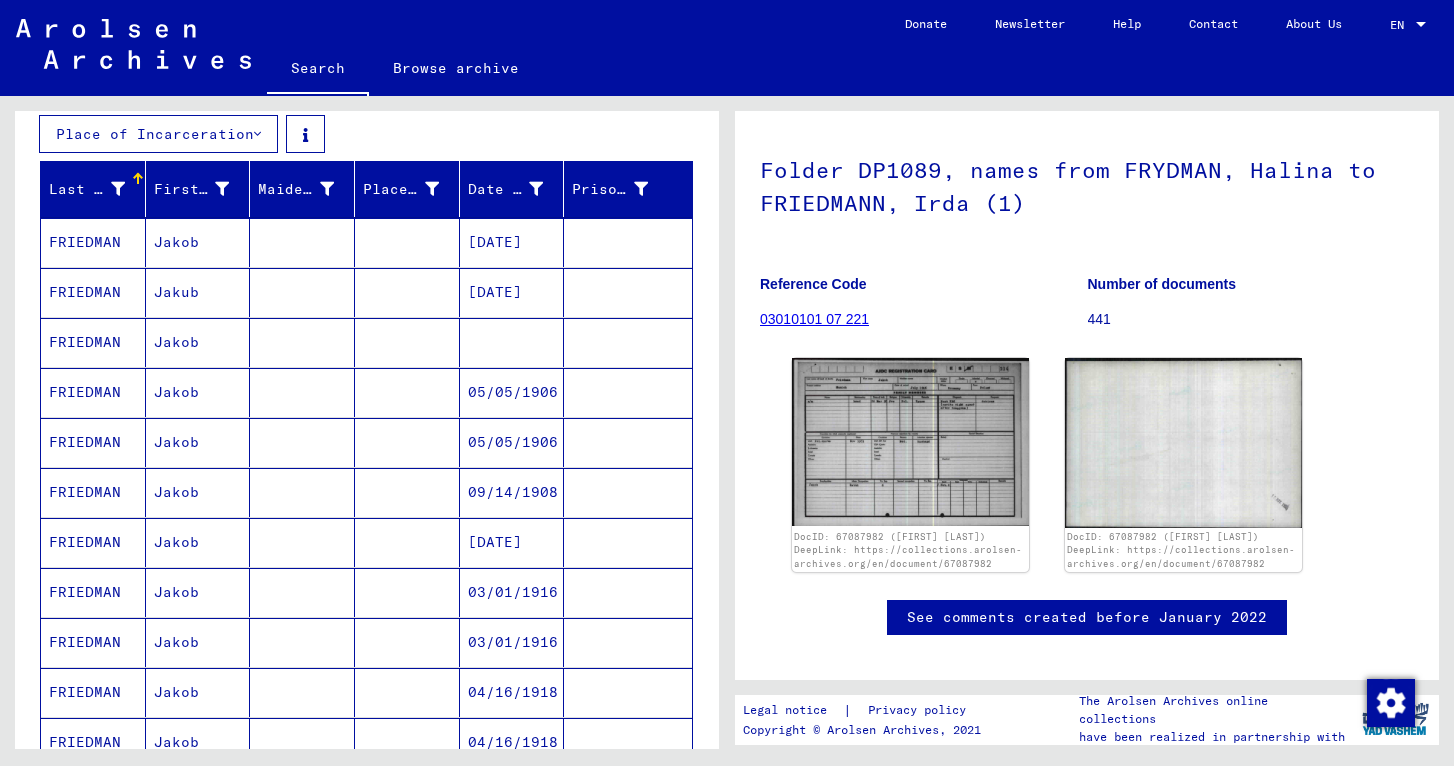 click on "Jakob" at bounding box center [198, 392] 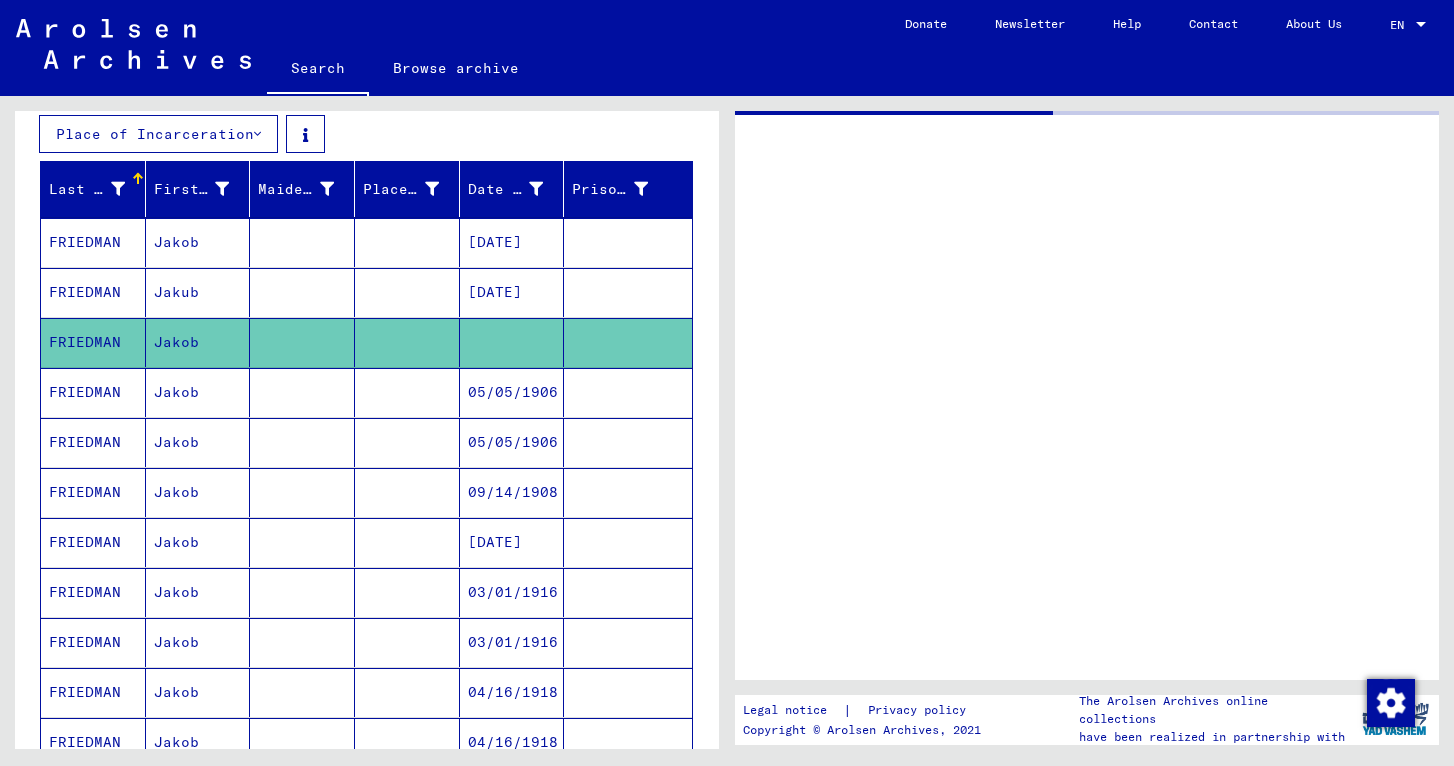 scroll, scrollTop: 0, scrollLeft: 0, axis: both 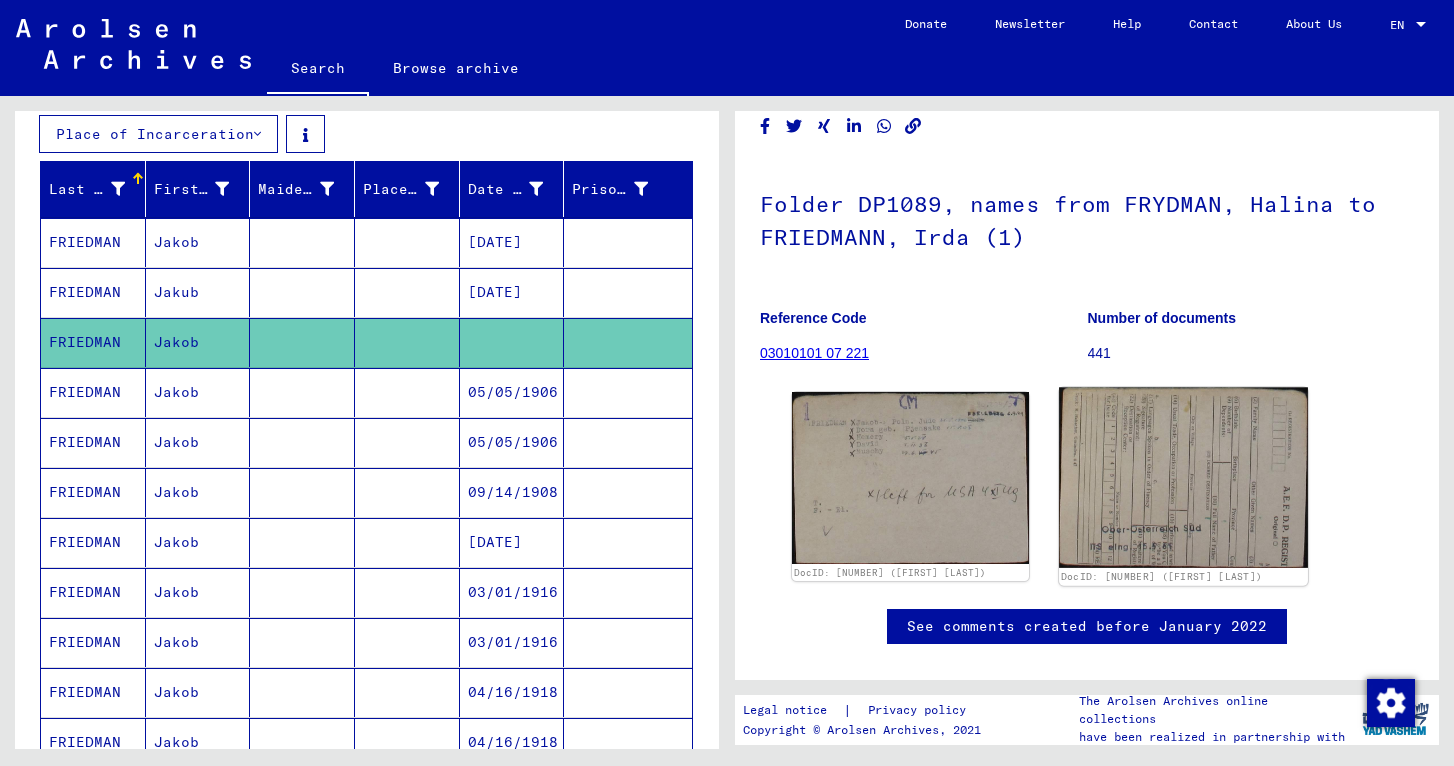 click 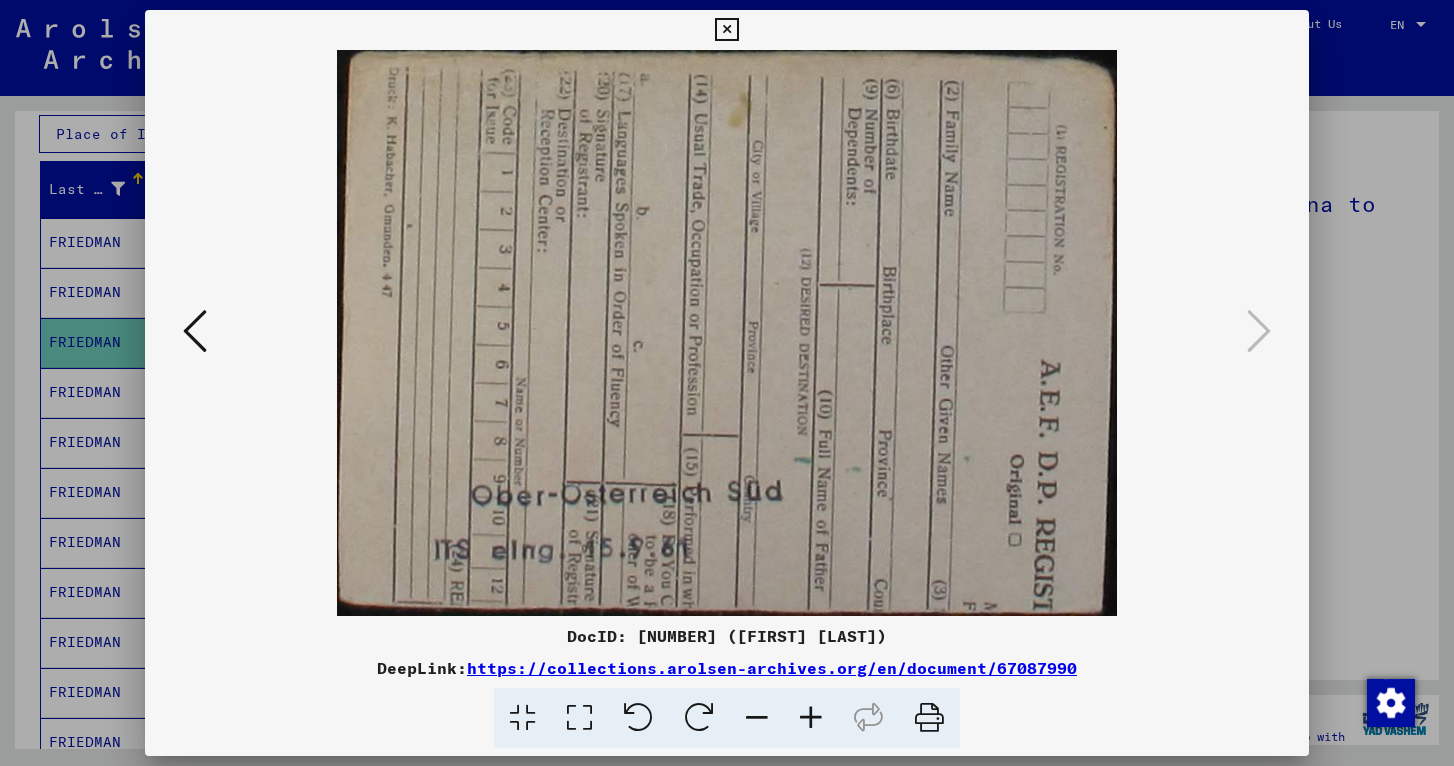 click at bounding box center (726, 30) 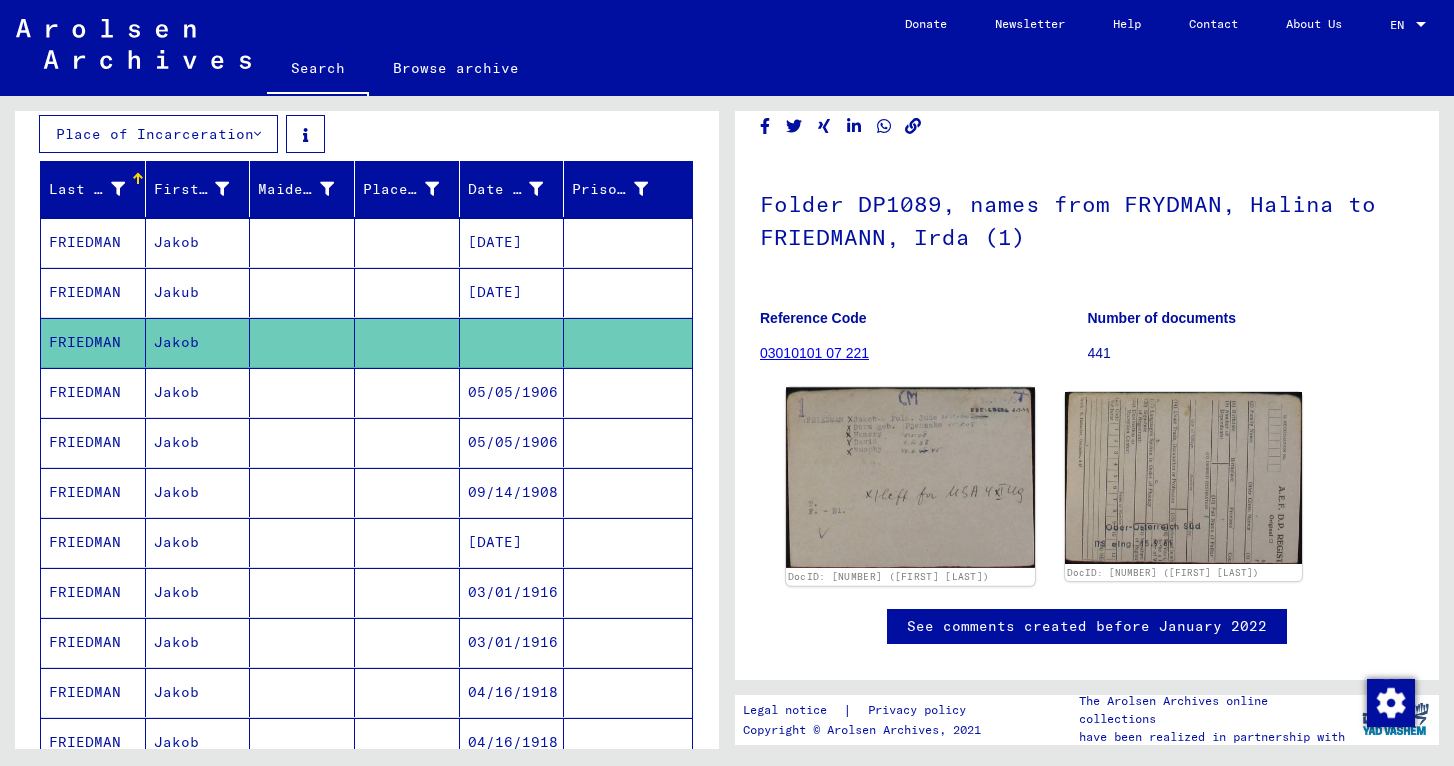 click 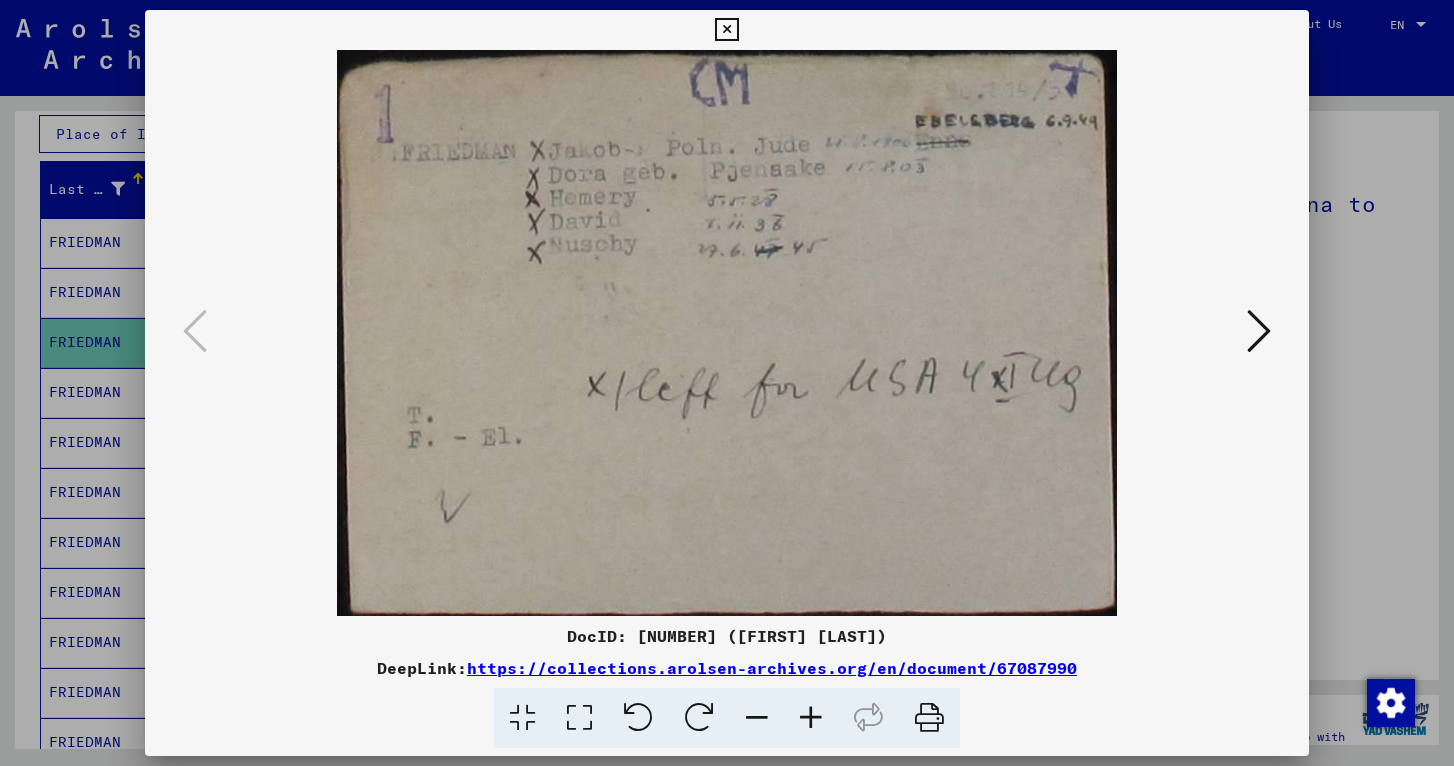 click at bounding box center [726, 30] 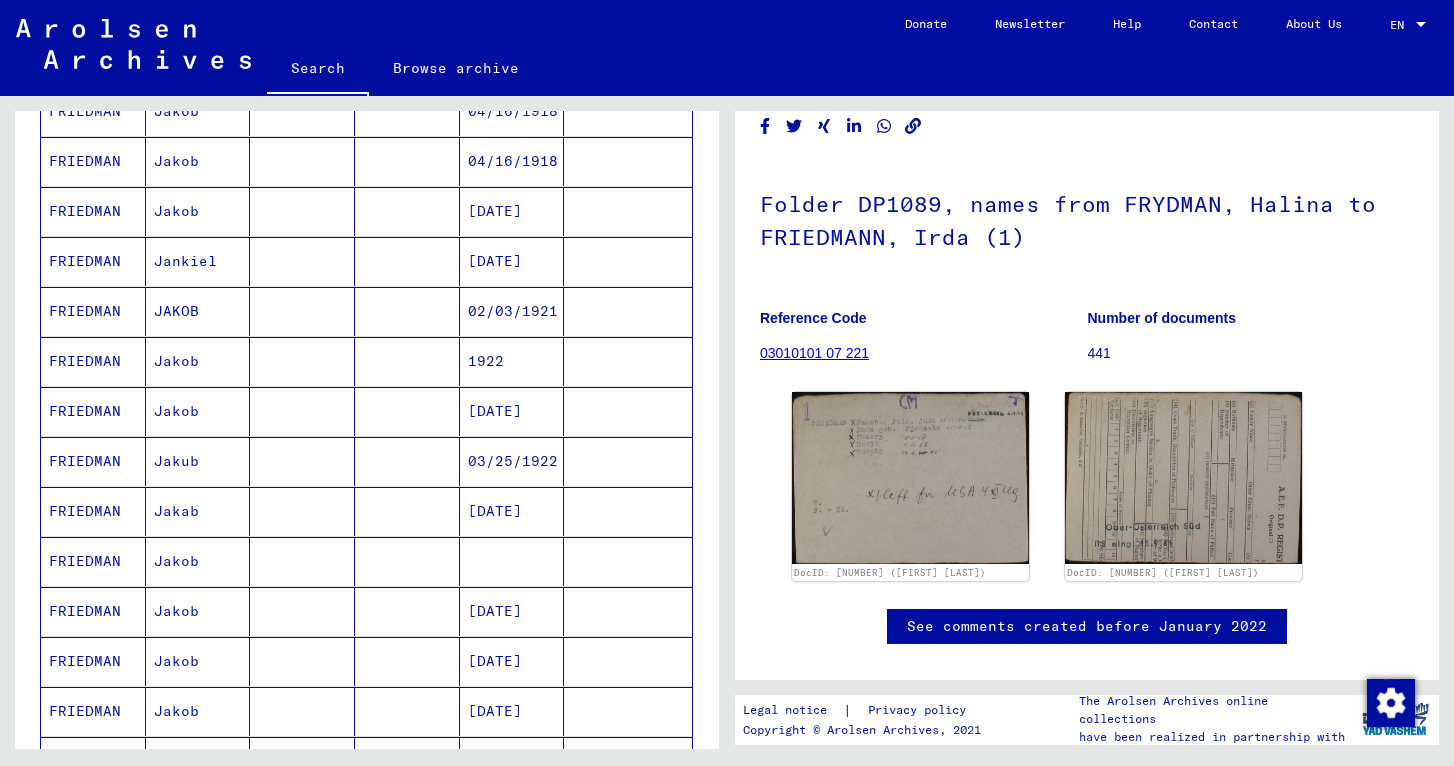 scroll, scrollTop: 924, scrollLeft: 0, axis: vertical 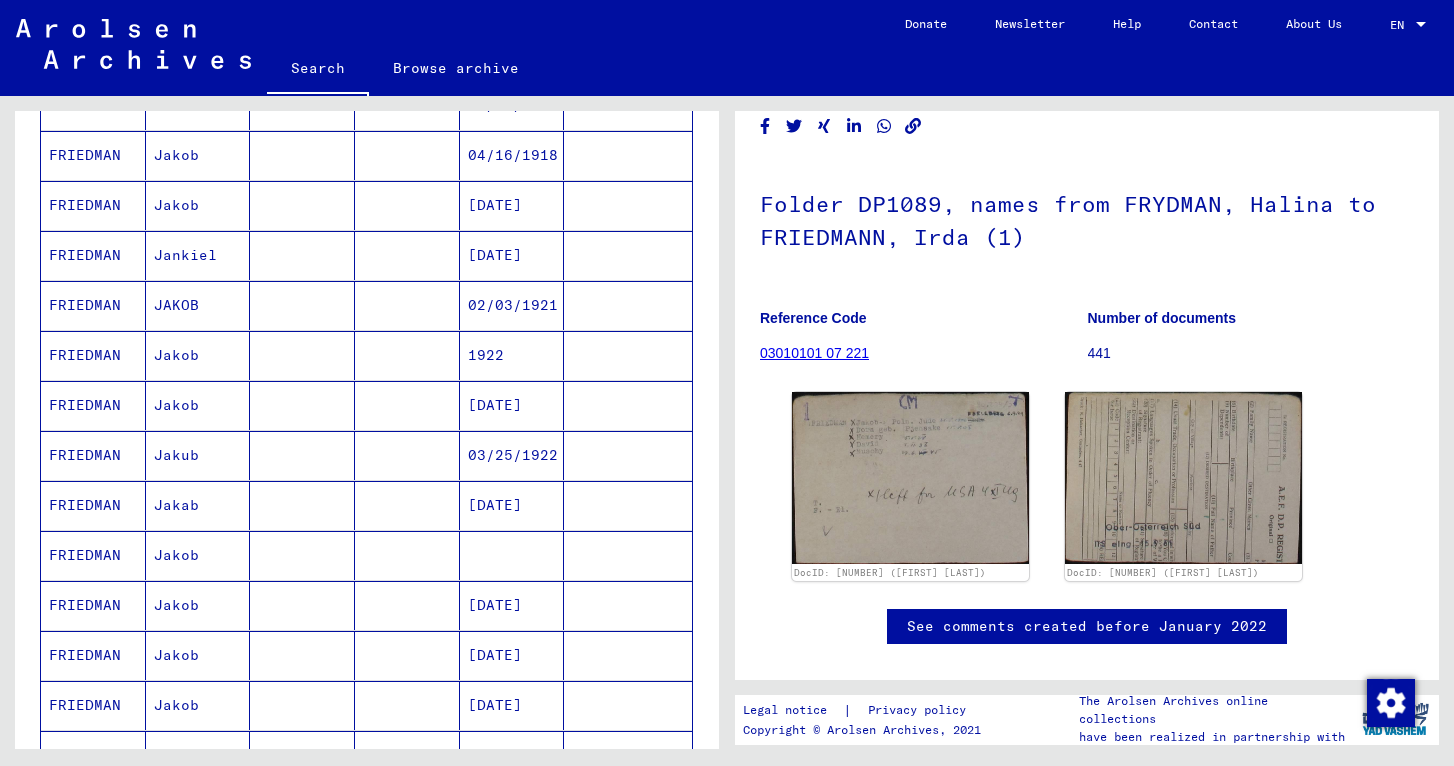 click on "Jakob" at bounding box center (198, 605) 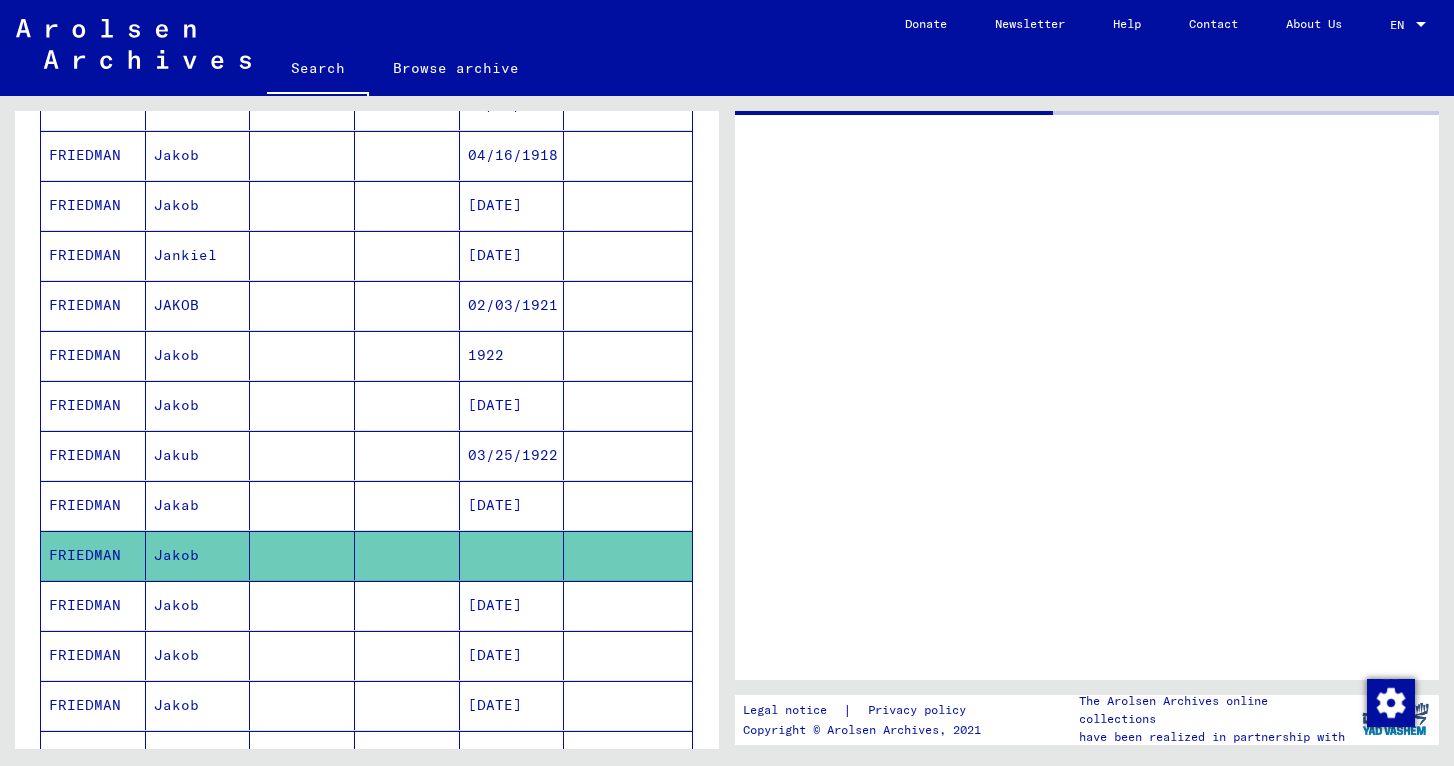 scroll, scrollTop: 0, scrollLeft: 0, axis: both 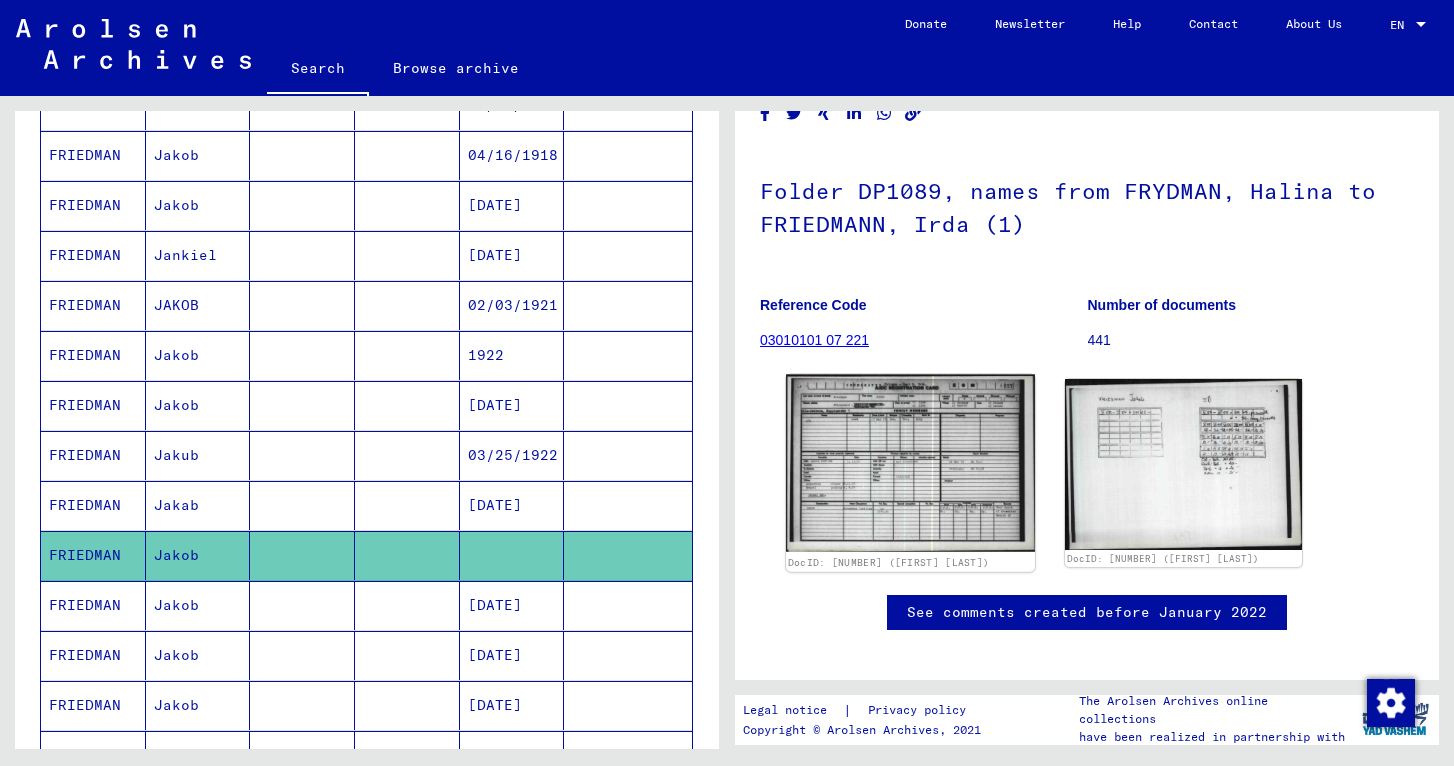 click 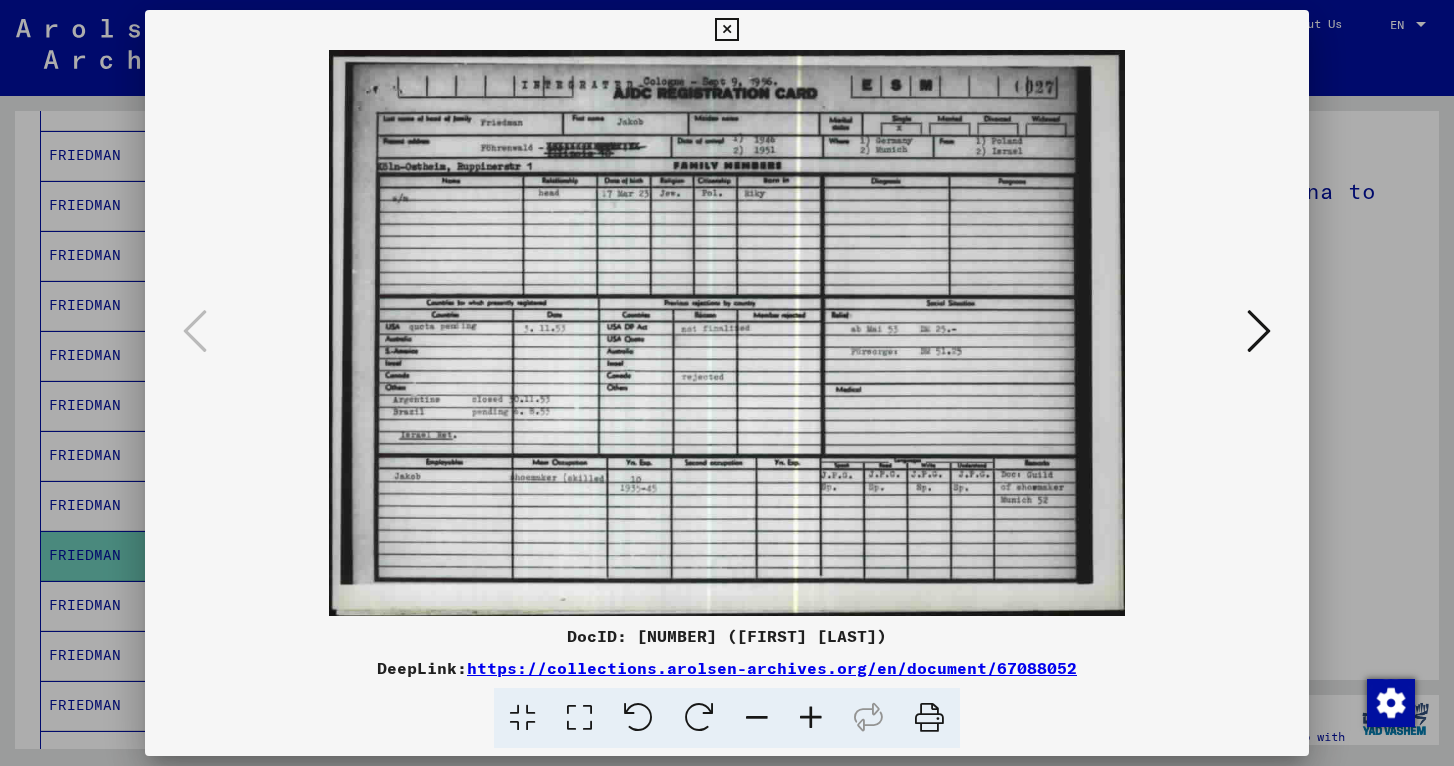 click at bounding box center [726, 30] 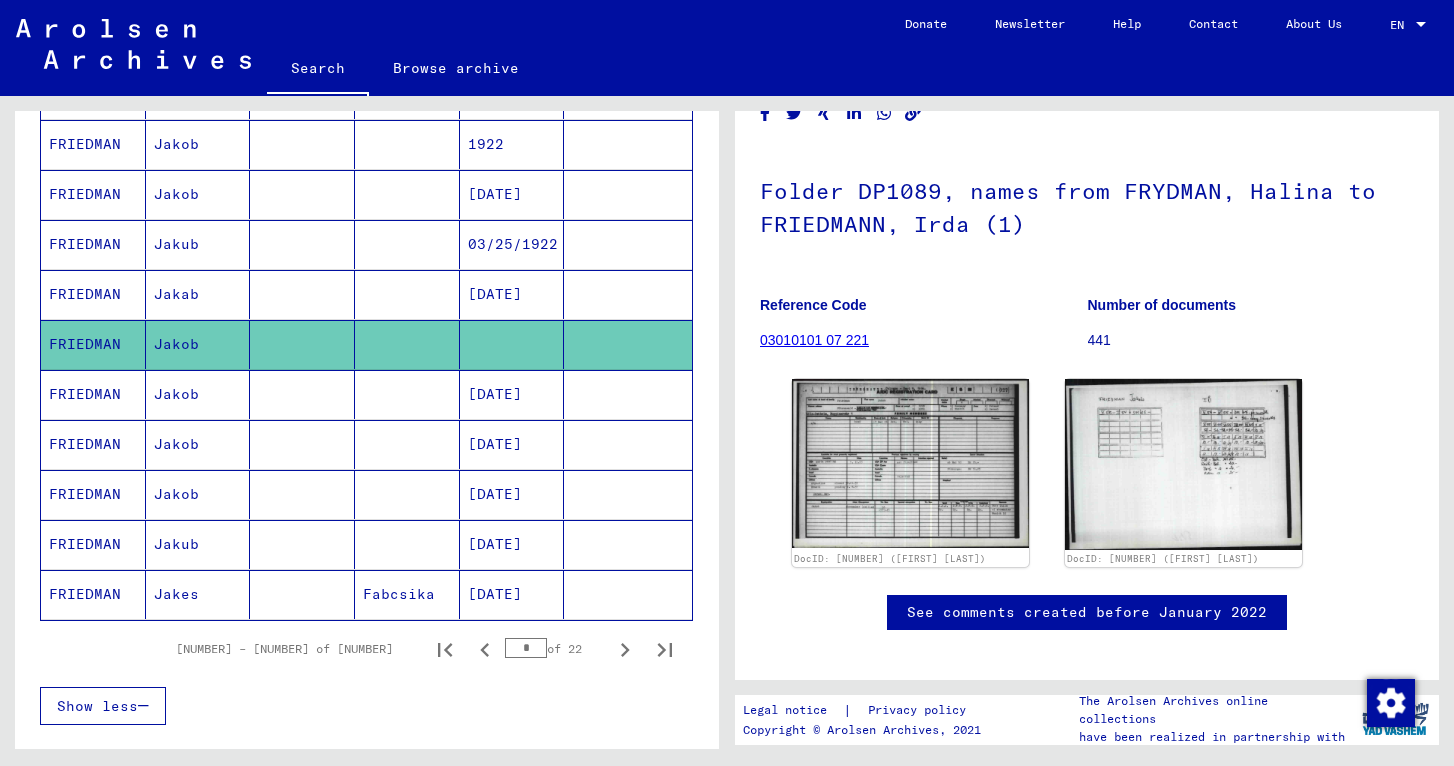 scroll, scrollTop: 1137, scrollLeft: 0, axis: vertical 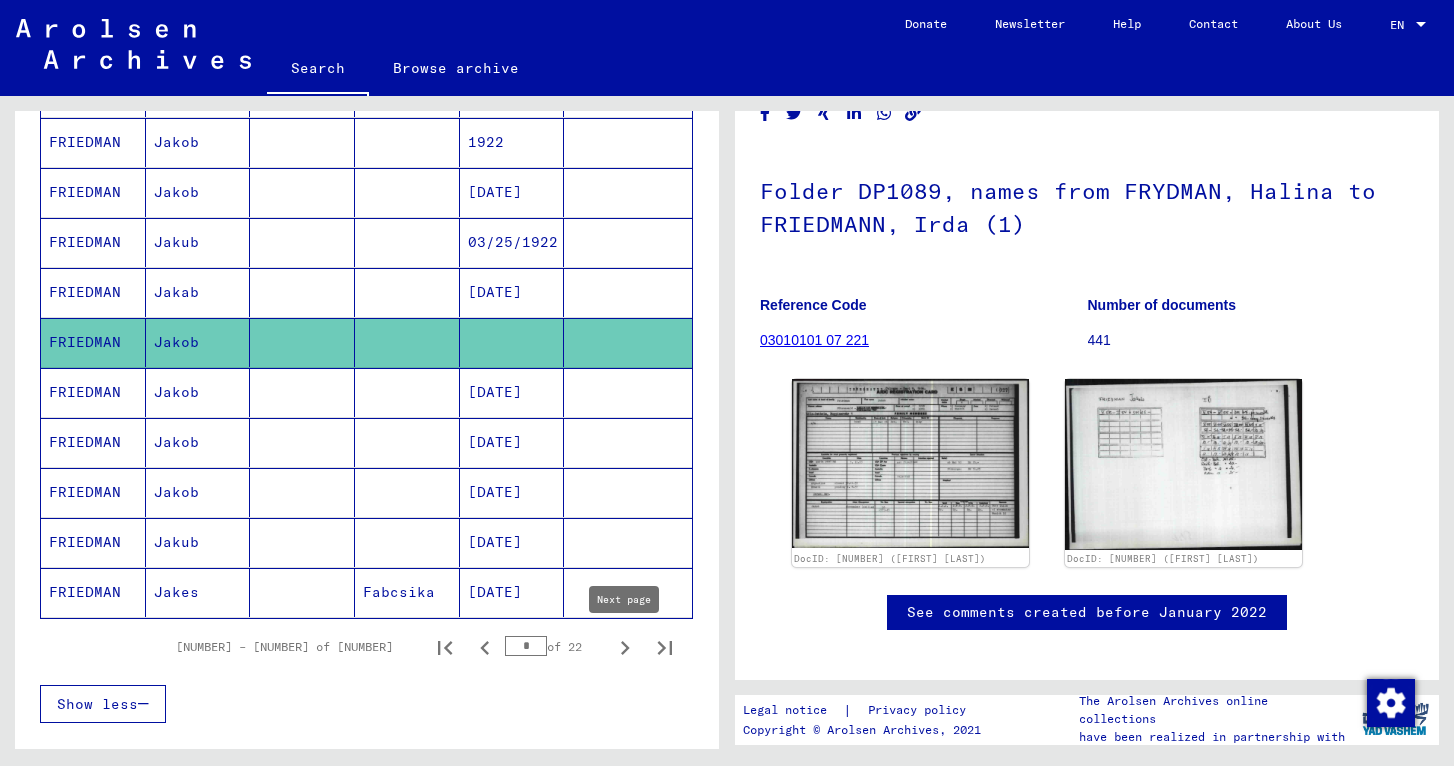 click 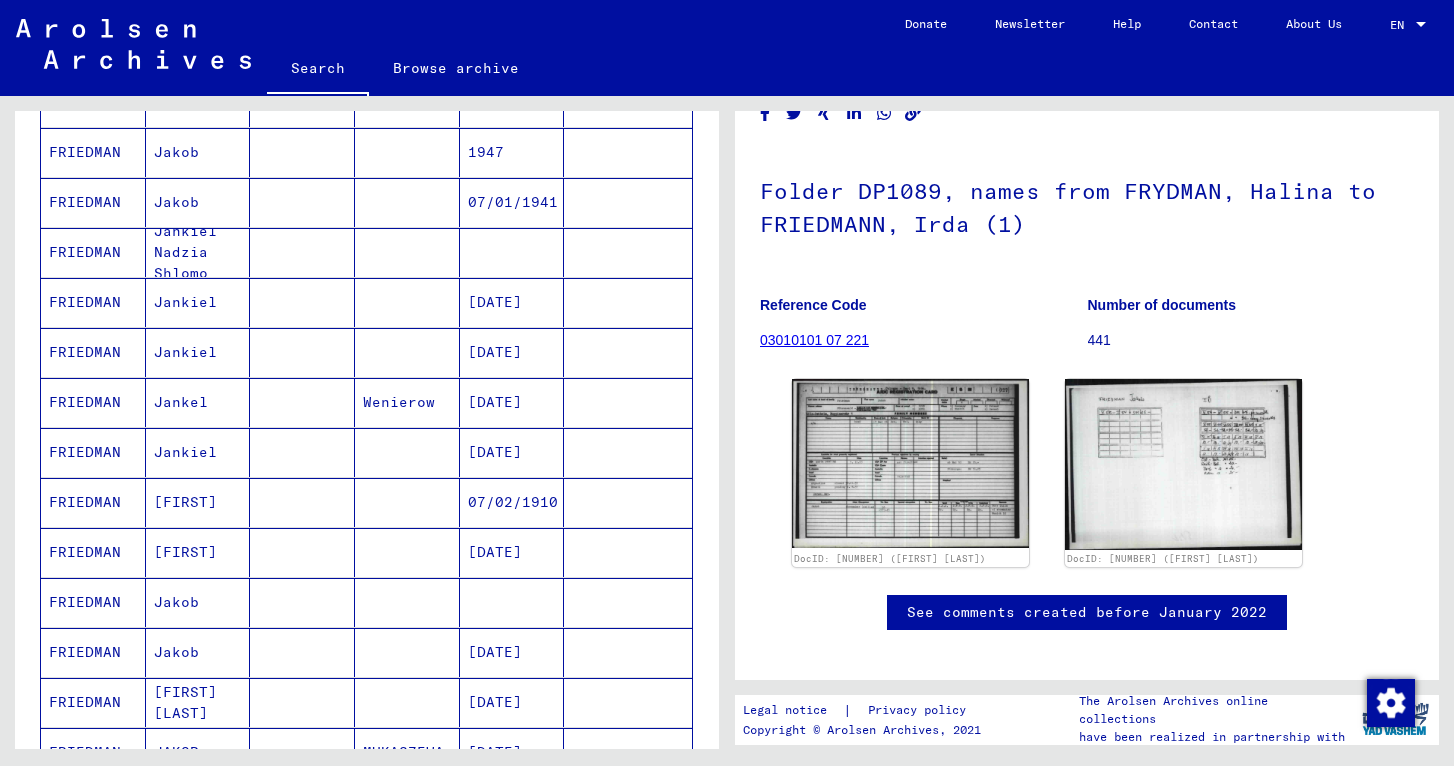 scroll, scrollTop: 945, scrollLeft: 0, axis: vertical 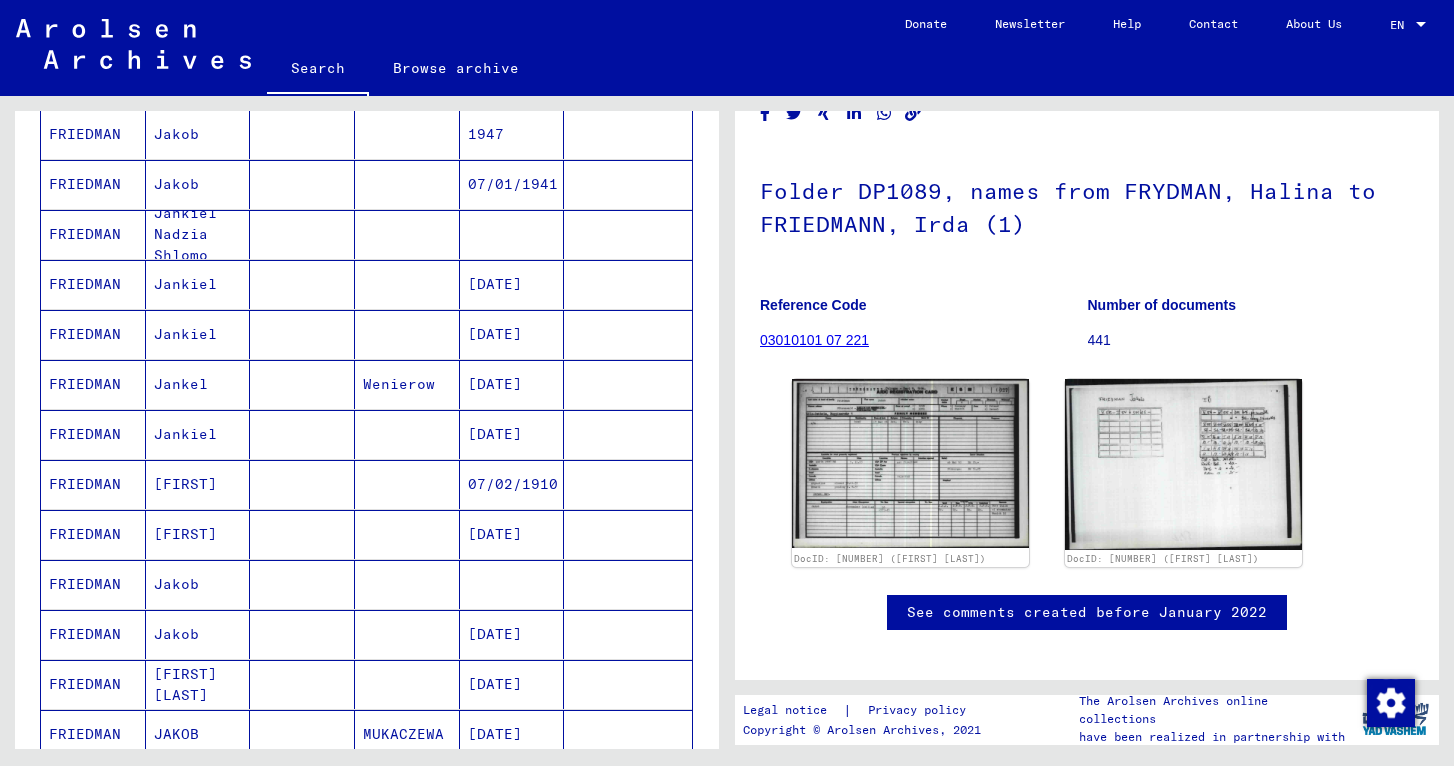 click on "Jakob" at bounding box center (198, 634) 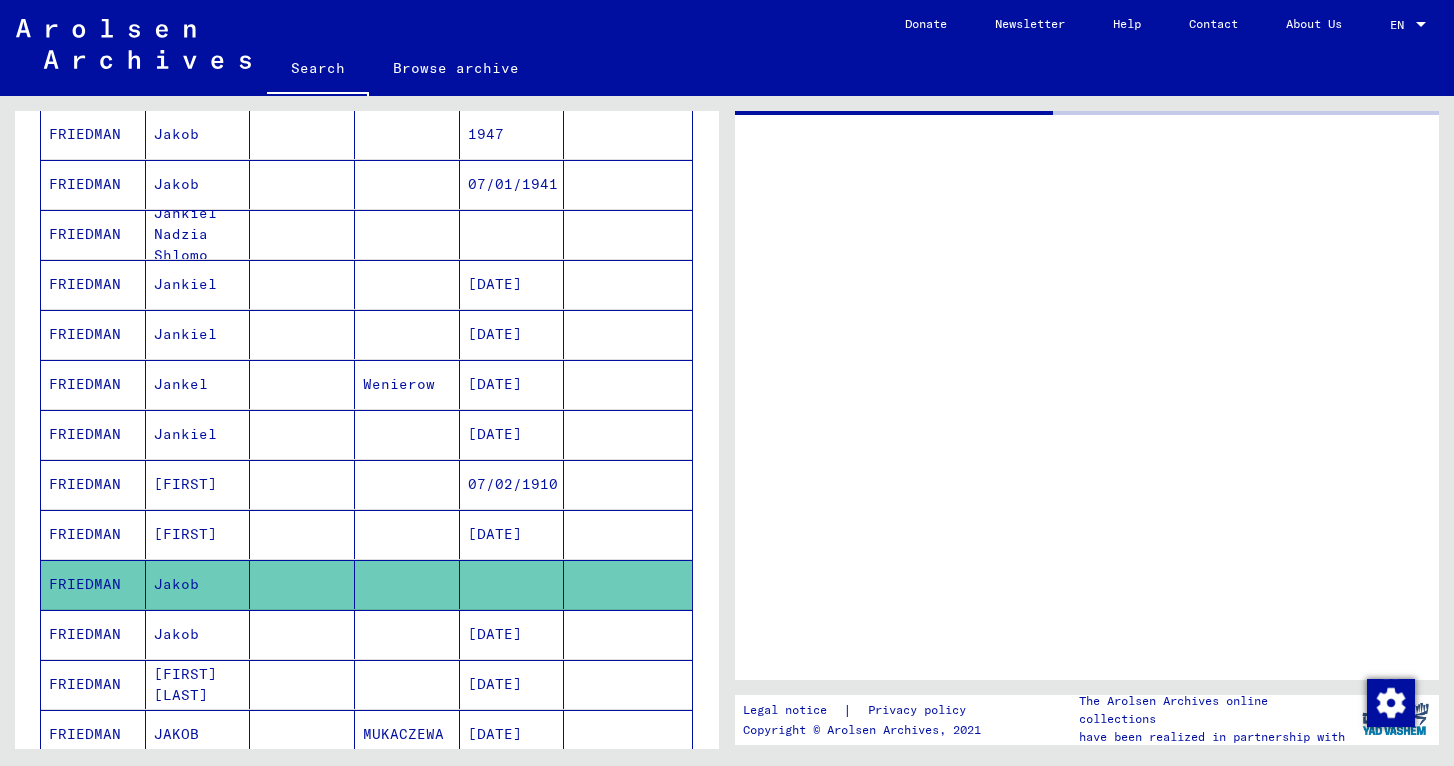 scroll, scrollTop: 0, scrollLeft: 0, axis: both 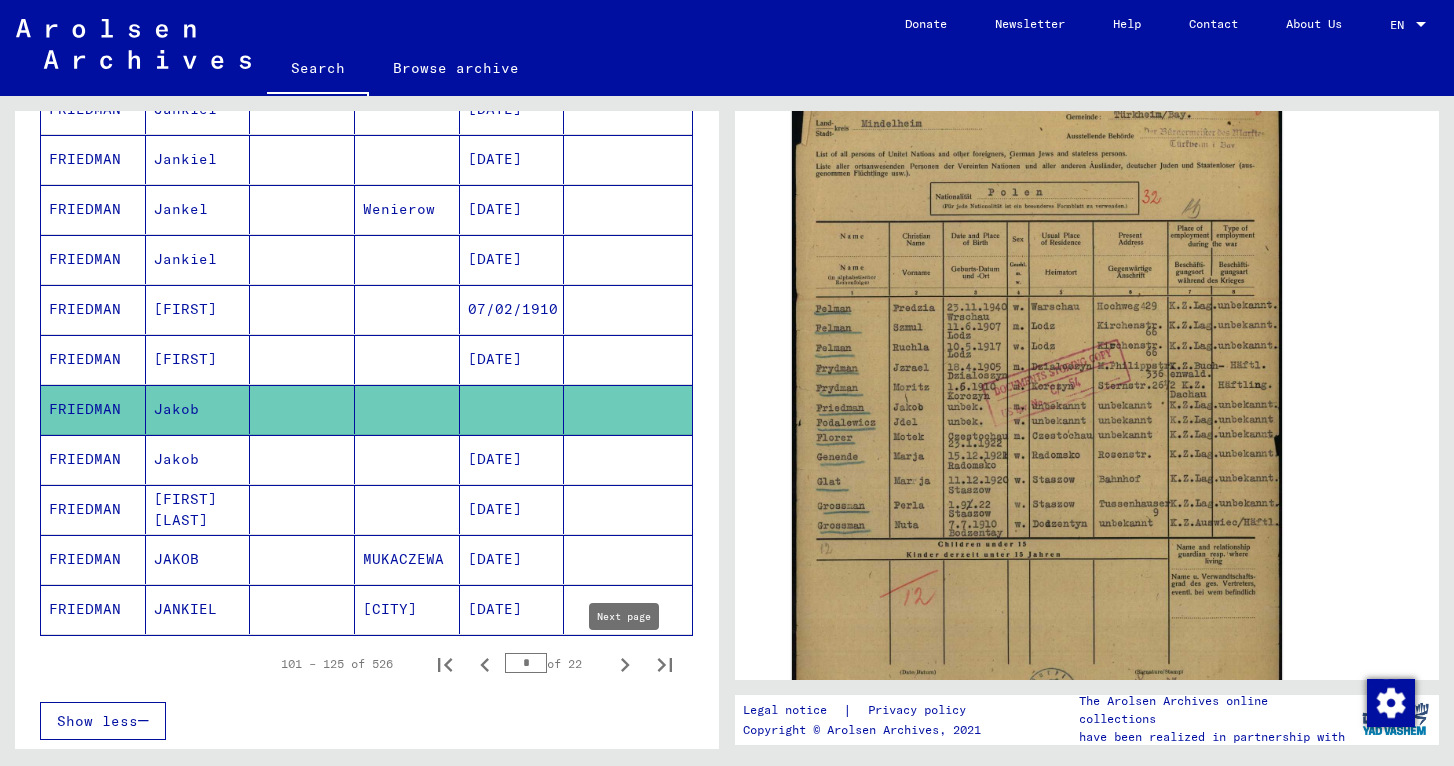 click 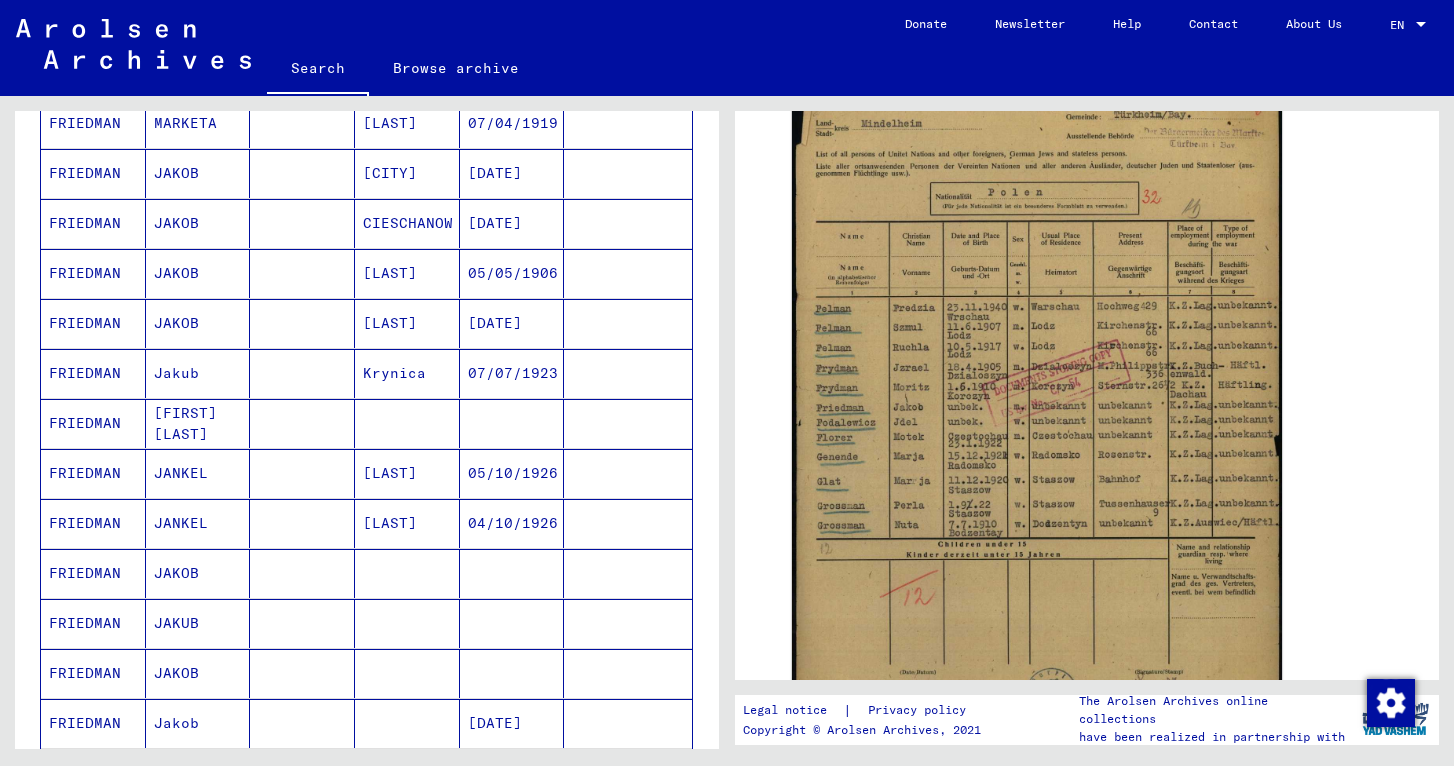 scroll, scrollTop: 460, scrollLeft: 0, axis: vertical 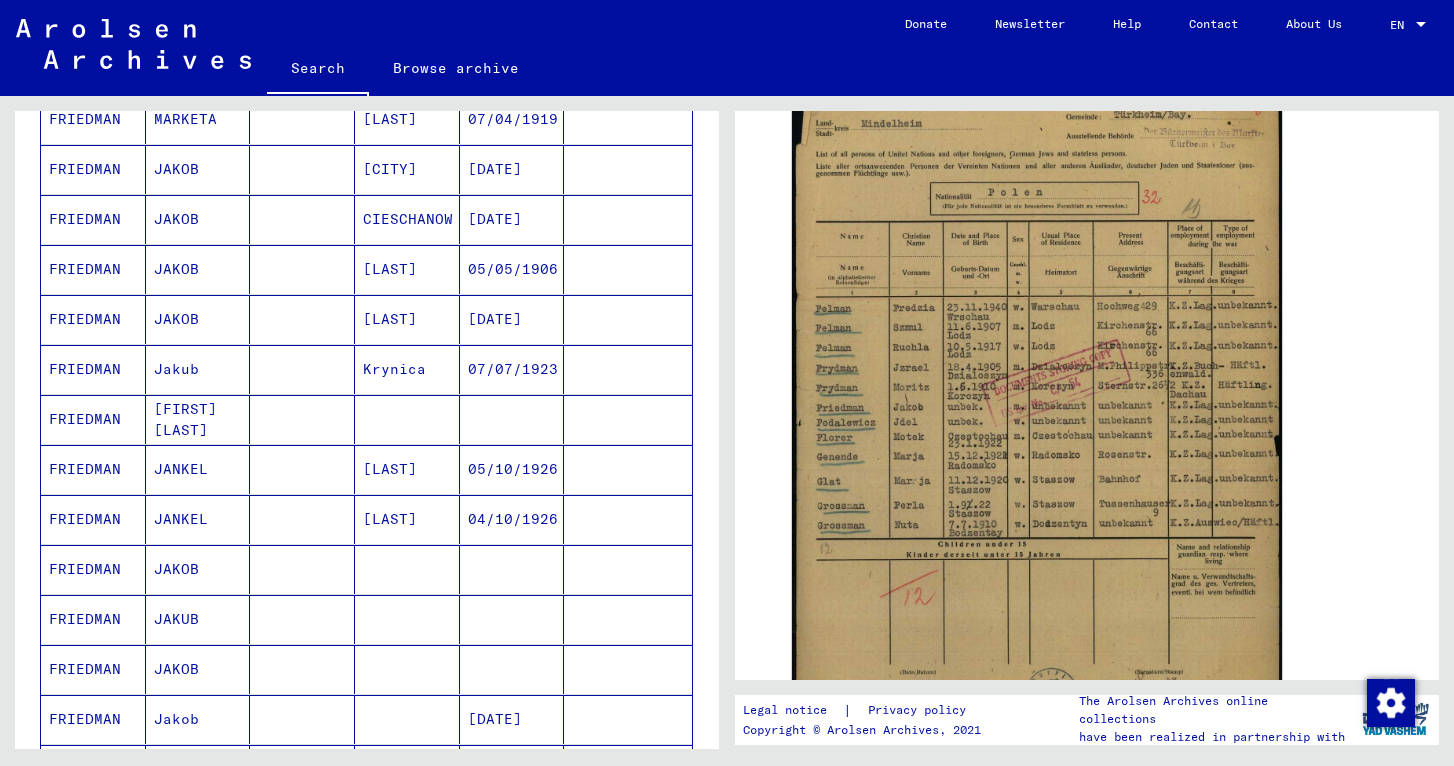 click on "JAKOB" at bounding box center [198, 619] 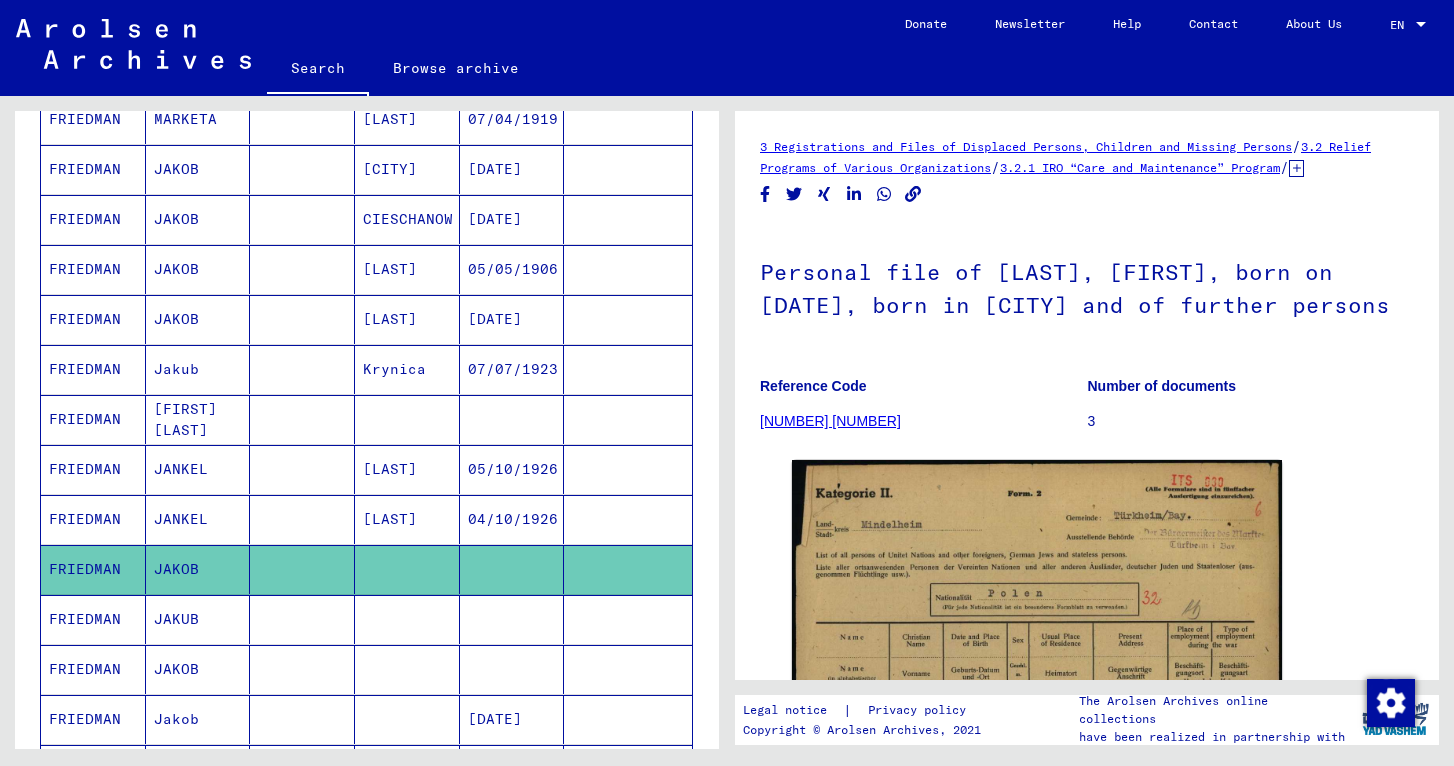 scroll, scrollTop: 0, scrollLeft: 0, axis: both 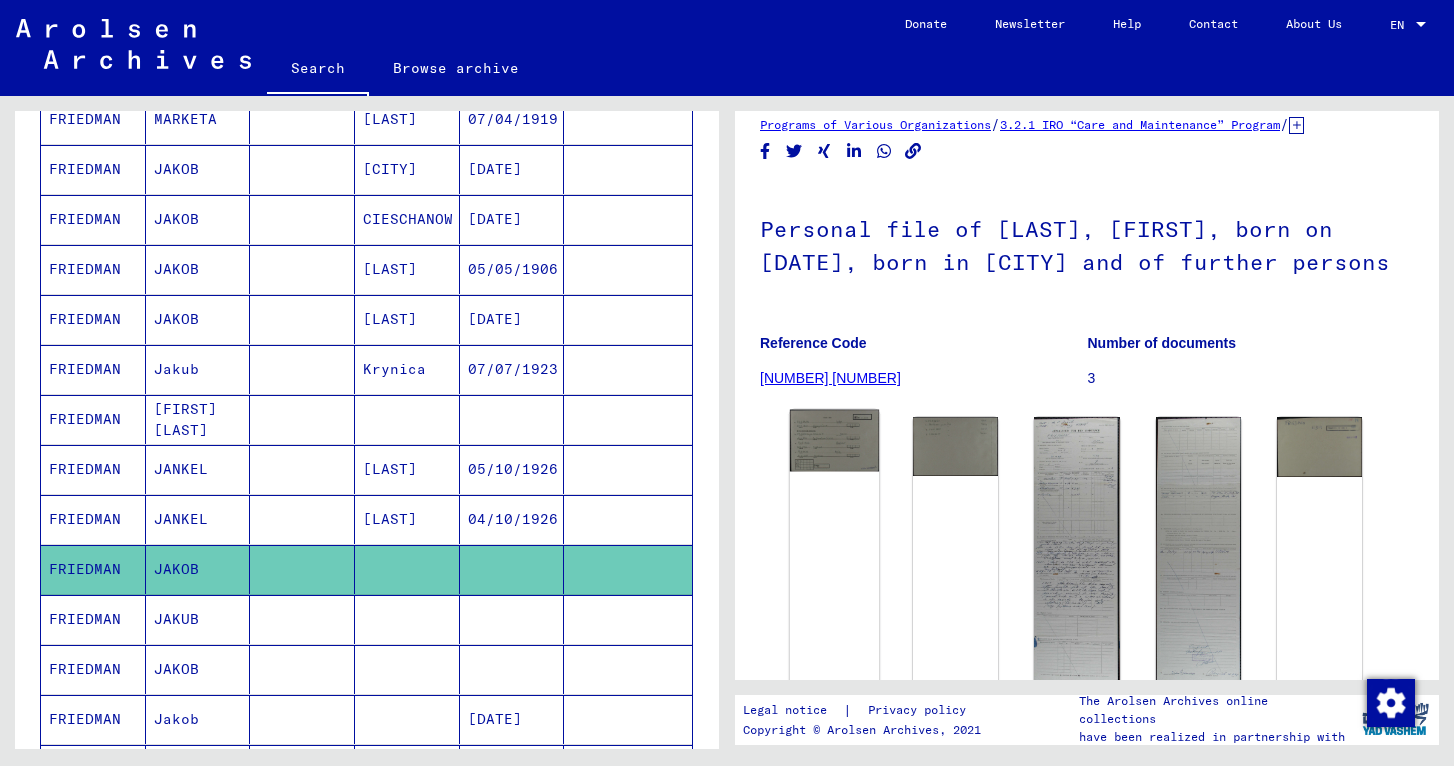 click 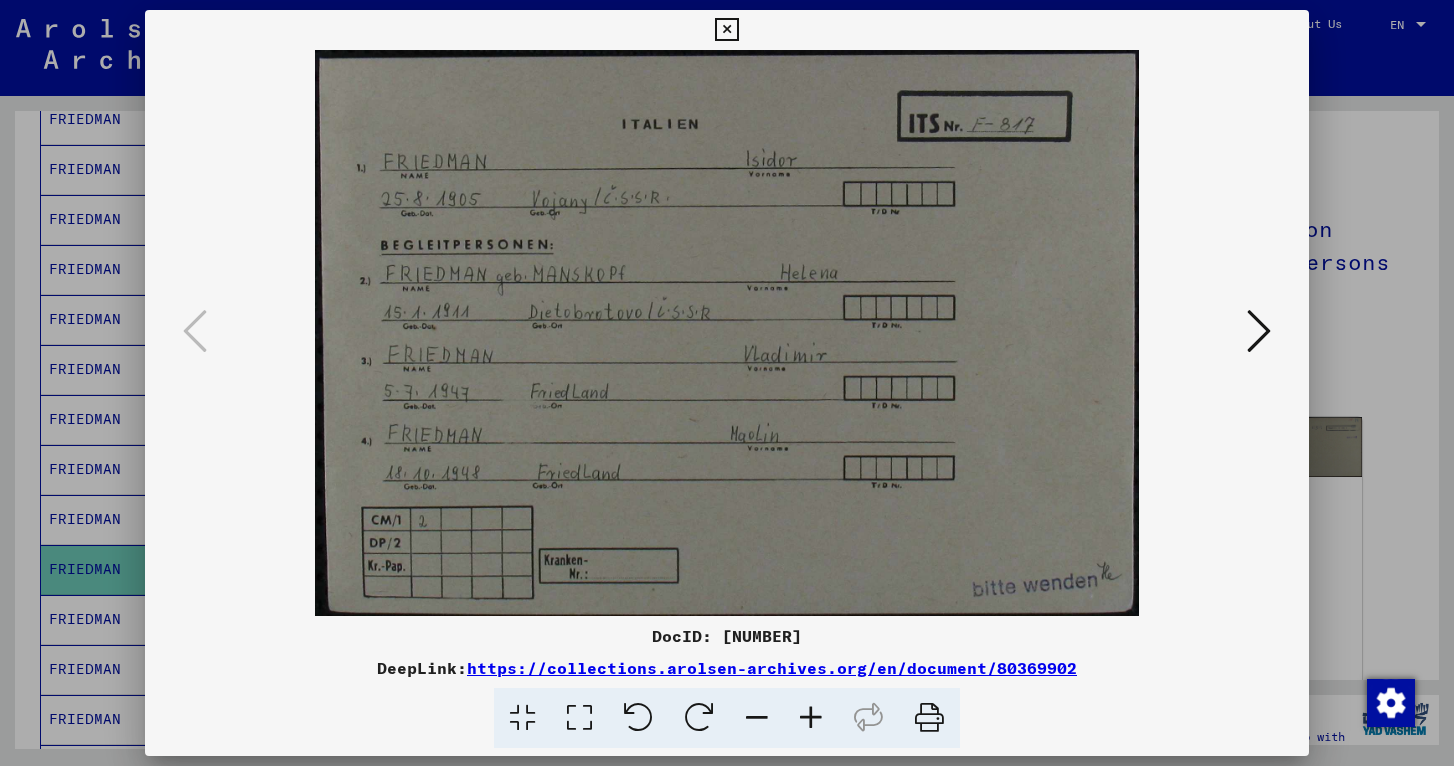 click at bounding box center [727, 383] 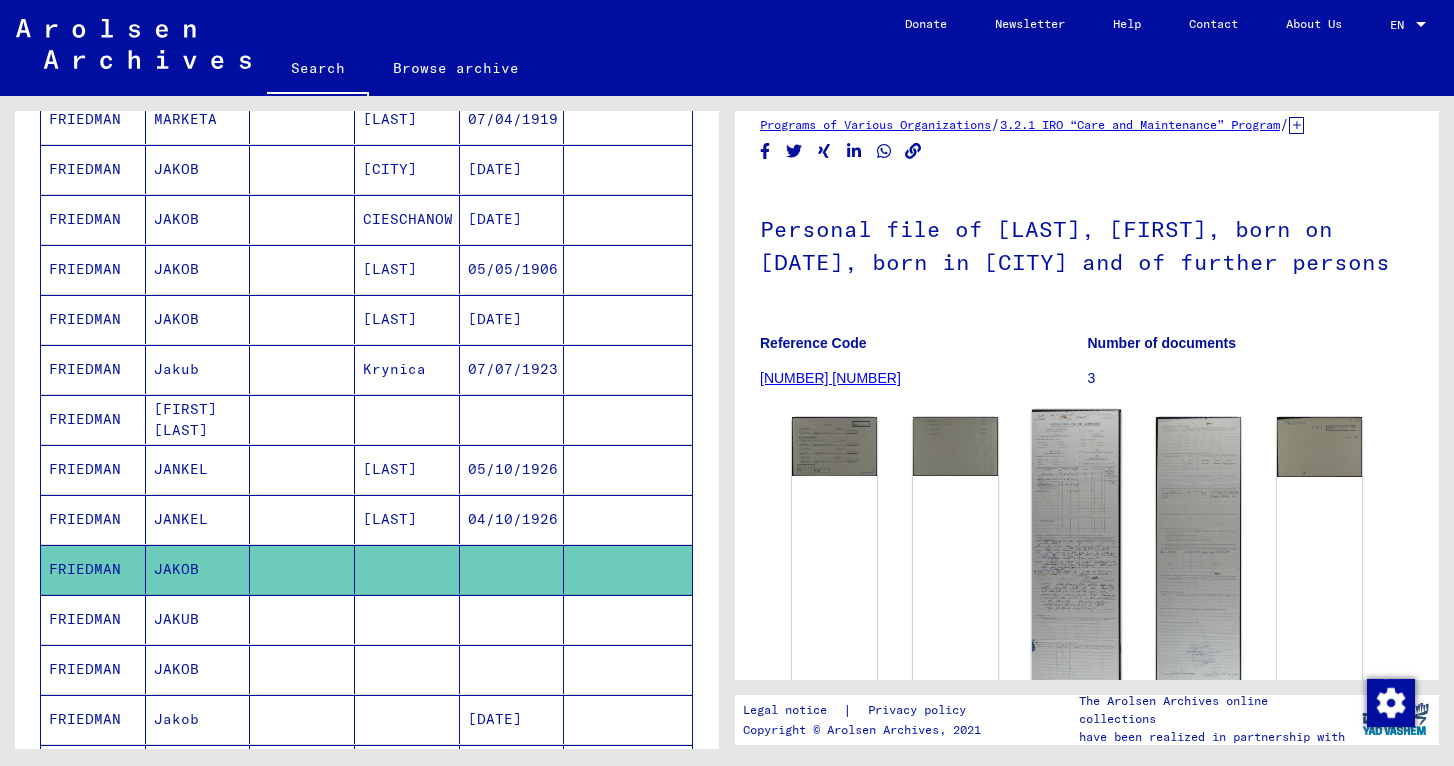 click 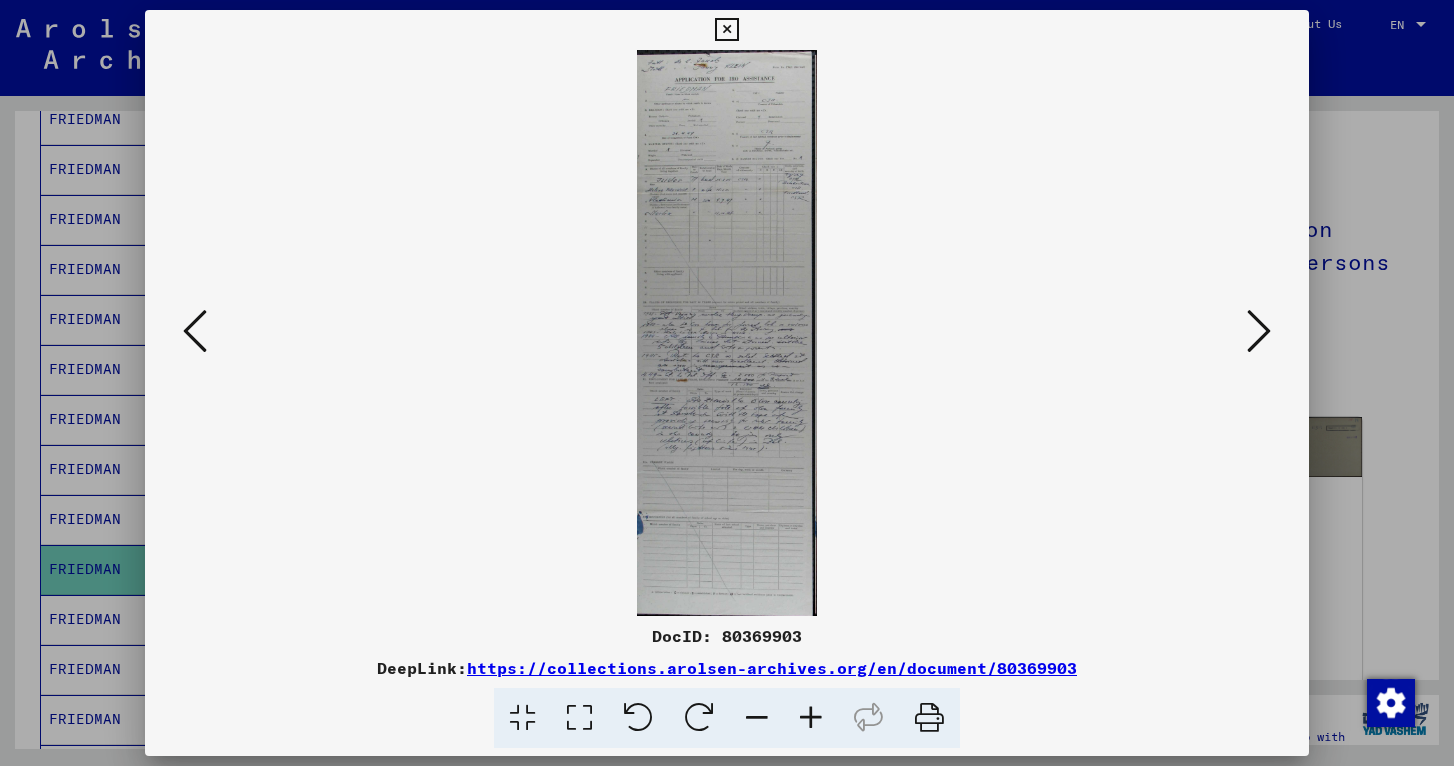click at bounding box center [726, 30] 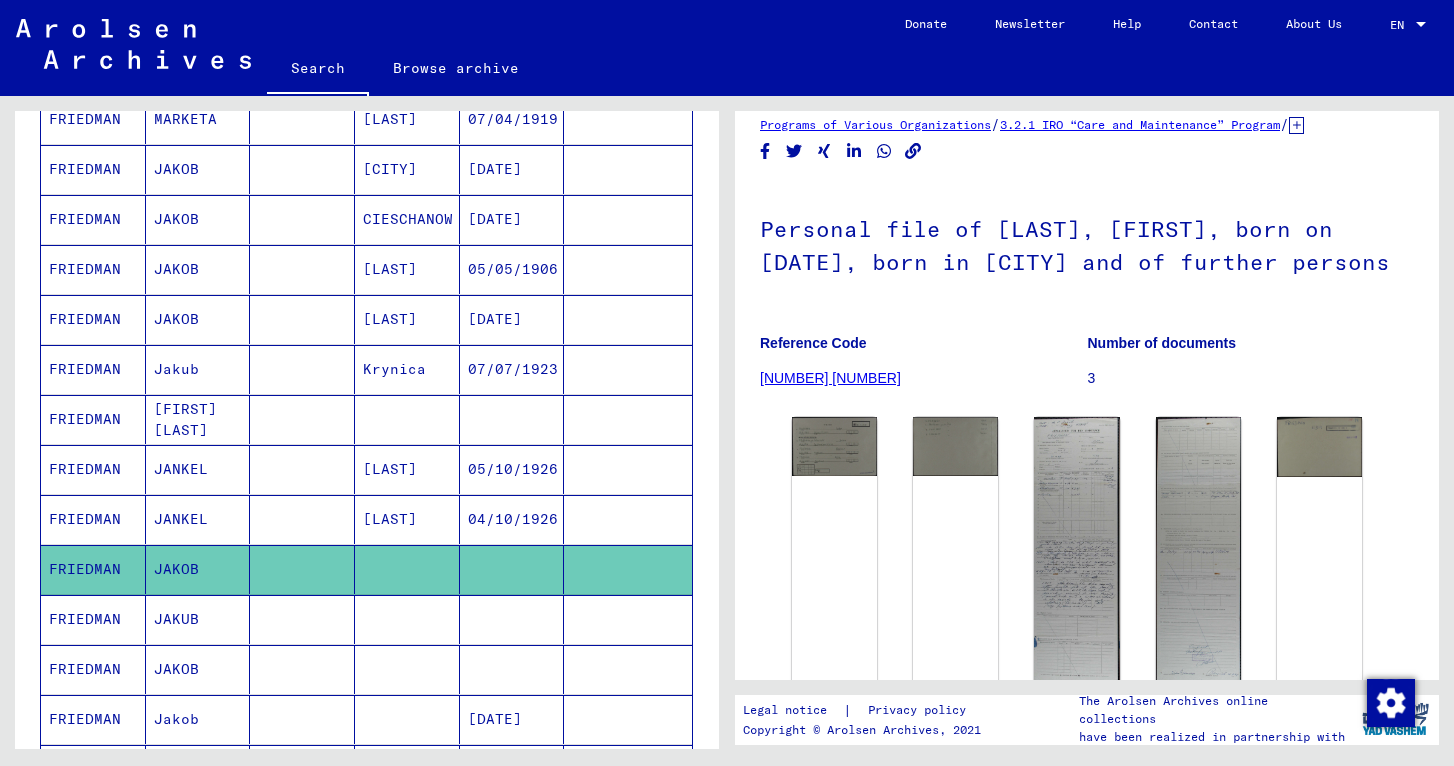 click on "JAKUB" at bounding box center (198, 669) 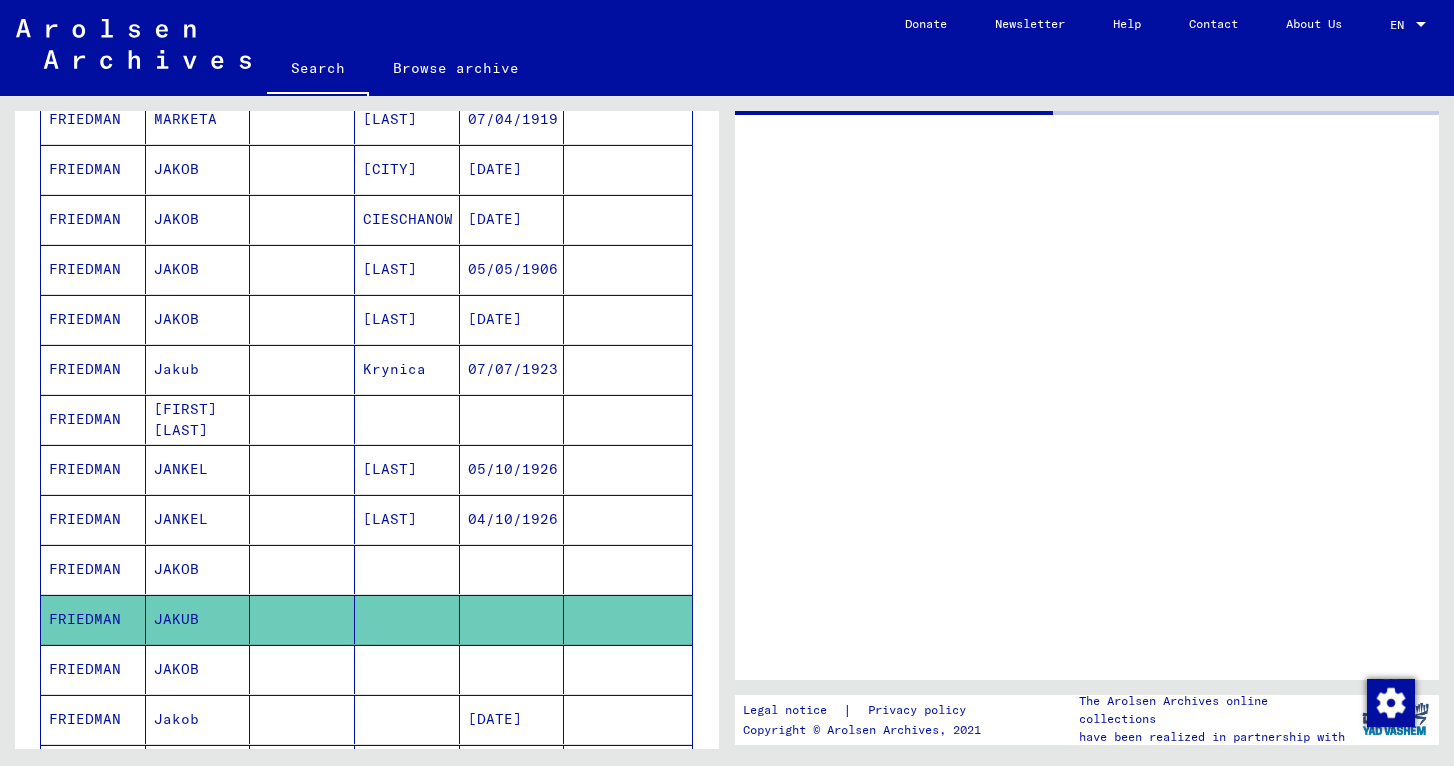 scroll, scrollTop: 0, scrollLeft: 0, axis: both 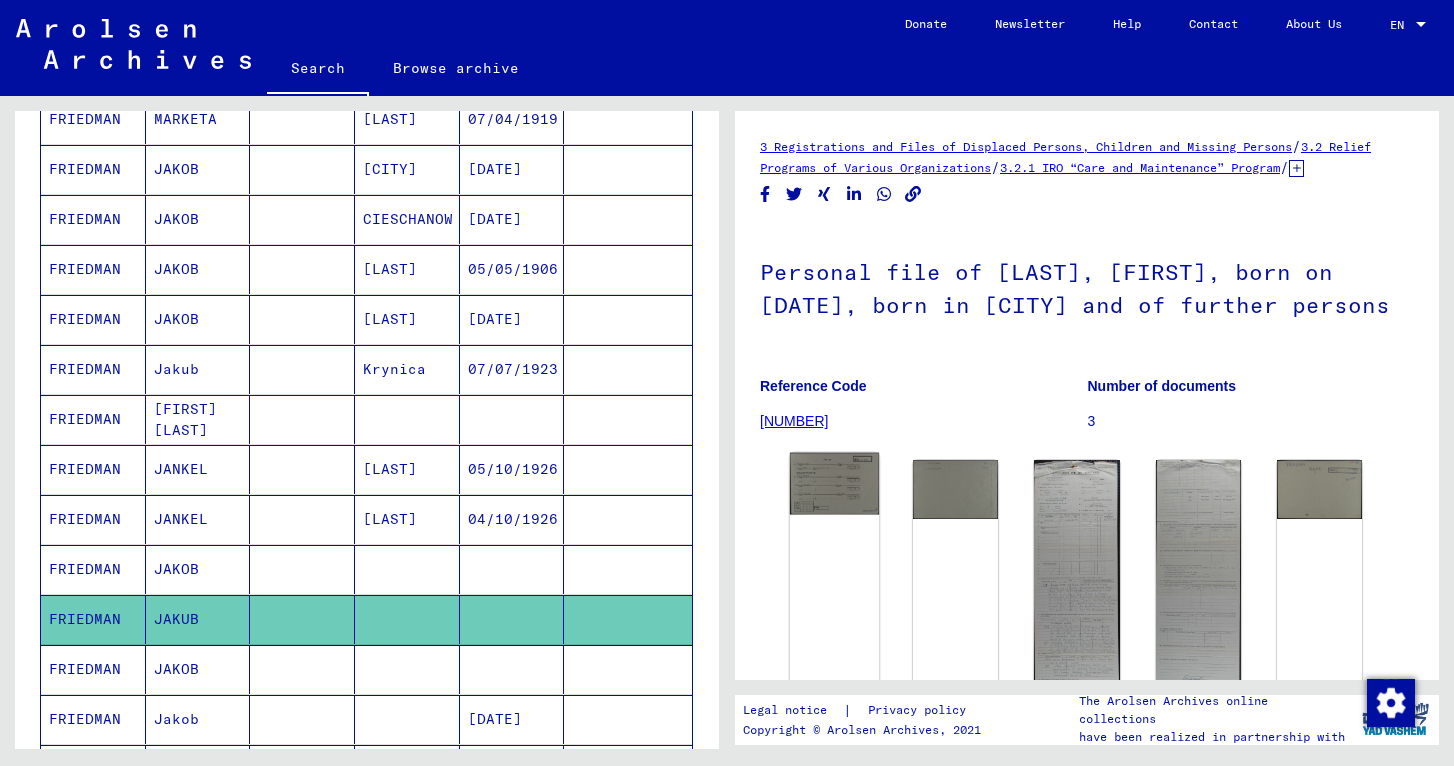 click 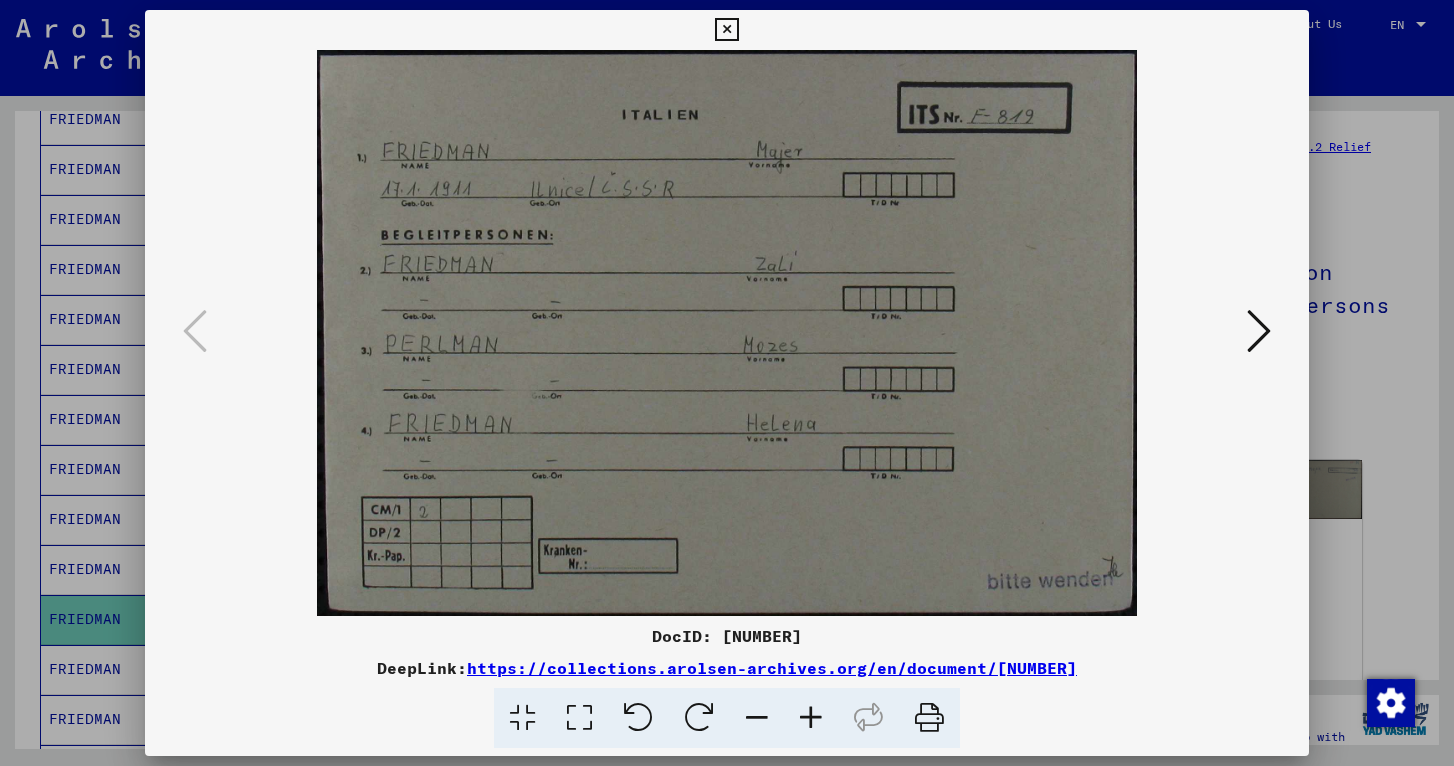 click at bounding box center [726, 30] 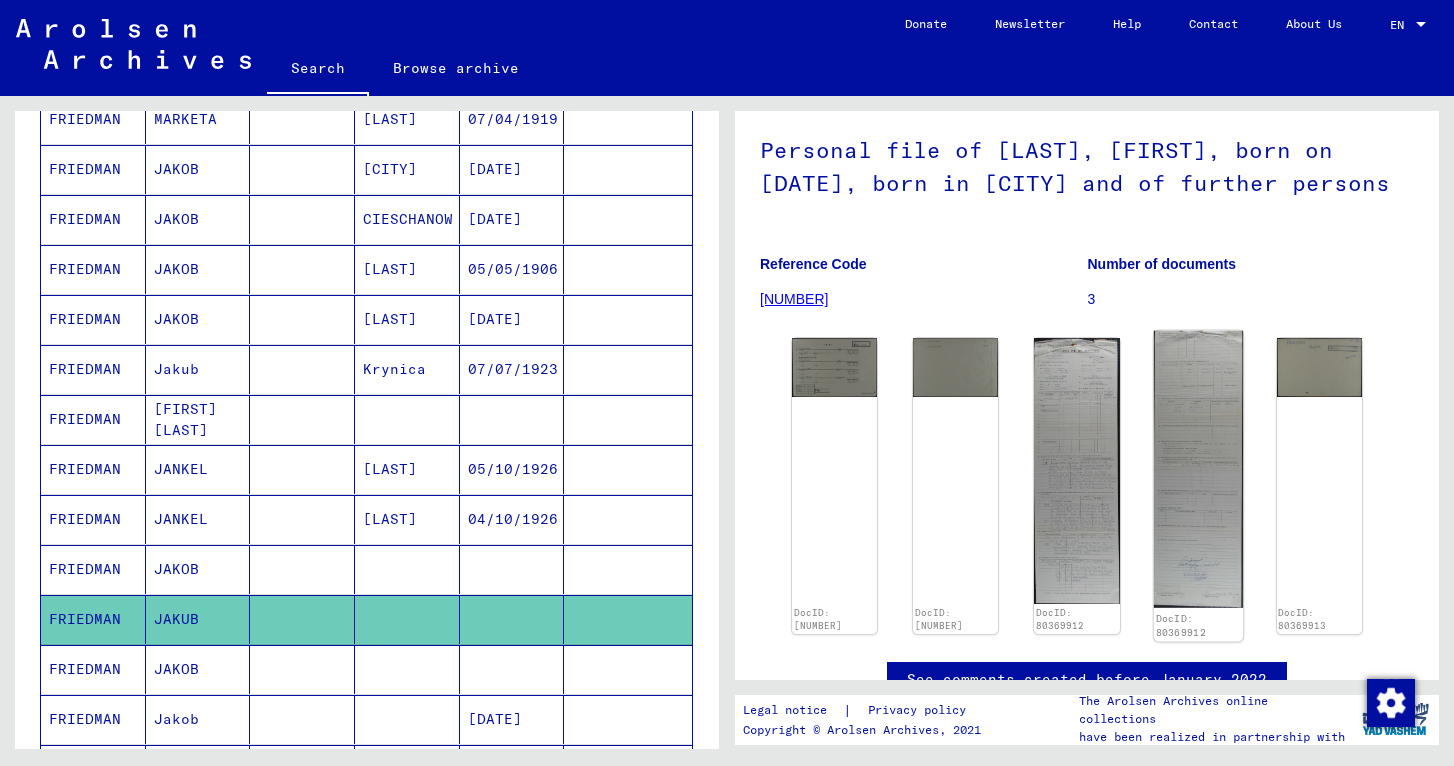 scroll, scrollTop: 119, scrollLeft: 0, axis: vertical 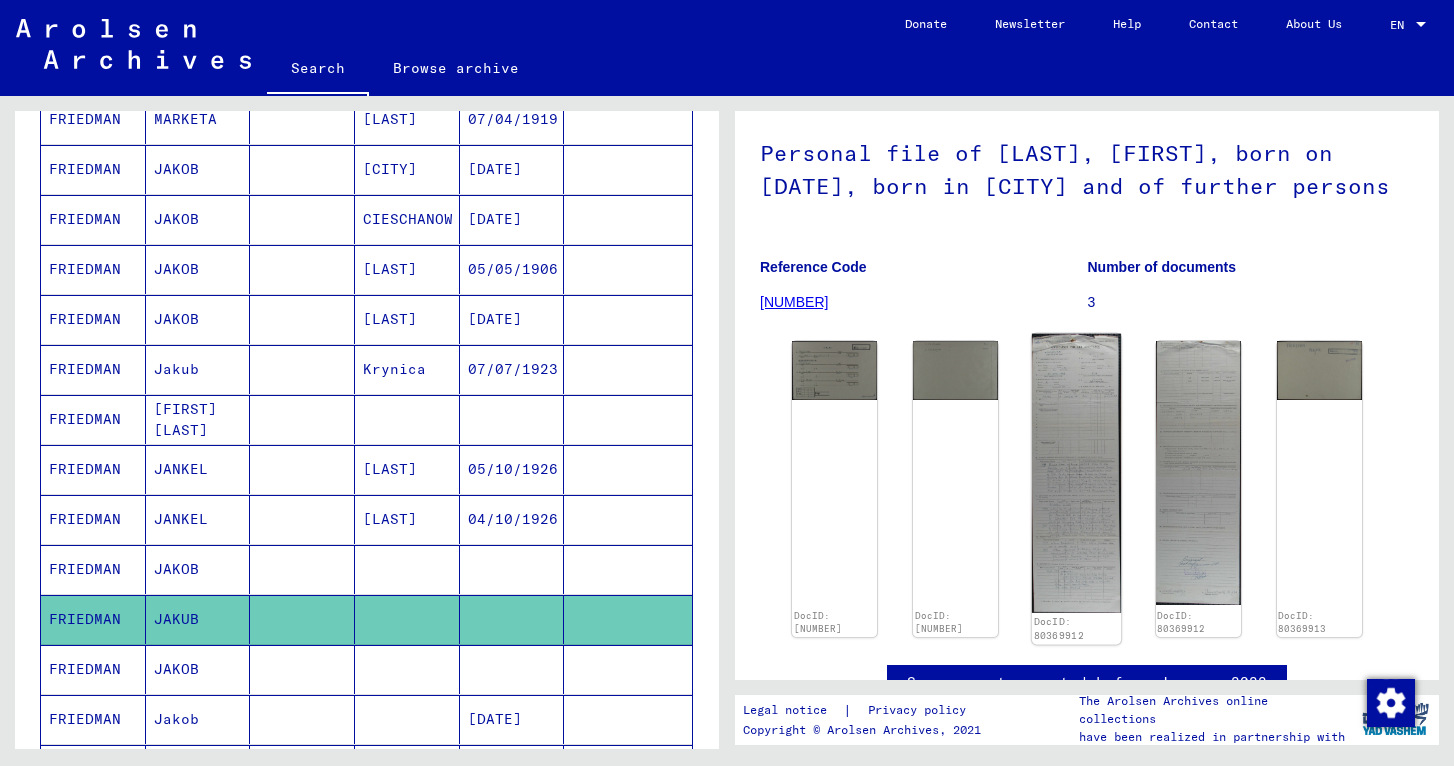click 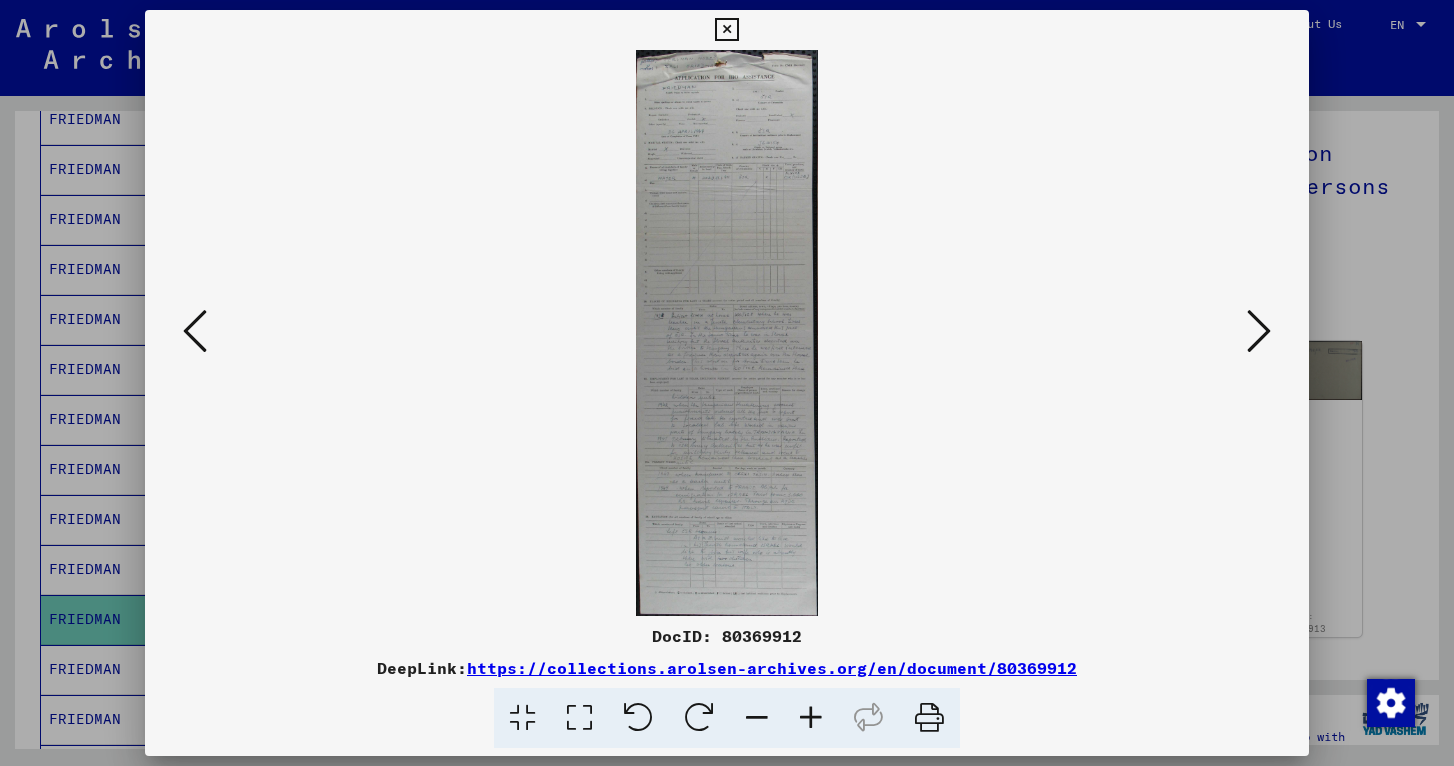 click at bounding box center [726, 30] 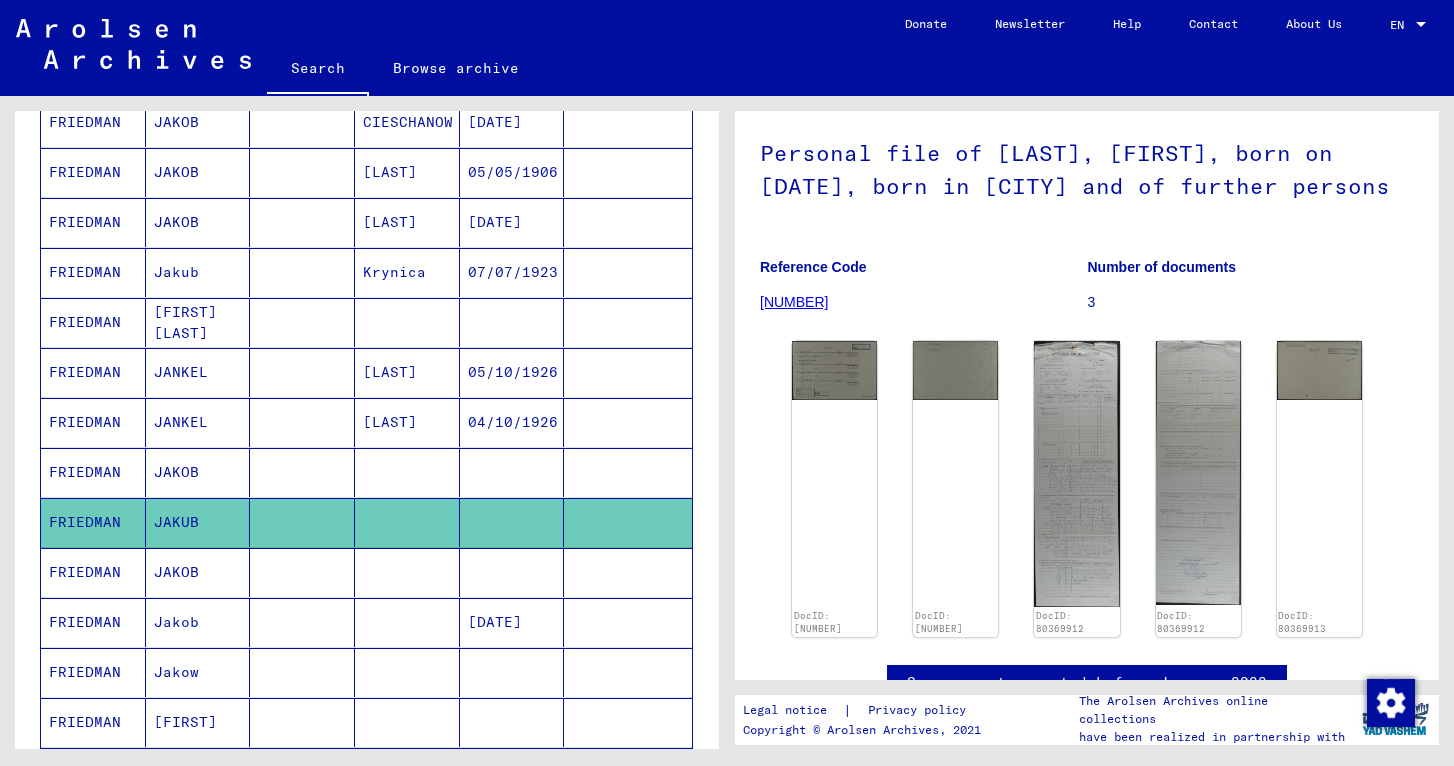 scroll, scrollTop: 560, scrollLeft: 0, axis: vertical 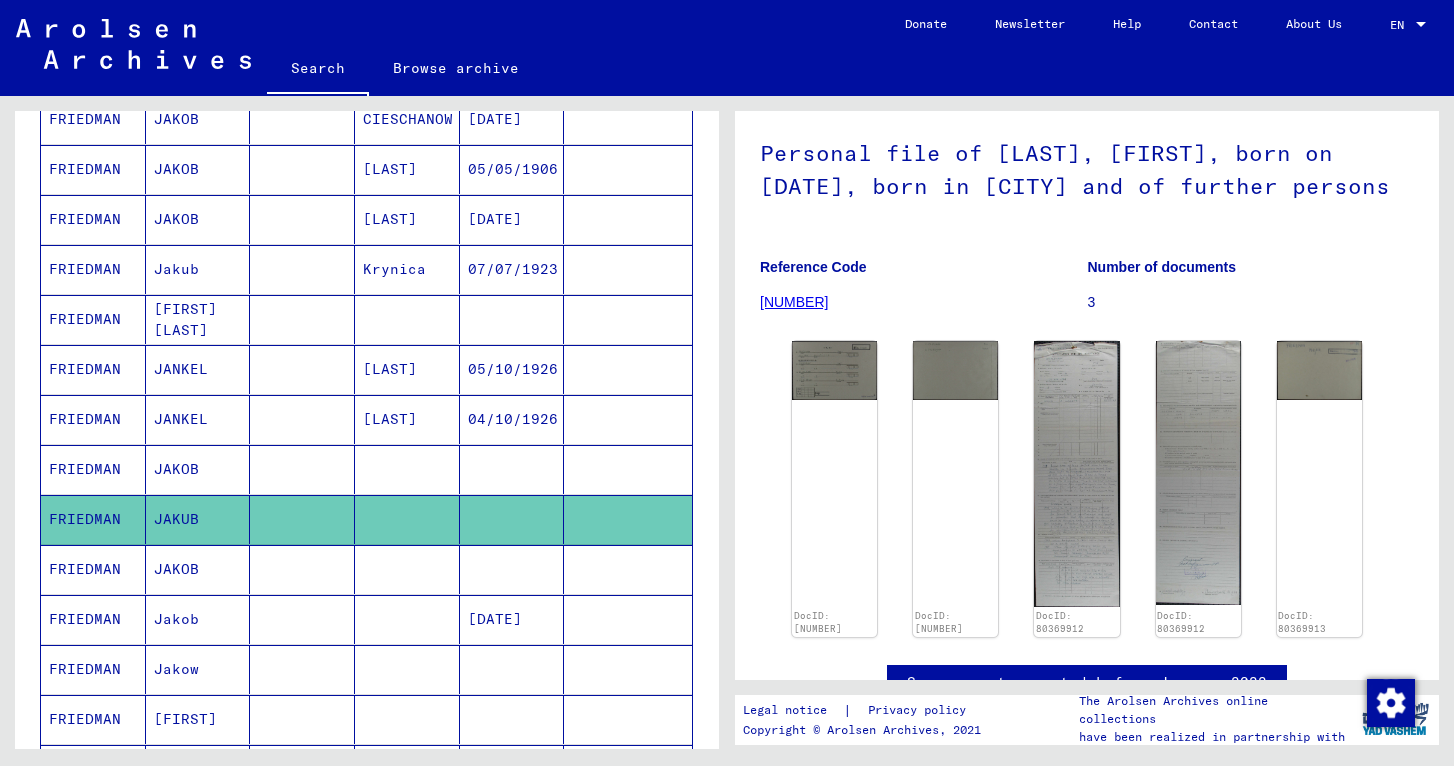 click on "JAKOB" at bounding box center (198, 619) 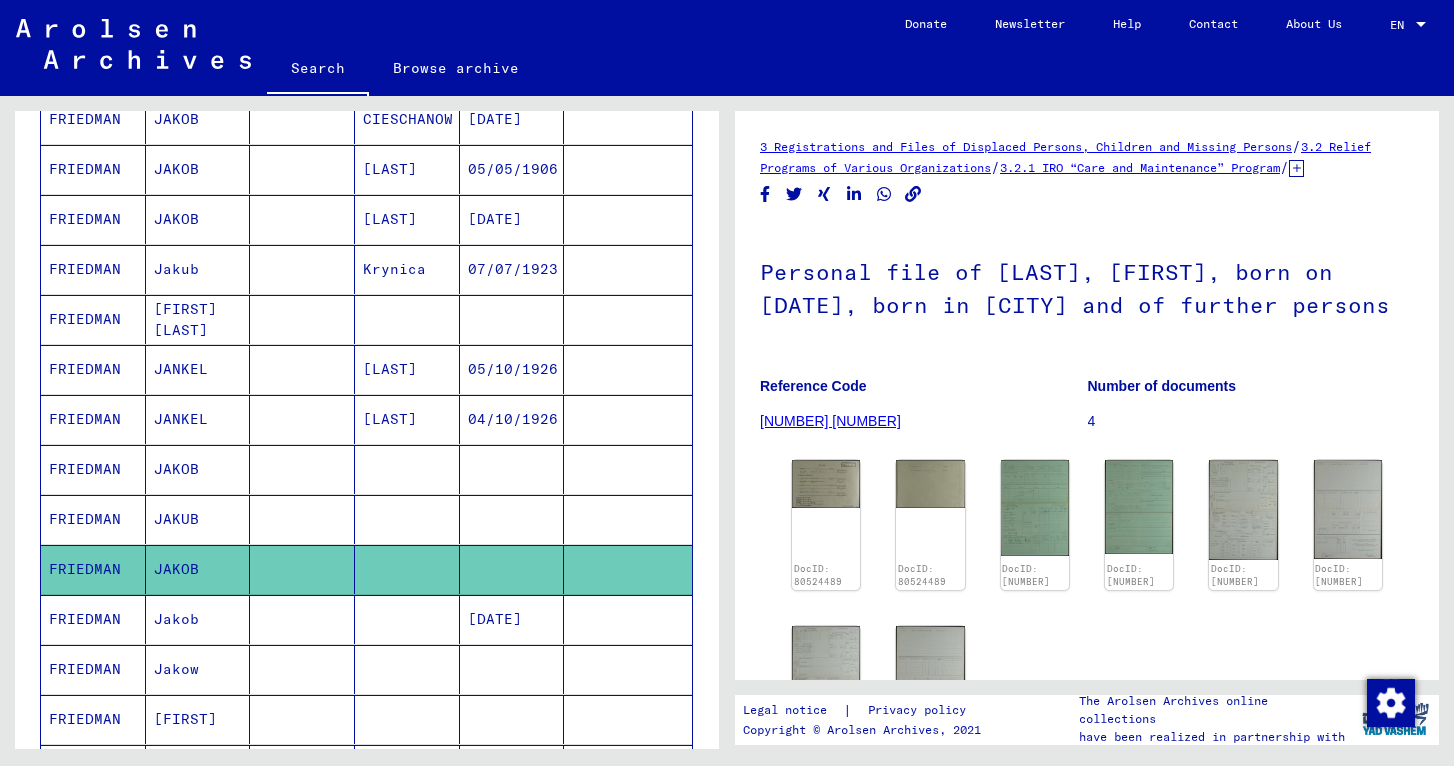 scroll, scrollTop: 0, scrollLeft: 0, axis: both 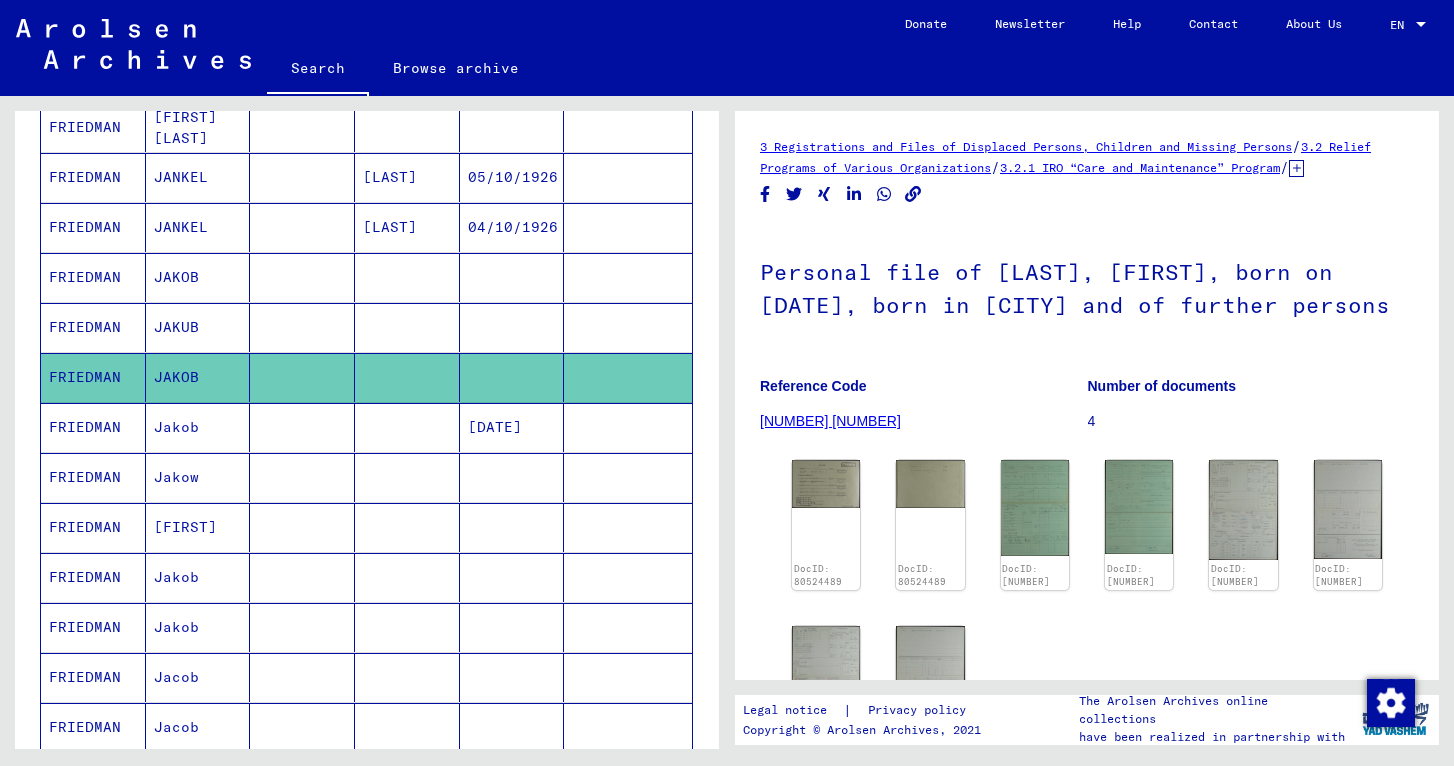 click on "Jakob" at bounding box center [198, 627] 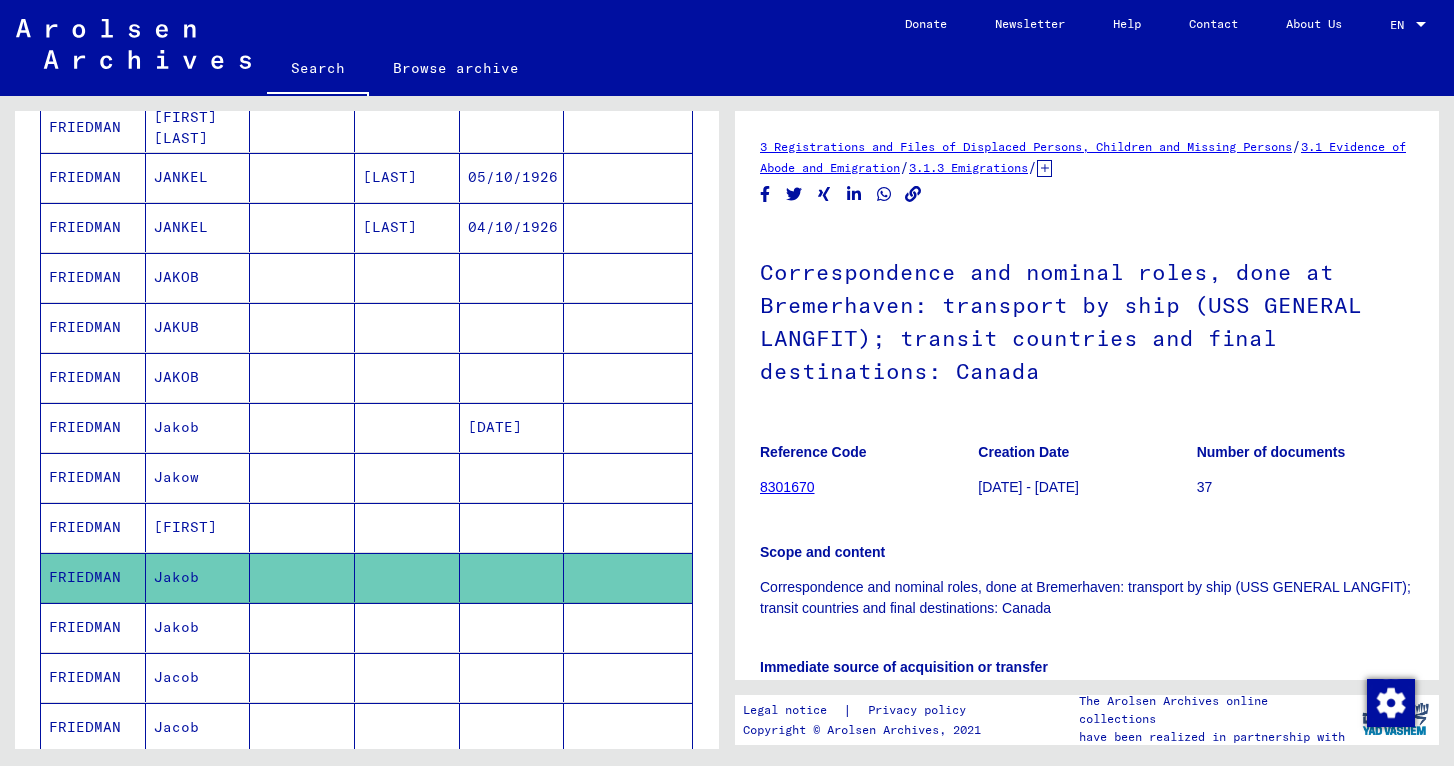 scroll, scrollTop: 0, scrollLeft: 0, axis: both 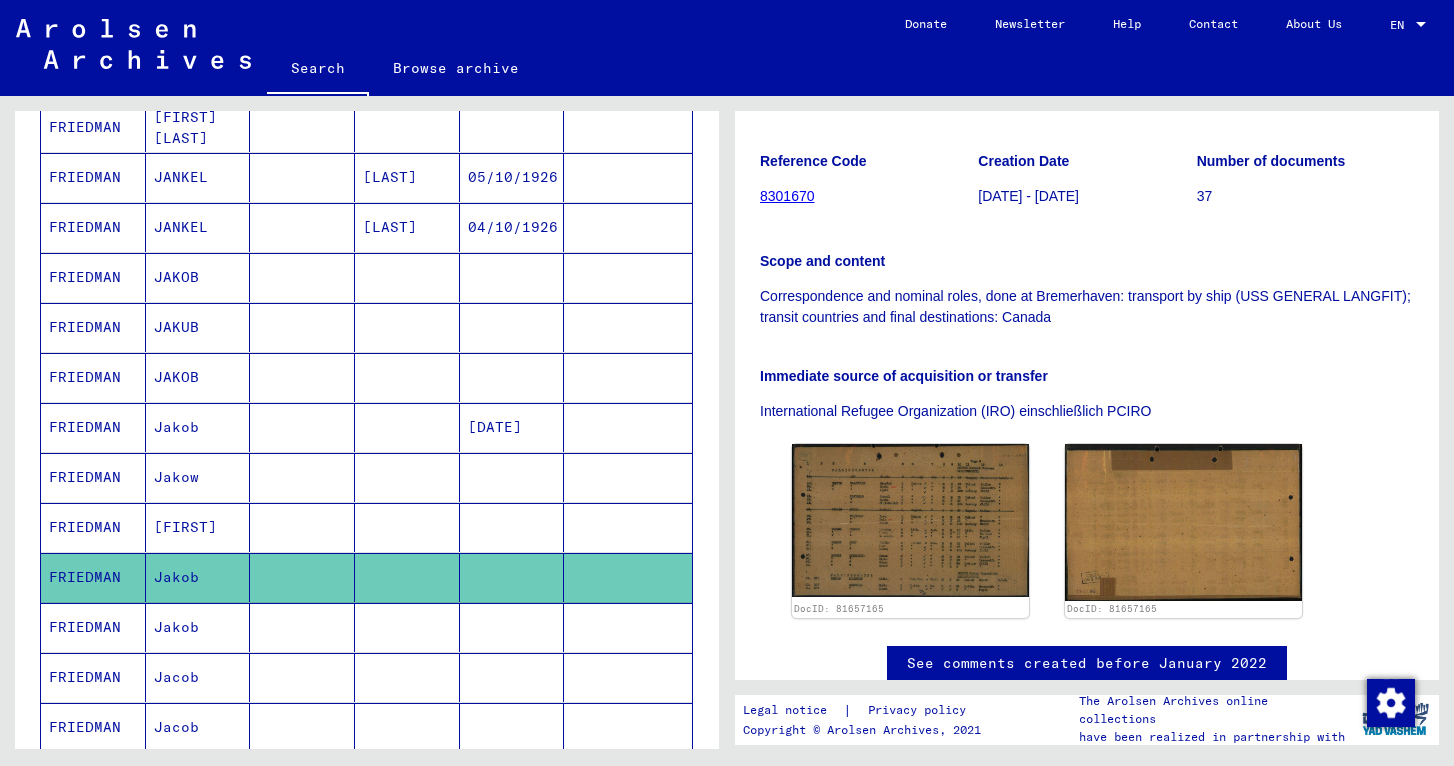 click on "Jakob" at bounding box center (198, 677) 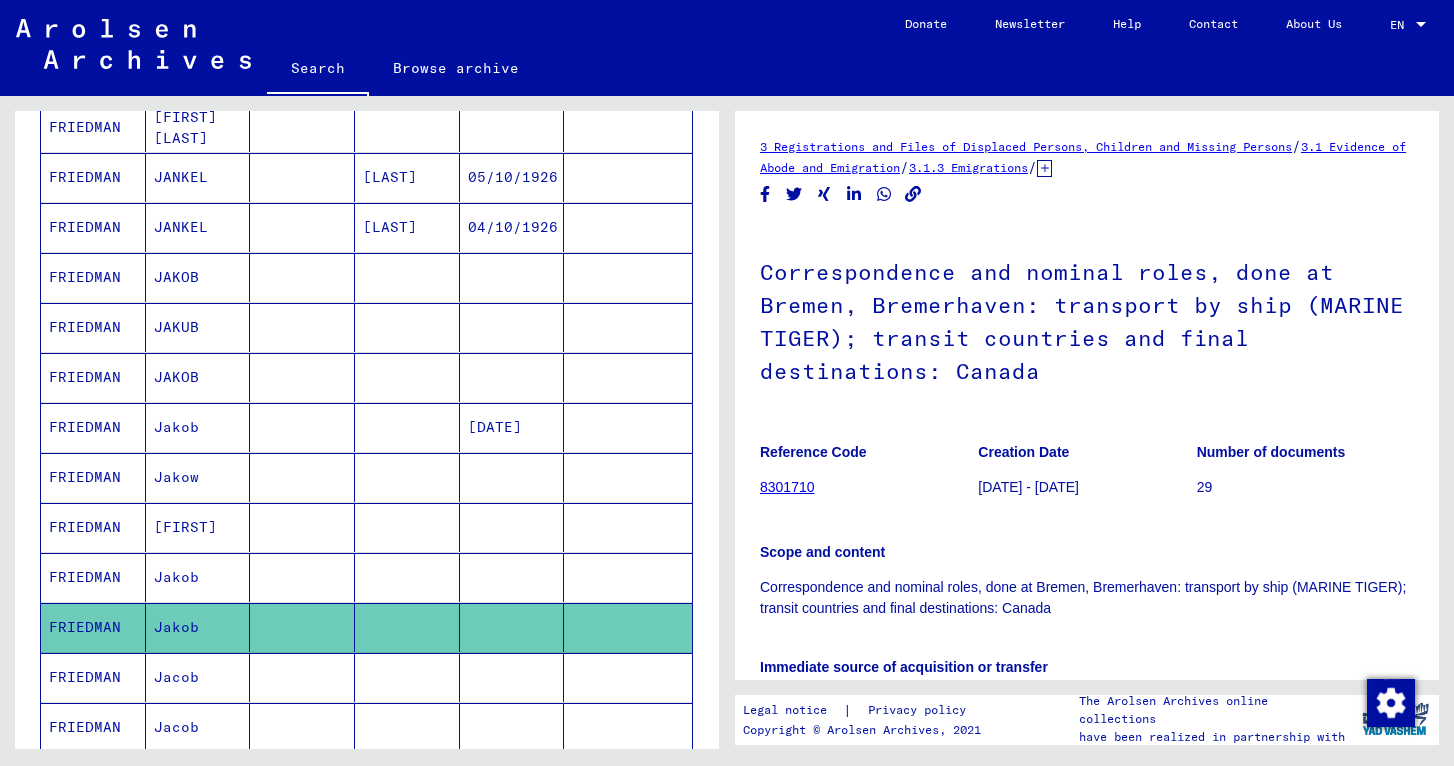scroll, scrollTop: 0, scrollLeft: 0, axis: both 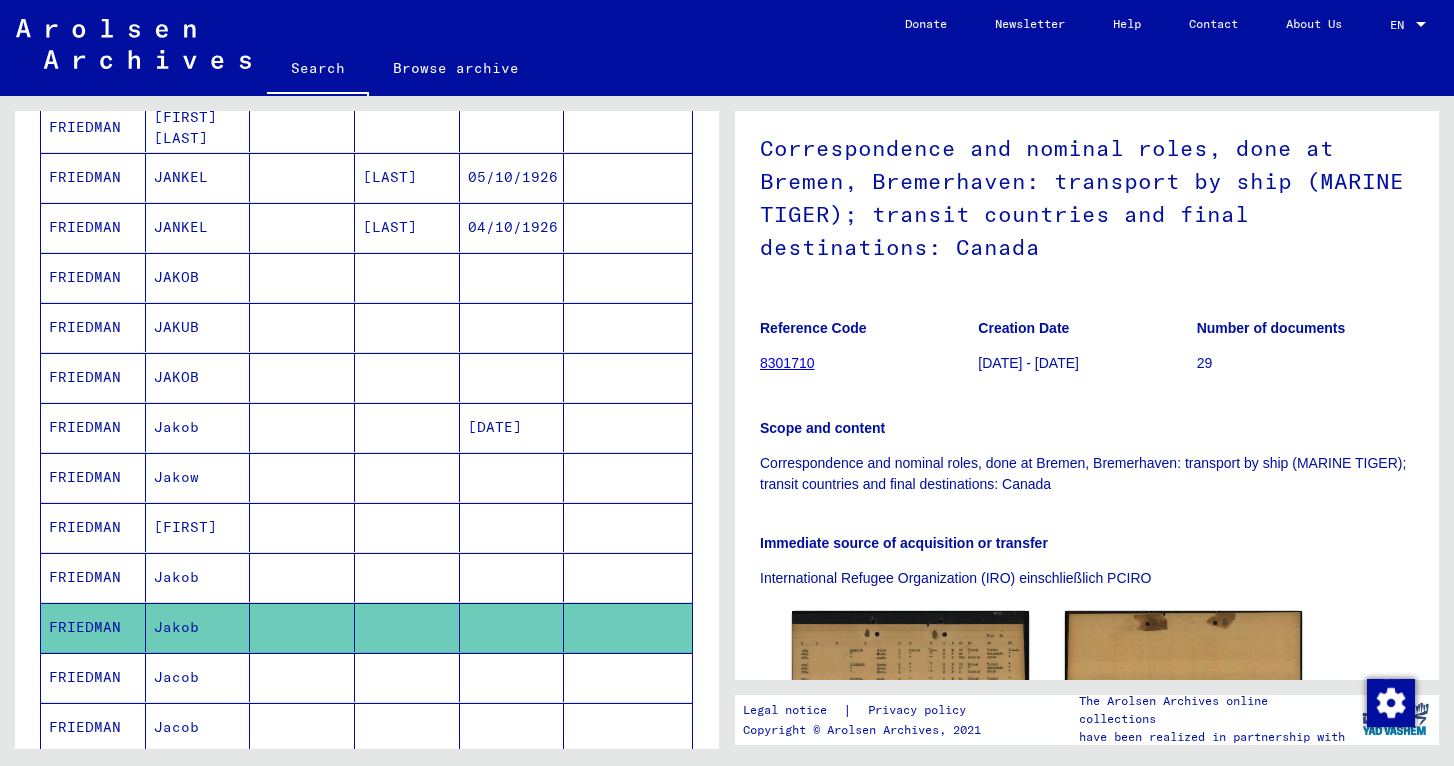 click on "Jacob" at bounding box center (198, 727) 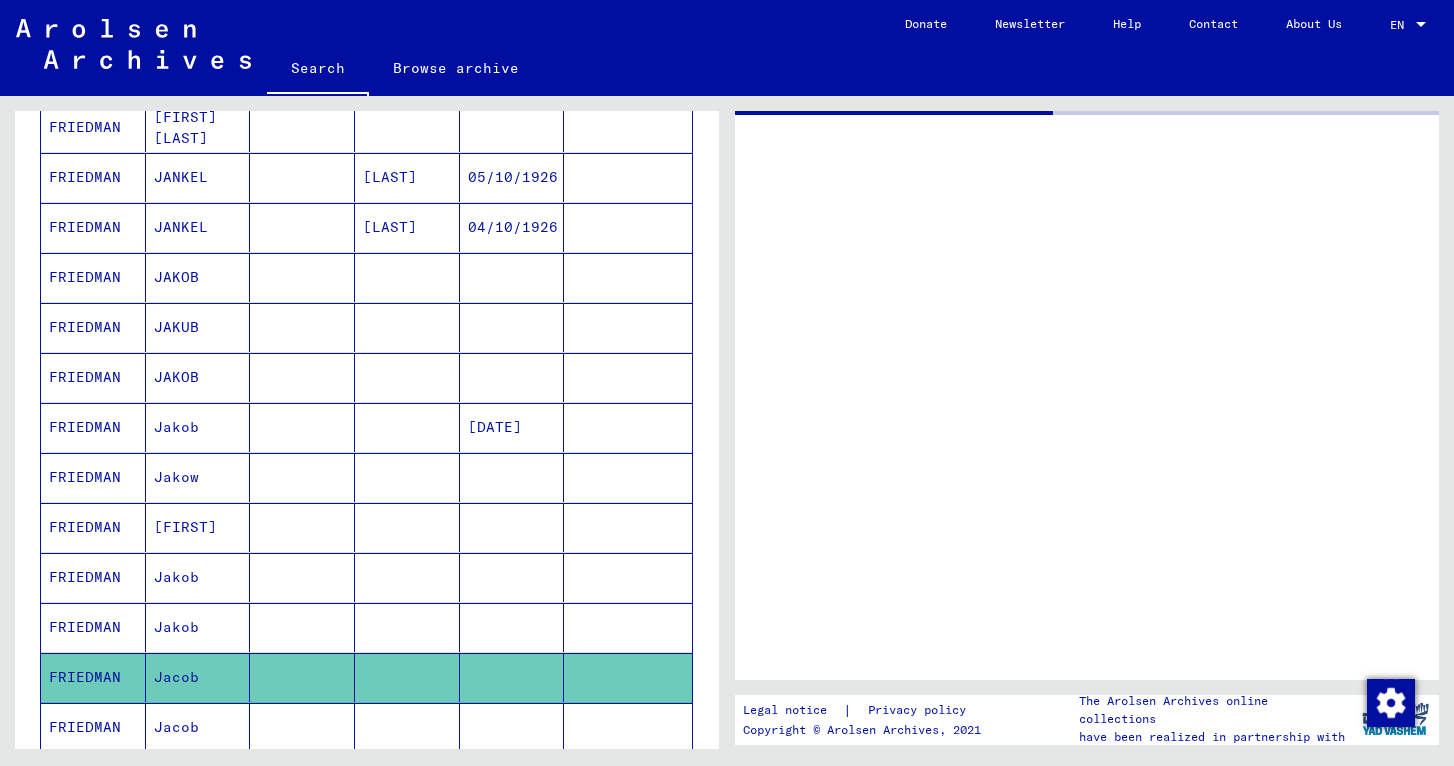 scroll, scrollTop: 0, scrollLeft: 0, axis: both 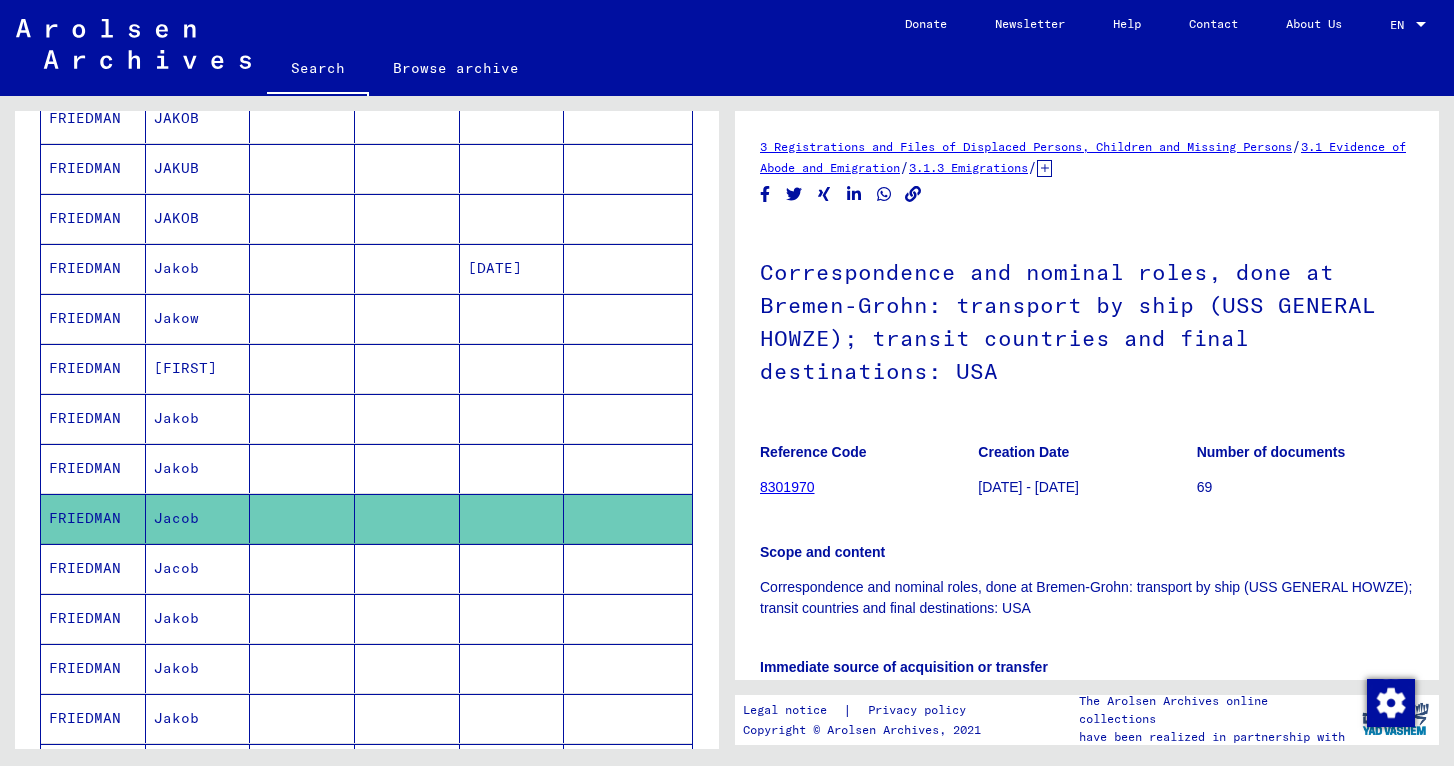 click on "Jacob" at bounding box center [198, 618] 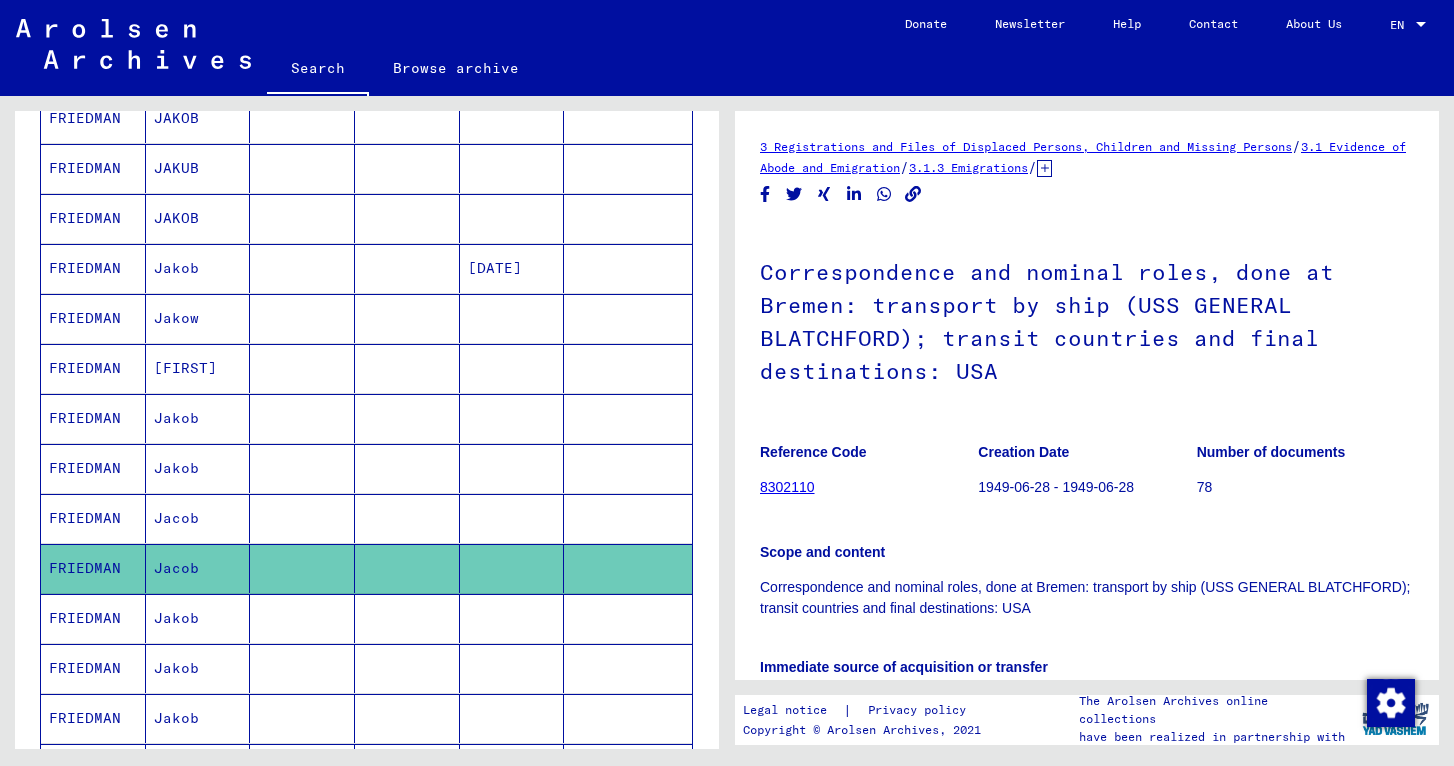 scroll, scrollTop: 0, scrollLeft: 0, axis: both 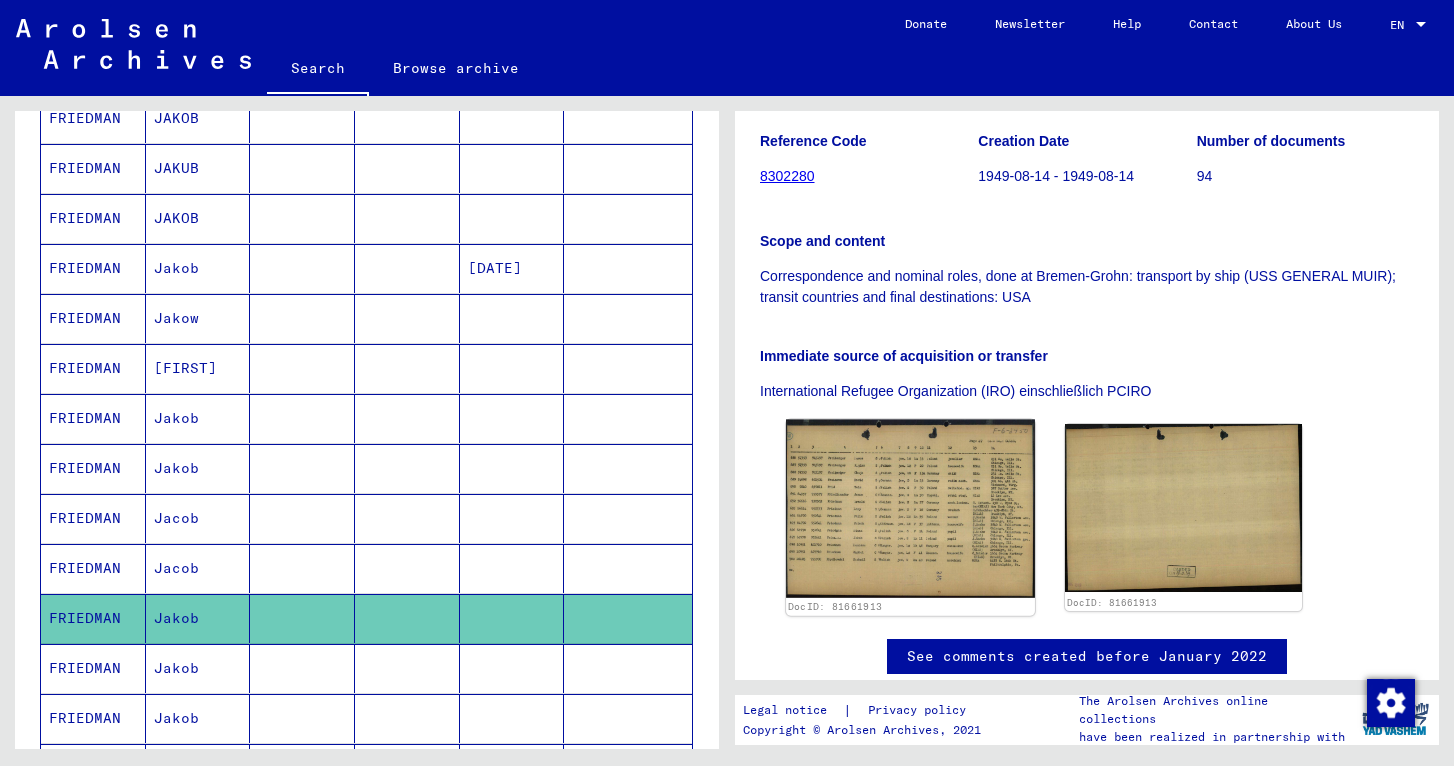 click 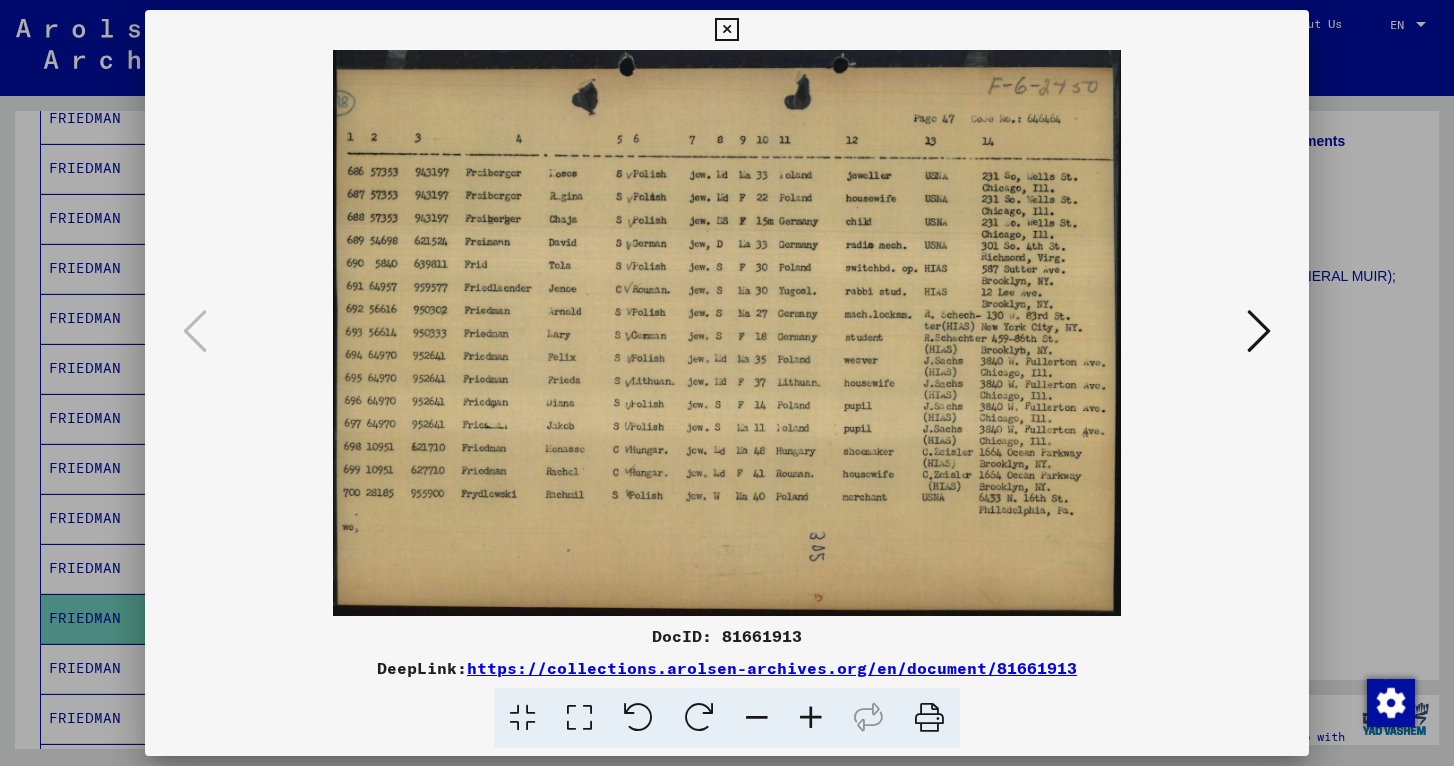 scroll, scrollTop: 0, scrollLeft: 0, axis: both 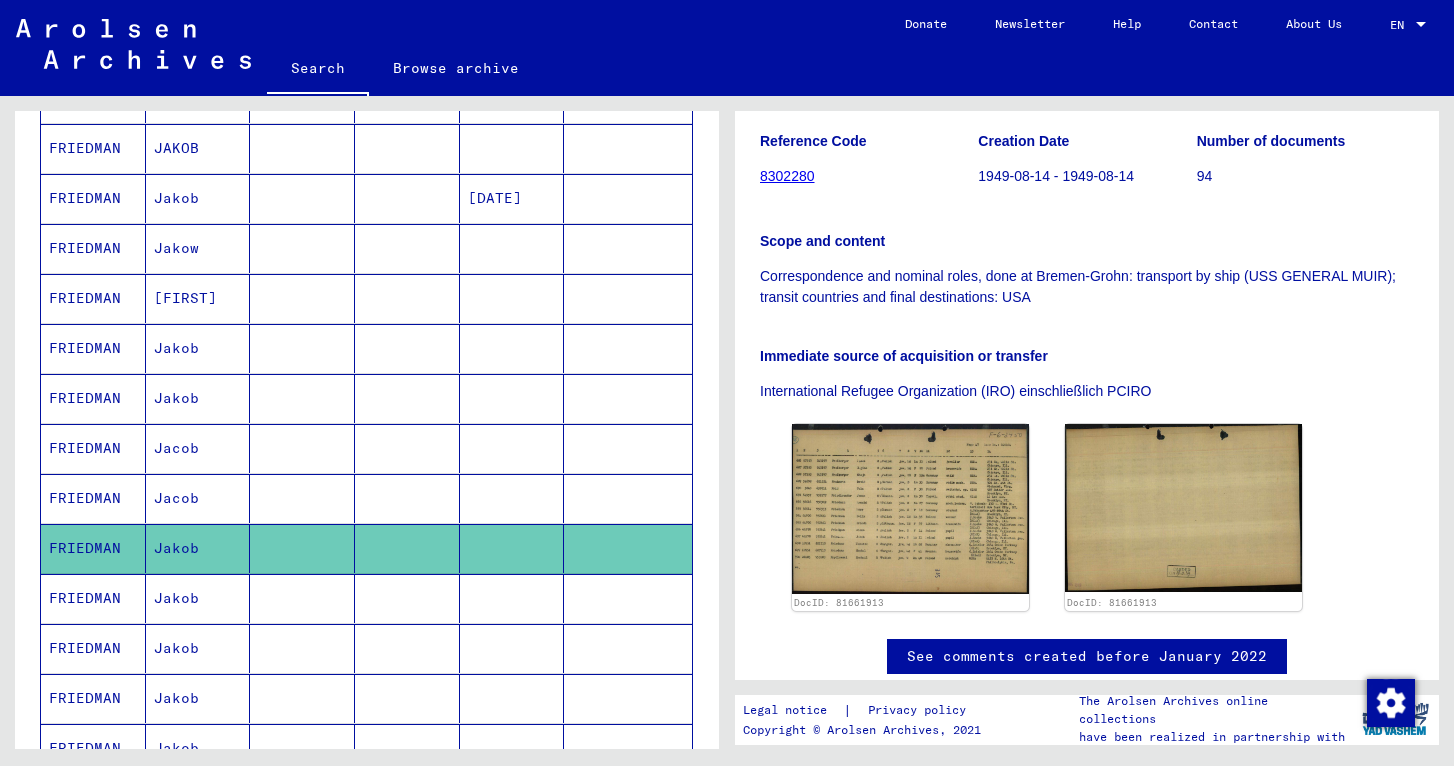 click on "Jakob" at bounding box center (198, 648) 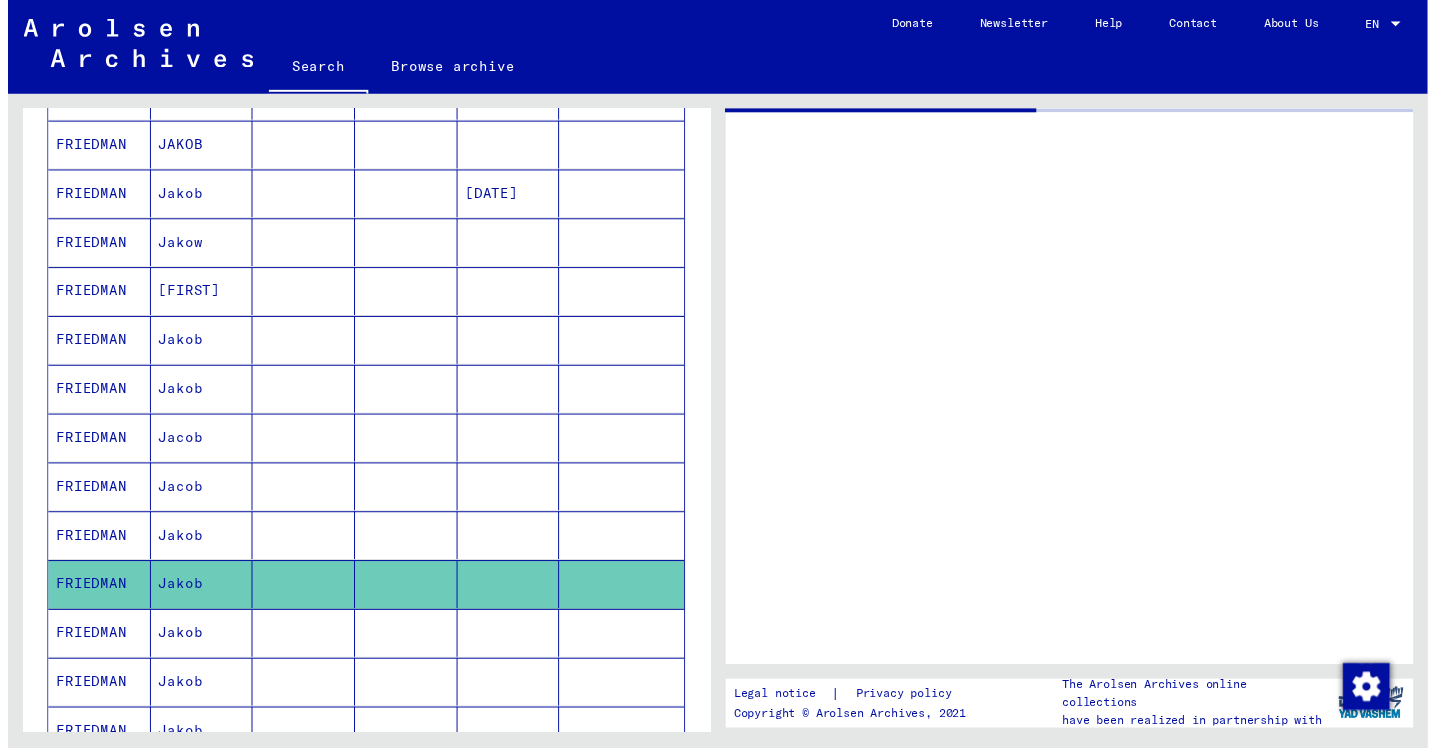 scroll, scrollTop: 0, scrollLeft: 0, axis: both 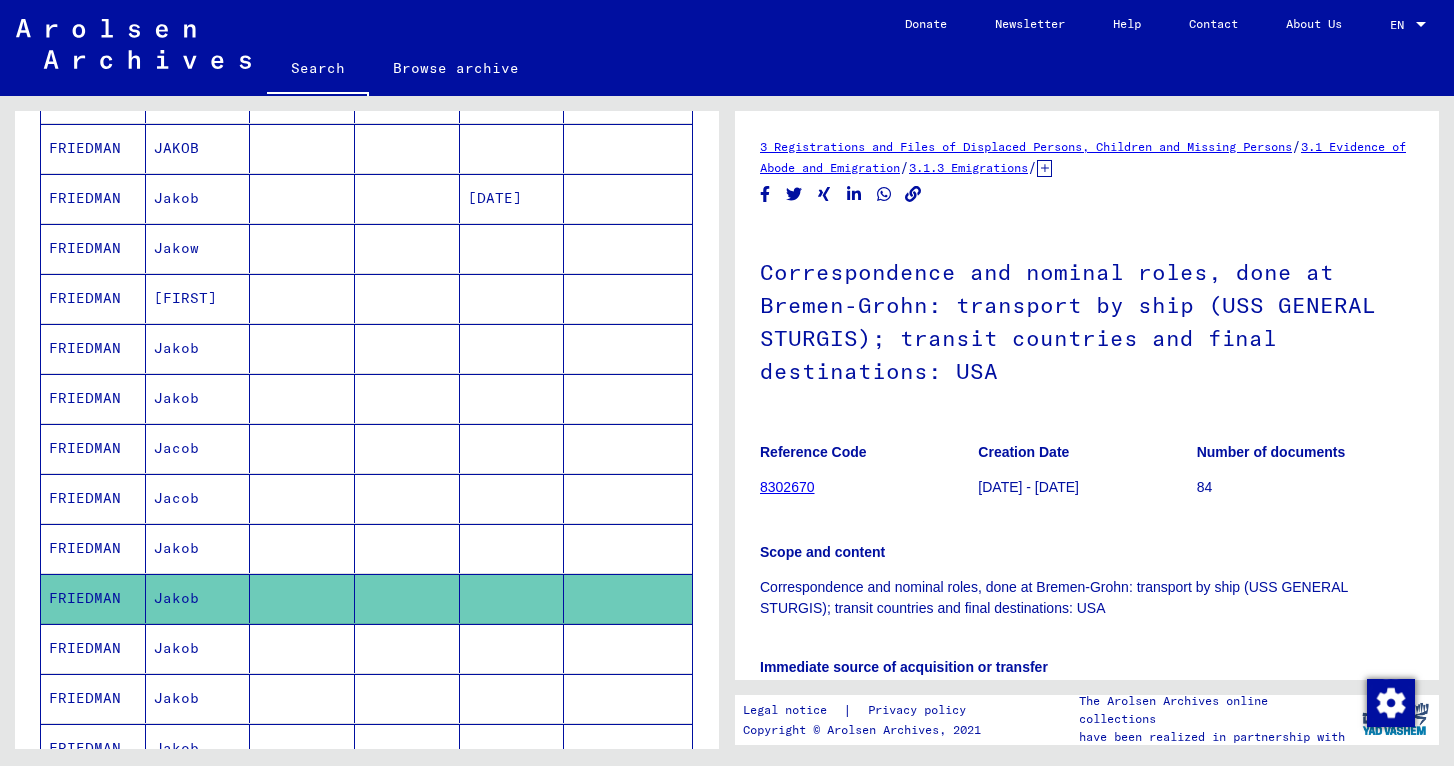 click on "Jakob" at bounding box center [198, 698] 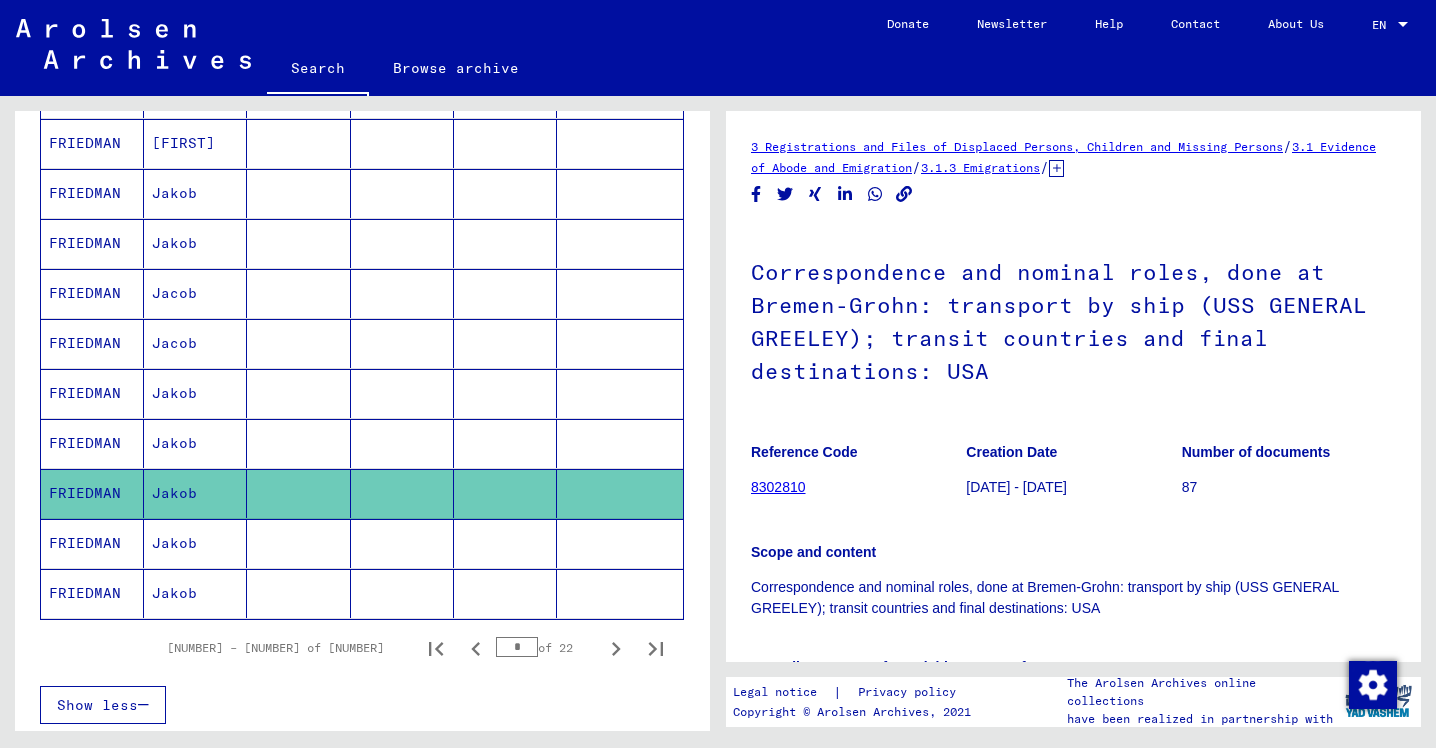 scroll, scrollTop: 1143, scrollLeft: 0, axis: vertical 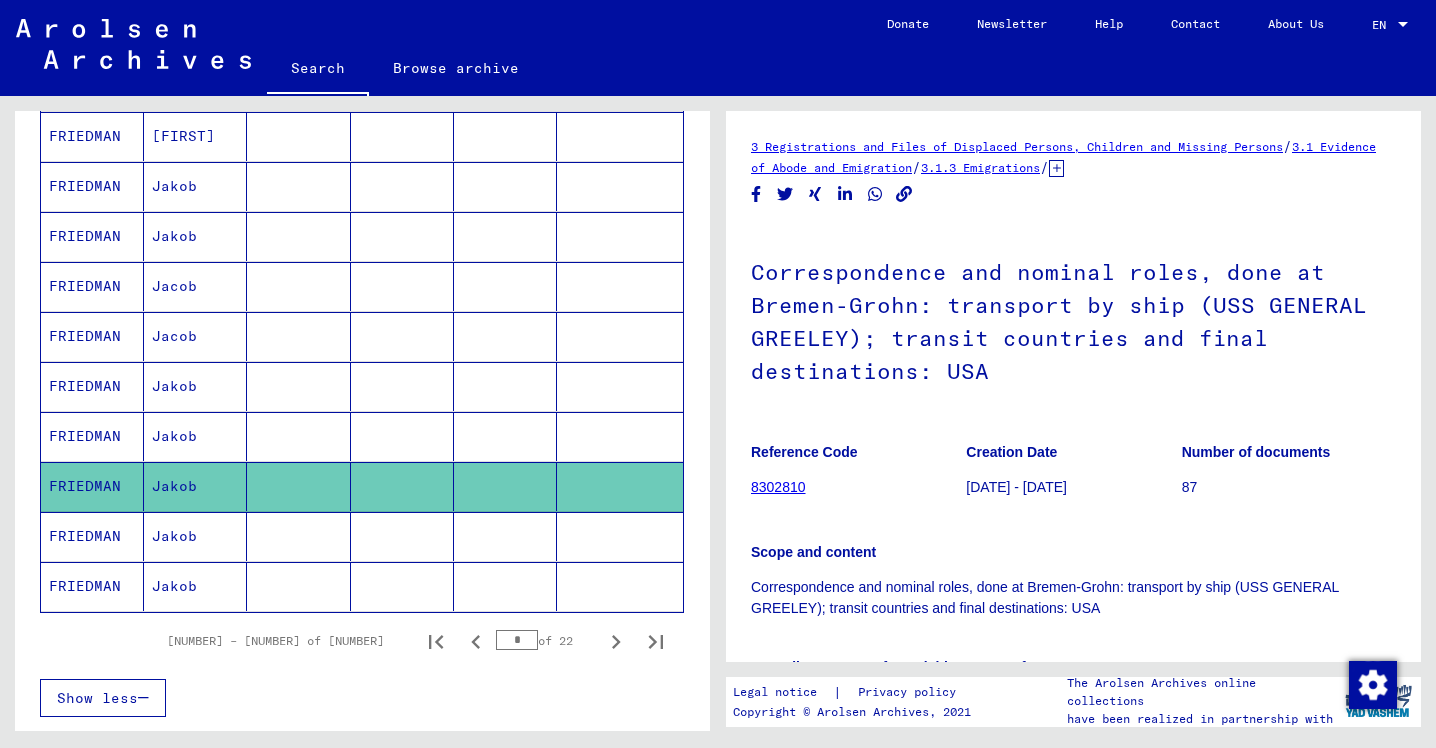click at bounding box center [298, 586] 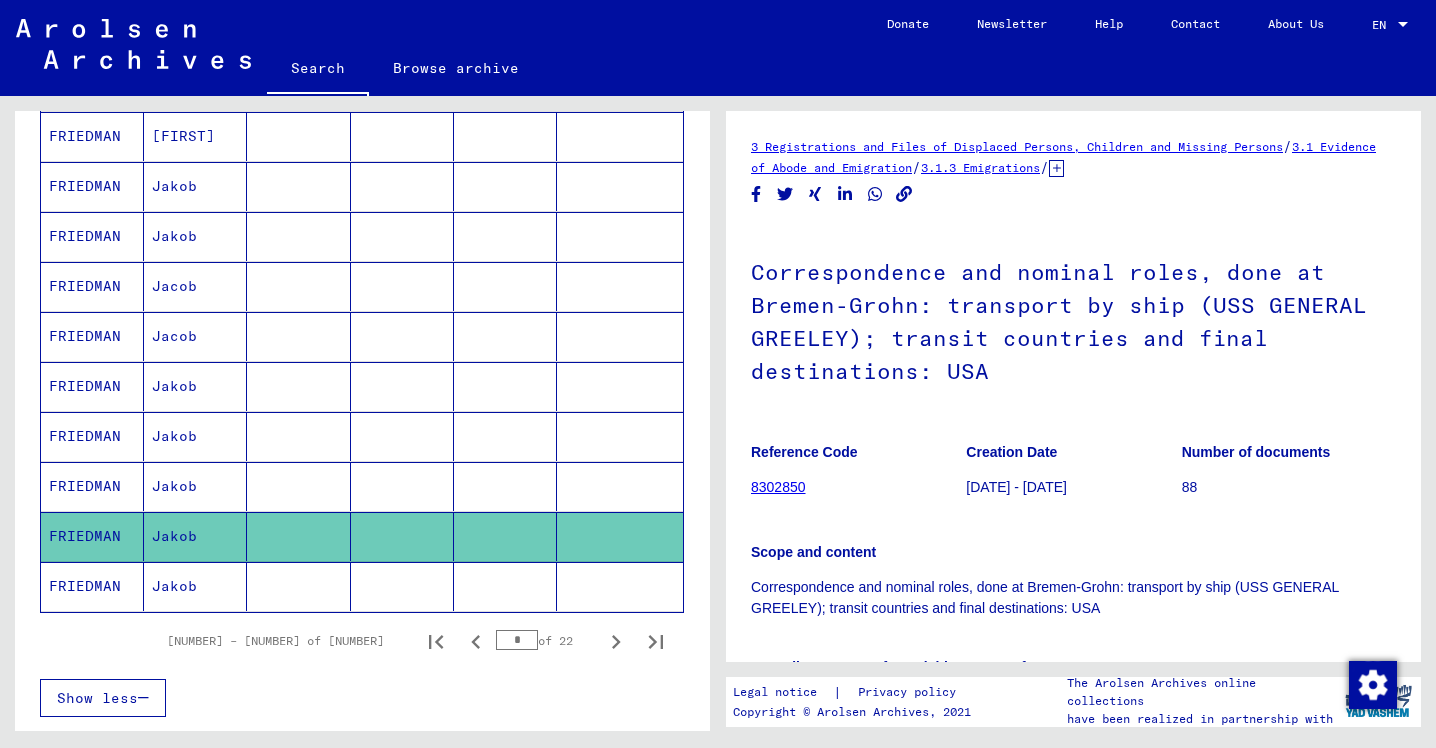 click 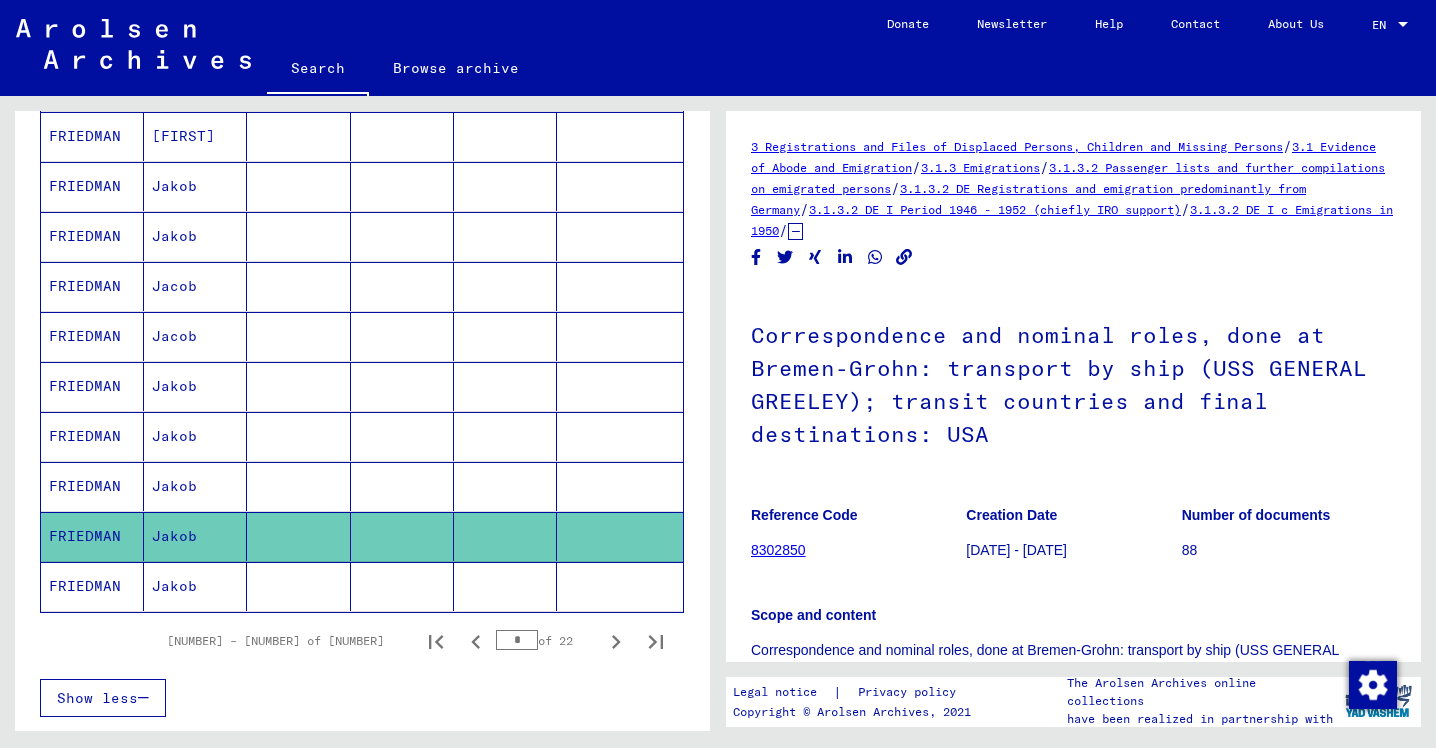 click 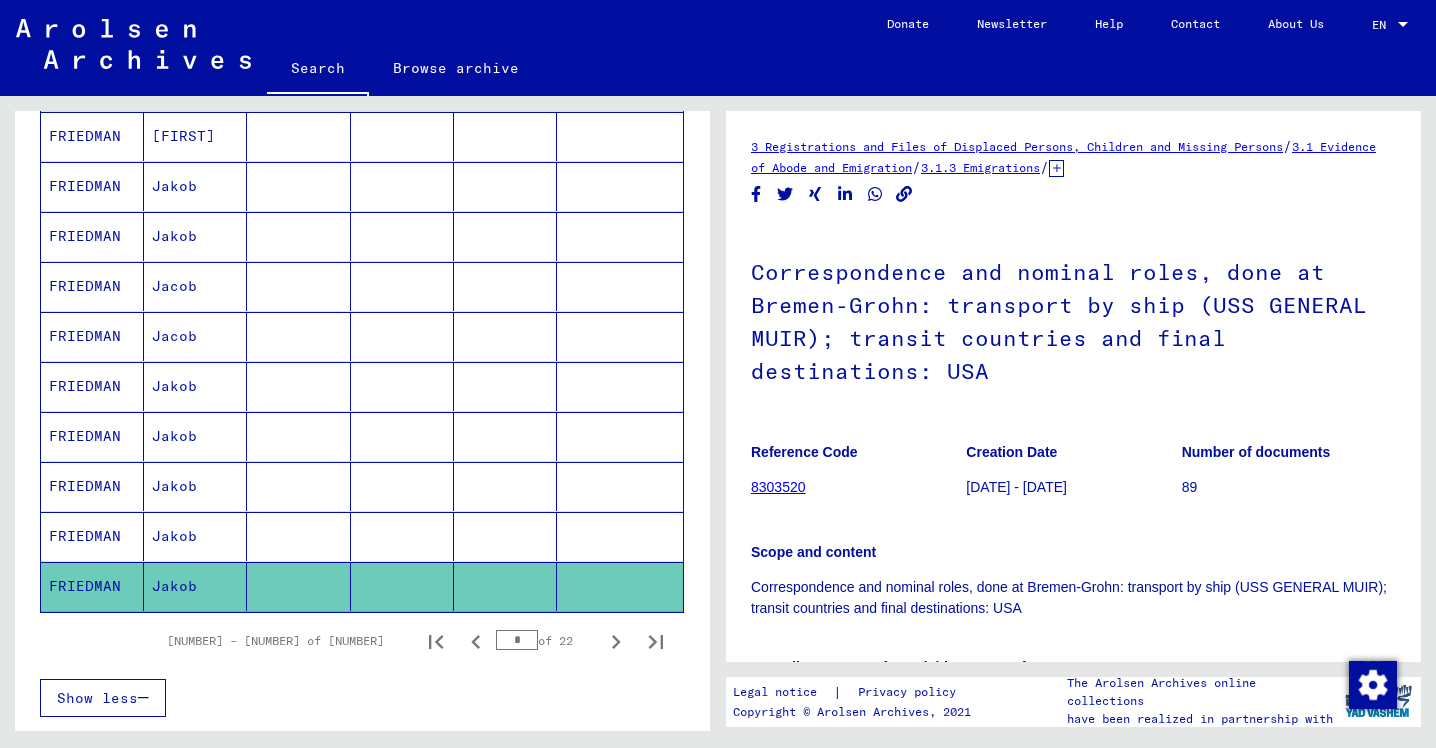 click on "8303520" 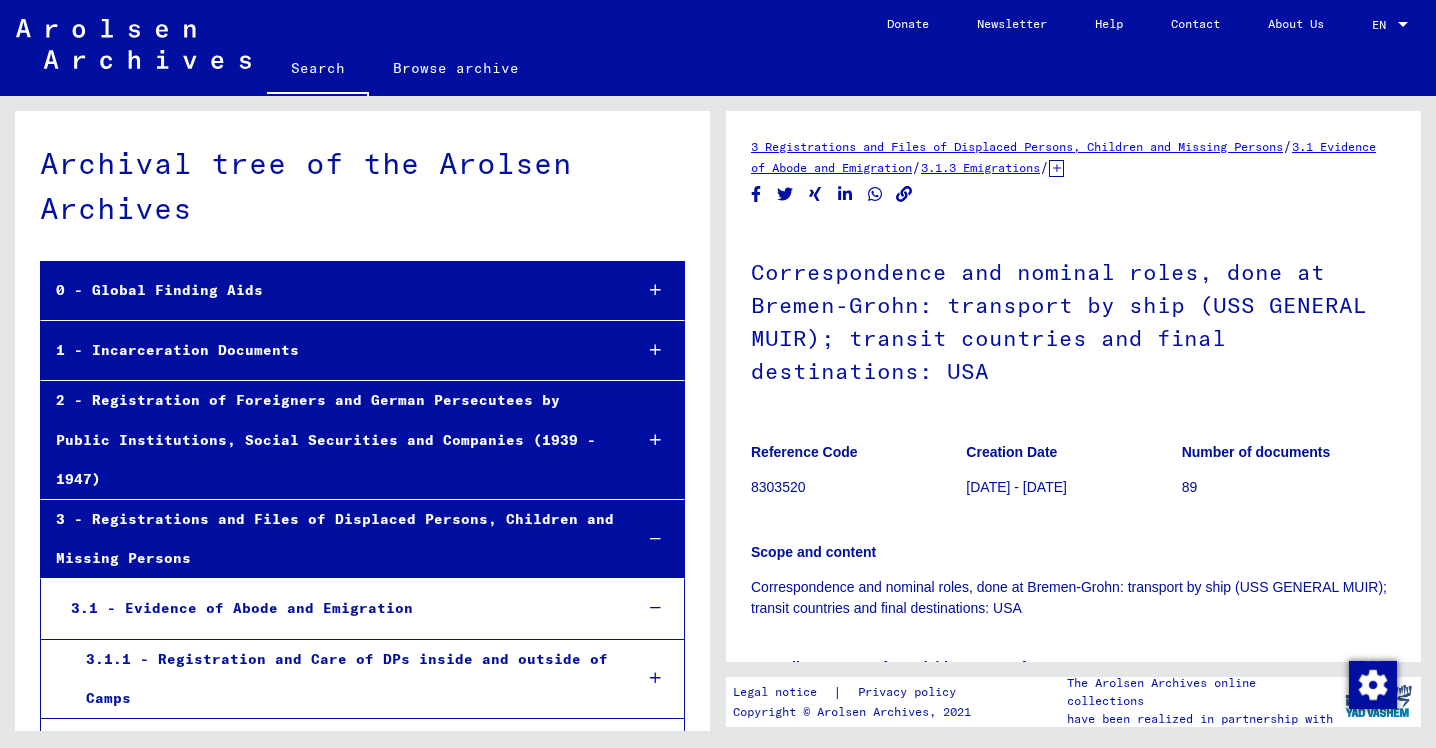 scroll, scrollTop: 46932, scrollLeft: 0, axis: vertical 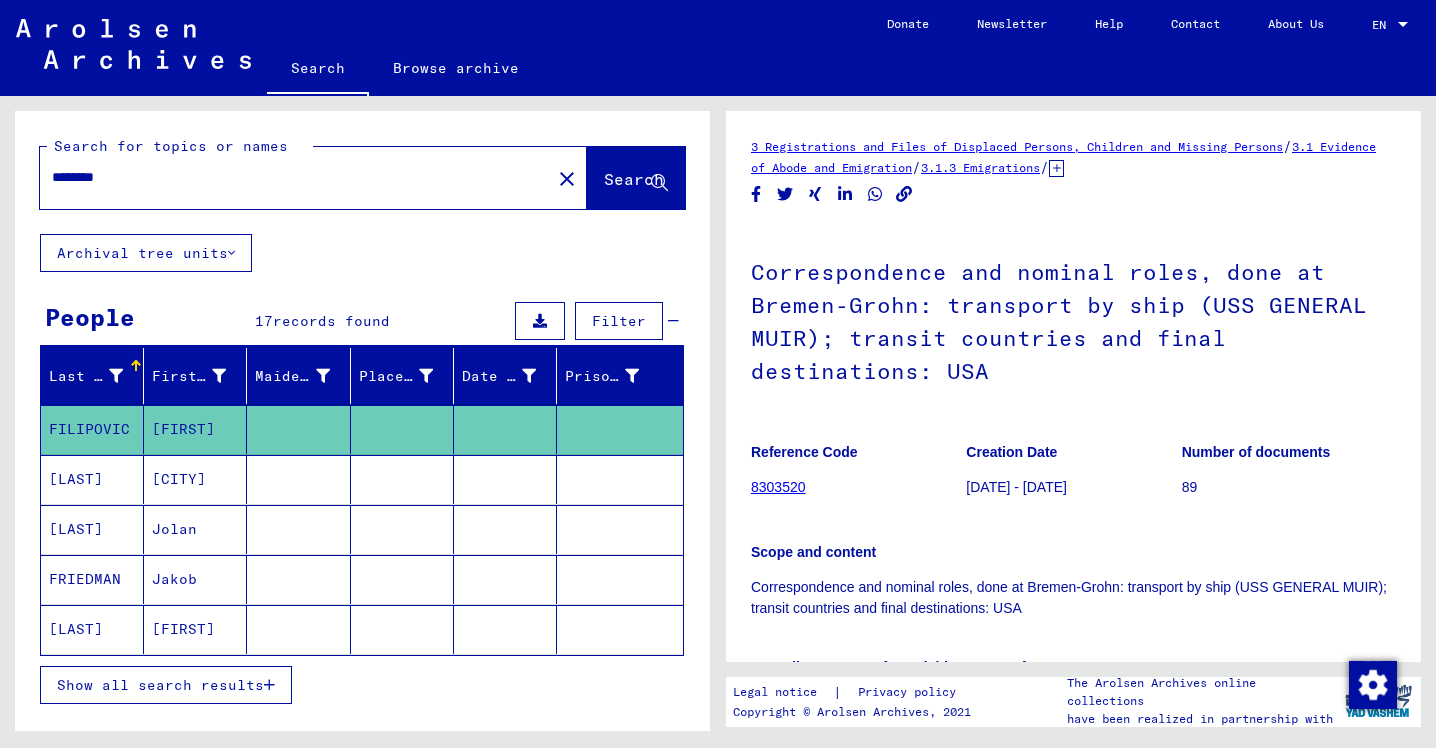 click on "close" 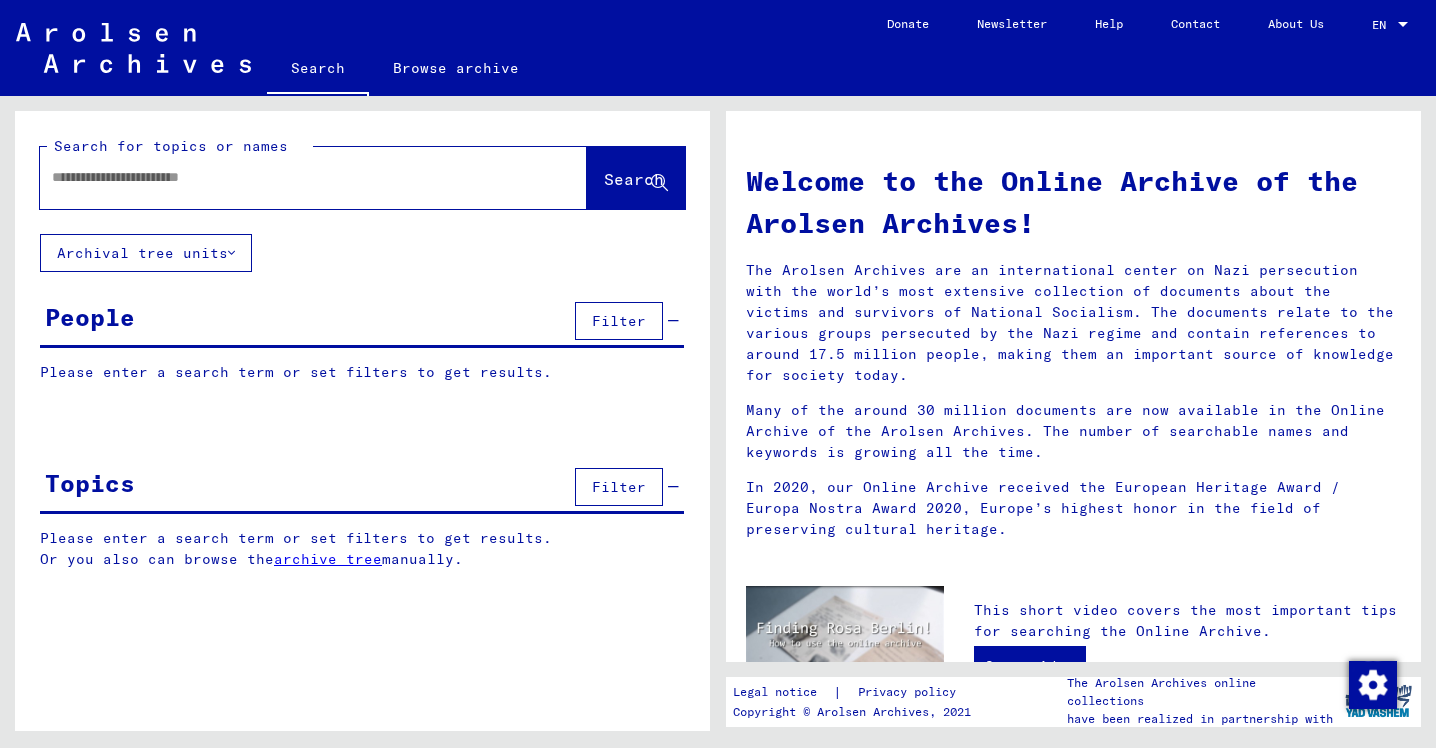 type on "**********" 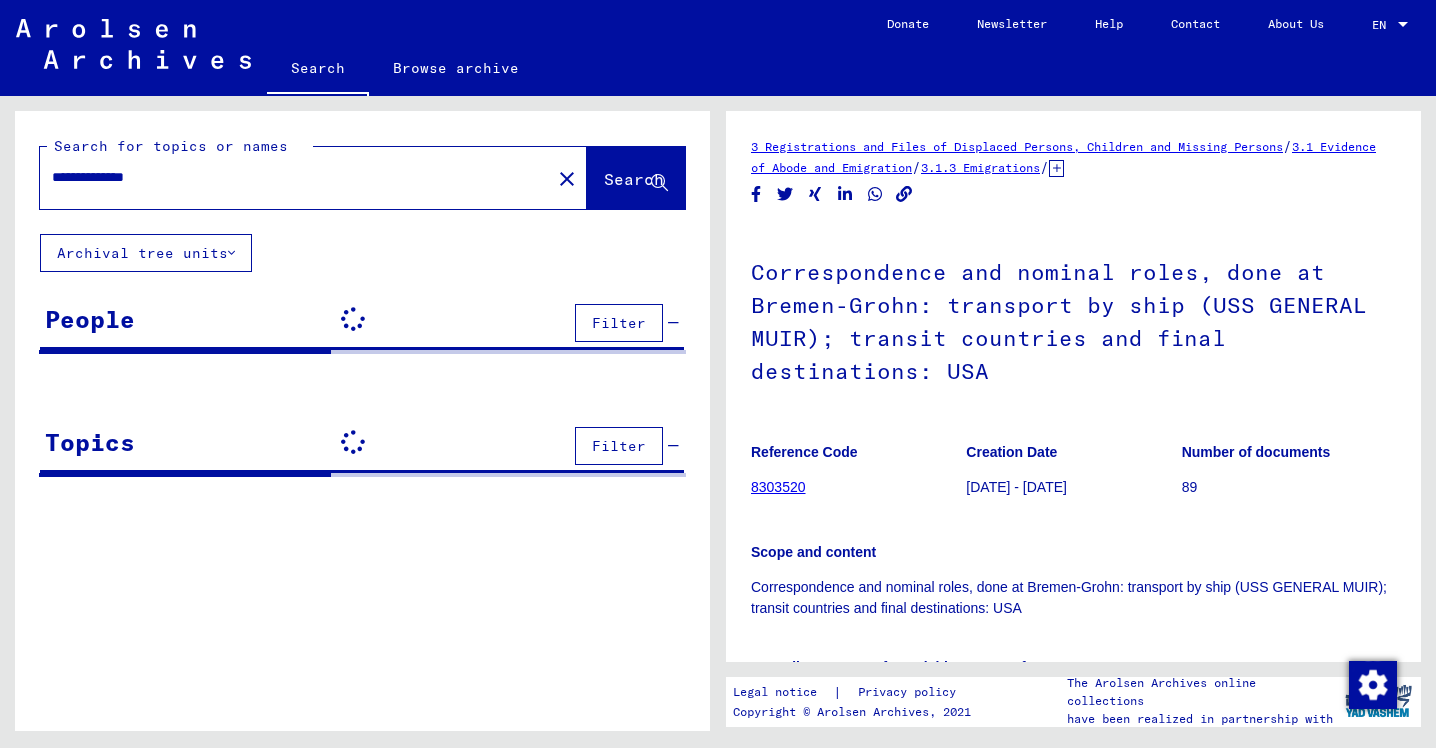 scroll, scrollTop: 0, scrollLeft: 0, axis: both 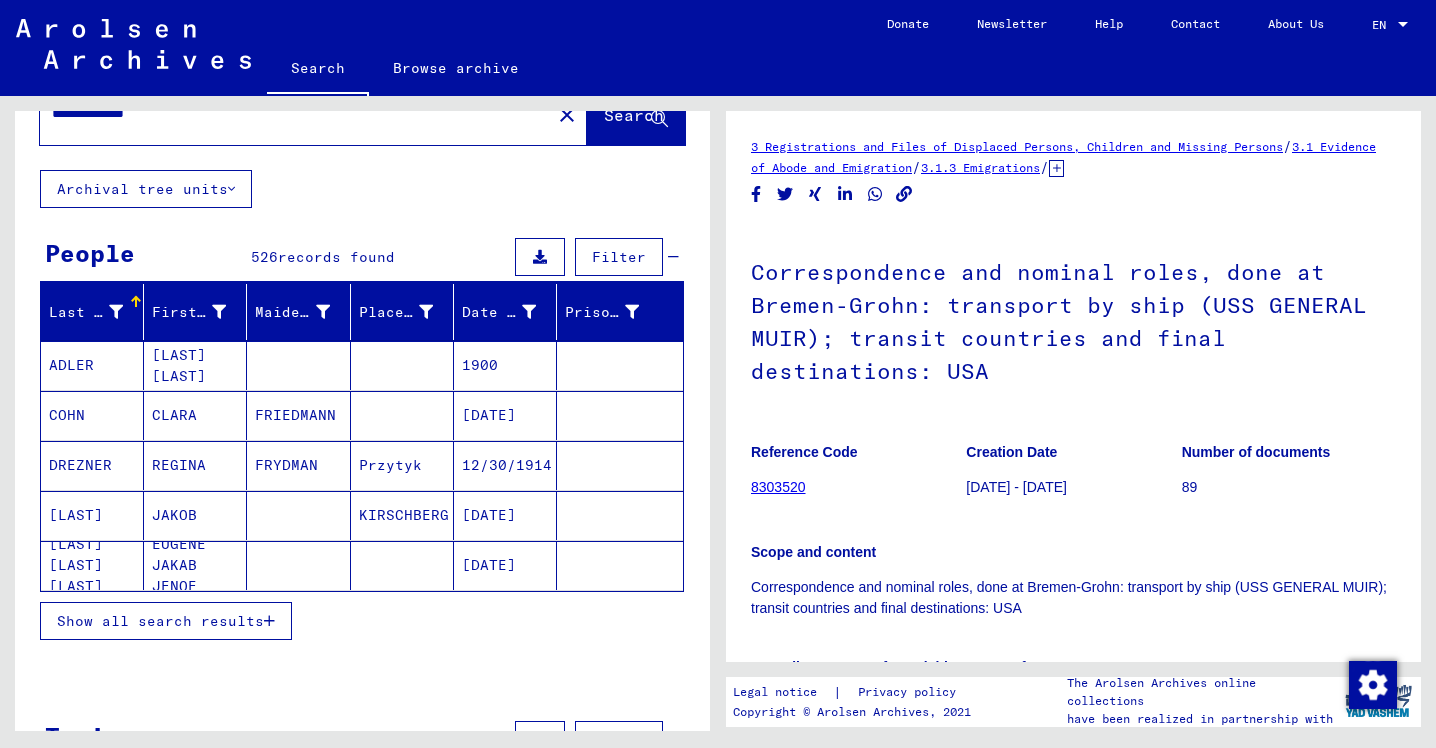 click on "Search" 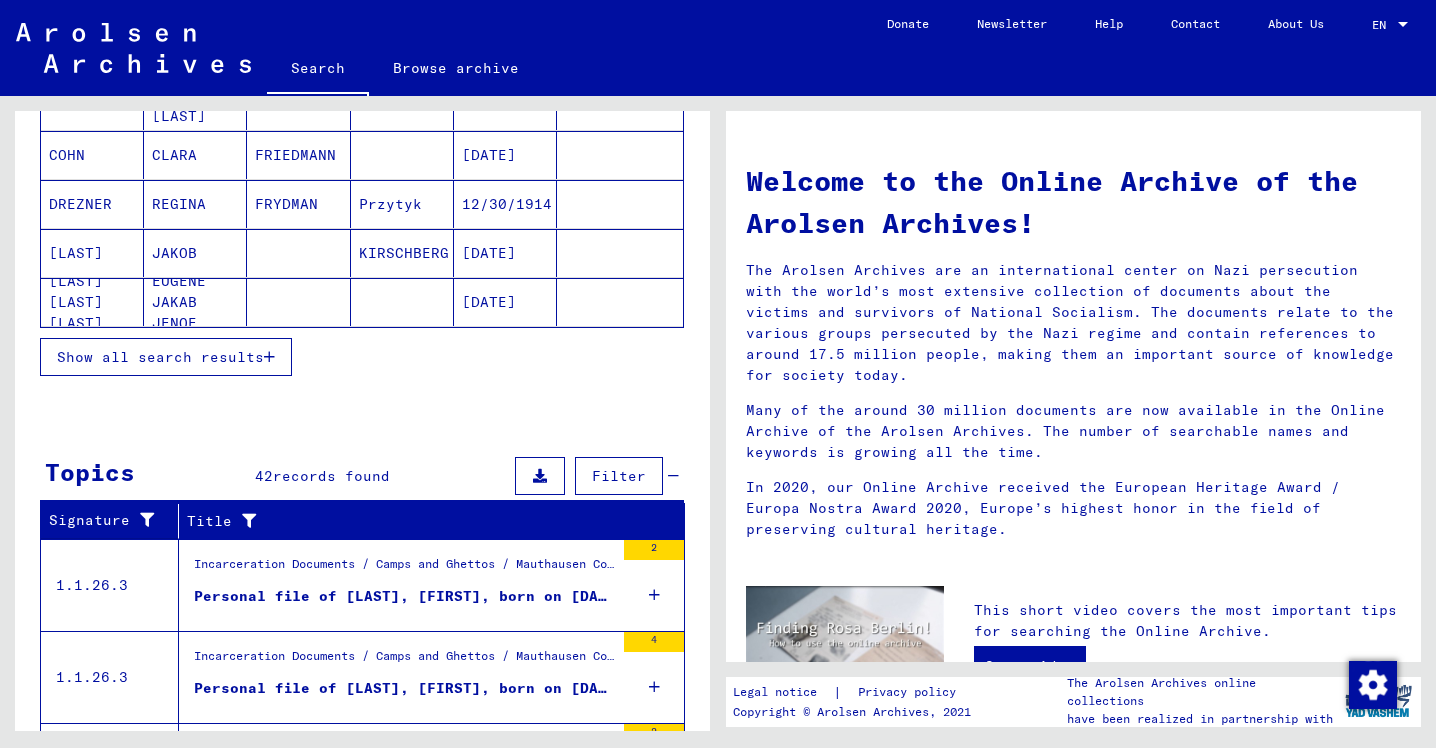 scroll, scrollTop: 363, scrollLeft: 0, axis: vertical 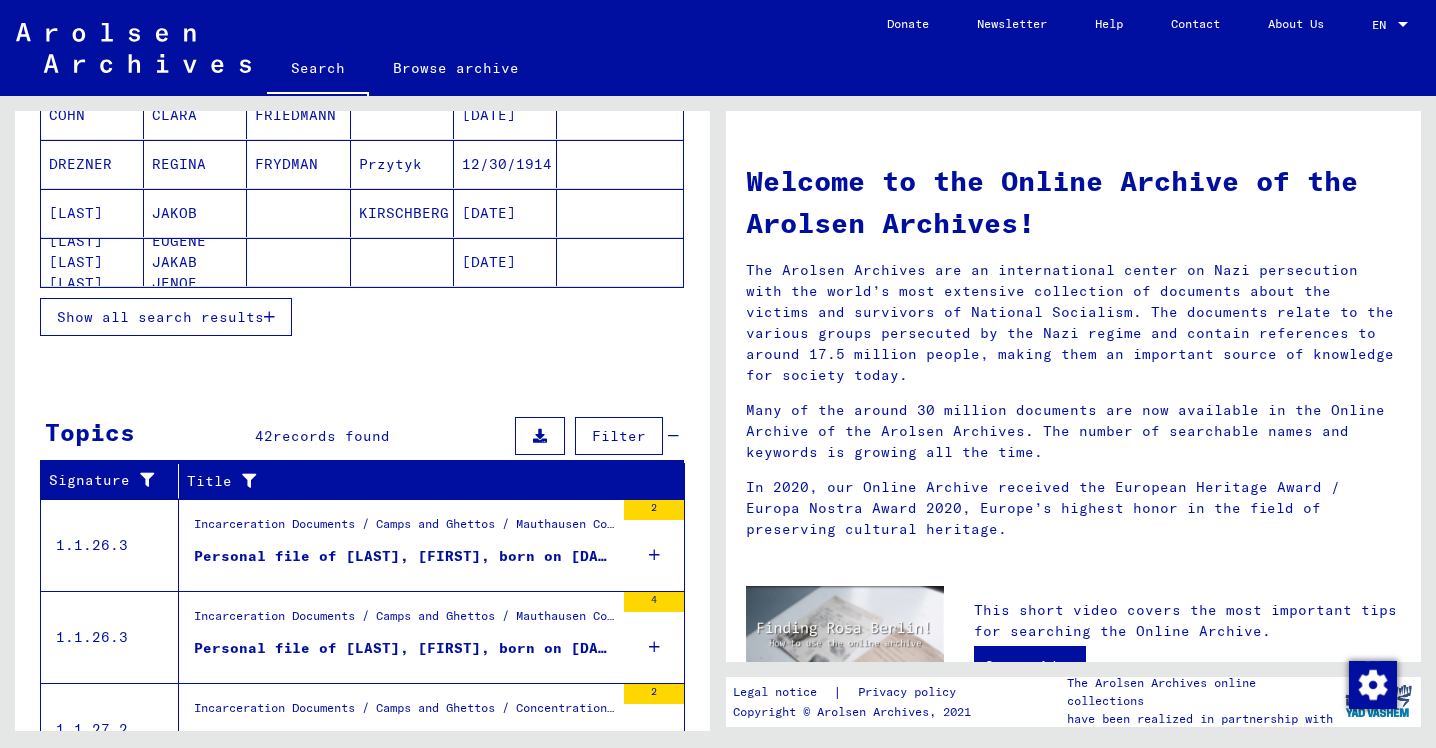 click on "Show all search results" at bounding box center [160, 317] 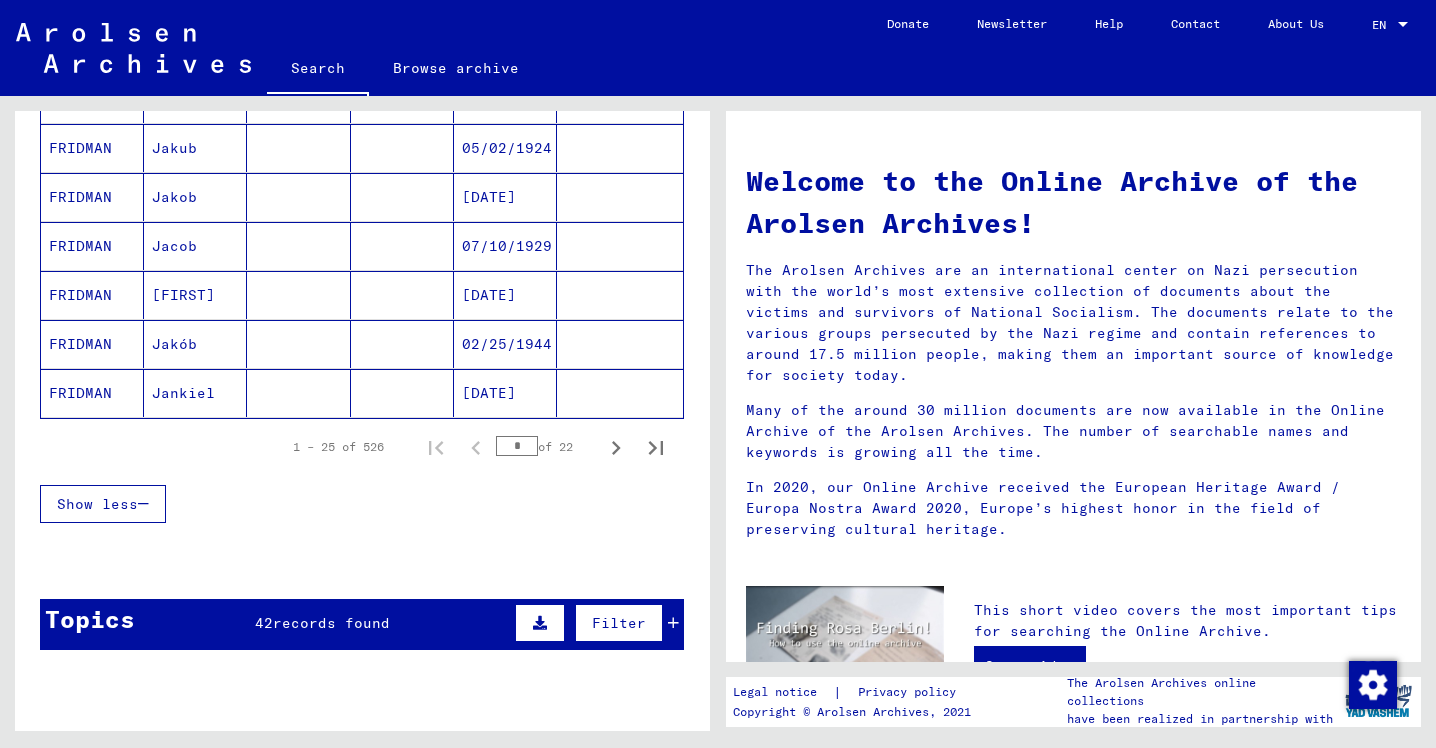 scroll, scrollTop: 1099, scrollLeft: 0, axis: vertical 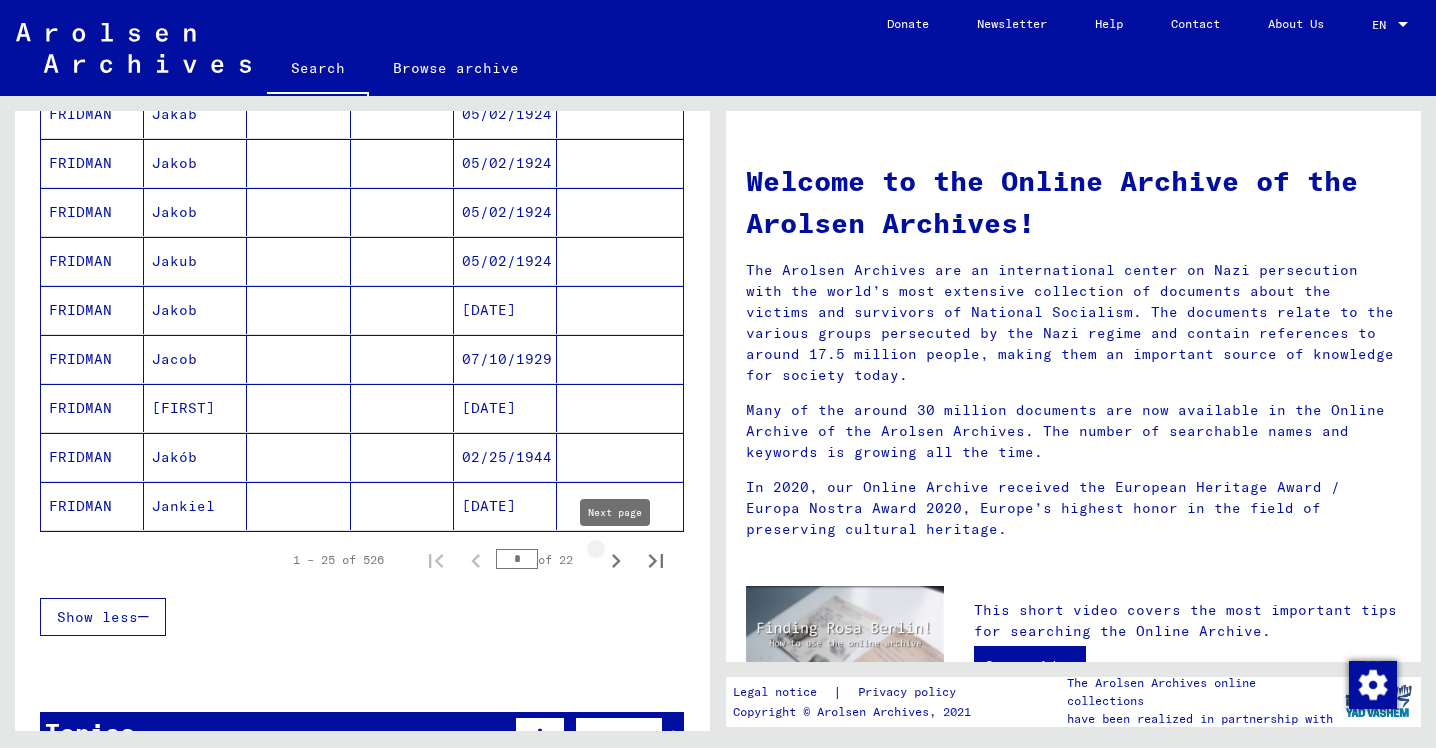 click 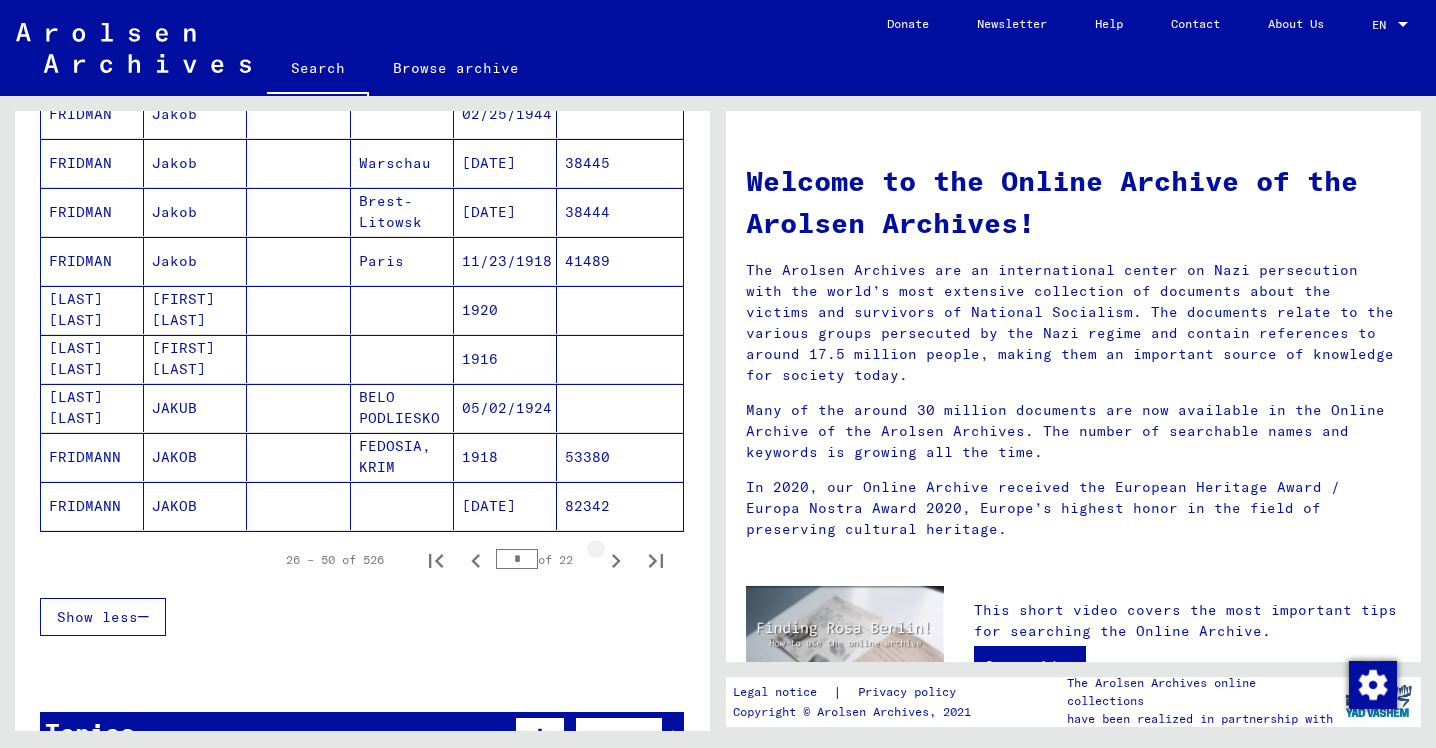 click 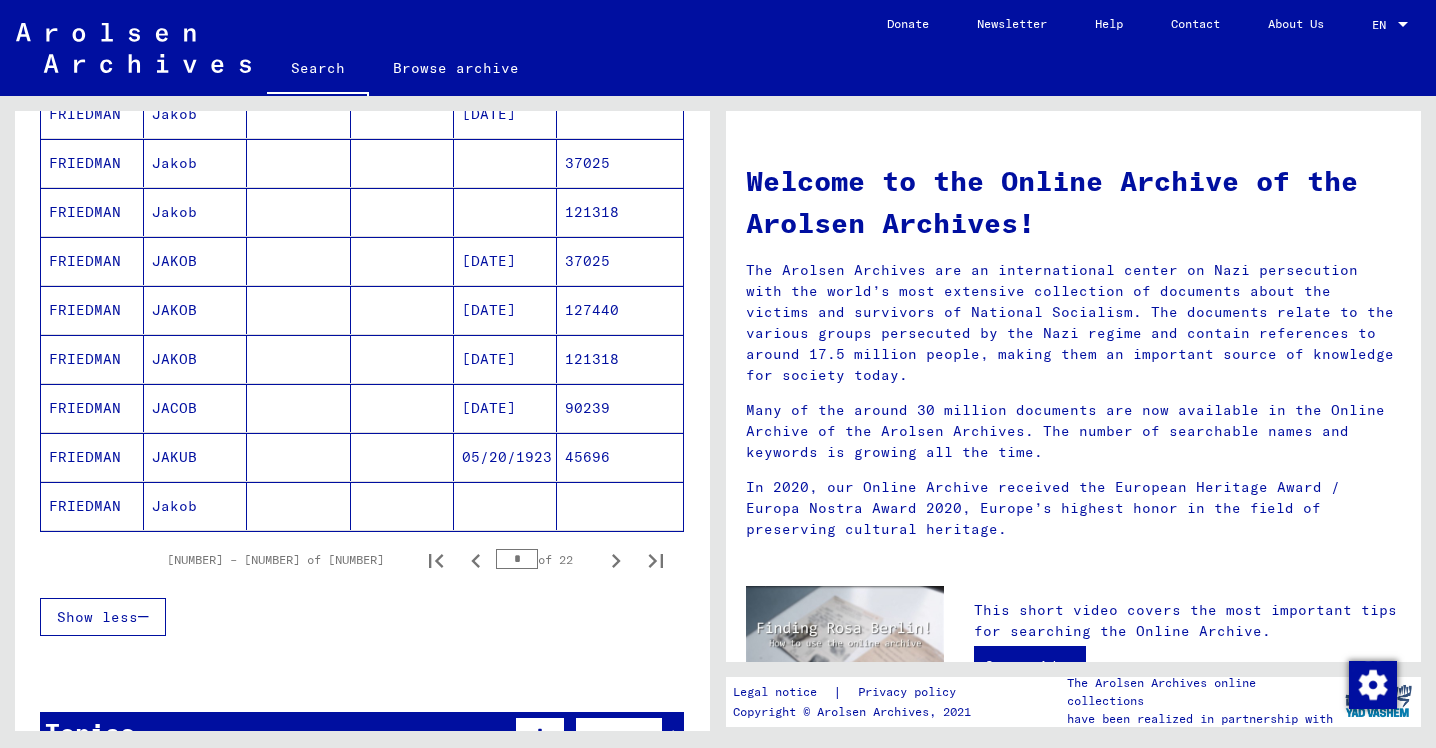 click 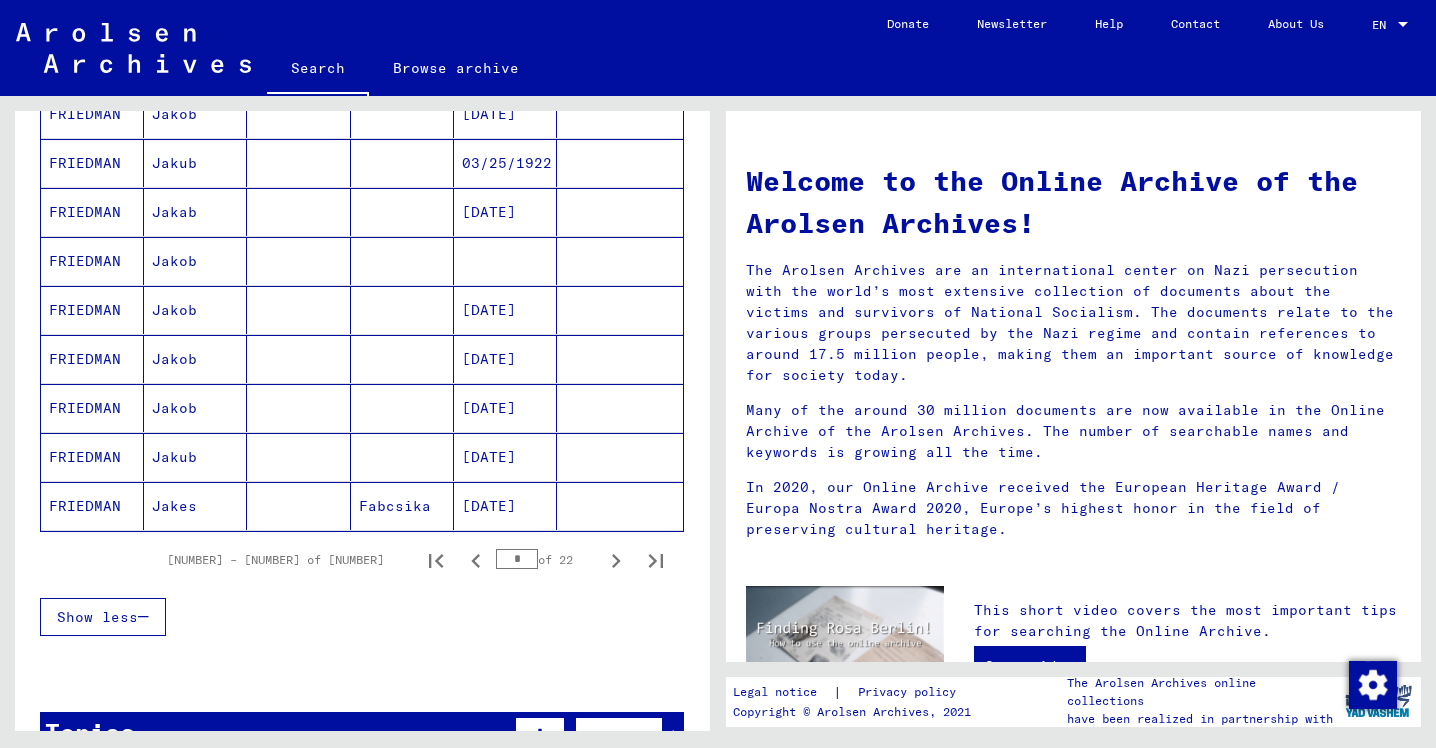 click 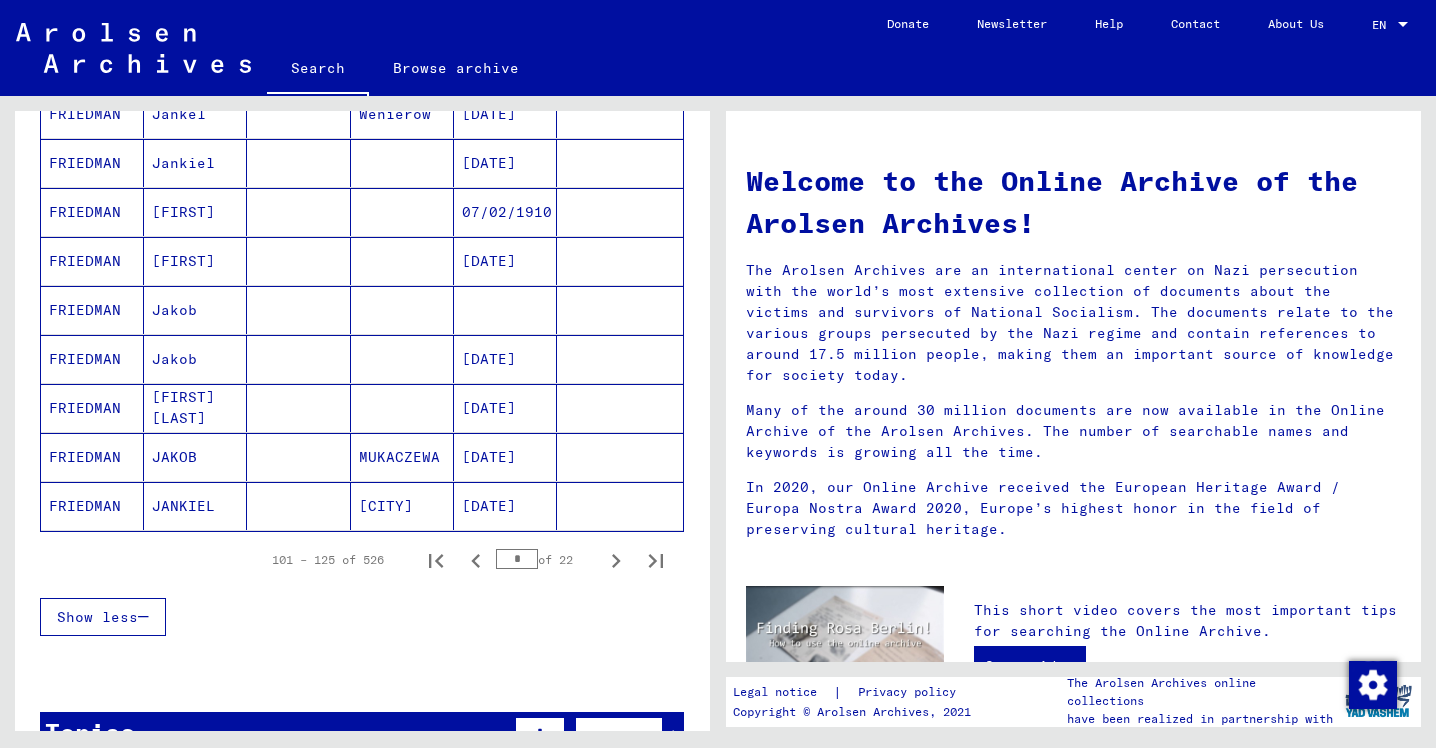 click 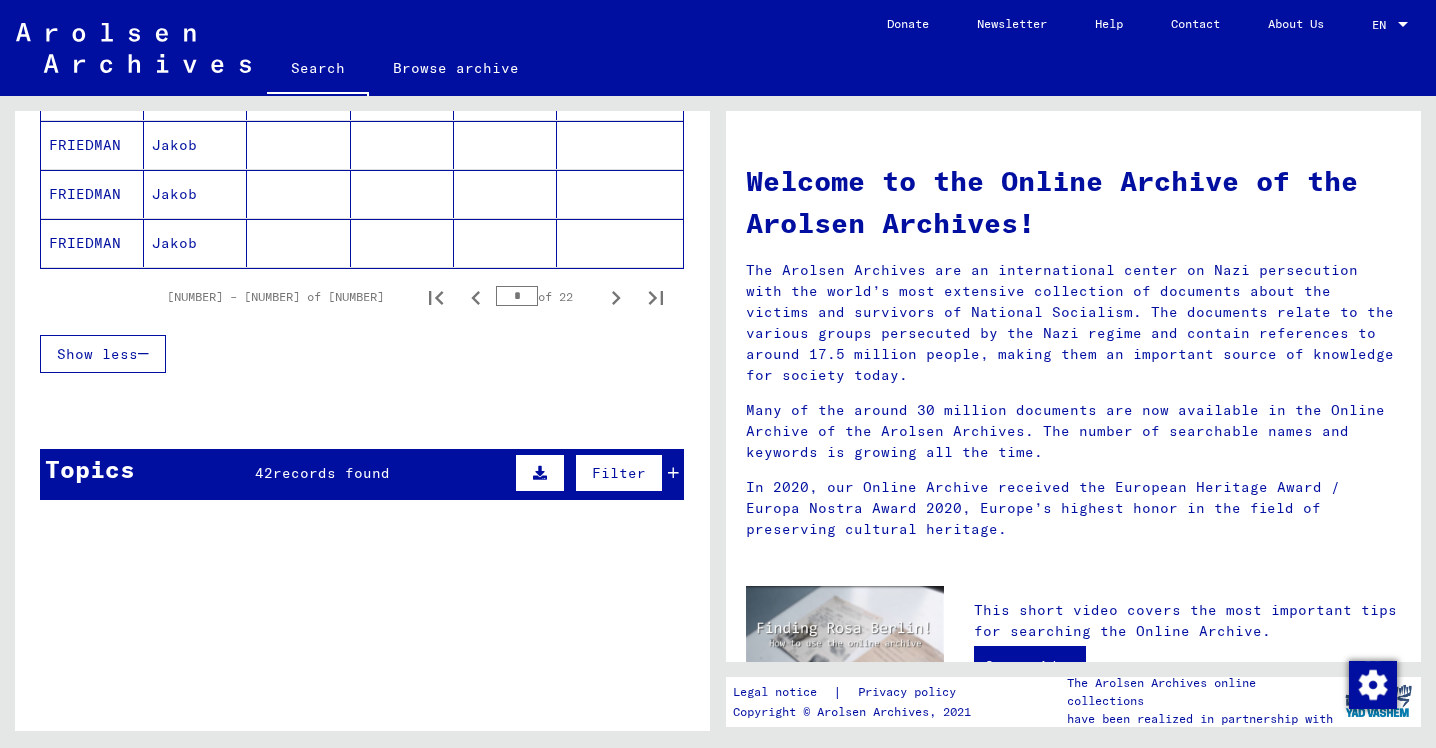 scroll, scrollTop: 1388, scrollLeft: 0, axis: vertical 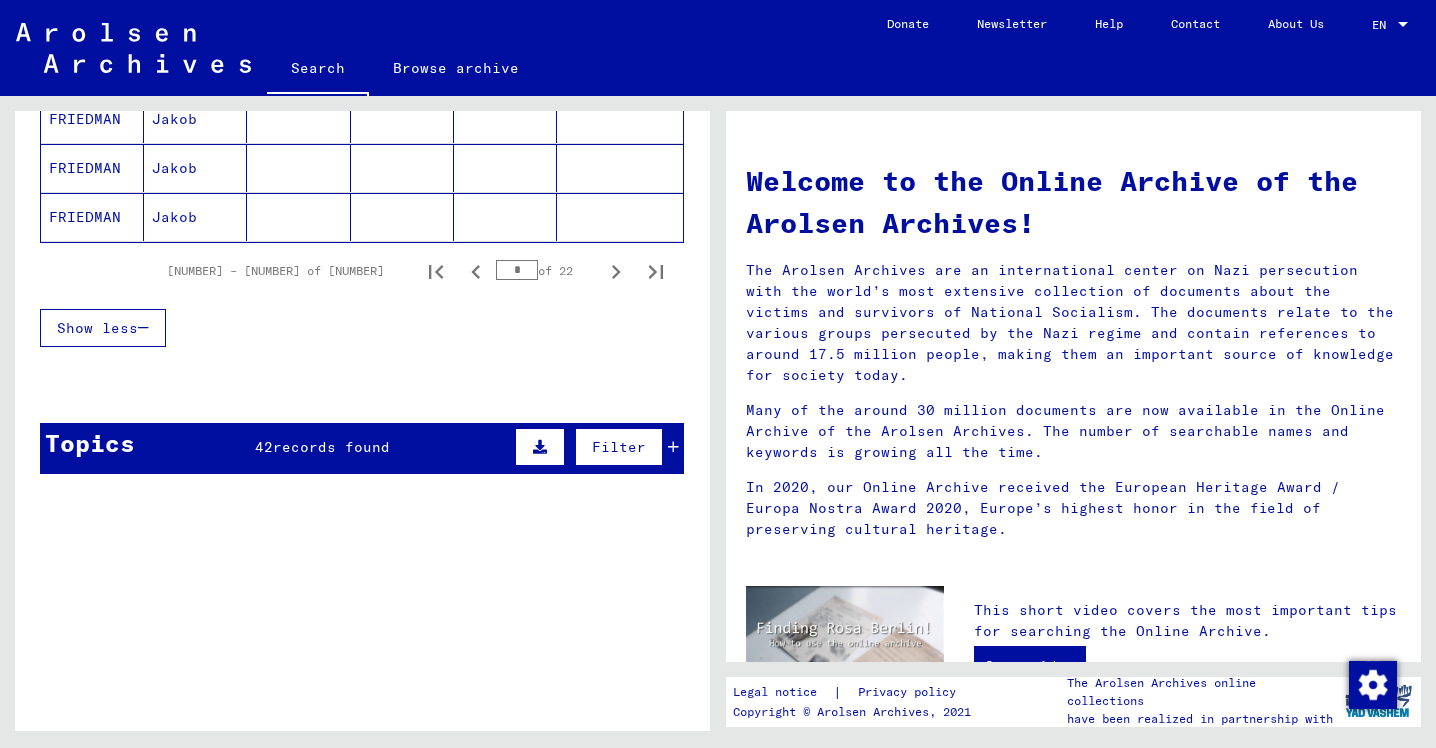 click on "FRIEDMAN" at bounding box center (92, 217) 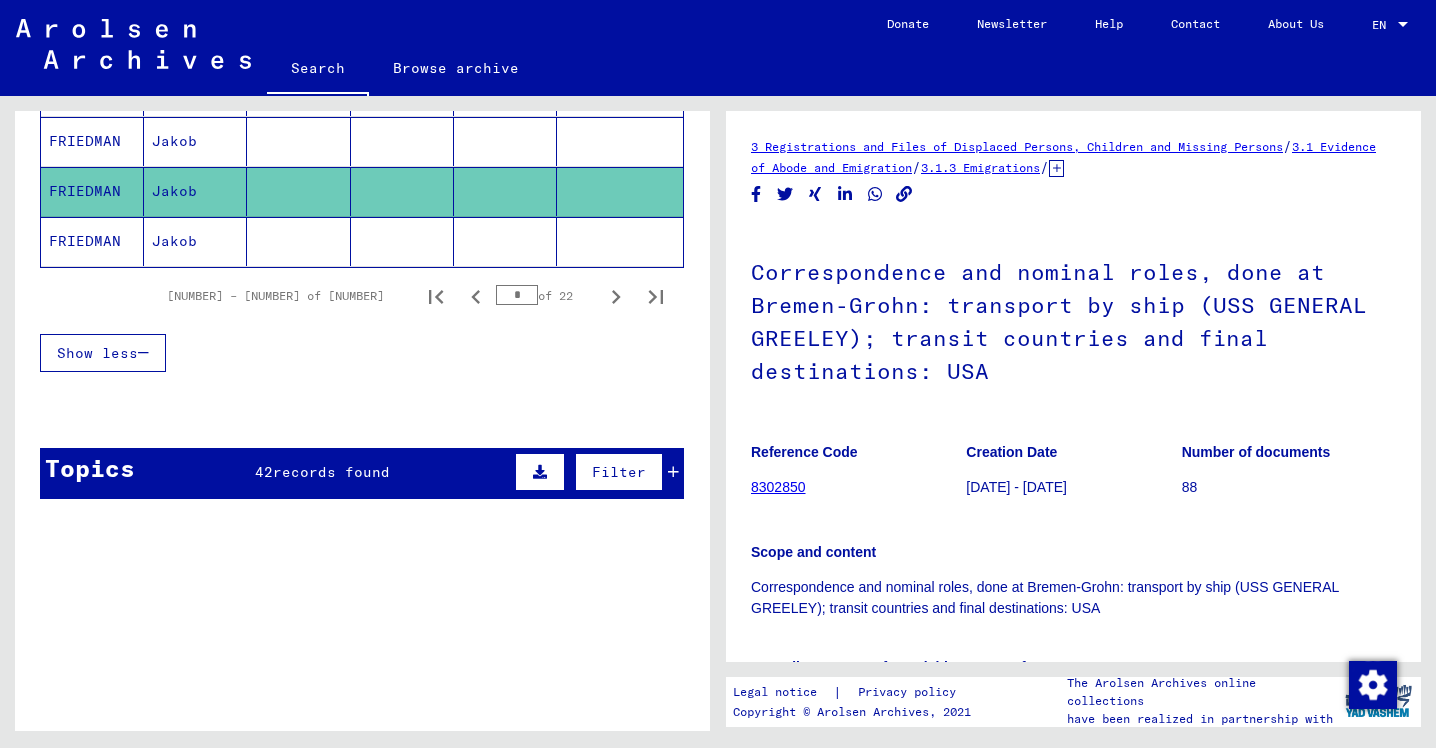 scroll, scrollTop: 0, scrollLeft: 0, axis: both 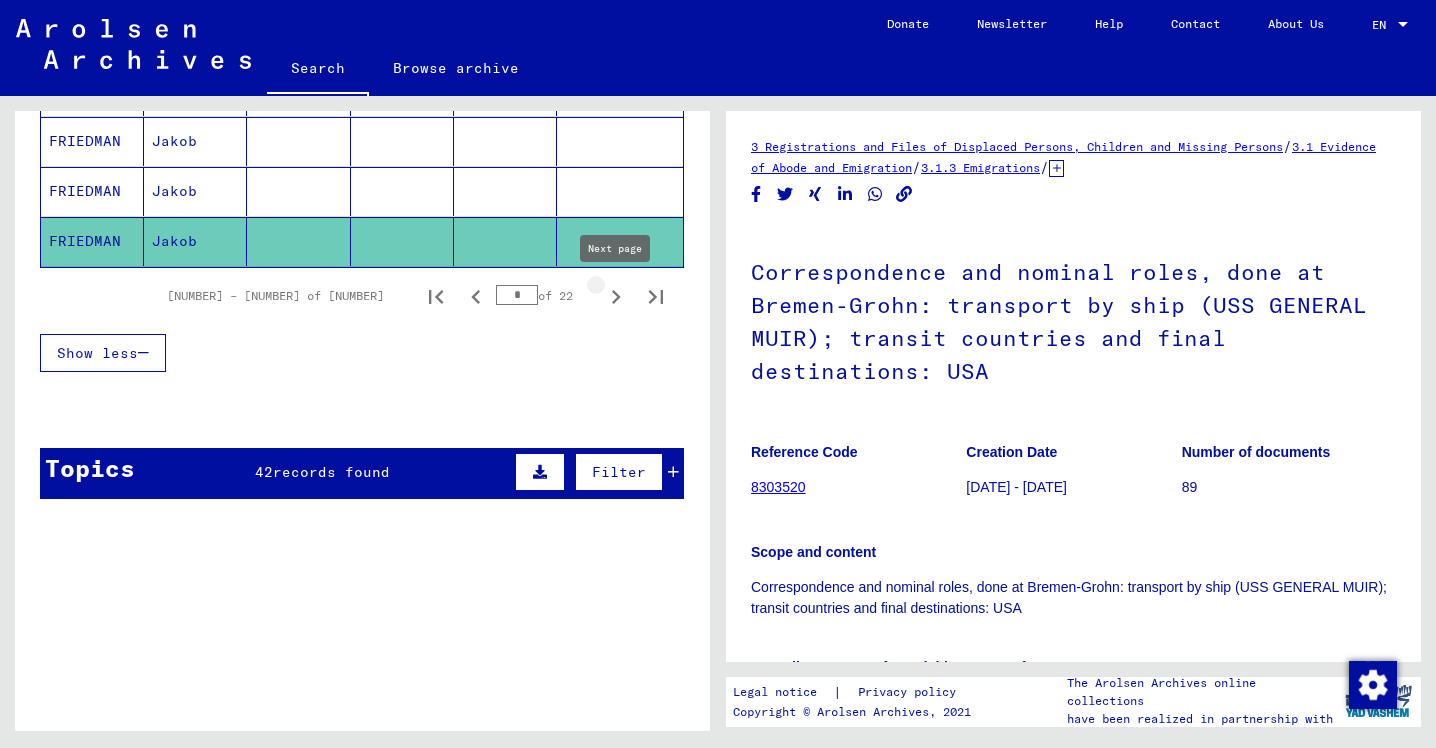 click 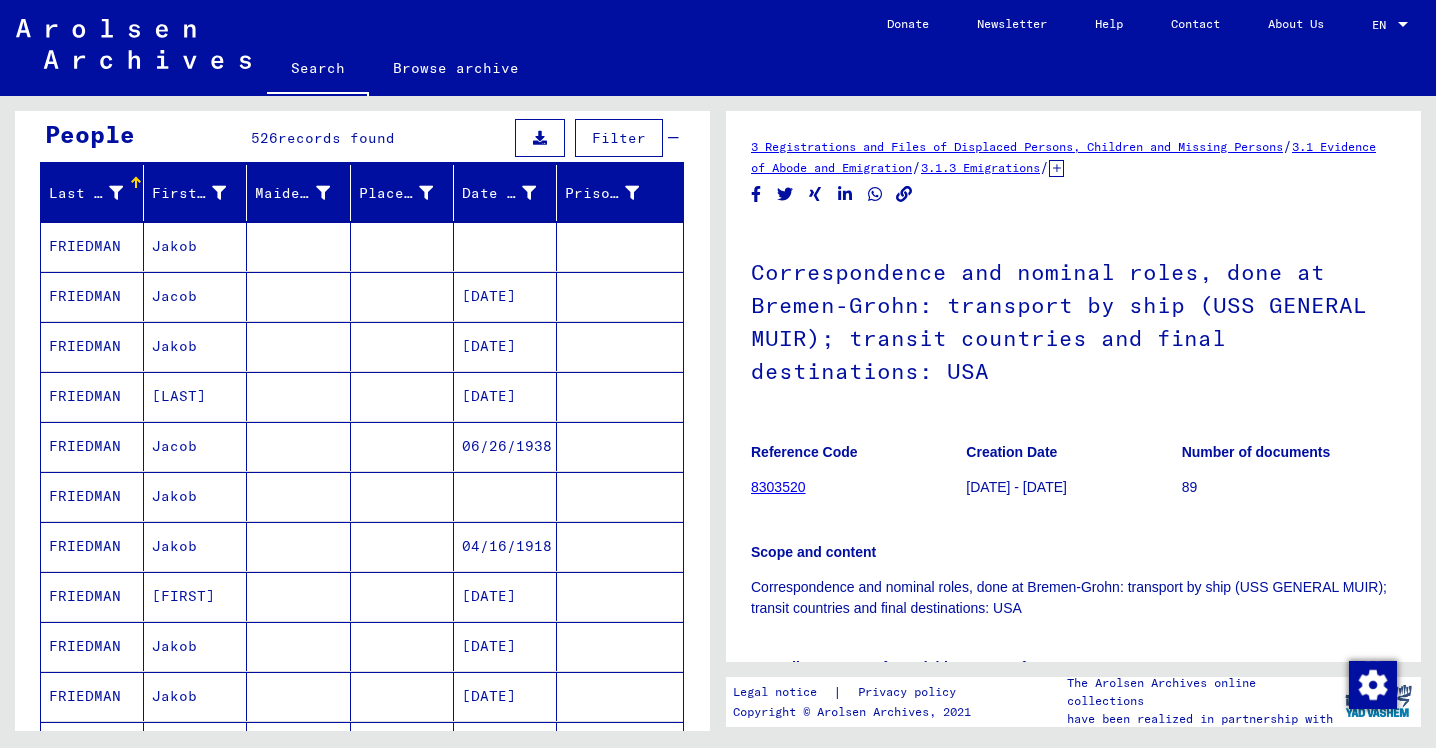 scroll, scrollTop: 176, scrollLeft: 0, axis: vertical 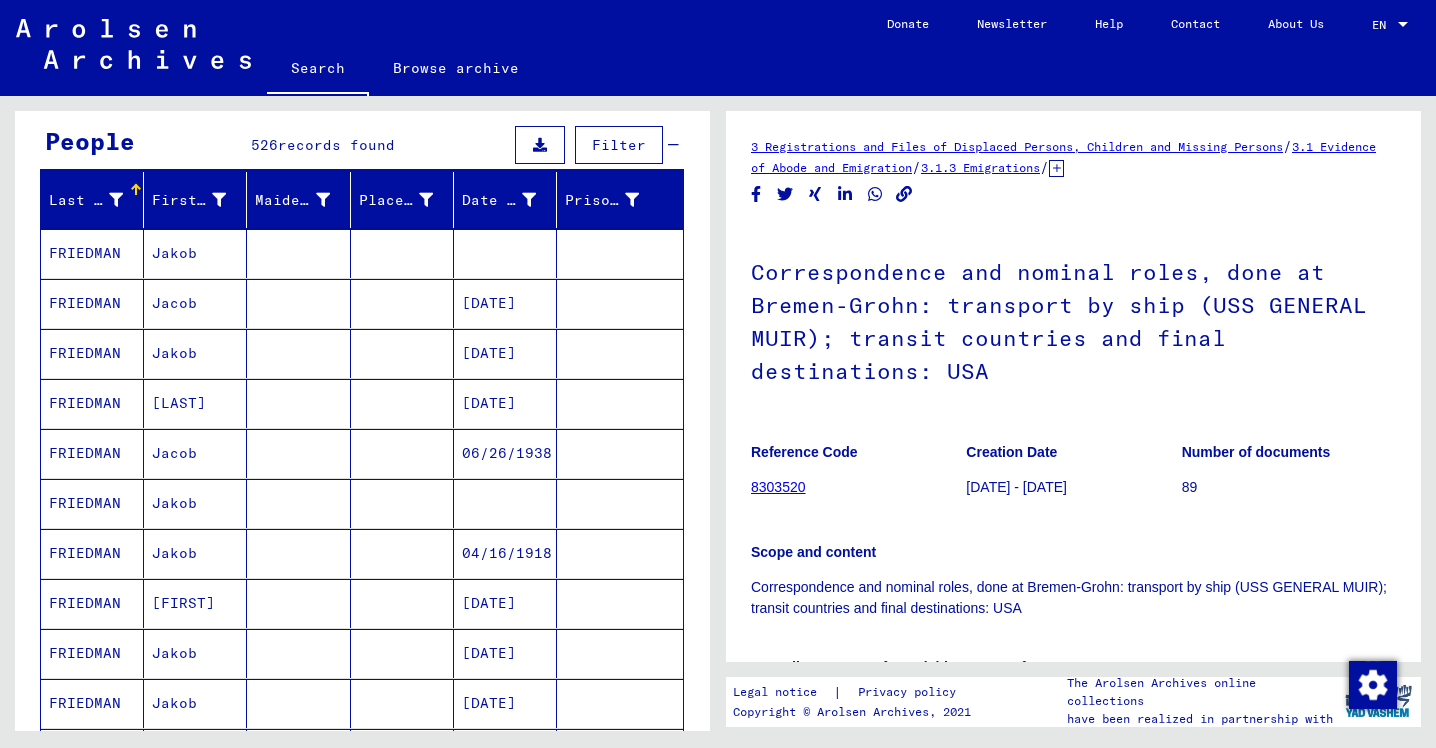 click on "FRIEDMAN" at bounding box center [92, 303] 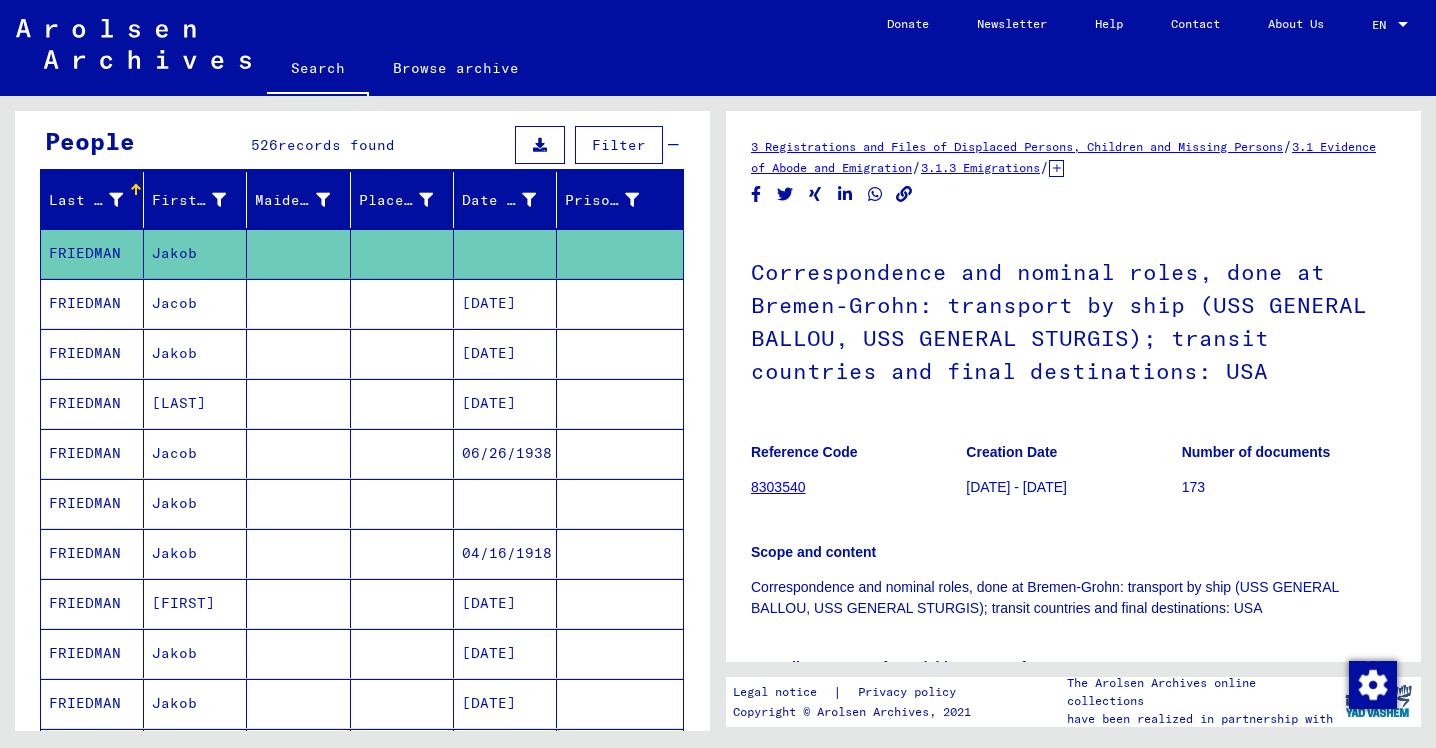 scroll, scrollTop: 0, scrollLeft: 0, axis: both 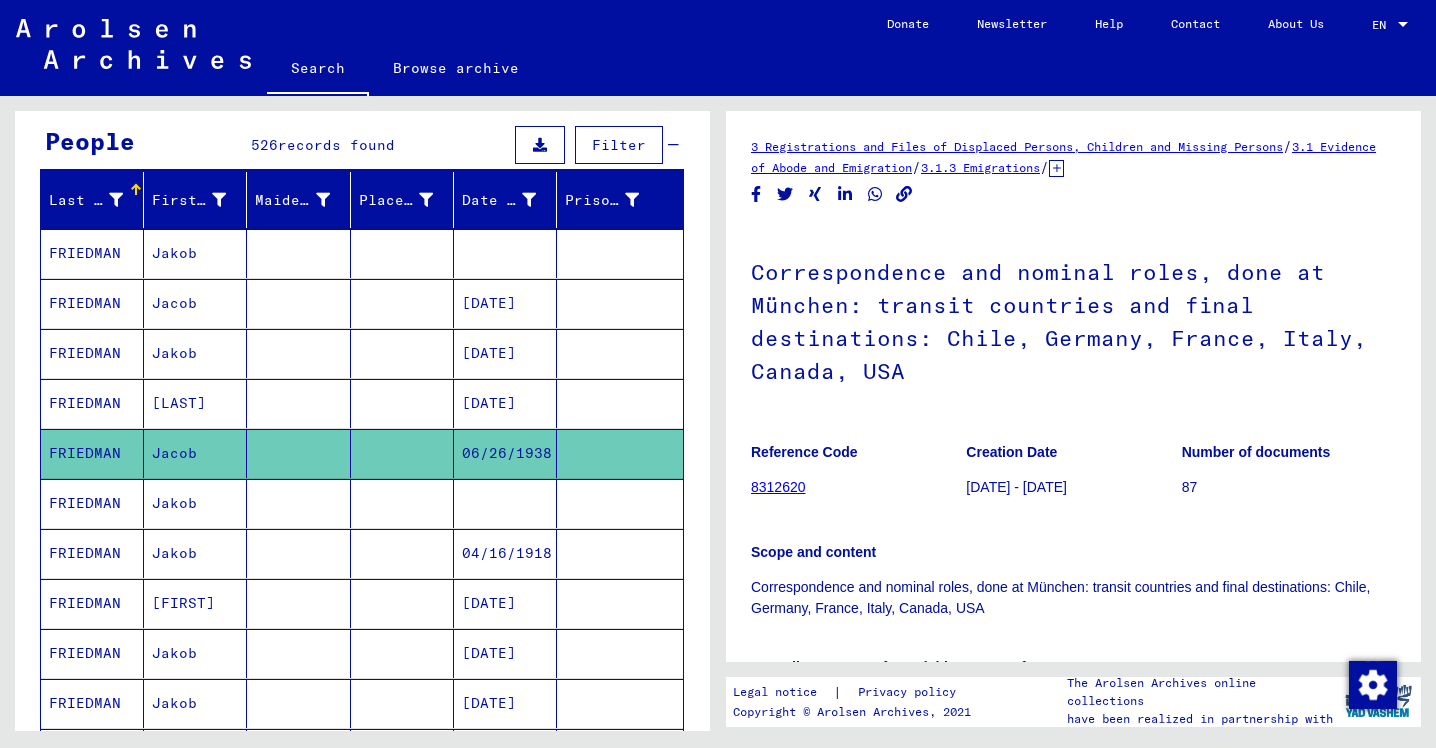 click on "Jakob" at bounding box center [195, 553] 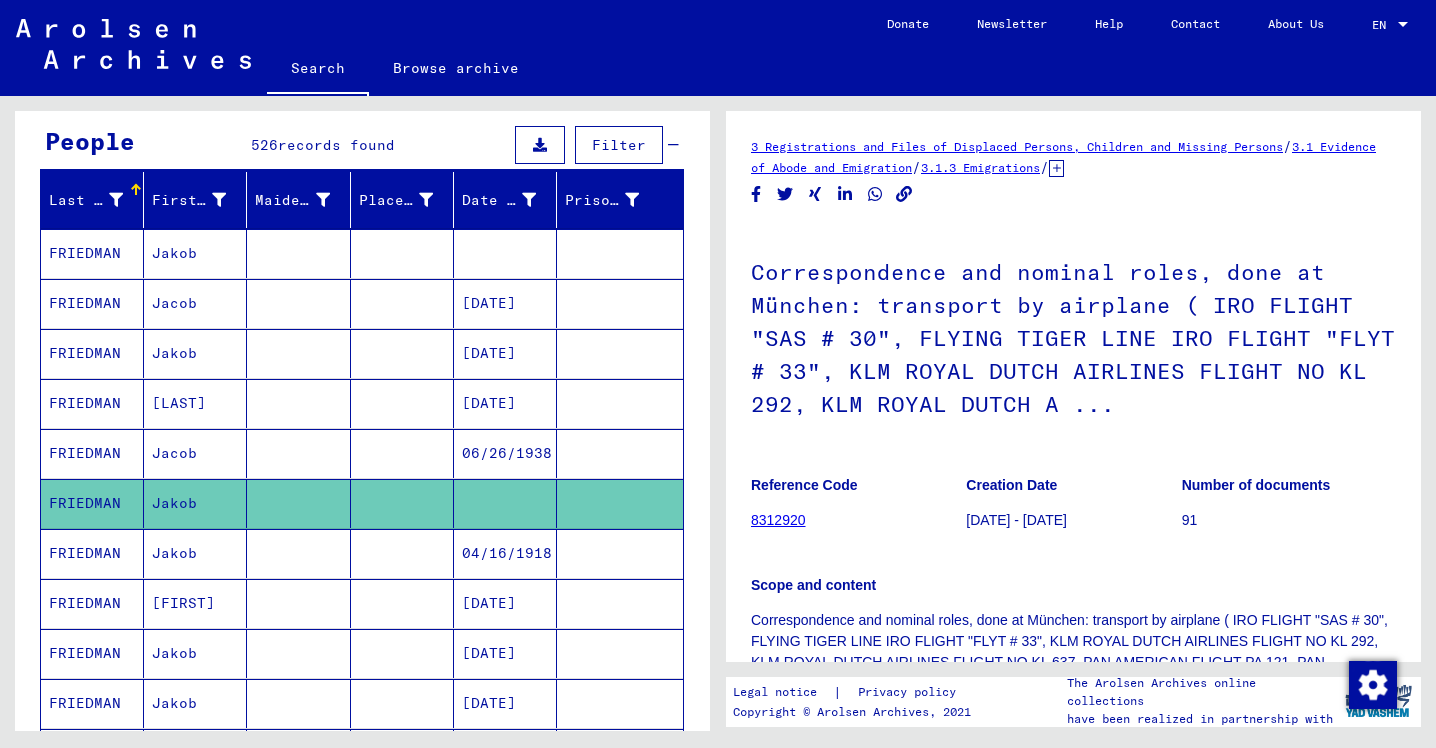 scroll, scrollTop: 0, scrollLeft: 0, axis: both 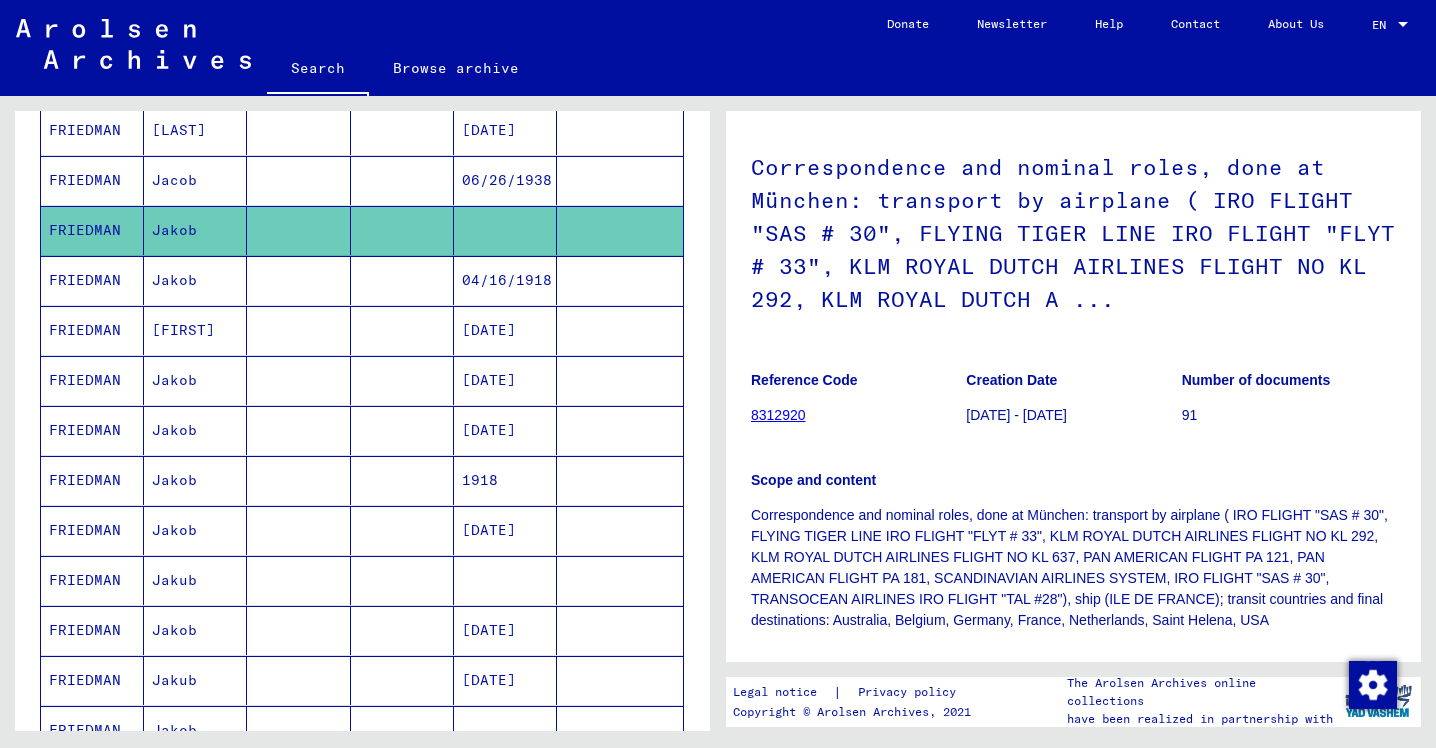 click on "FRIEDMAN" at bounding box center (92, 630) 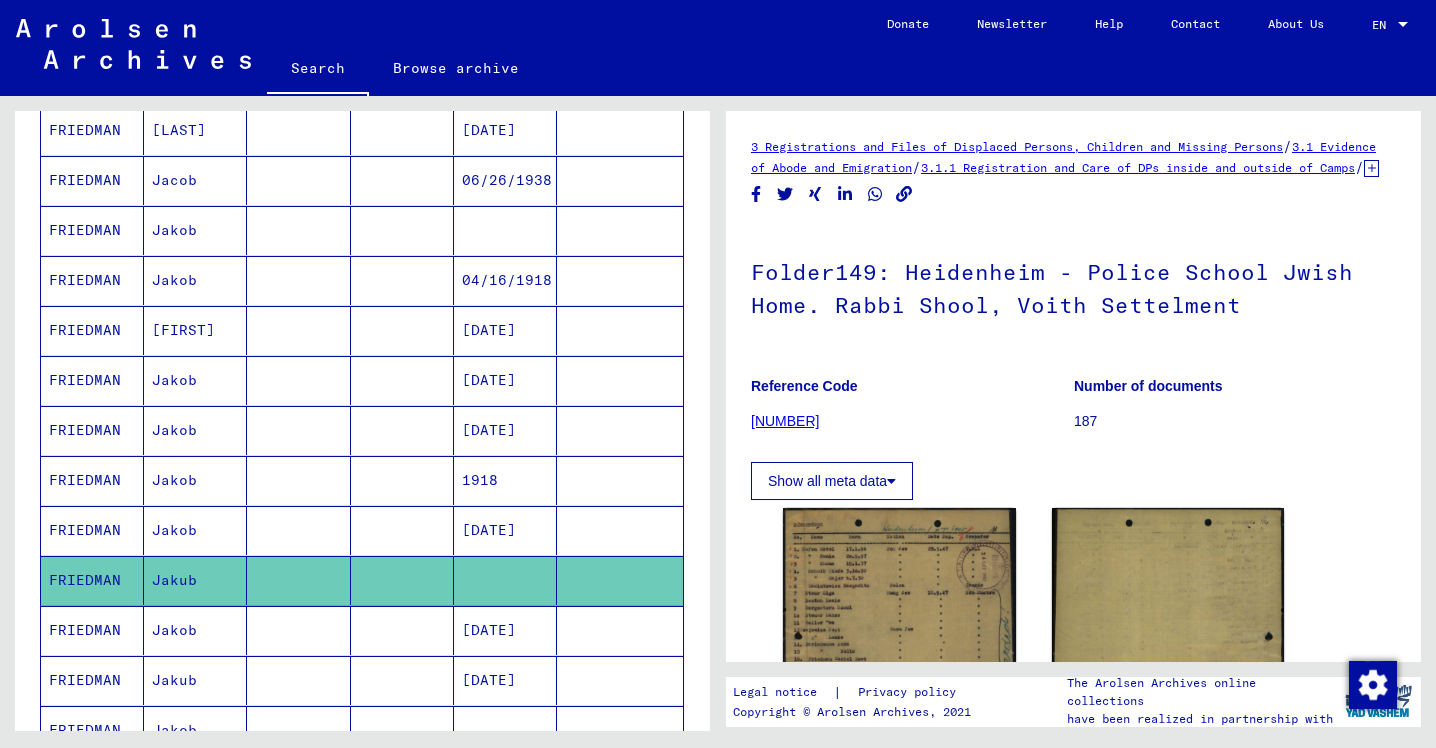 scroll, scrollTop: 0, scrollLeft: 0, axis: both 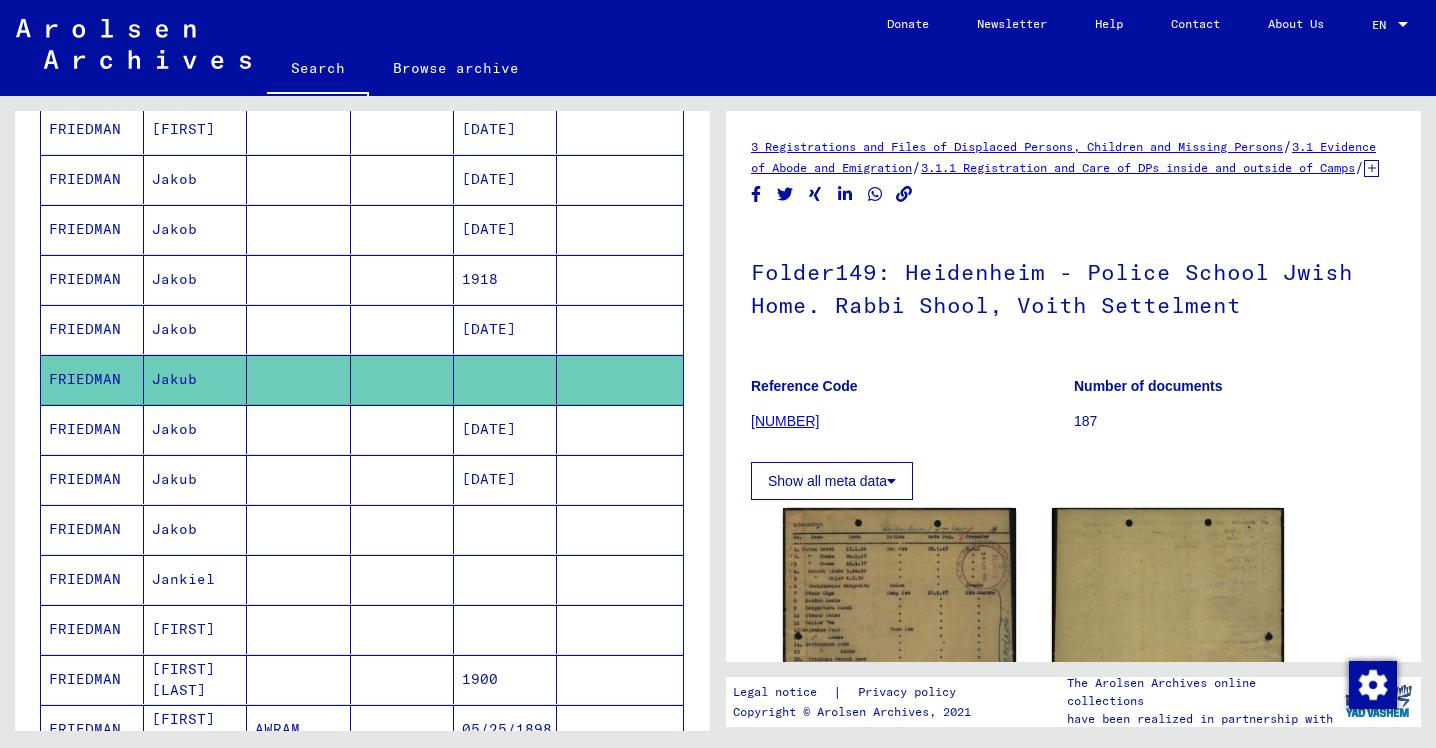 click on "FRIEDMAN" at bounding box center [92, 579] 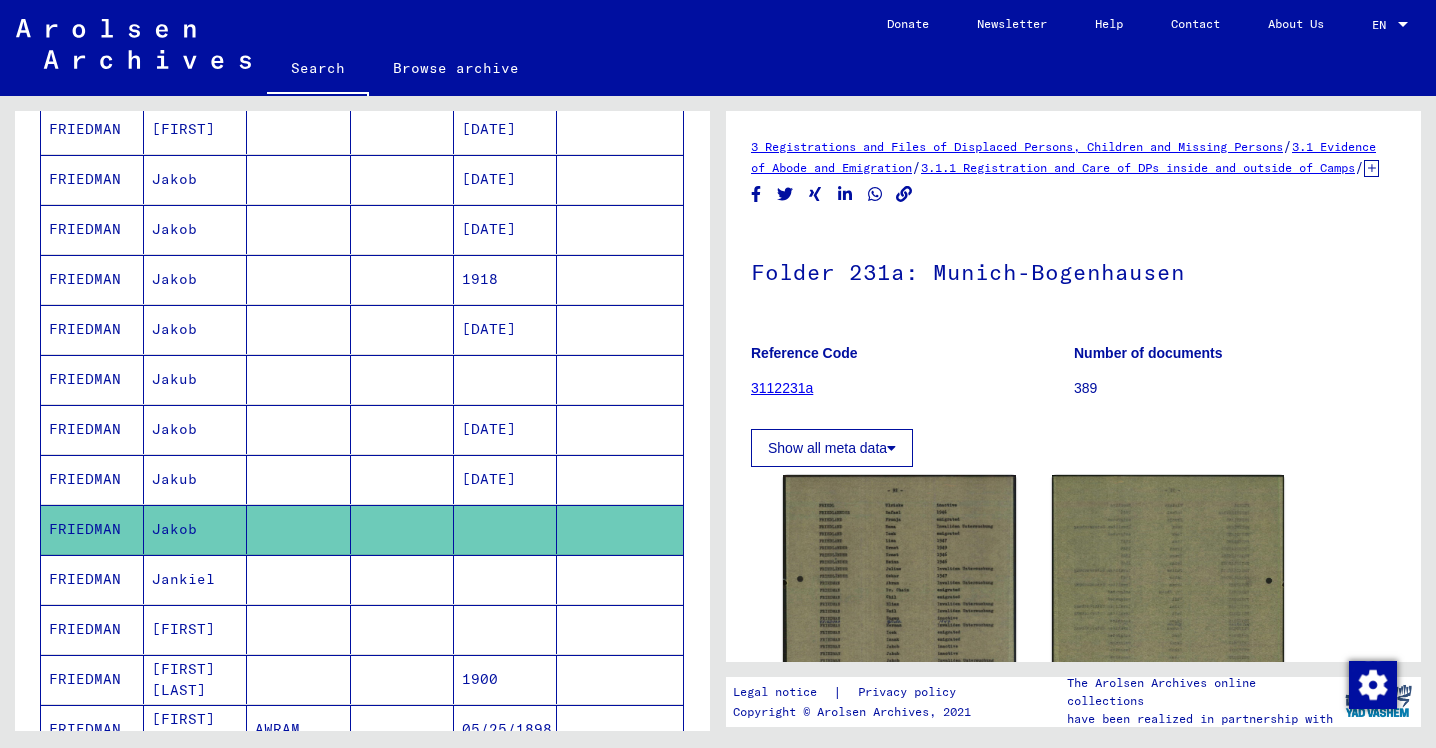 scroll, scrollTop: 0, scrollLeft: 0, axis: both 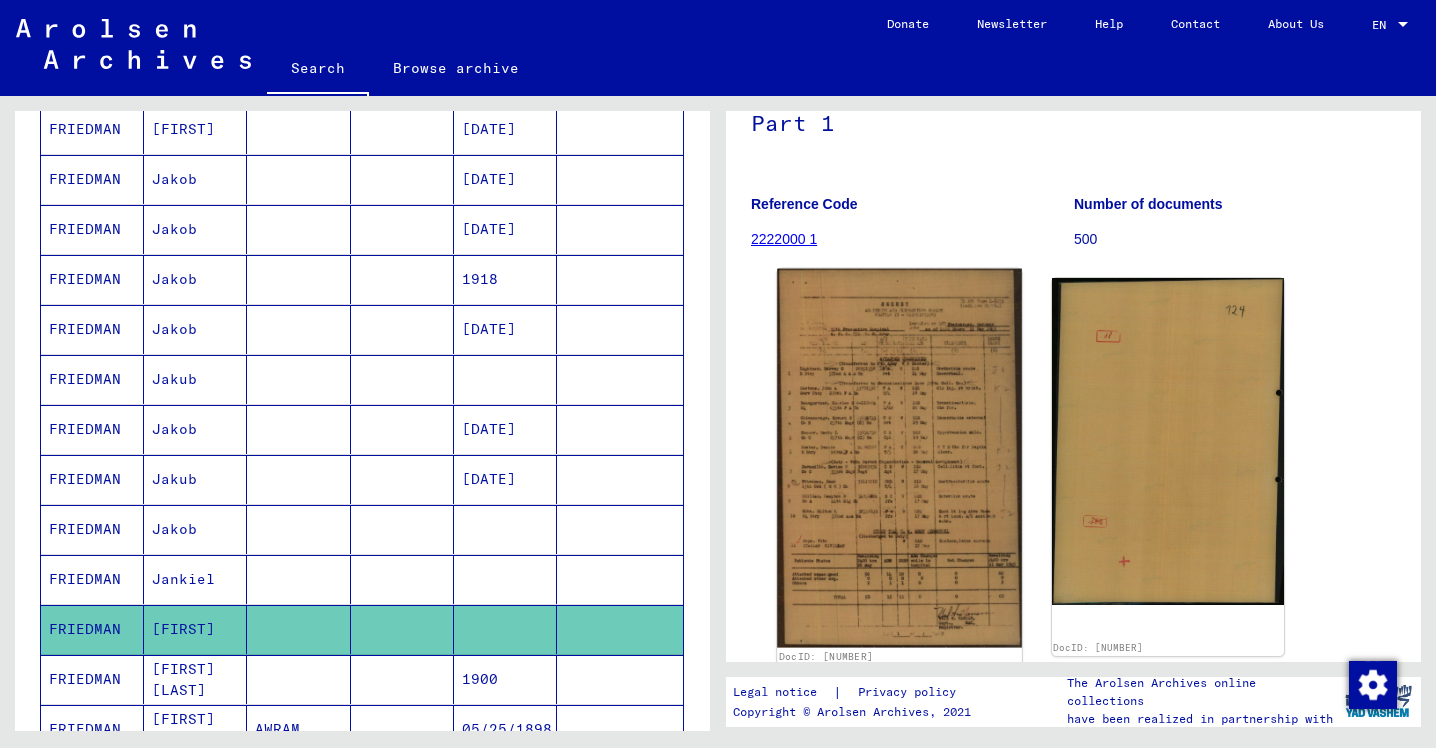 click 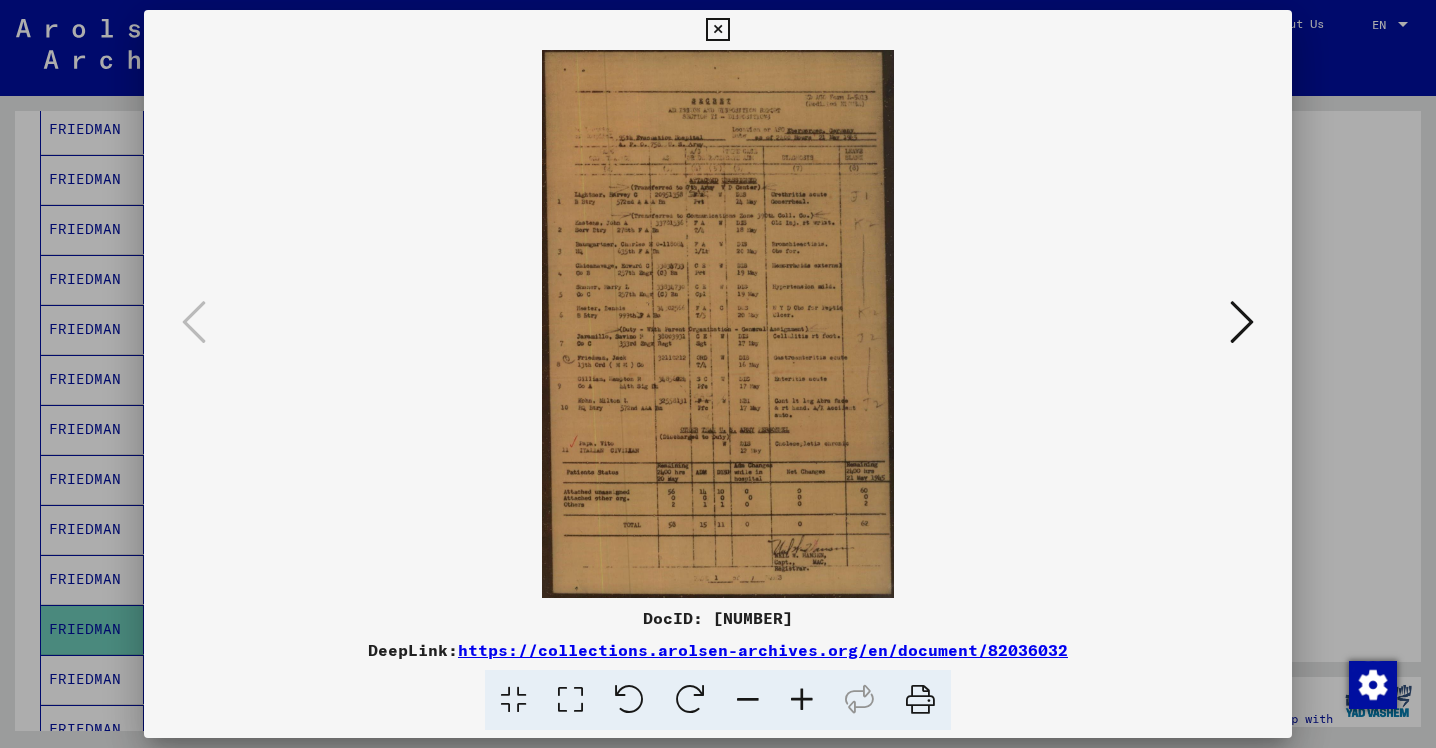 click at bounding box center [717, 30] 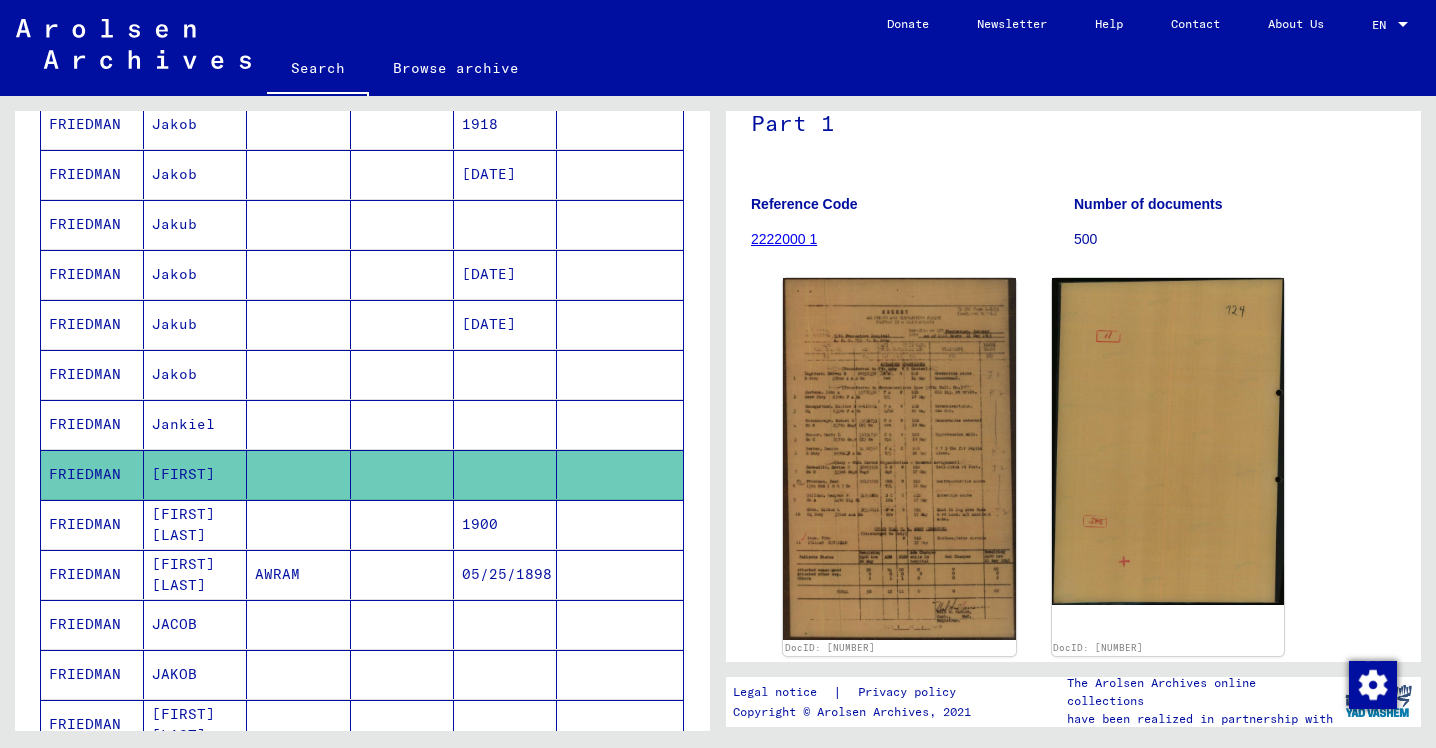 scroll, scrollTop: 811, scrollLeft: 0, axis: vertical 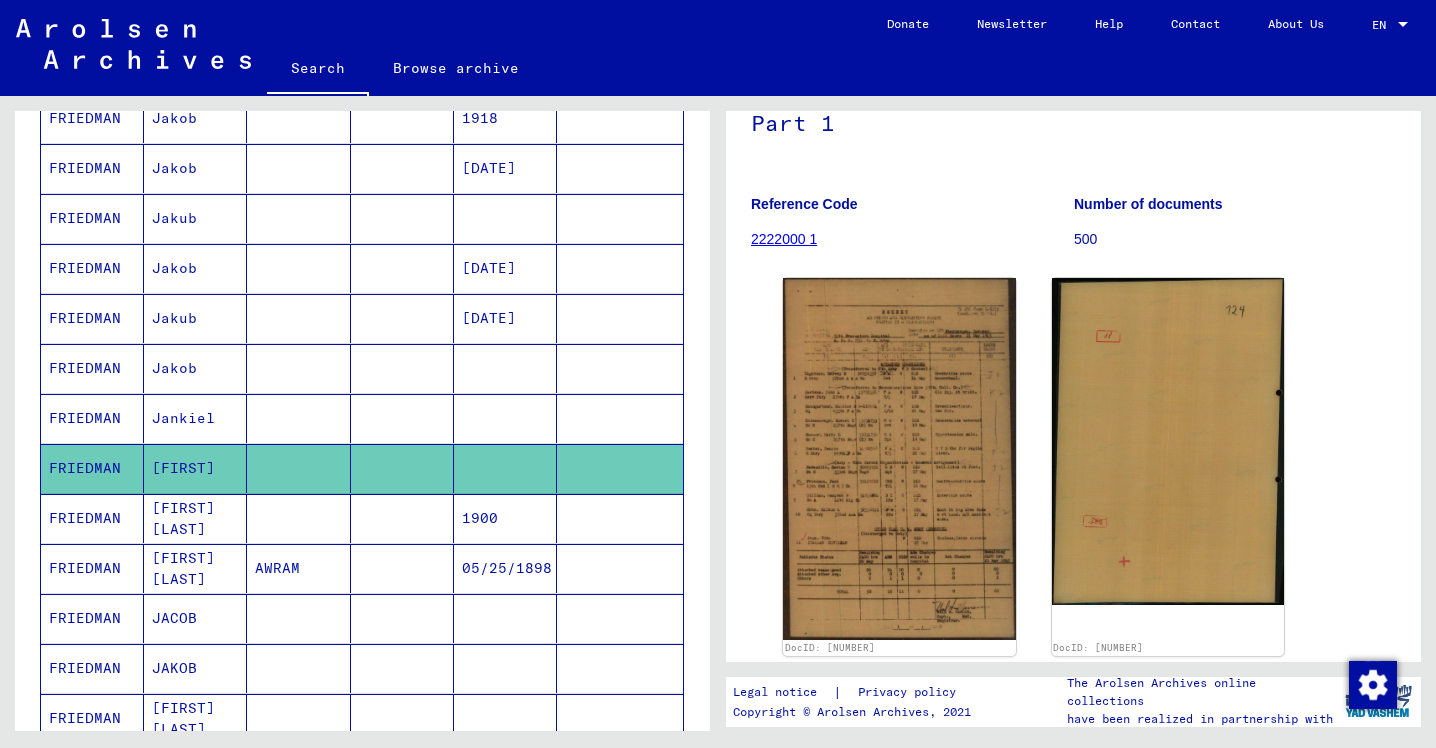 click on "FRIEDMAN" at bounding box center (92, 668) 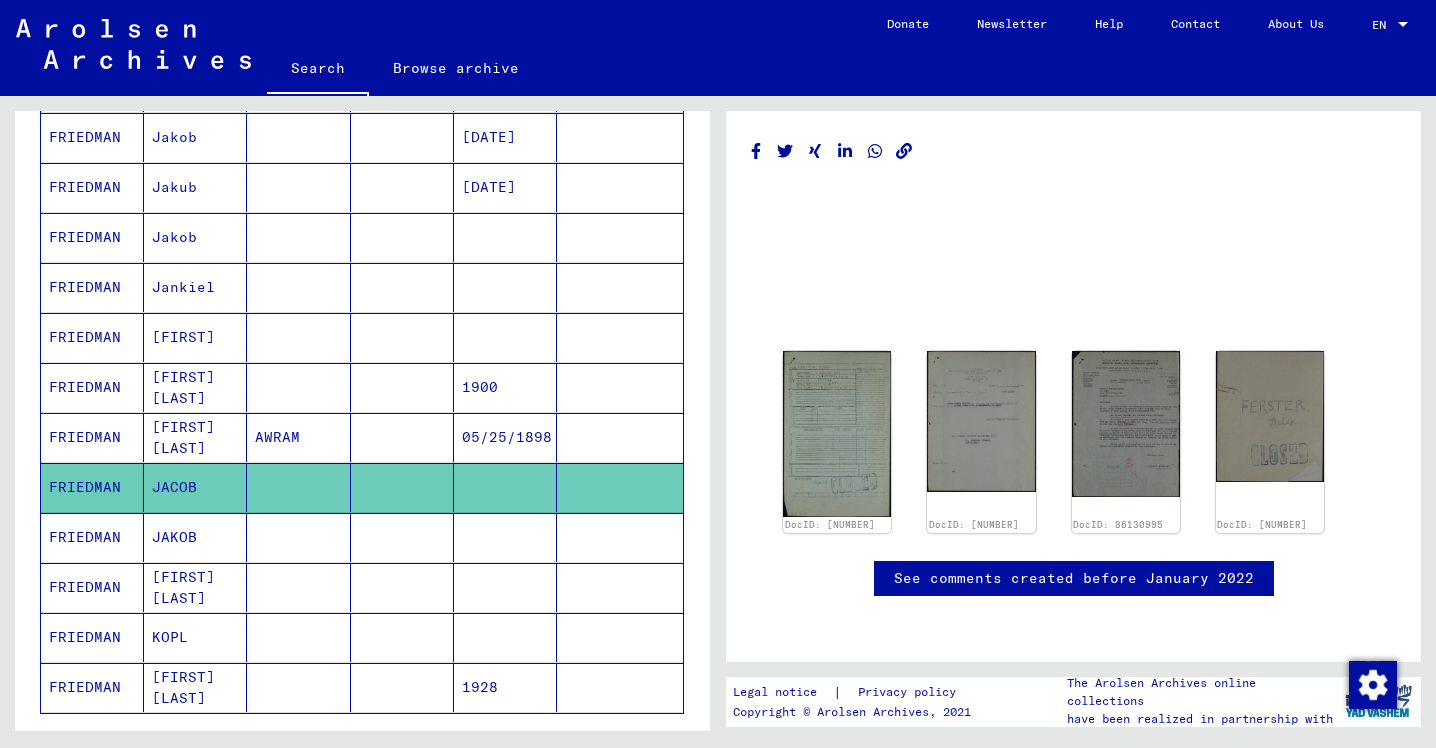 scroll, scrollTop: 948, scrollLeft: 0, axis: vertical 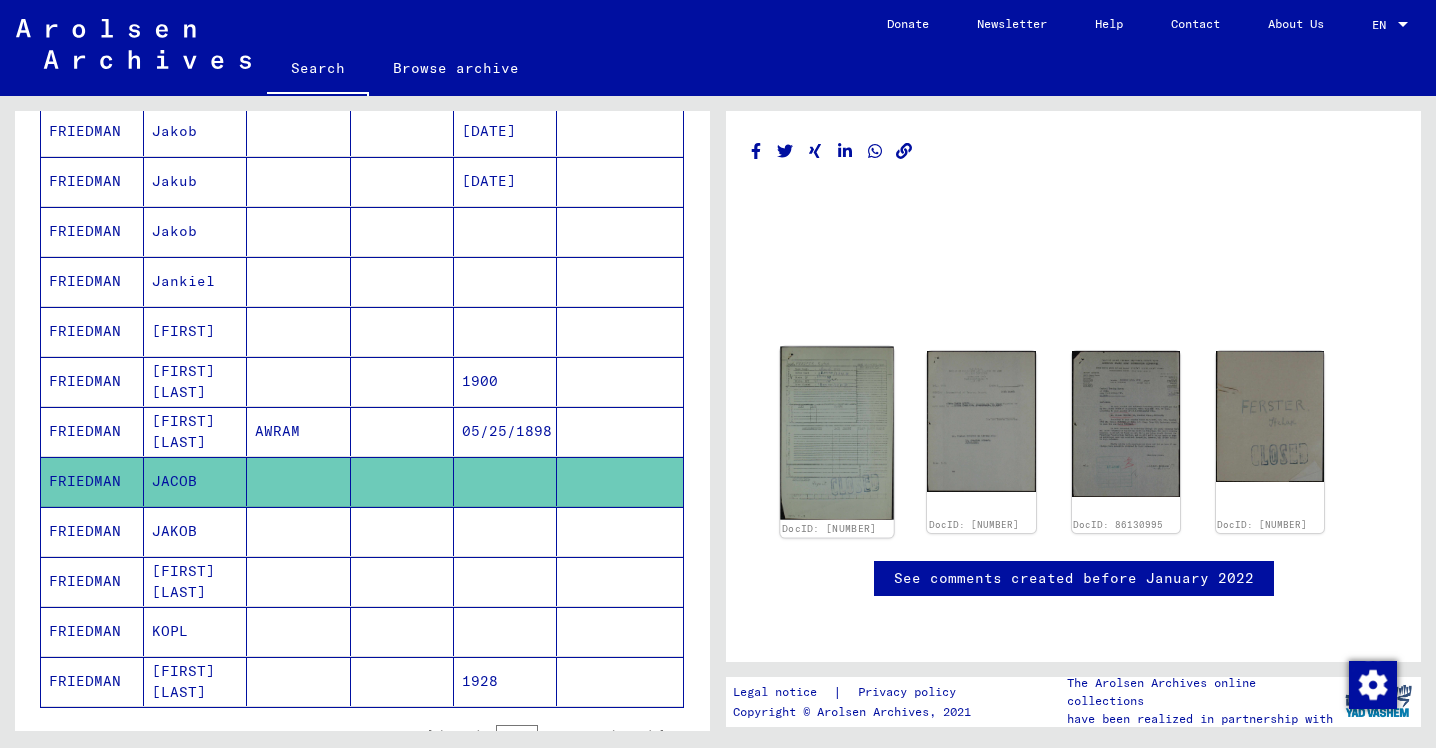 click 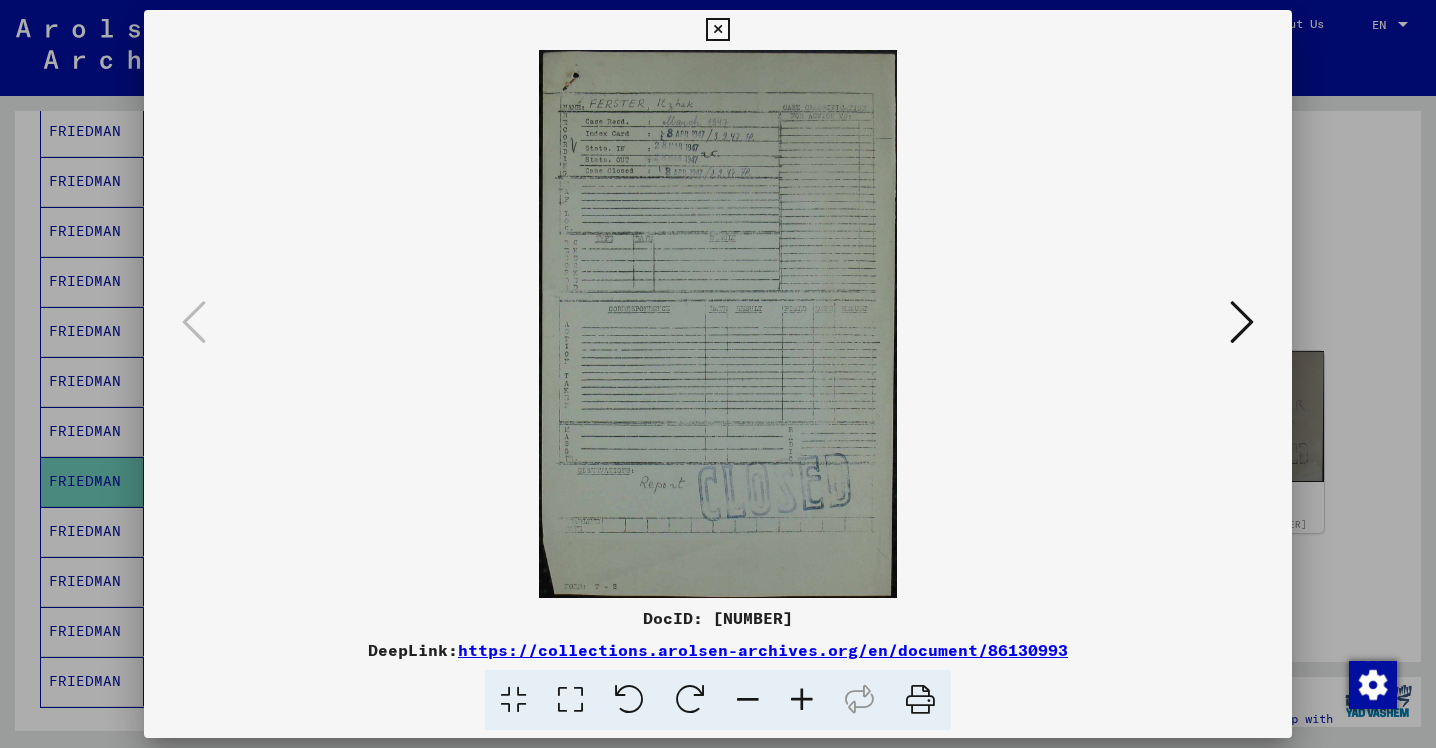 type 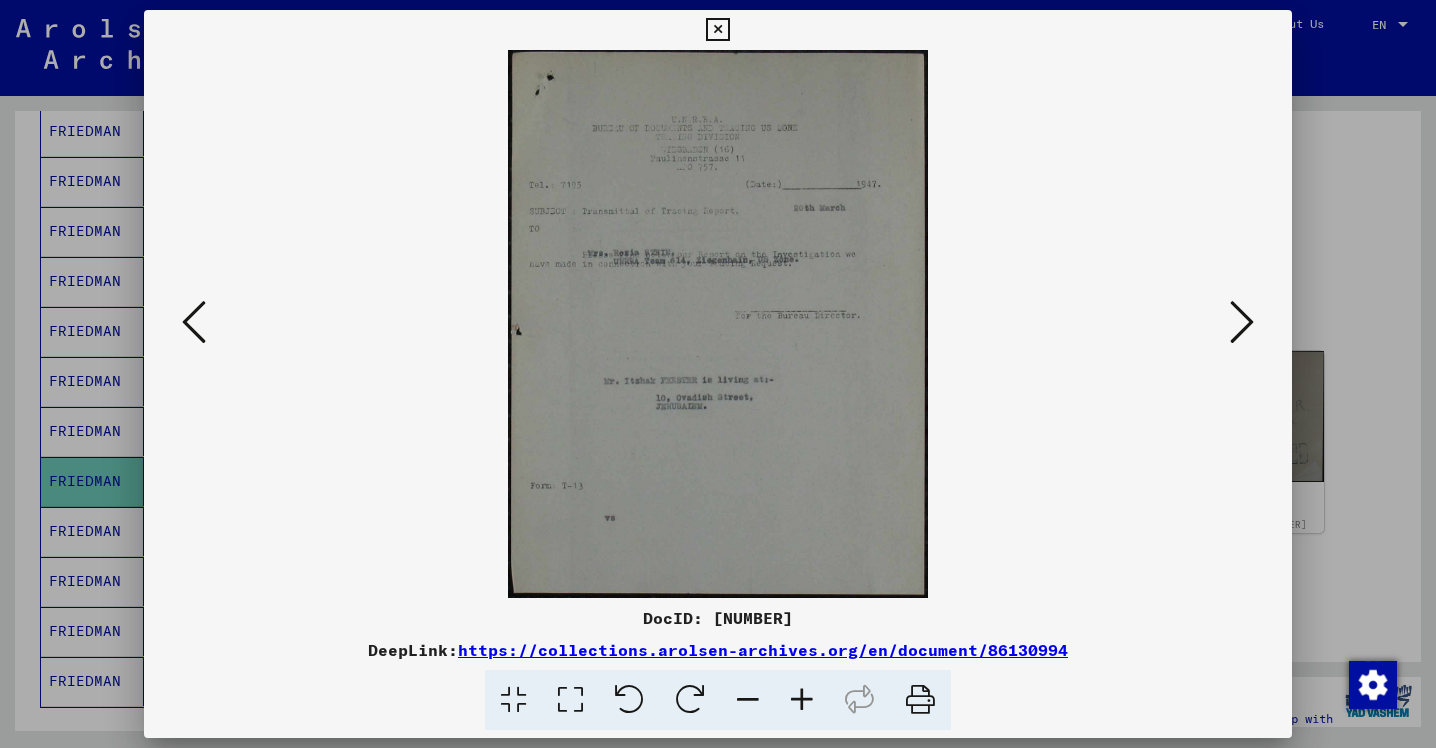 click at bounding box center (1242, 322) 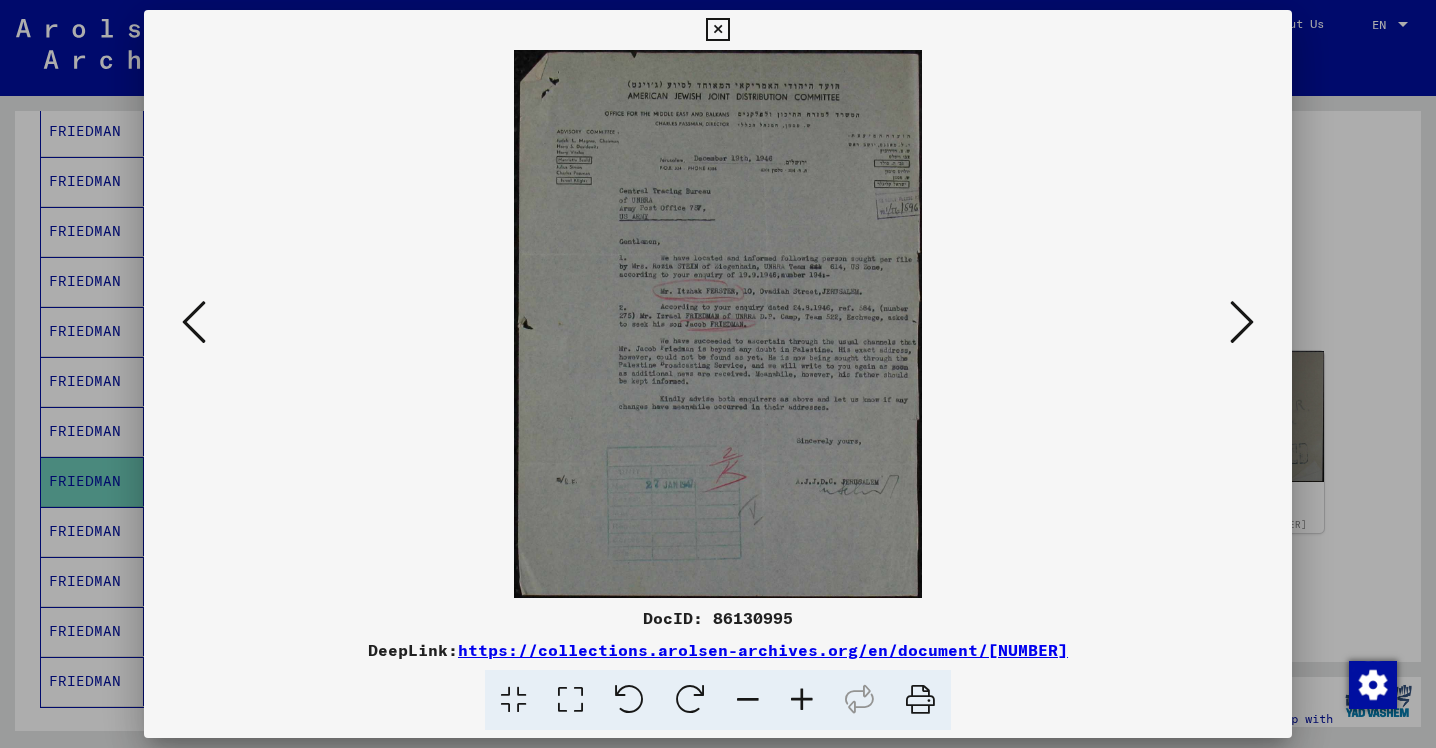 click at bounding box center (1242, 322) 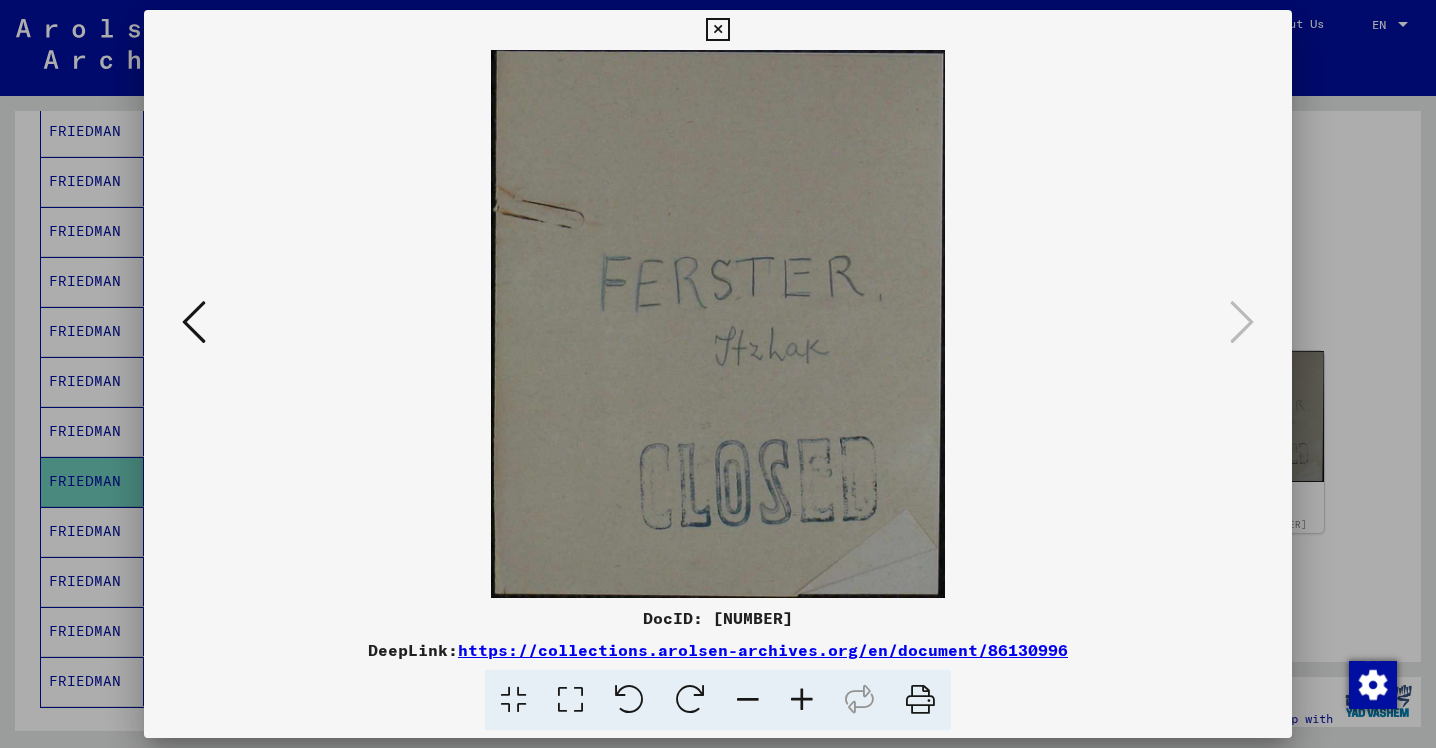 click at bounding box center [717, 30] 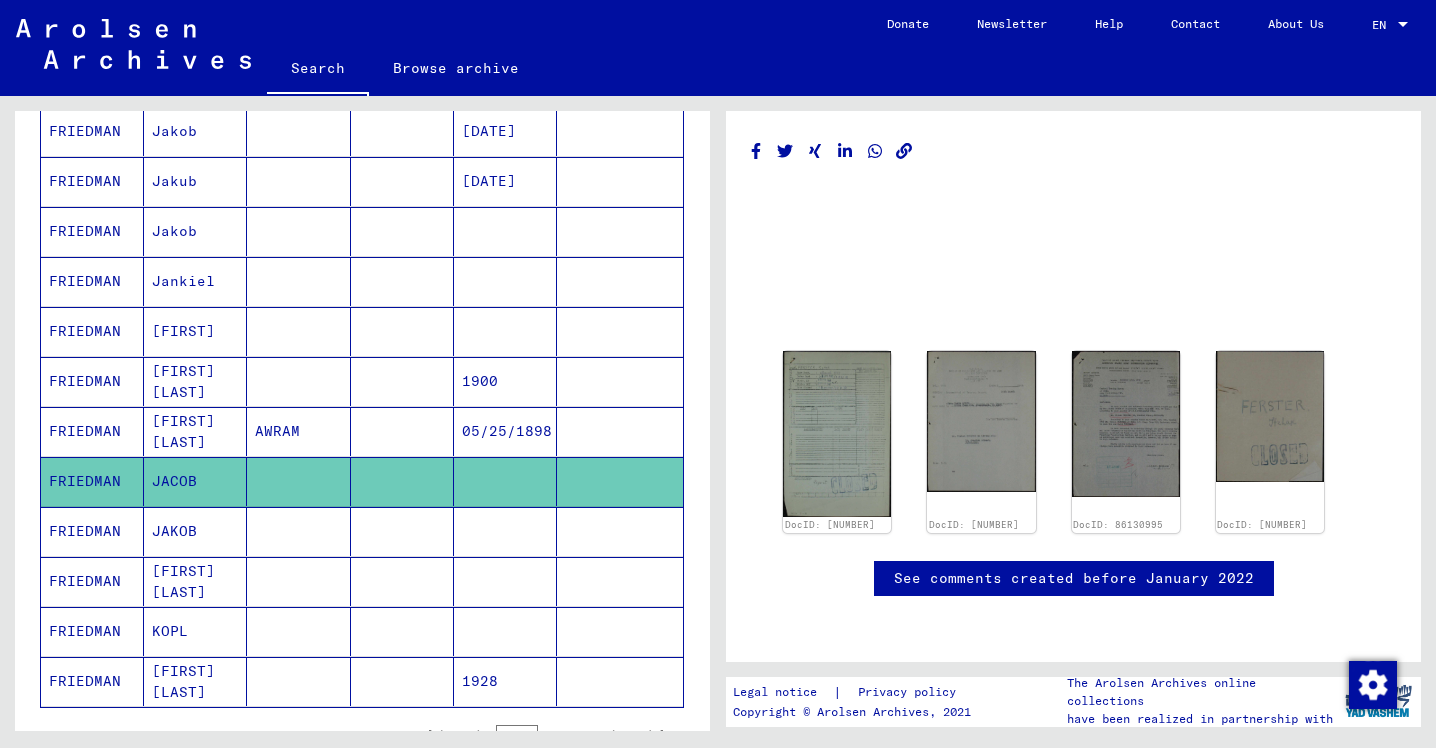 click on "FRIEDMAN" at bounding box center [92, 581] 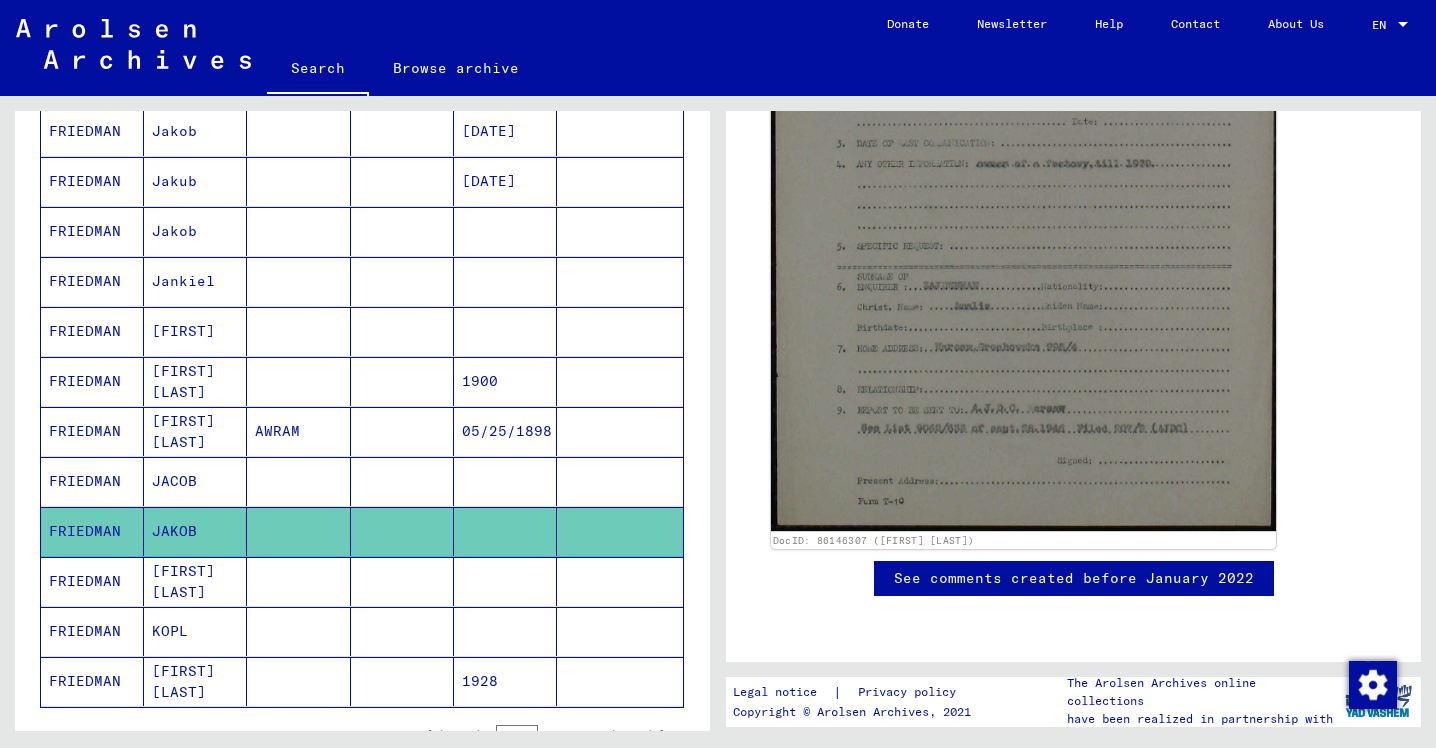 scroll, scrollTop: 569, scrollLeft: 0, axis: vertical 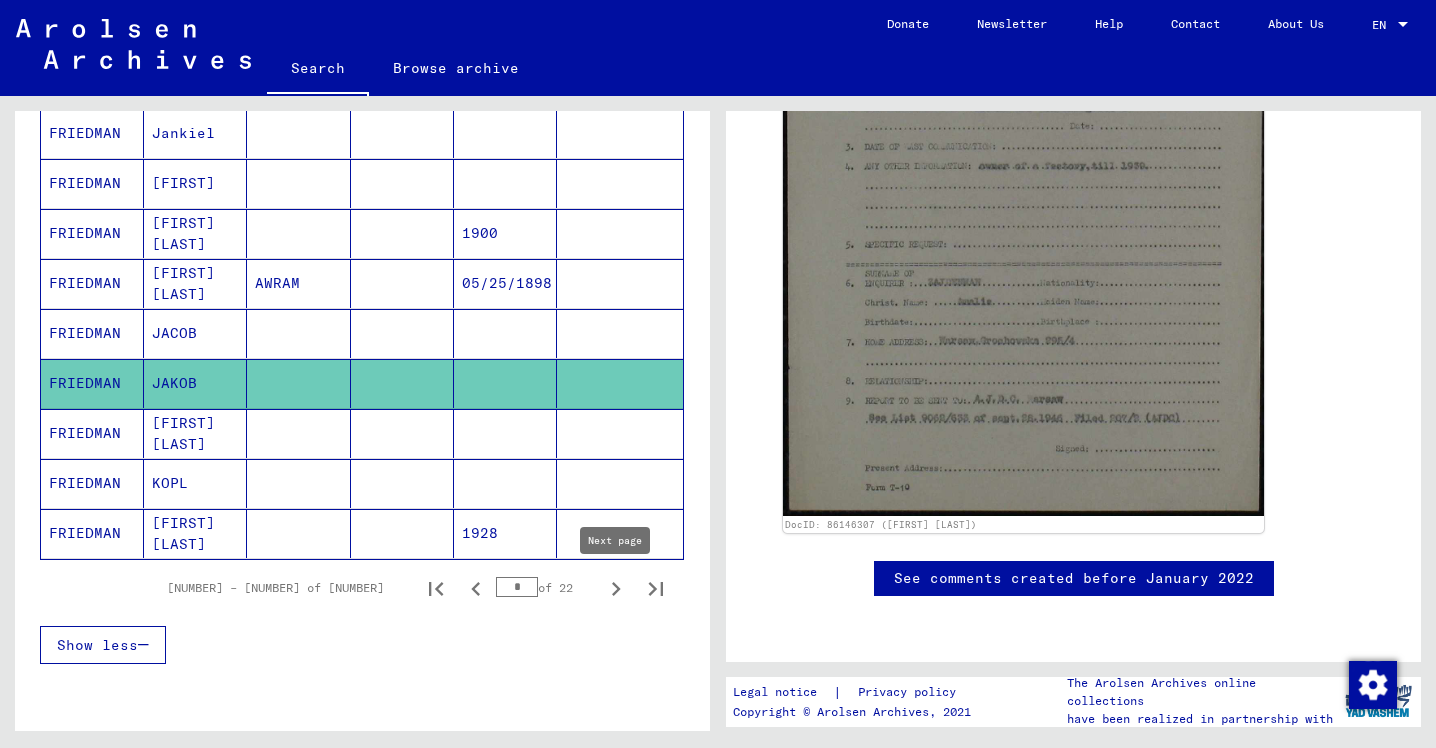 click 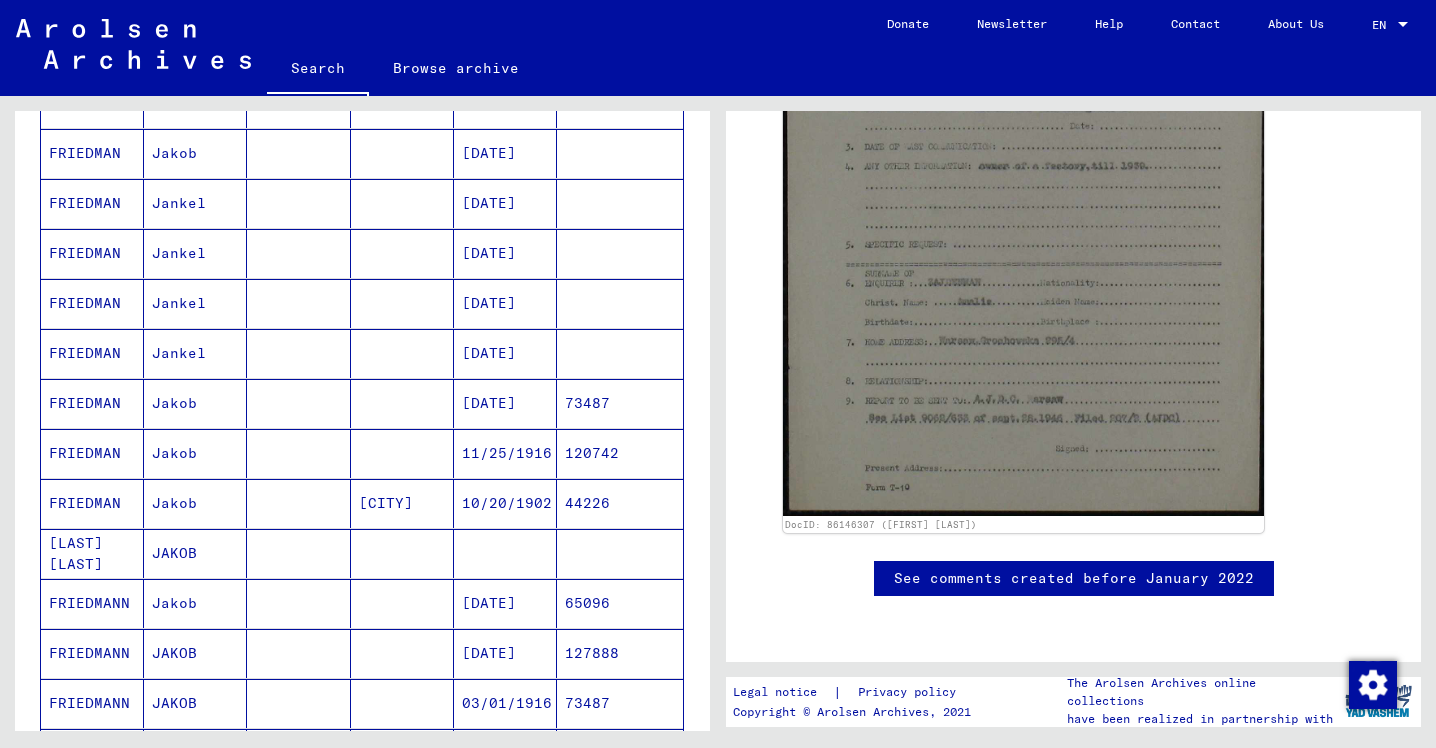 scroll, scrollTop: 531, scrollLeft: 0, axis: vertical 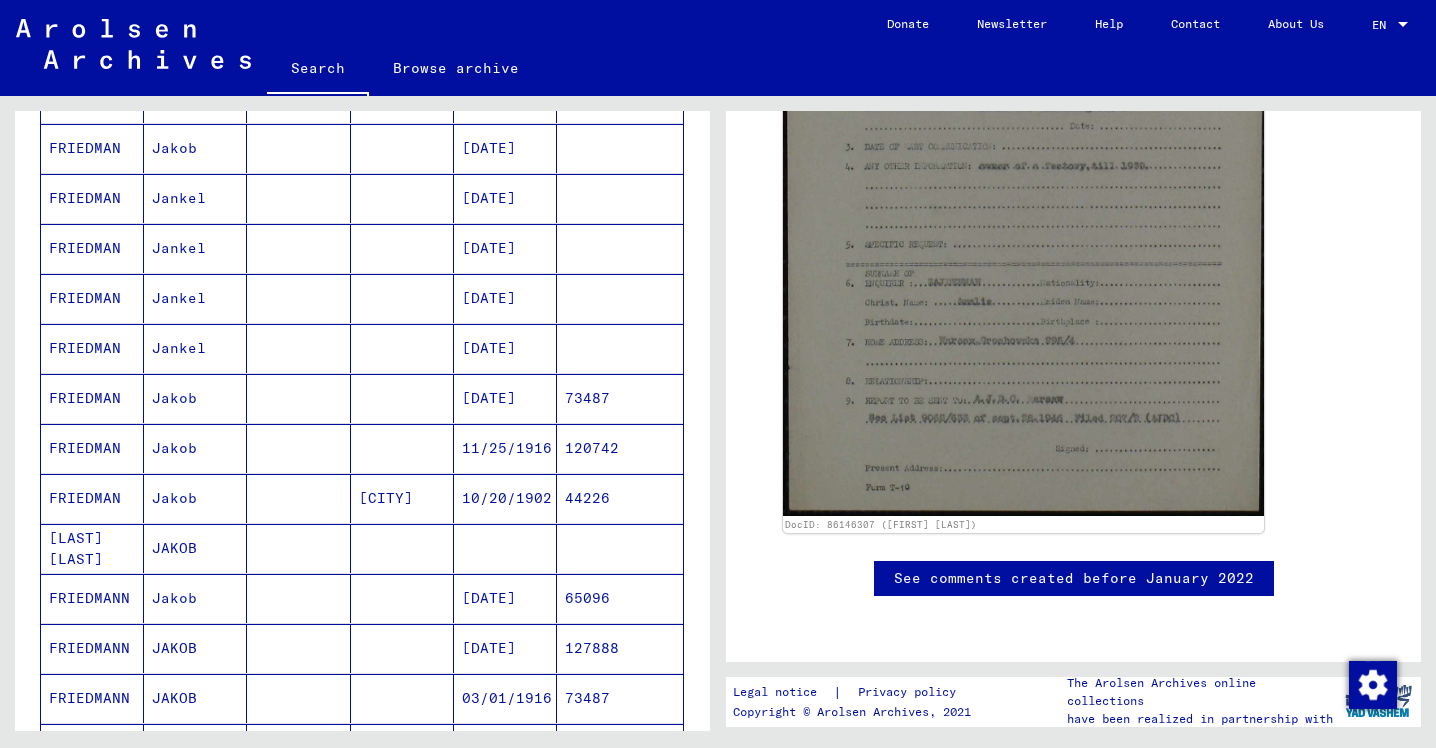 click on "[LAST] [LAST]" at bounding box center [92, 598] 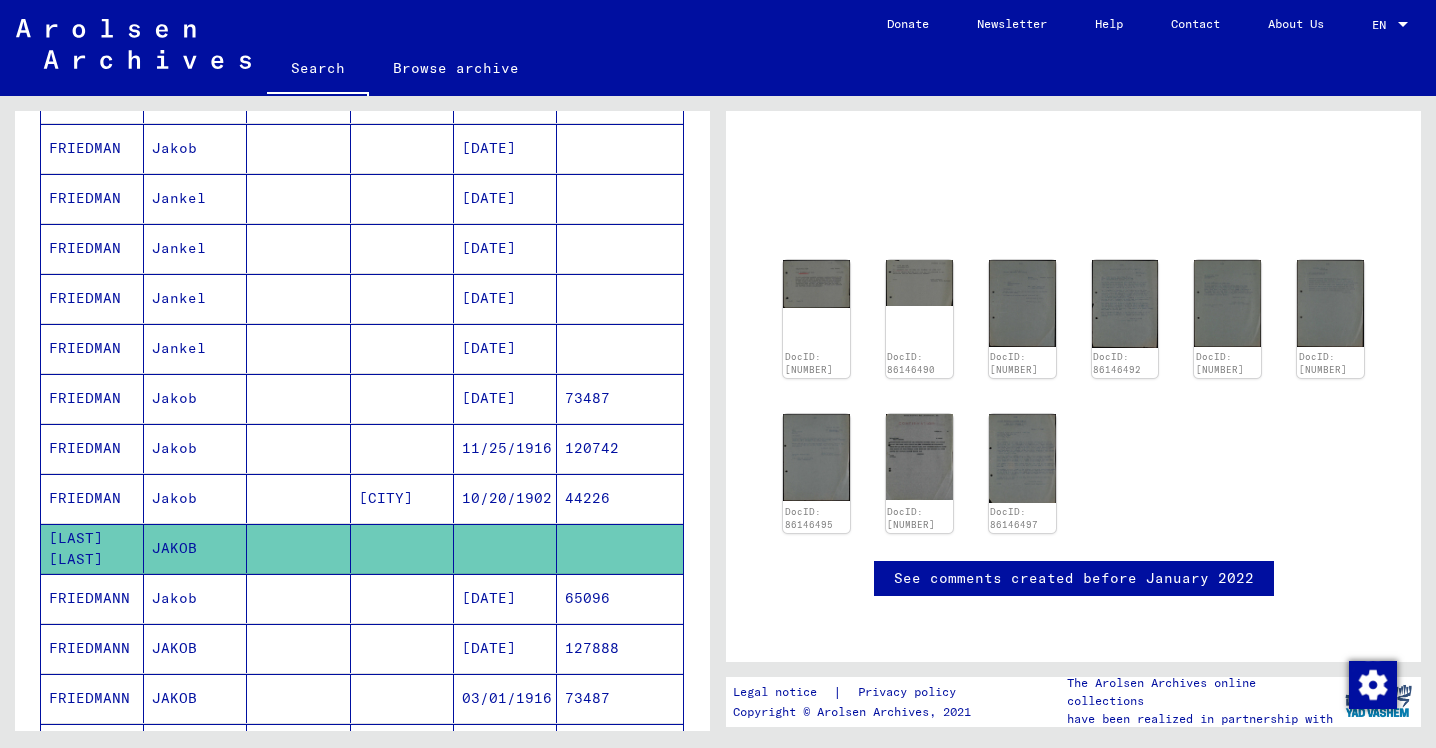 scroll, scrollTop: 300, scrollLeft: 0, axis: vertical 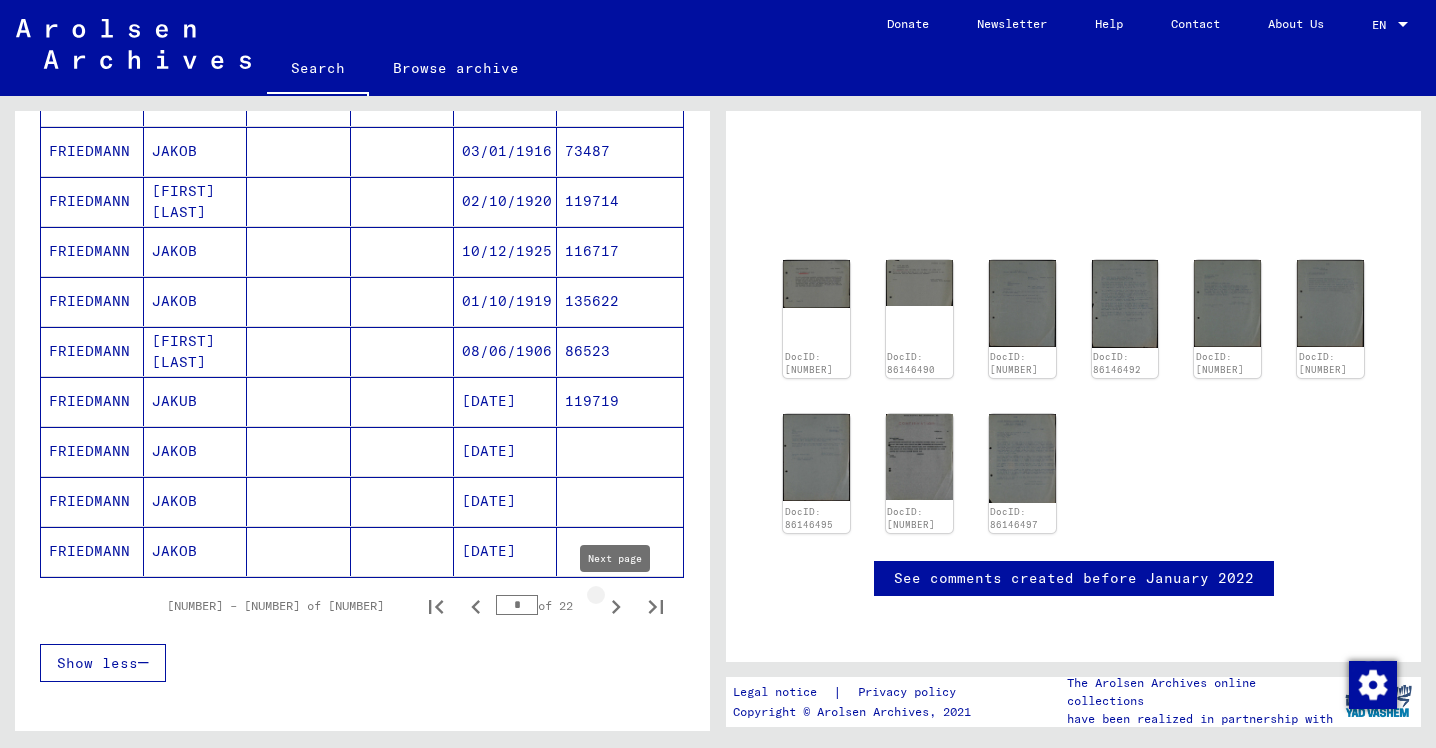 click 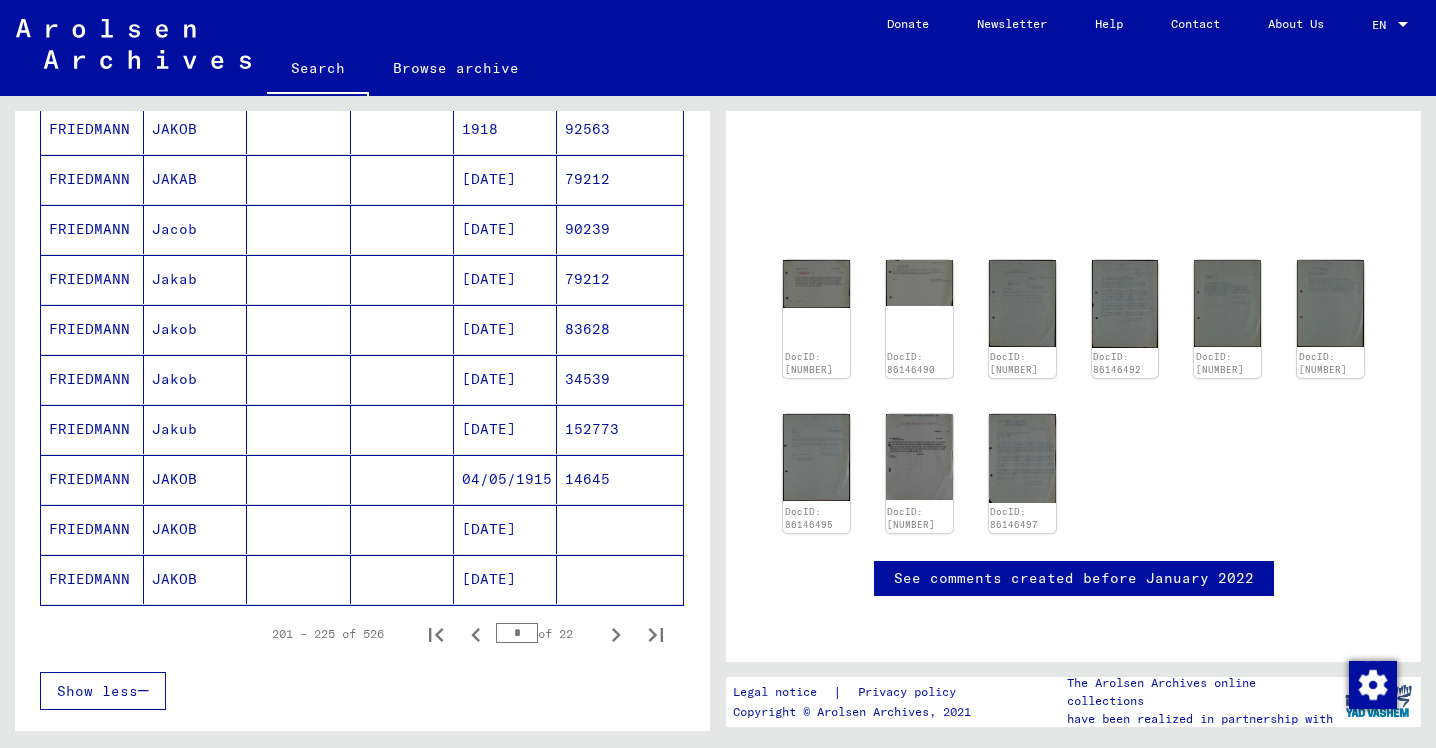 scroll, scrollTop: 1058, scrollLeft: 0, axis: vertical 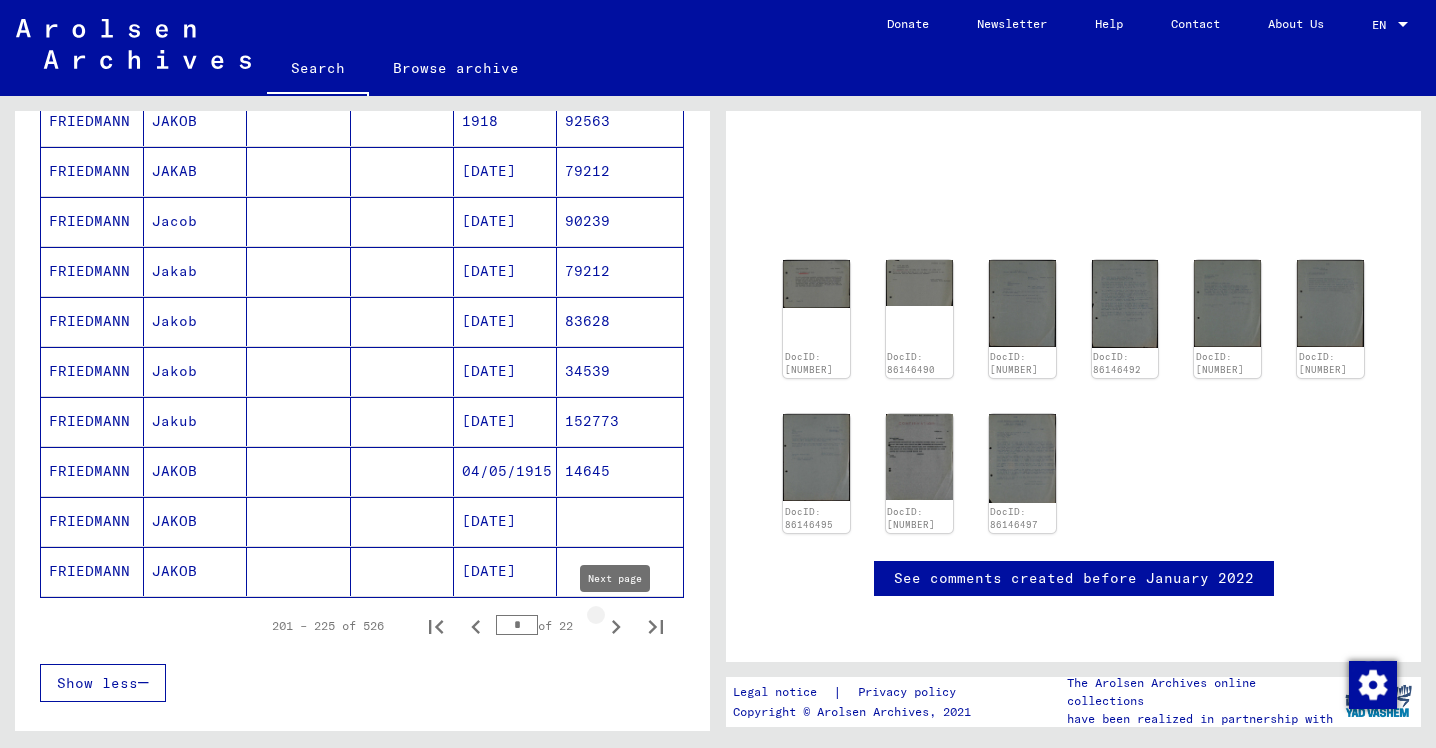 click 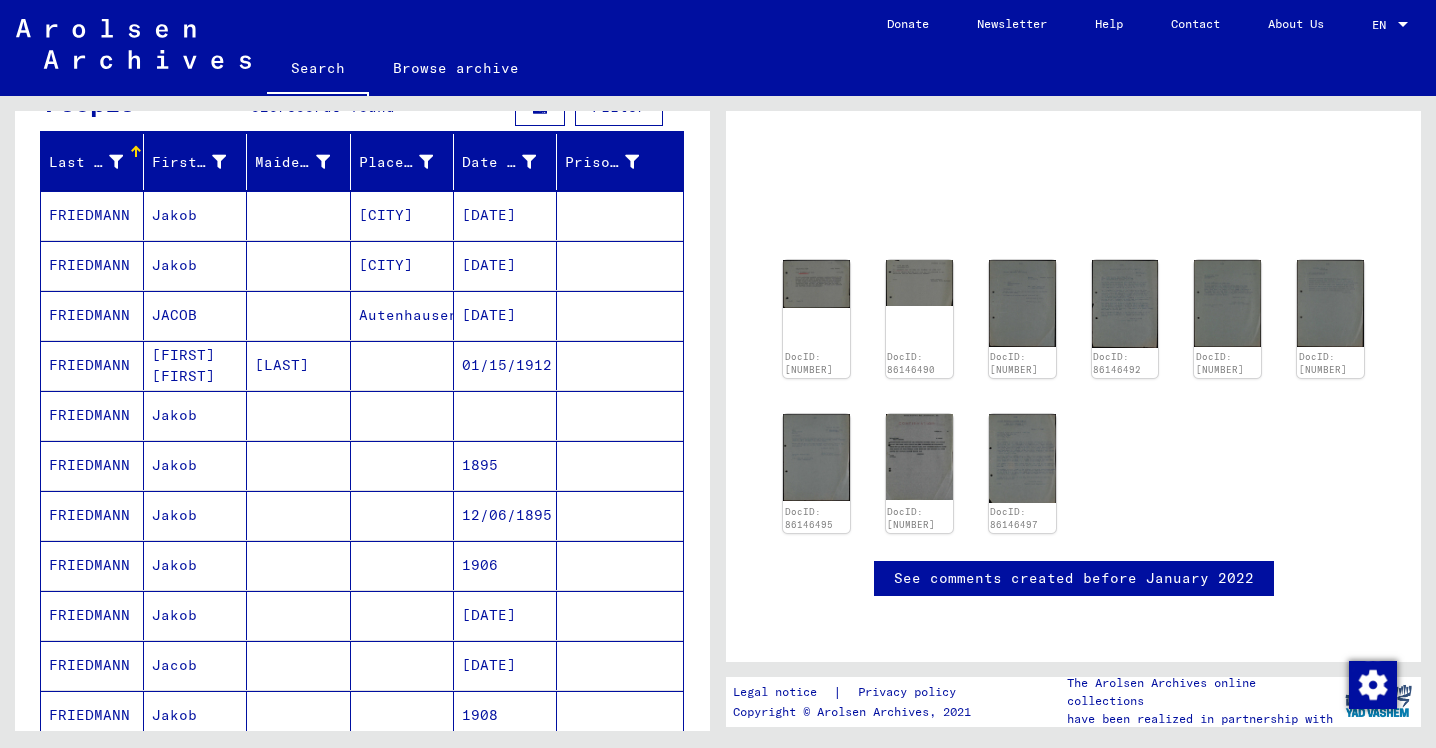 scroll, scrollTop: 219, scrollLeft: 0, axis: vertical 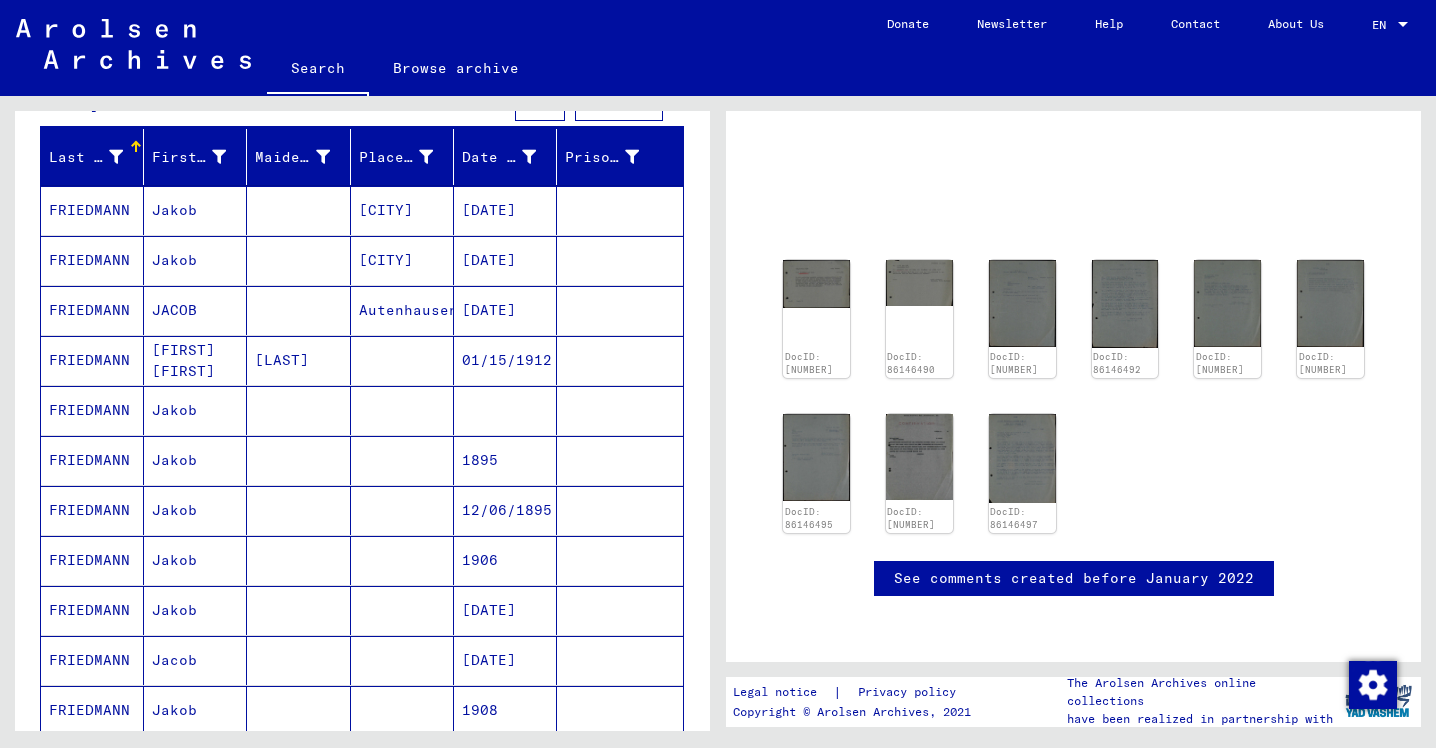 click on "Jakob" at bounding box center [195, 460] 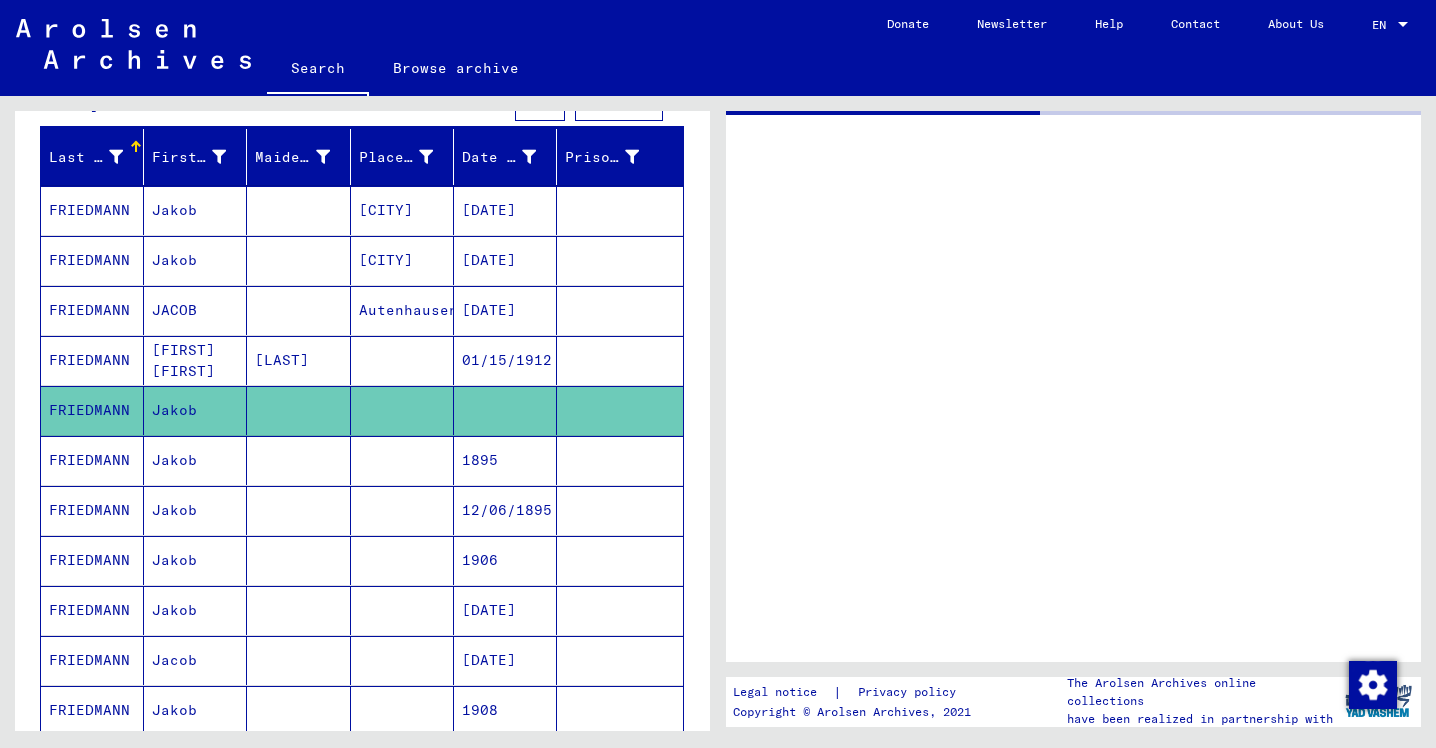 scroll, scrollTop: 0, scrollLeft: 0, axis: both 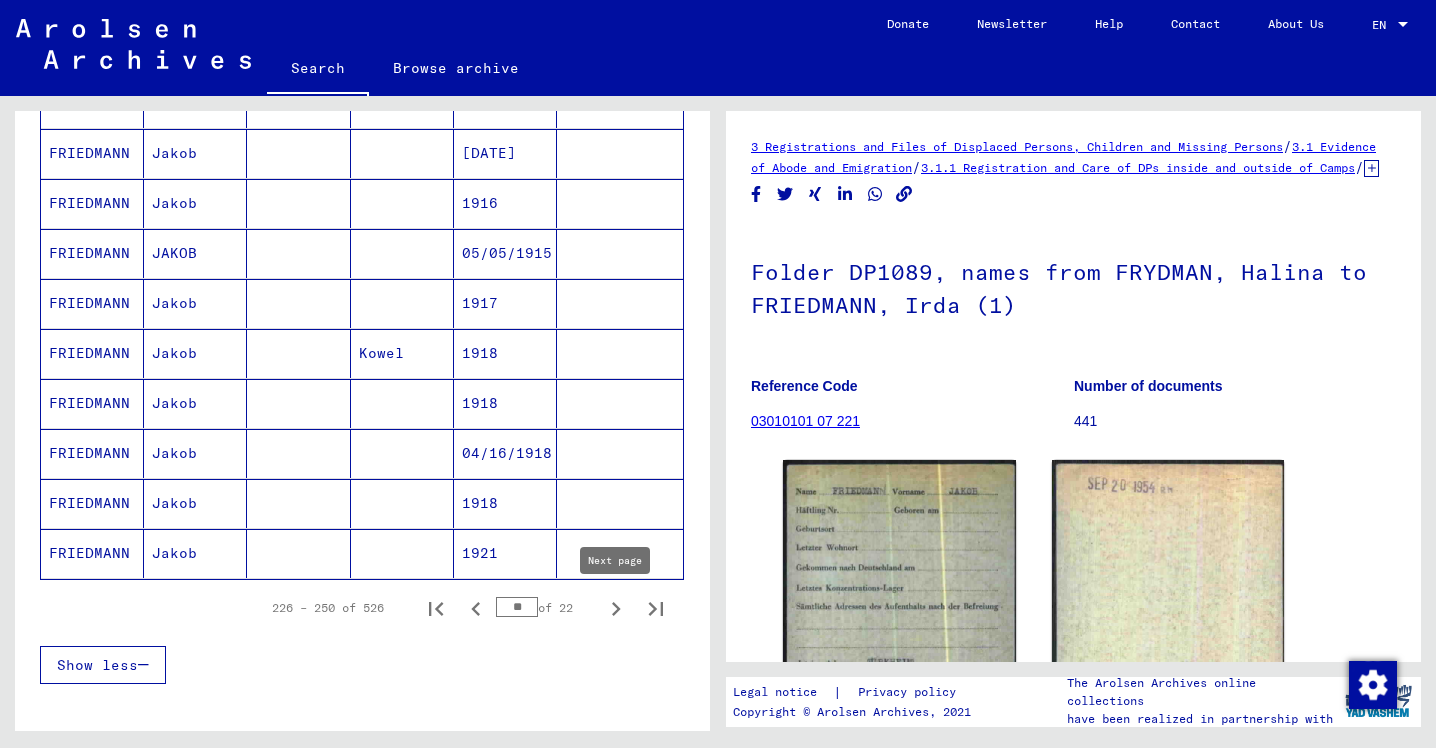 click 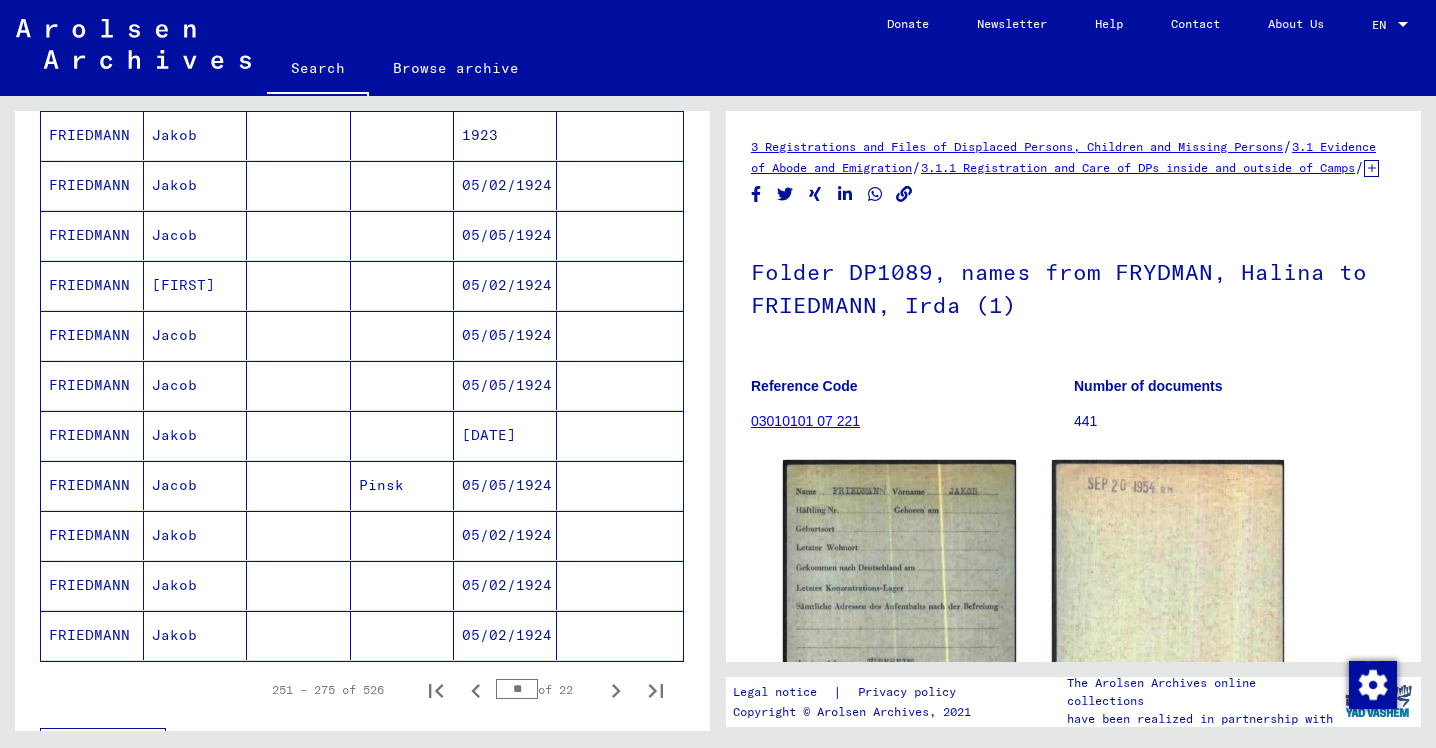 scroll, scrollTop: 1013, scrollLeft: 0, axis: vertical 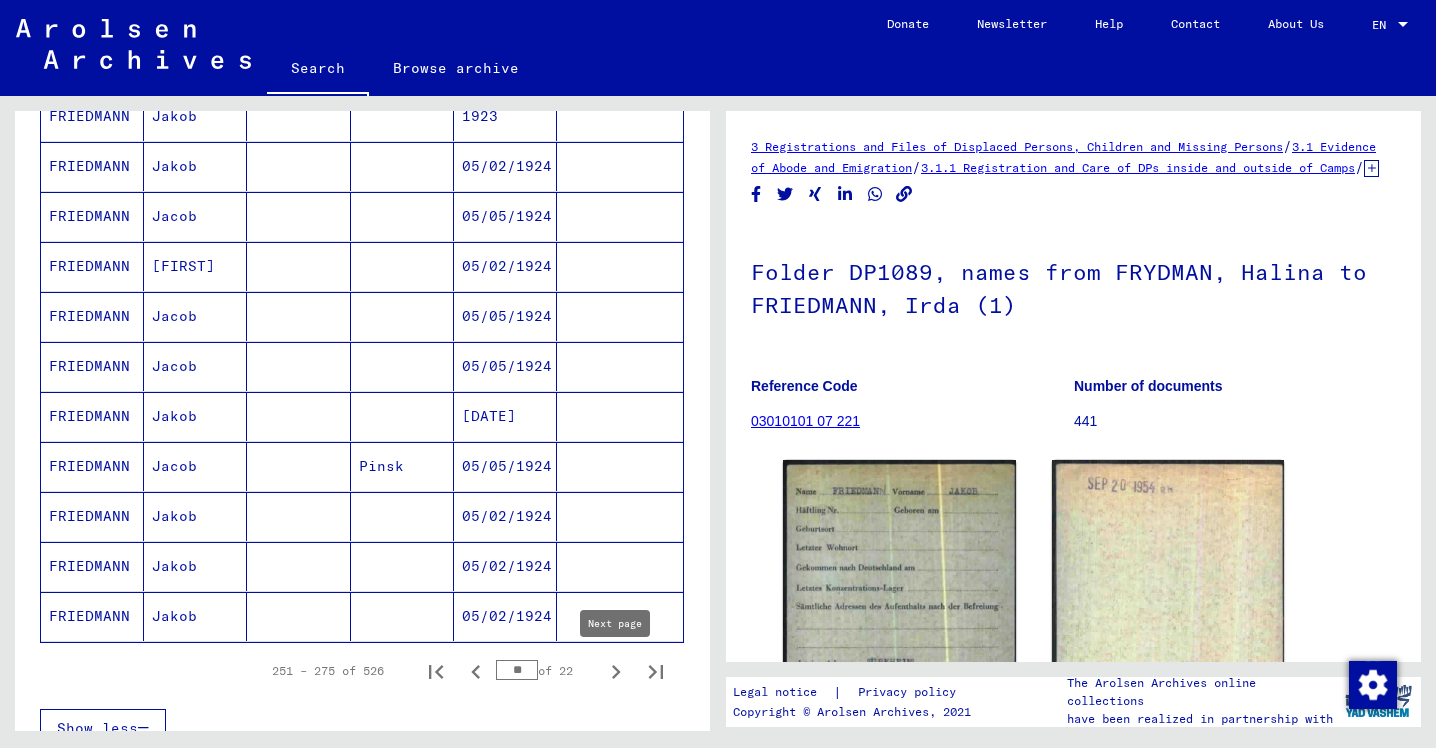 click 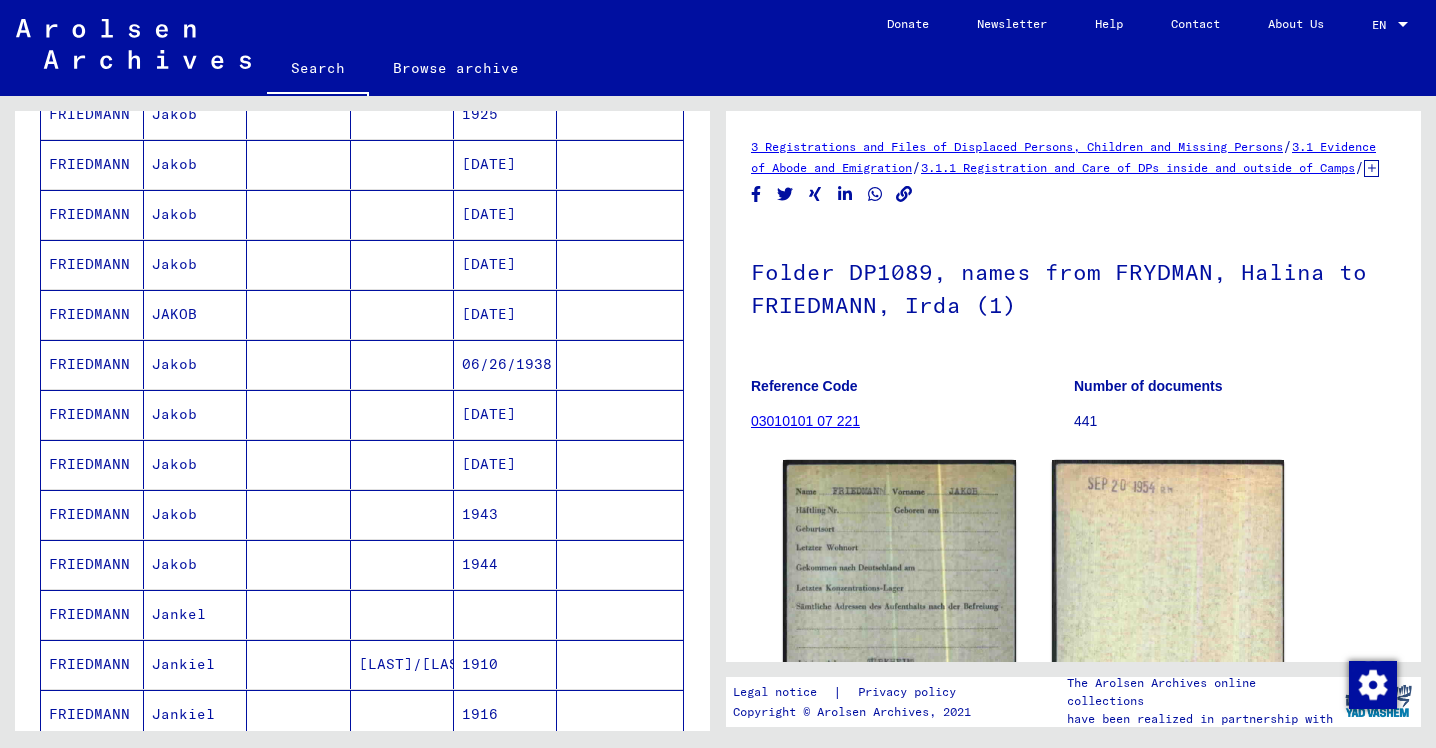 scroll, scrollTop: 360, scrollLeft: 0, axis: vertical 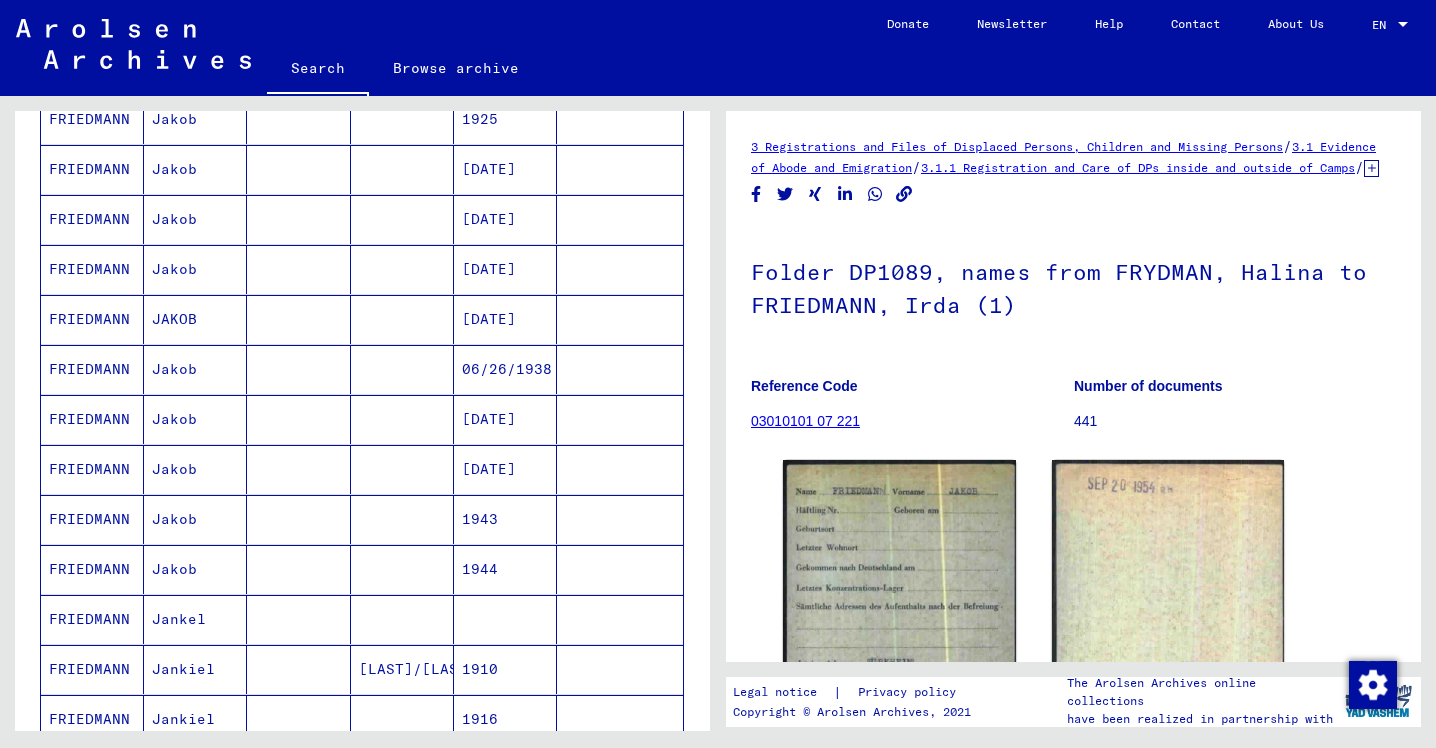 click on "FRIEDMANN" at bounding box center [92, 419] 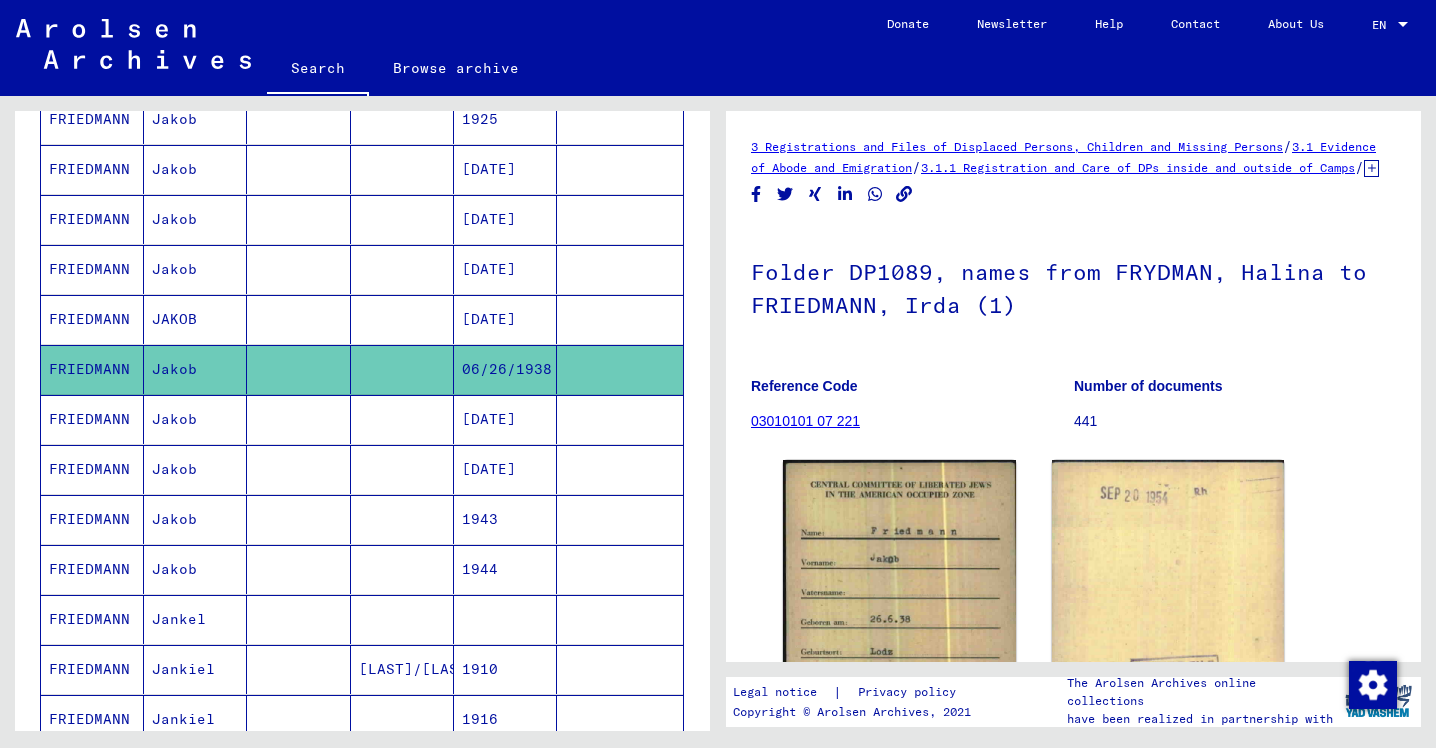 scroll, scrollTop: 0, scrollLeft: 0, axis: both 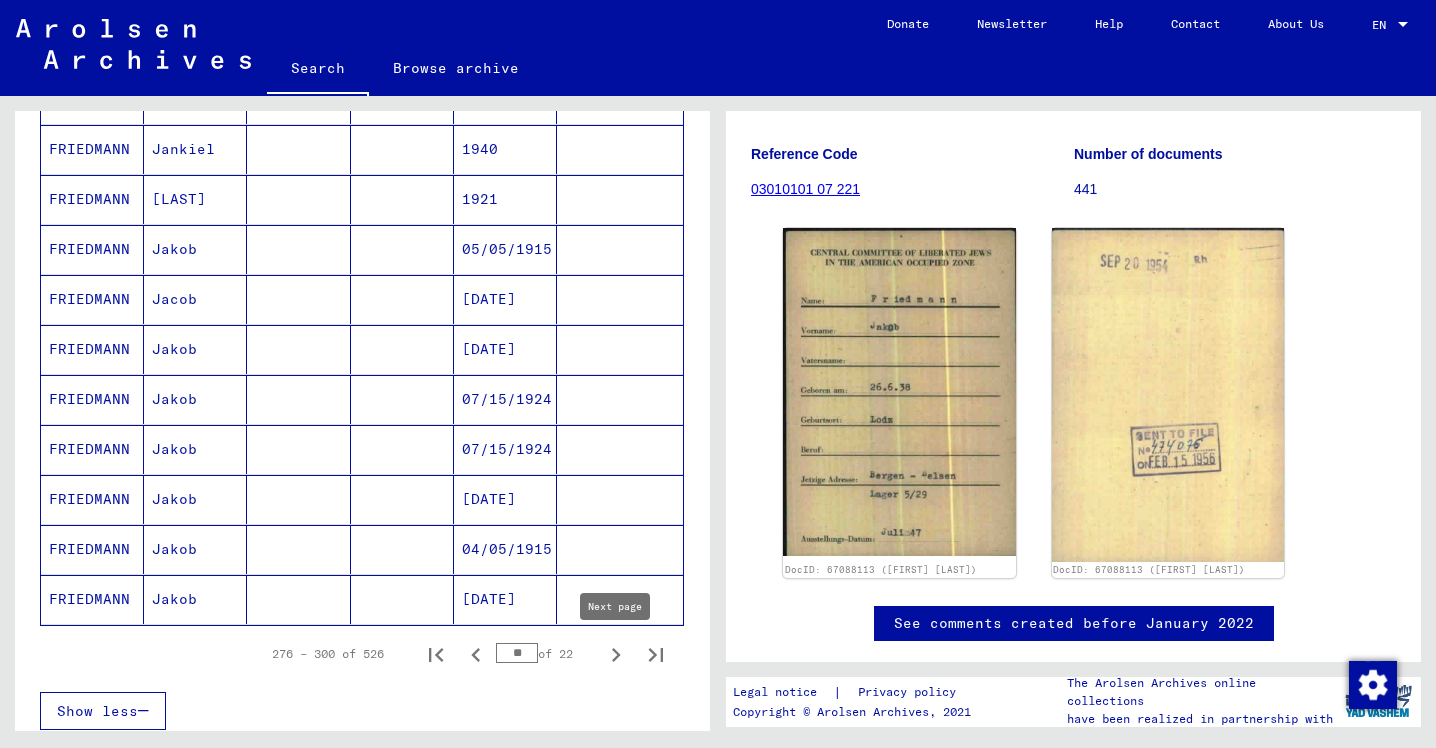 click 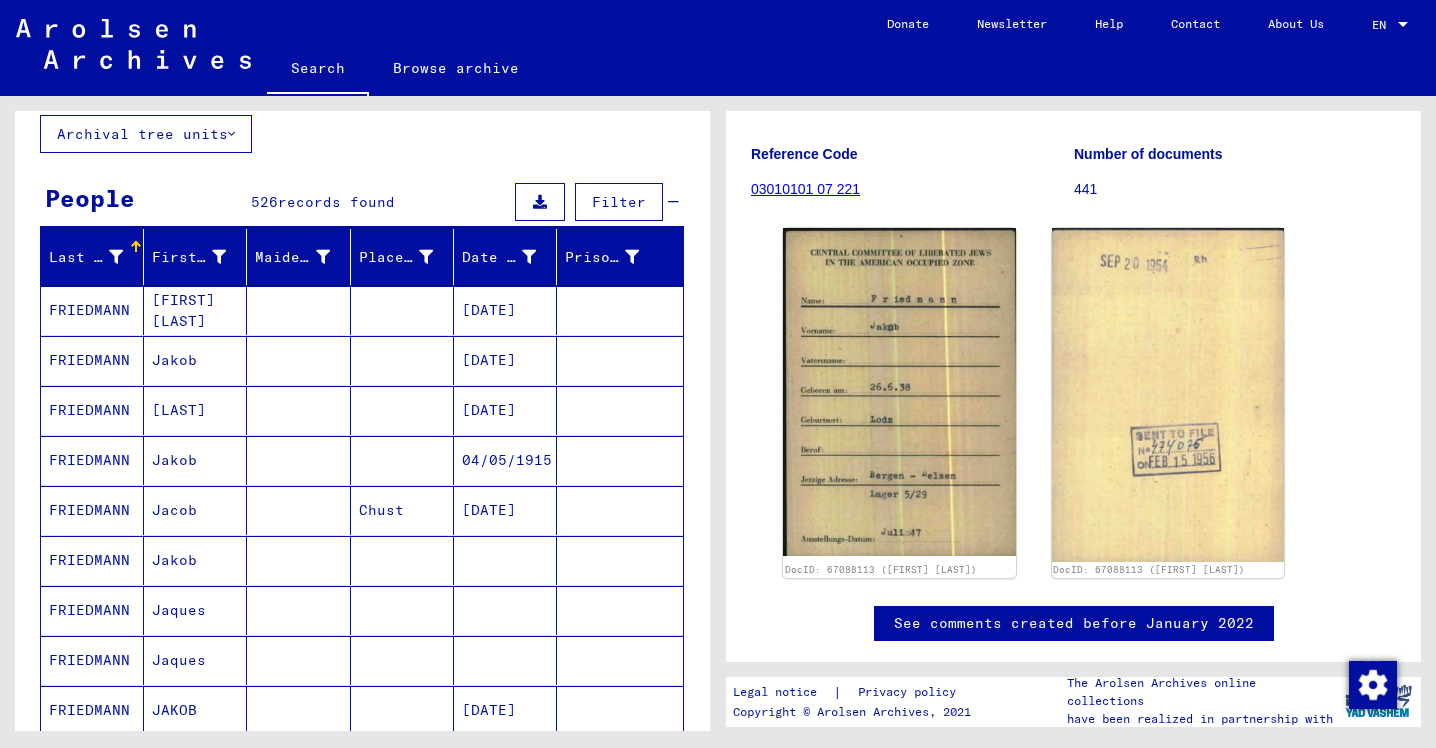 scroll, scrollTop: 122, scrollLeft: 0, axis: vertical 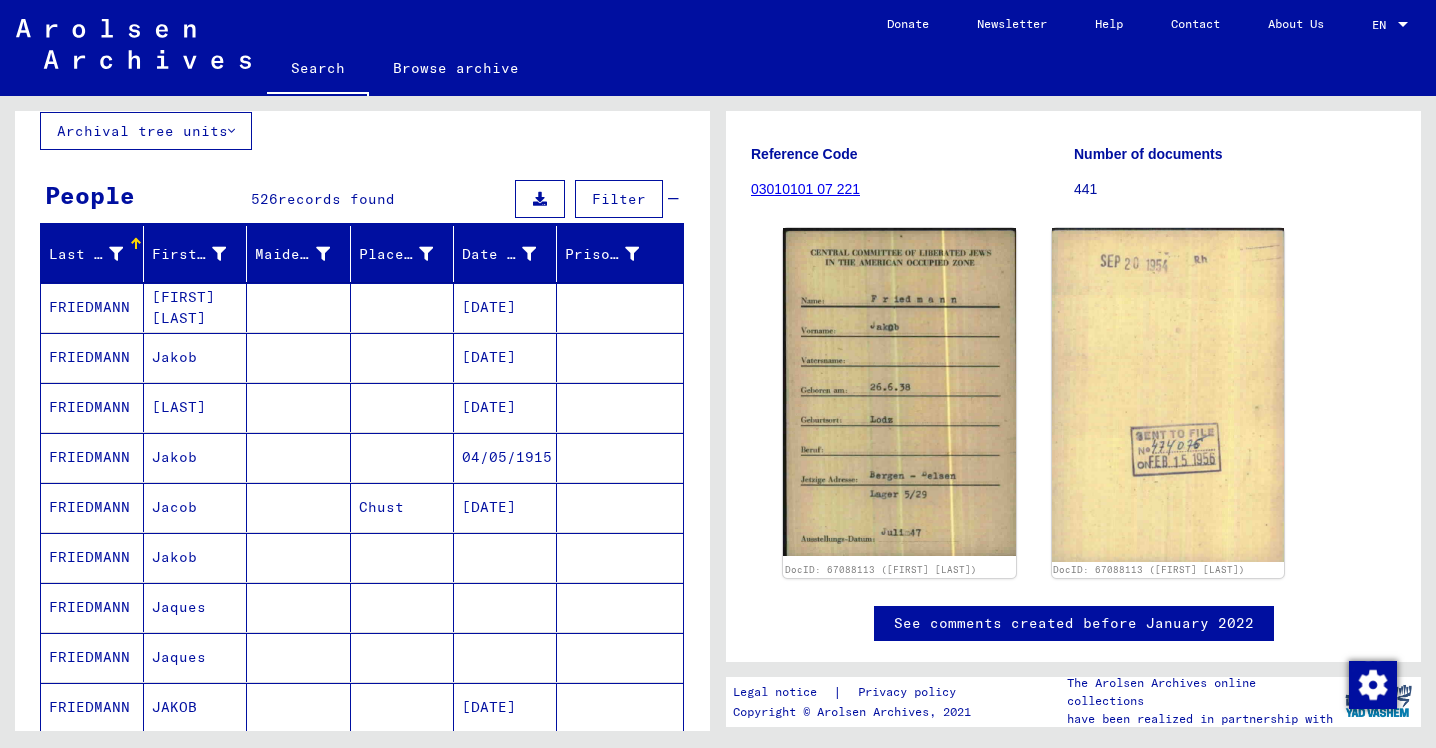 click on "FRIEDMANN" at bounding box center (92, 607) 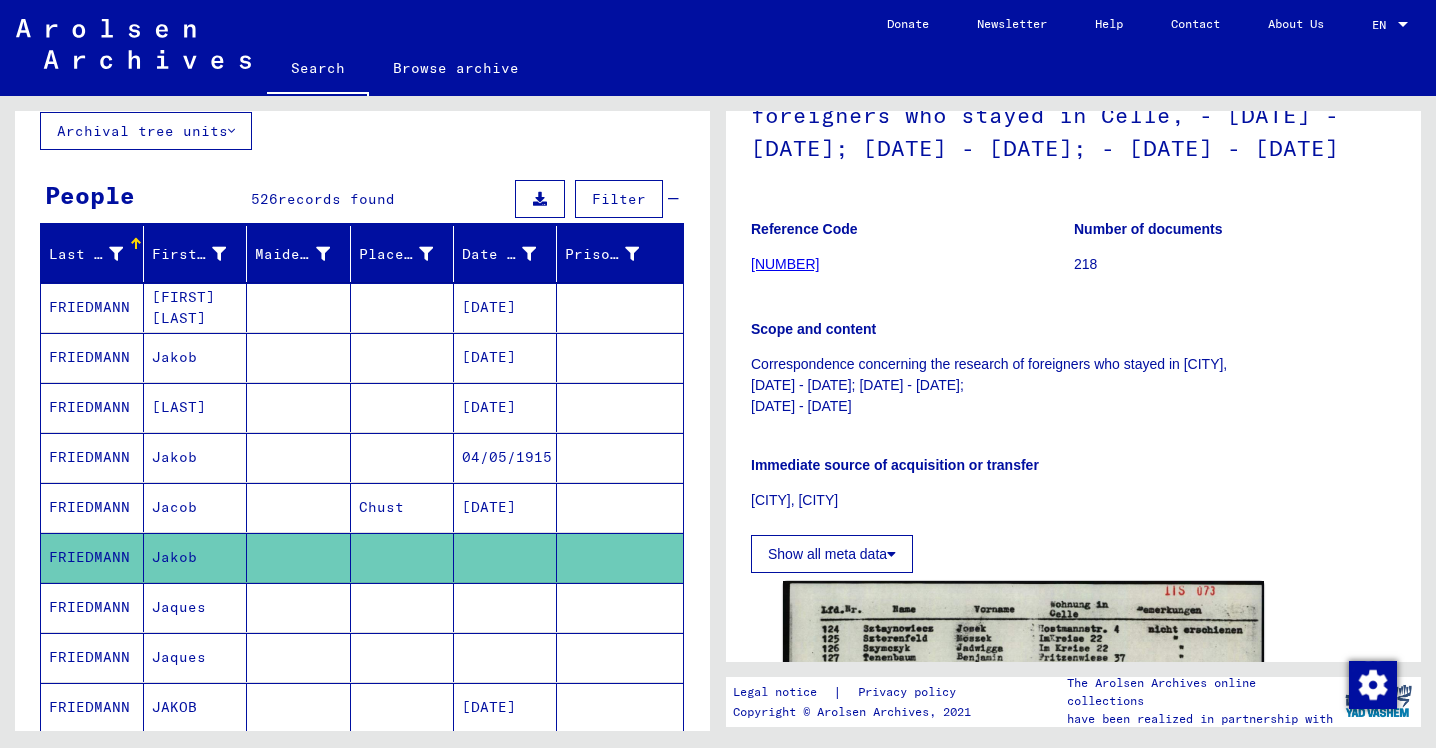 scroll, scrollTop: 0, scrollLeft: 0, axis: both 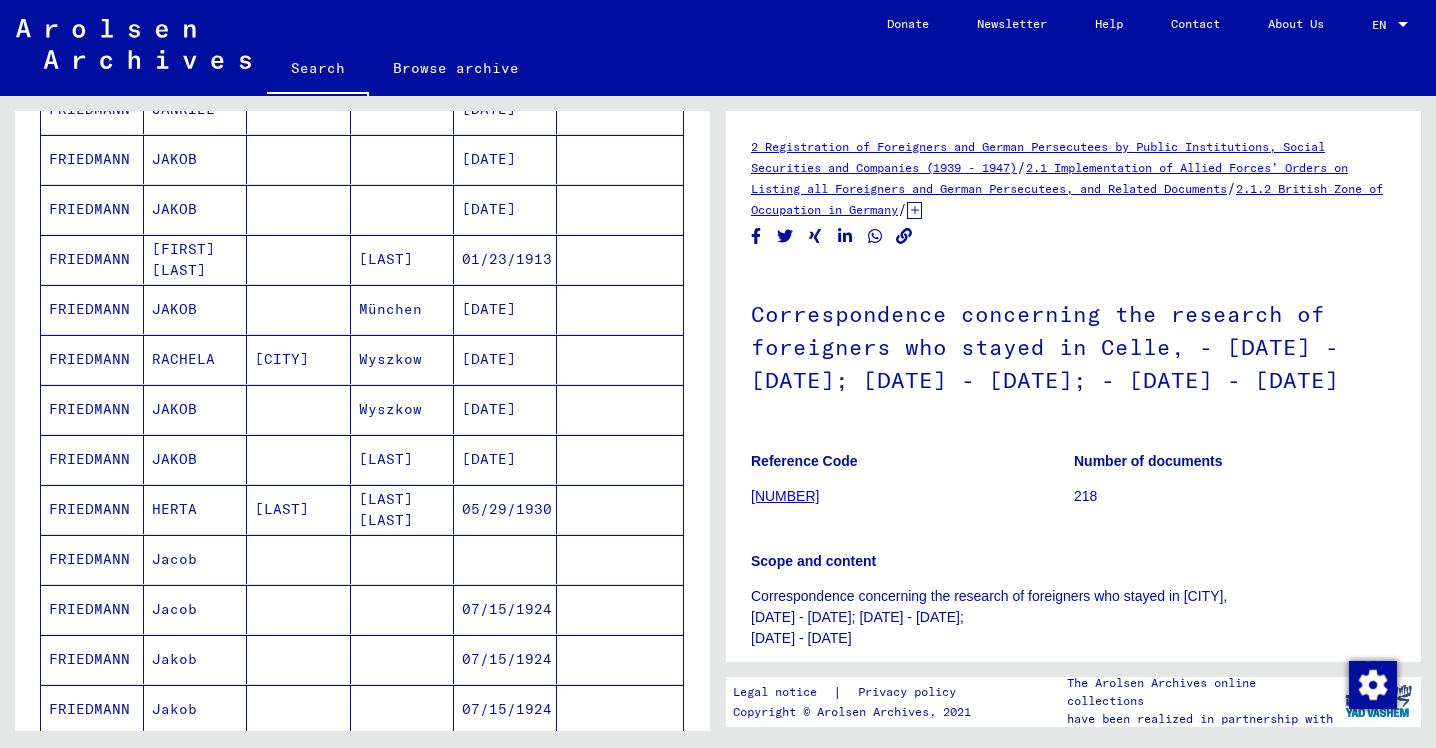 click on "FRIEDMANN" at bounding box center (92, 609) 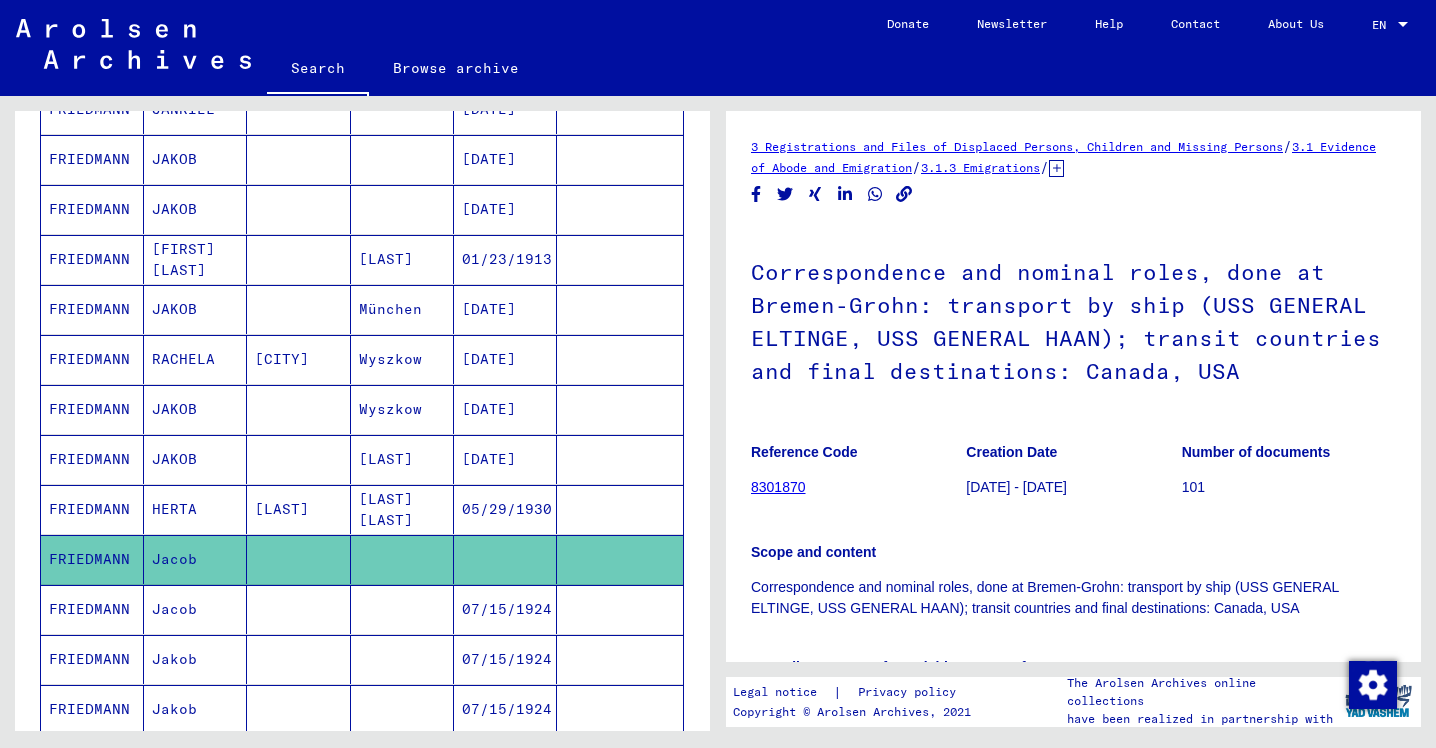 scroll, scrollTop: 0, scrollLeft: 0, axis: both 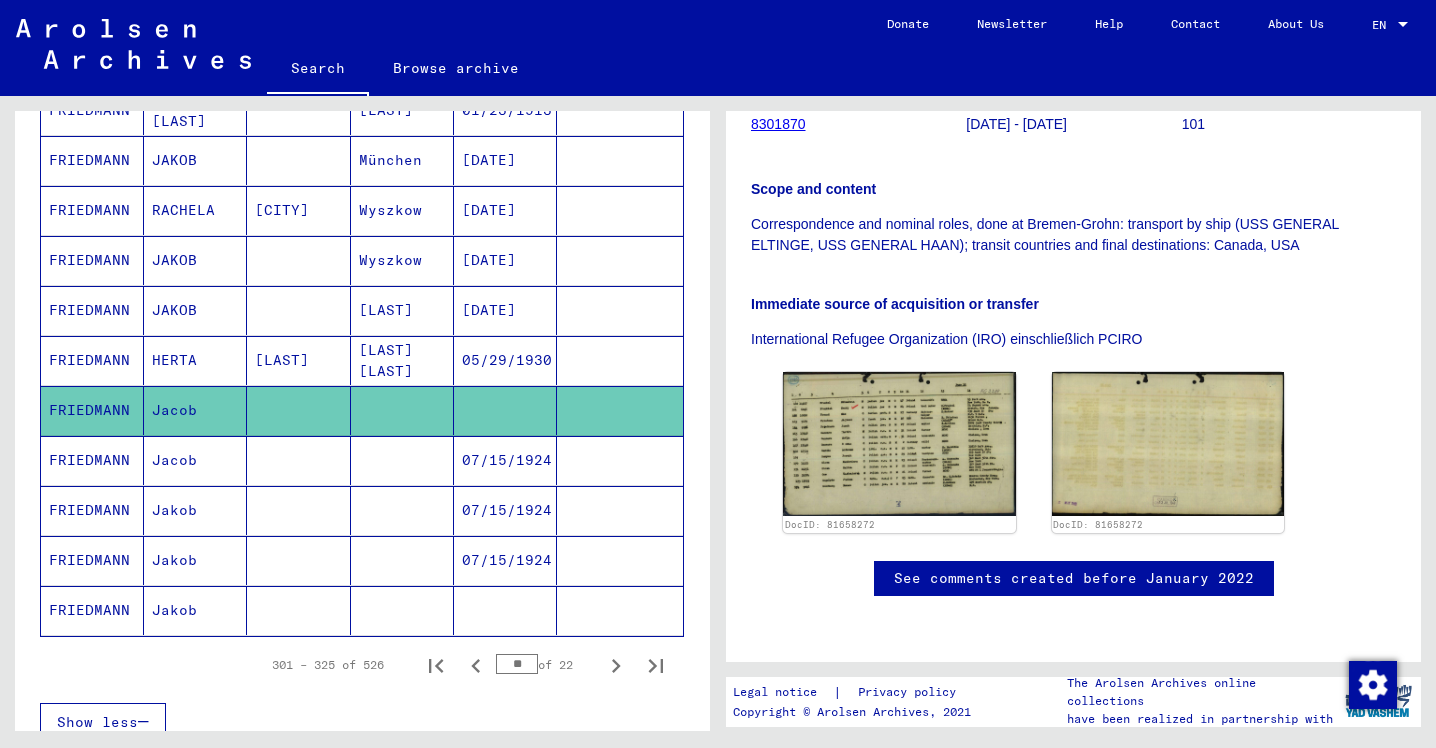 click on "FRIEDMANN" 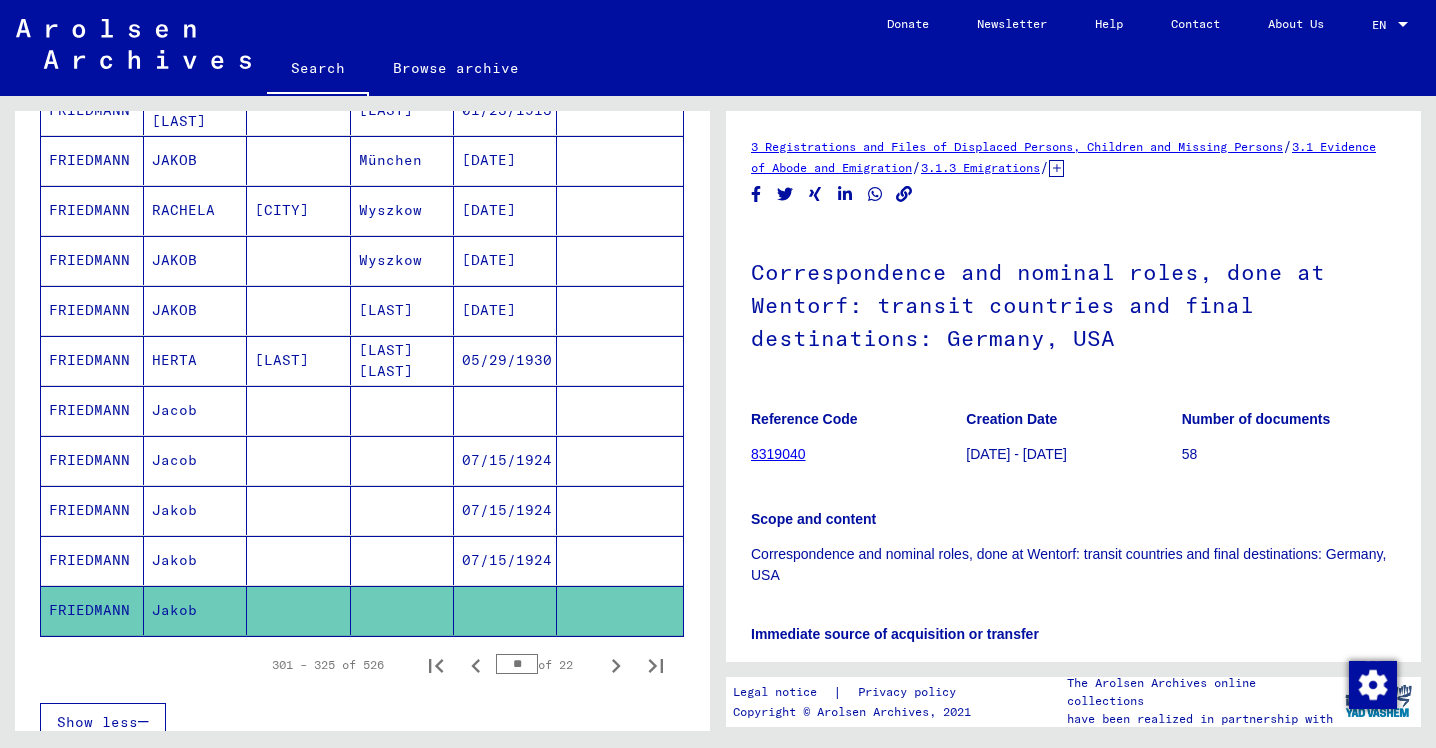 scroll, scrollTop: 0, scrollLeft: 0, axis: both 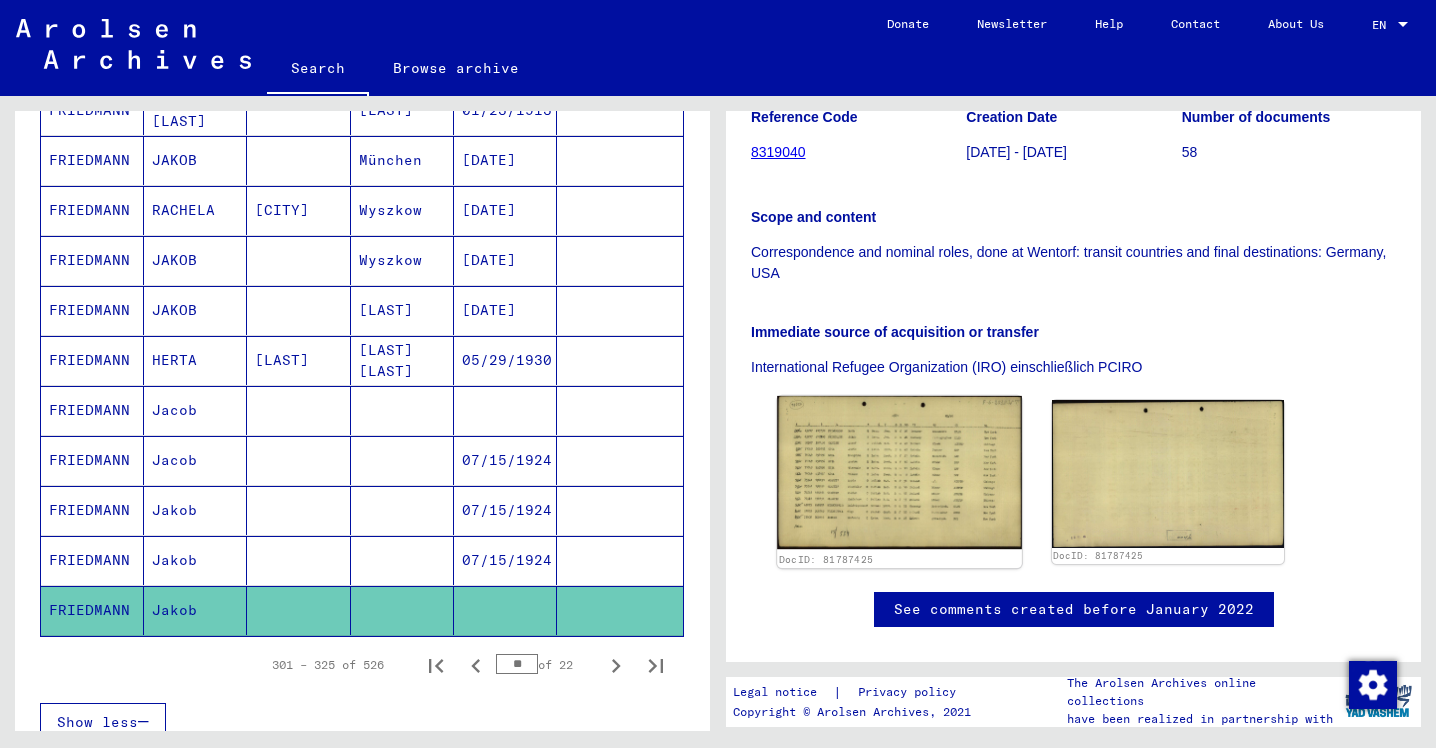 click 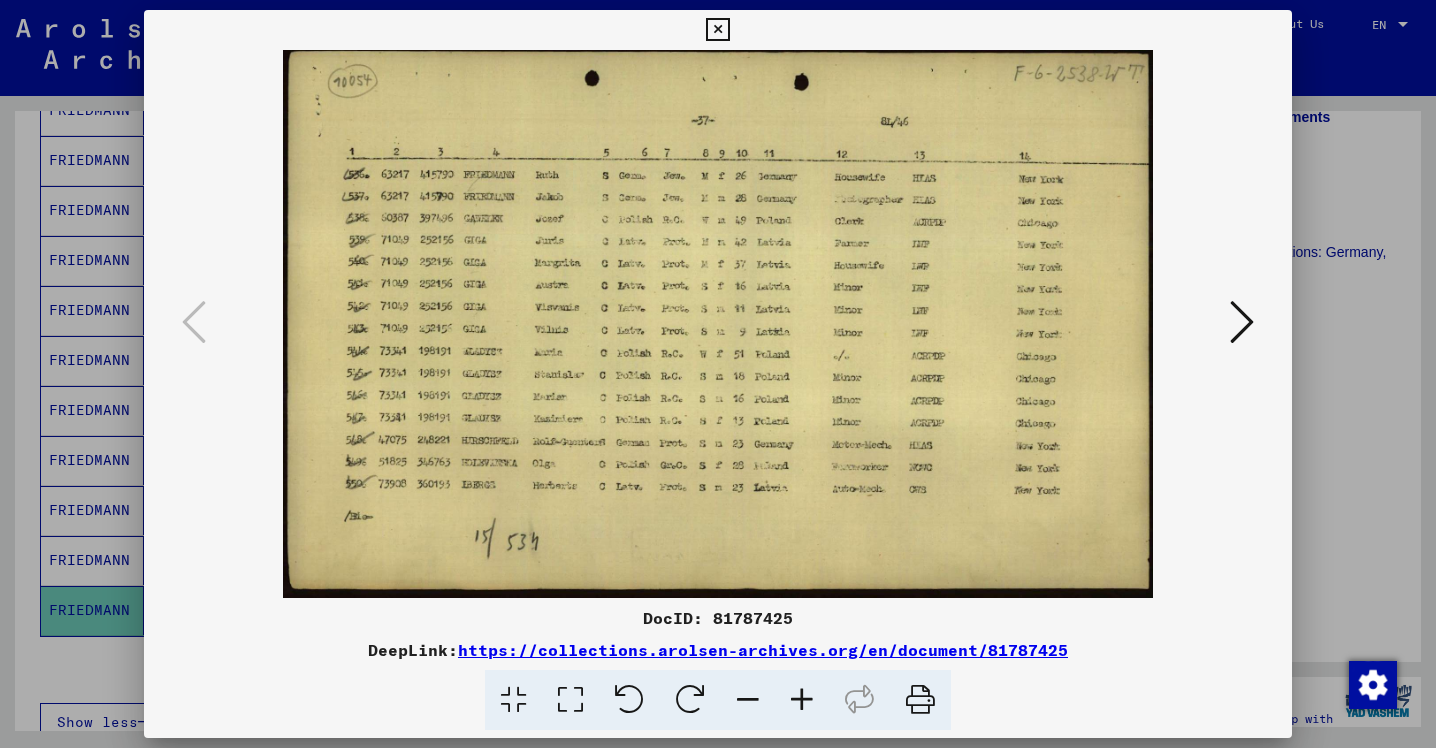 click at bounding box center (717, 30) 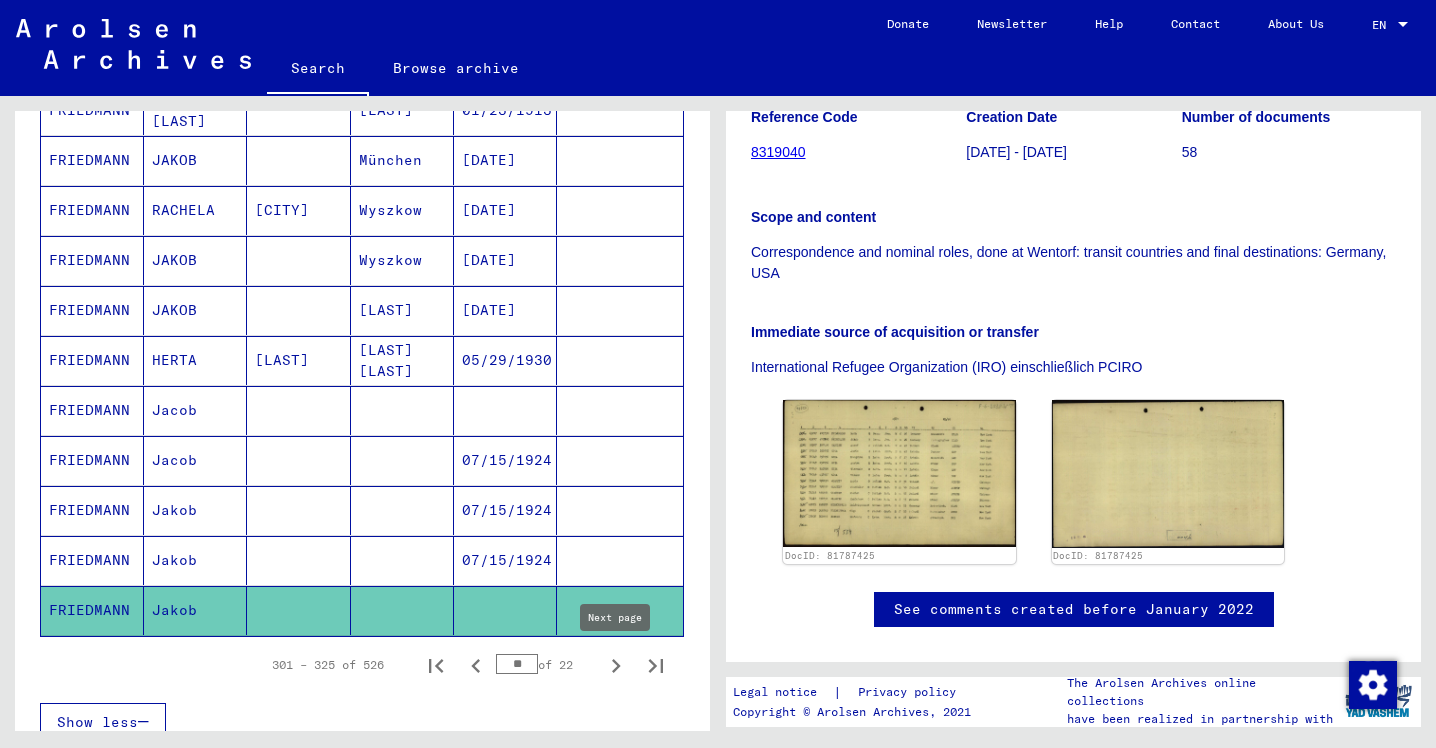 click 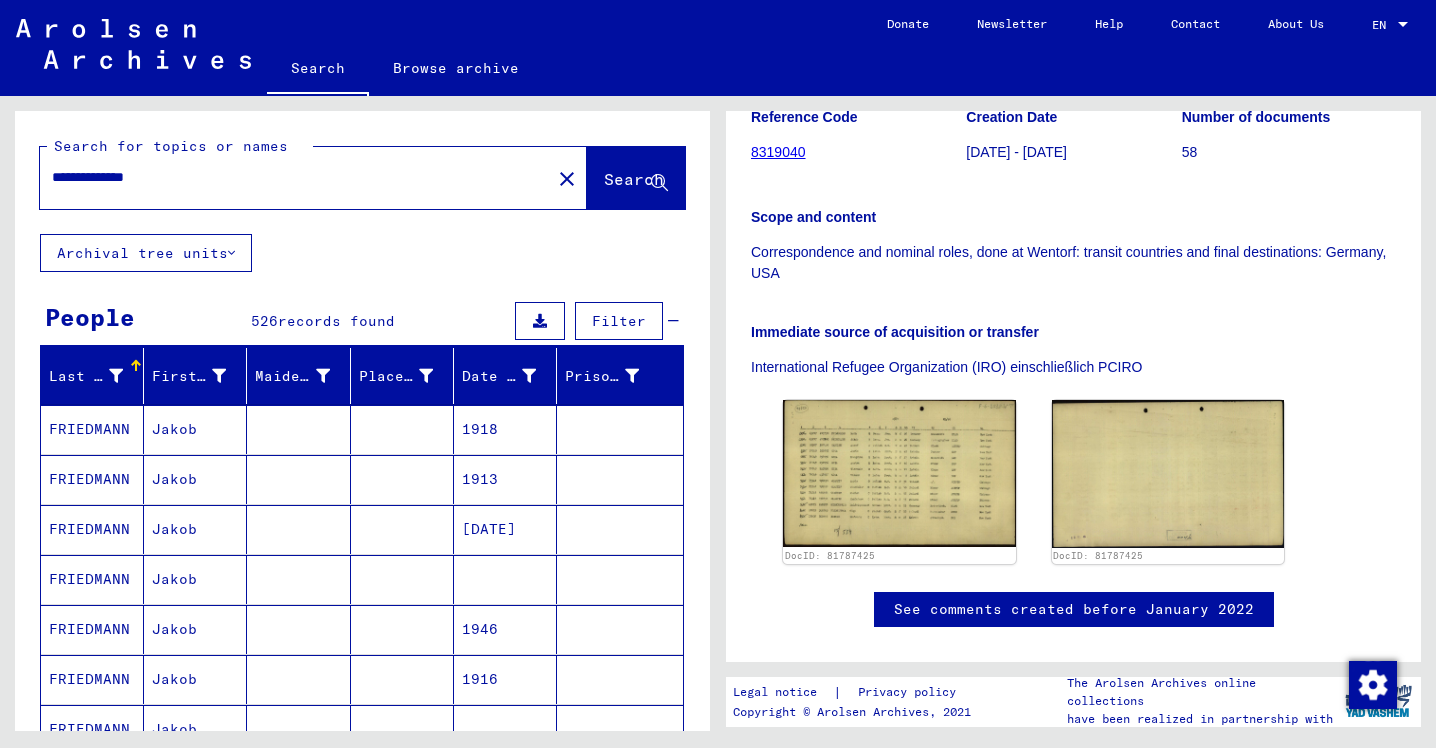 scroll, scrollTop: 6, scrollLeft: 0, axis: vertical 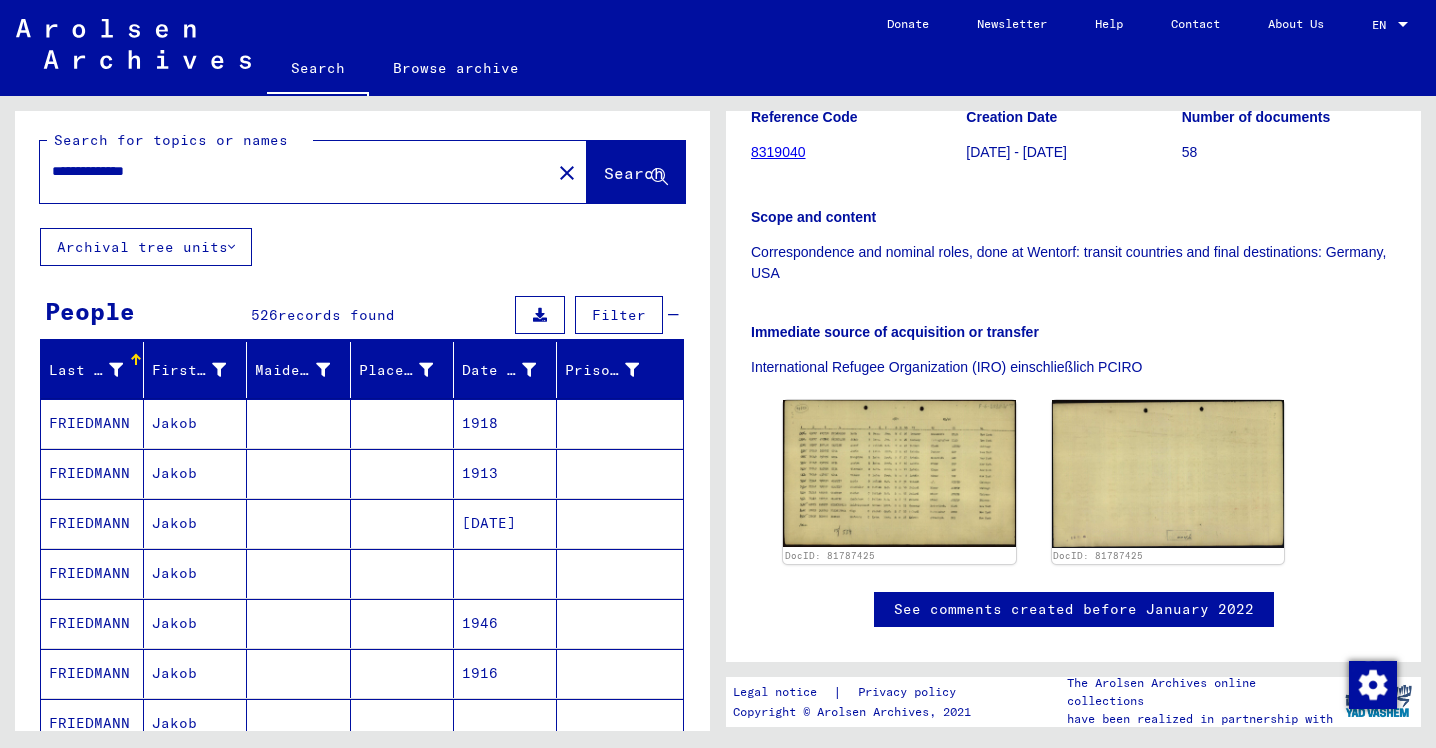 click on "FRIEDMANN" at bounding box center (92, 623) 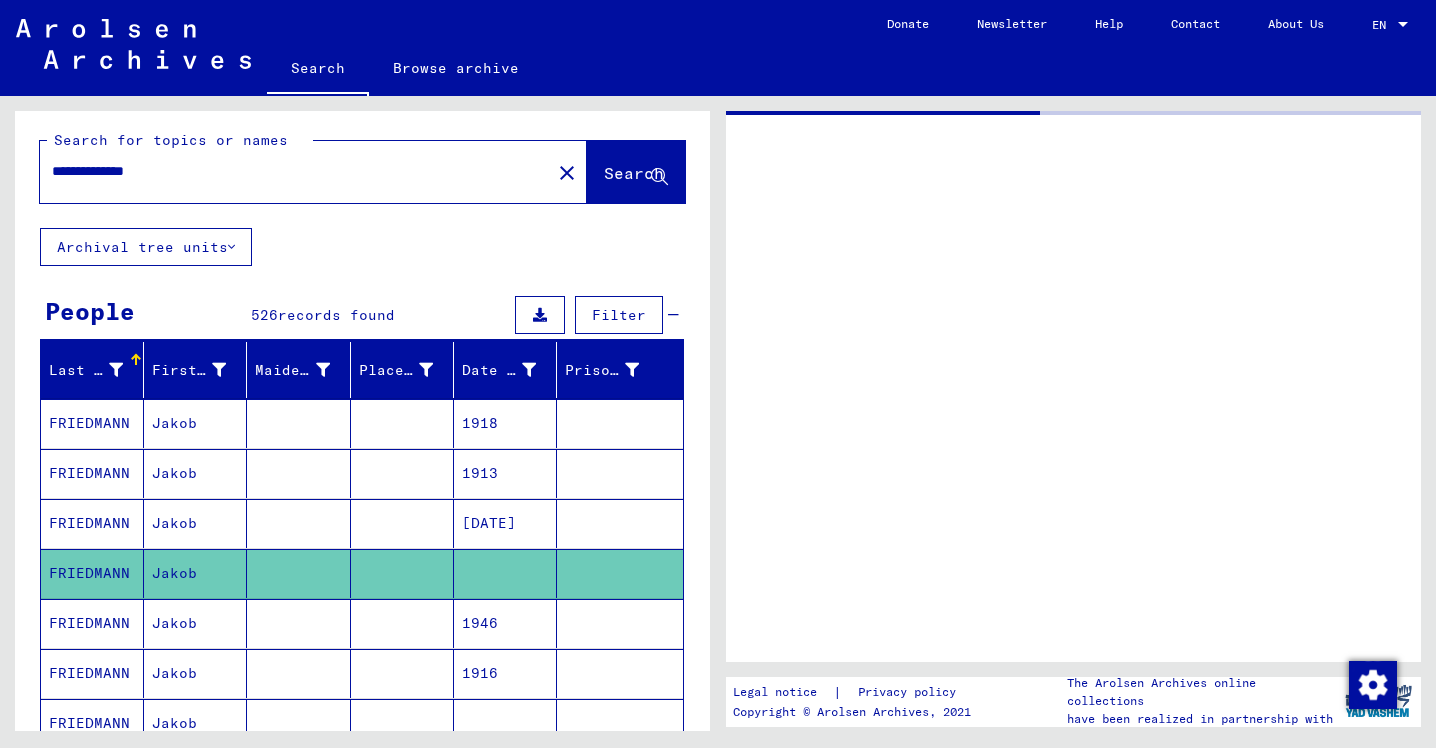 scroll, scrollTop: 0, scrollLeft: 0, axis: both 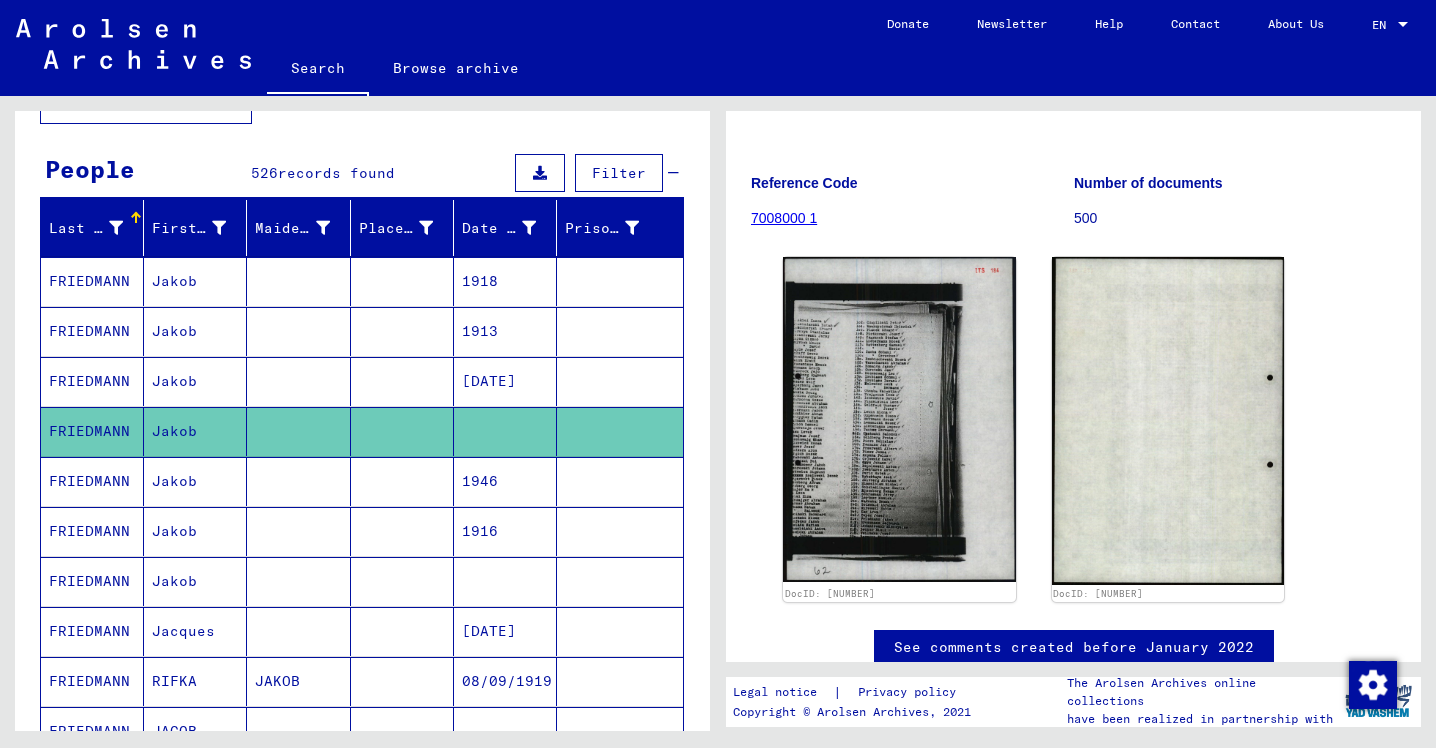 click on "Jakob" at bounding box center [195, 631] 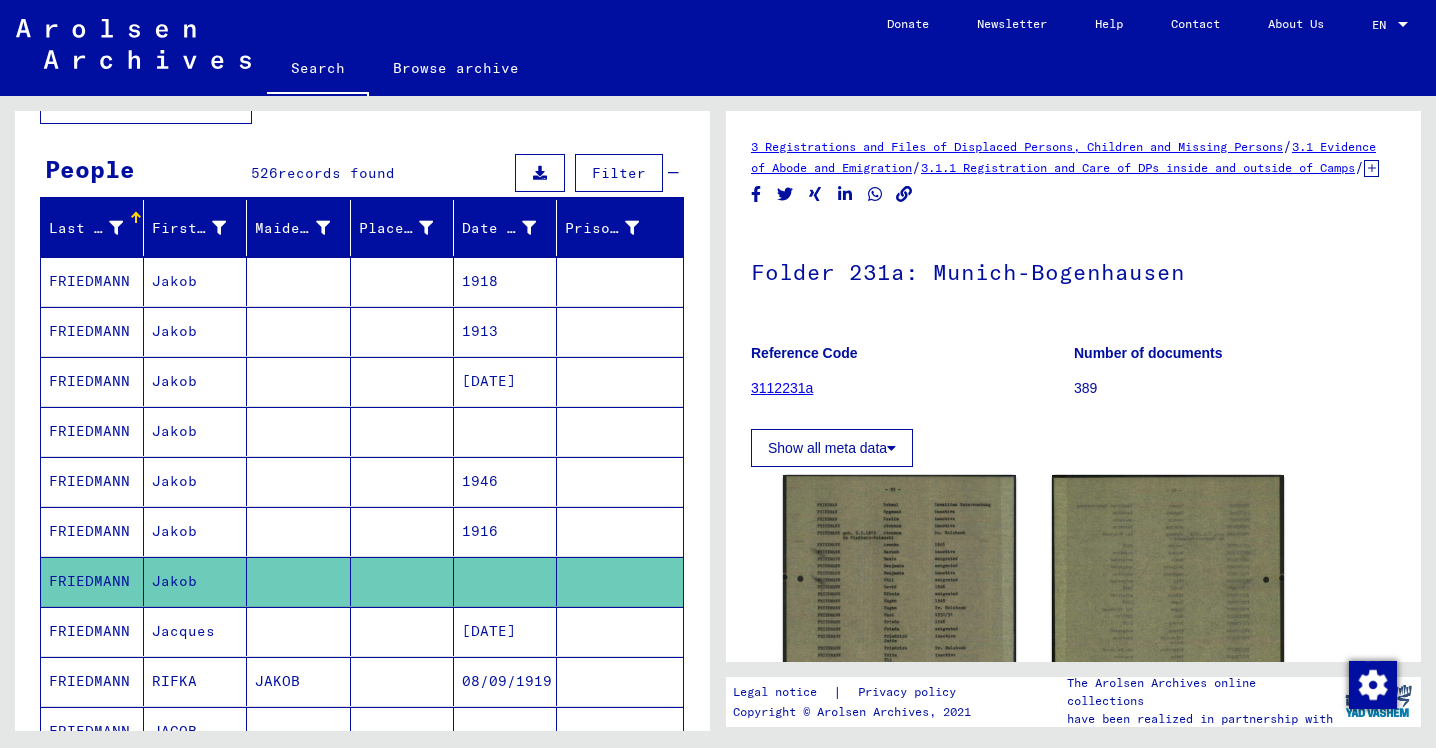scroll, scrollTop: 0, scrollLeft: 0, axis: both 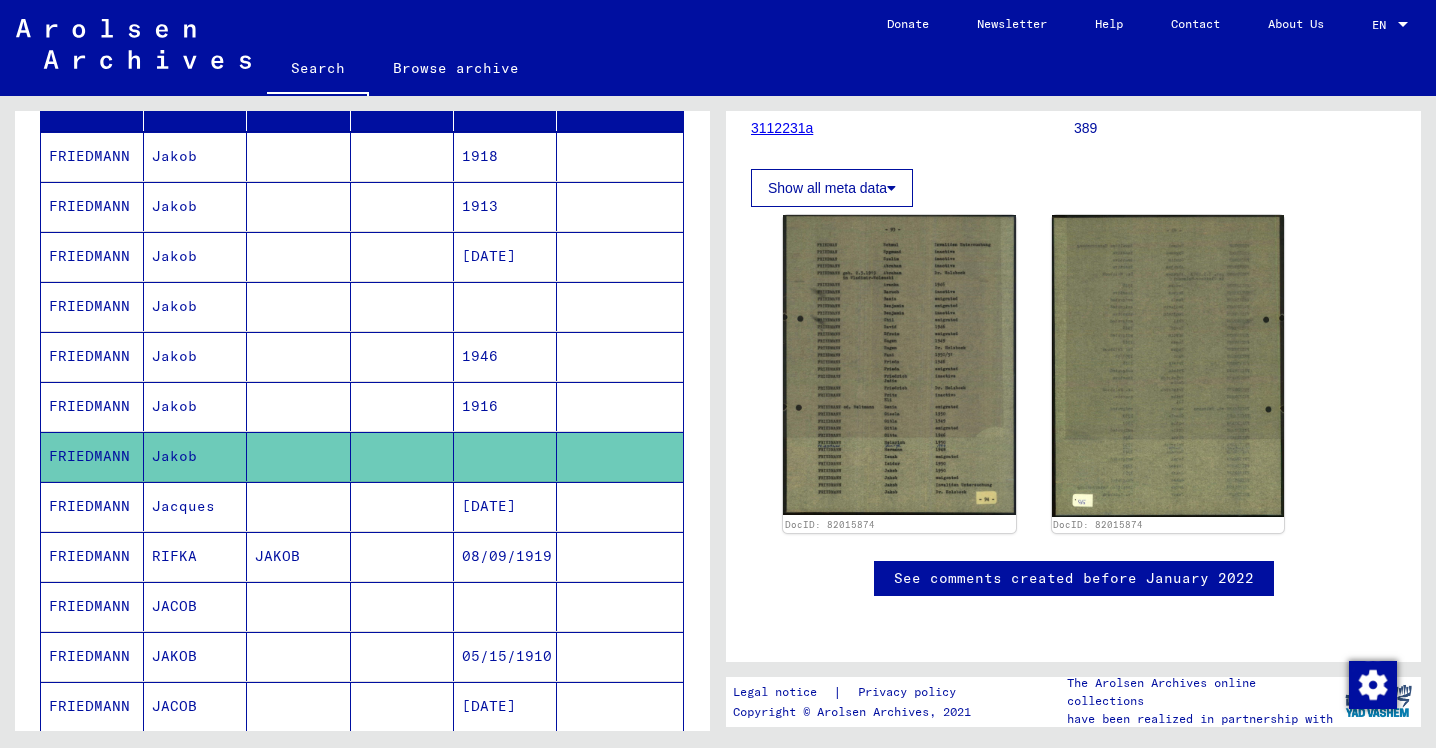 click on "JACOB" at bounding box center [195, 656] 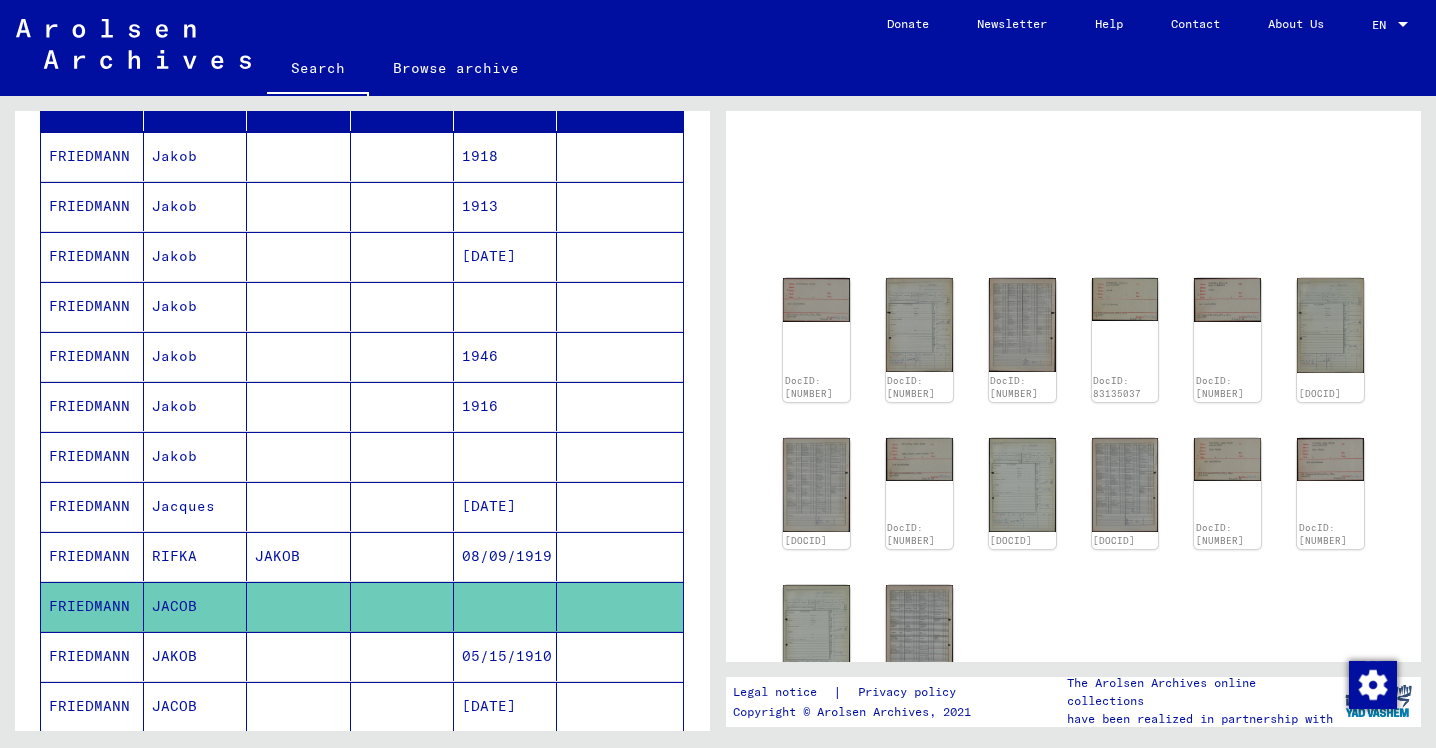 scroll, scrollTop: 28, scrollLeft: 0, axis: vertical 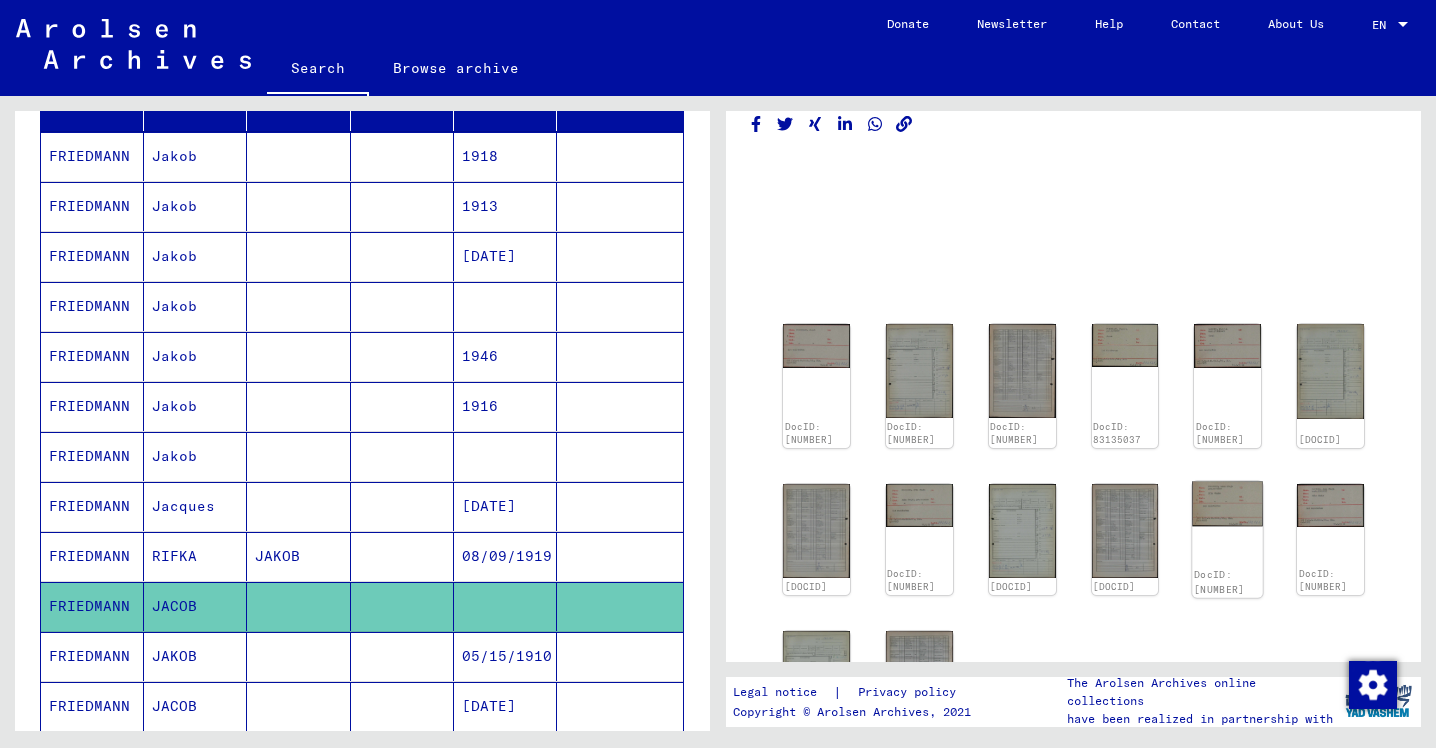 click 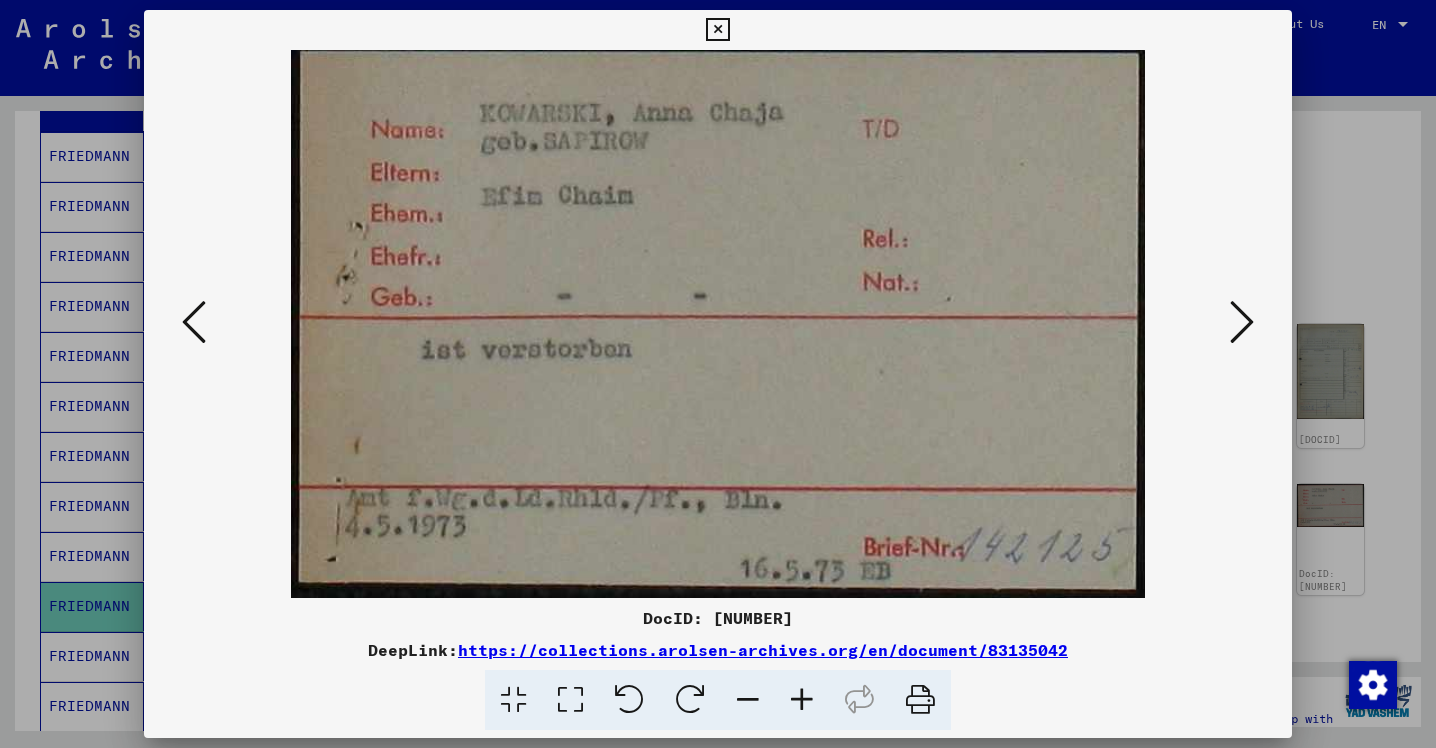 click at bounding box center (717, 30) 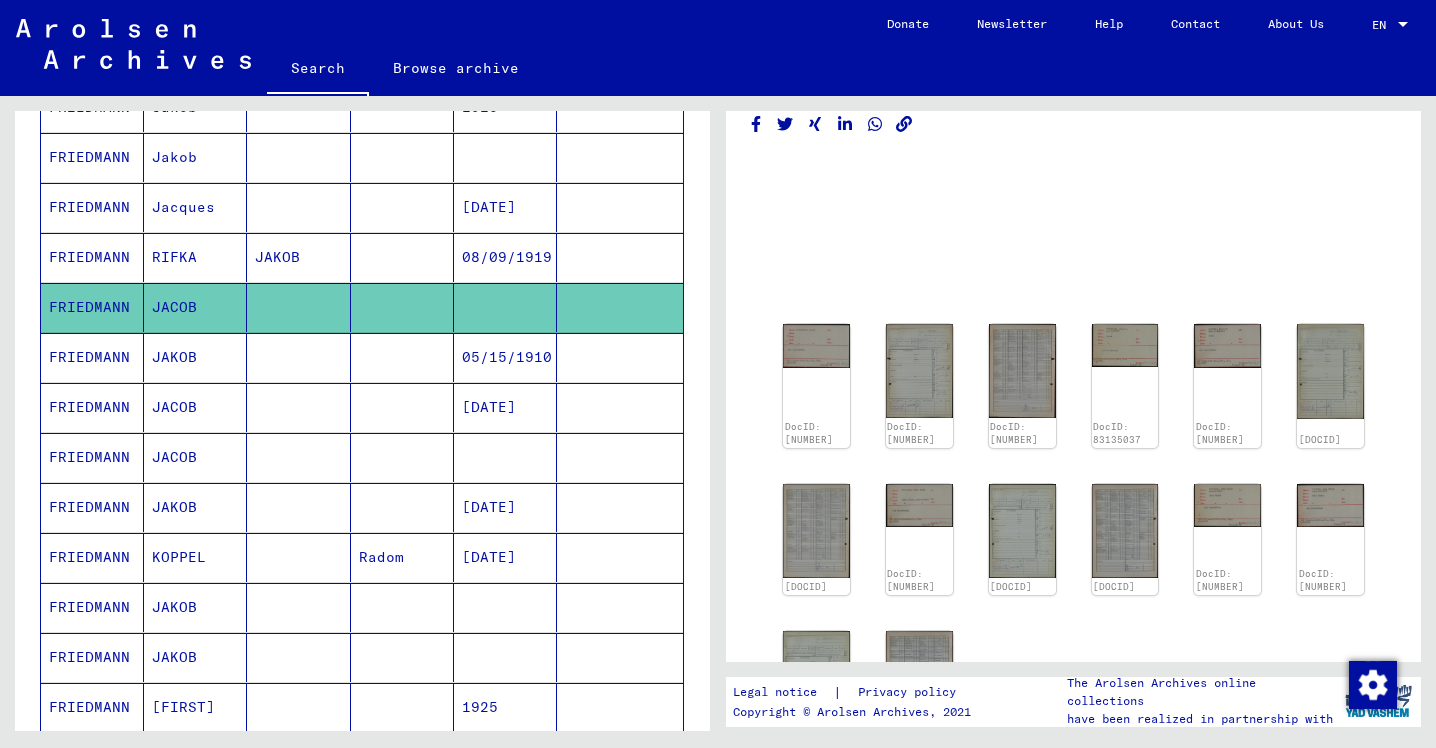 scroll, scrollTop: 576, scrollLeft: 0, axis: vertical 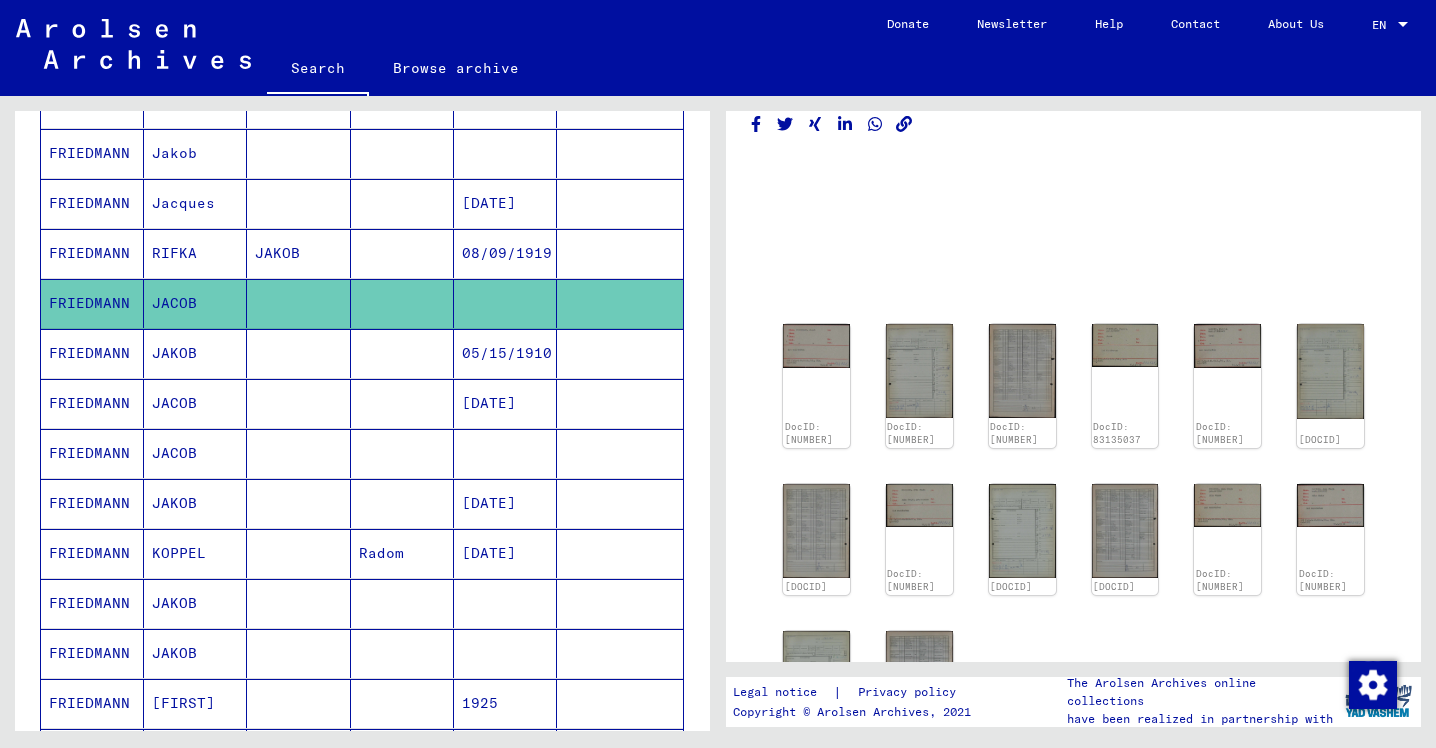 click on "JAKOB" at bounding box center (195, 653) 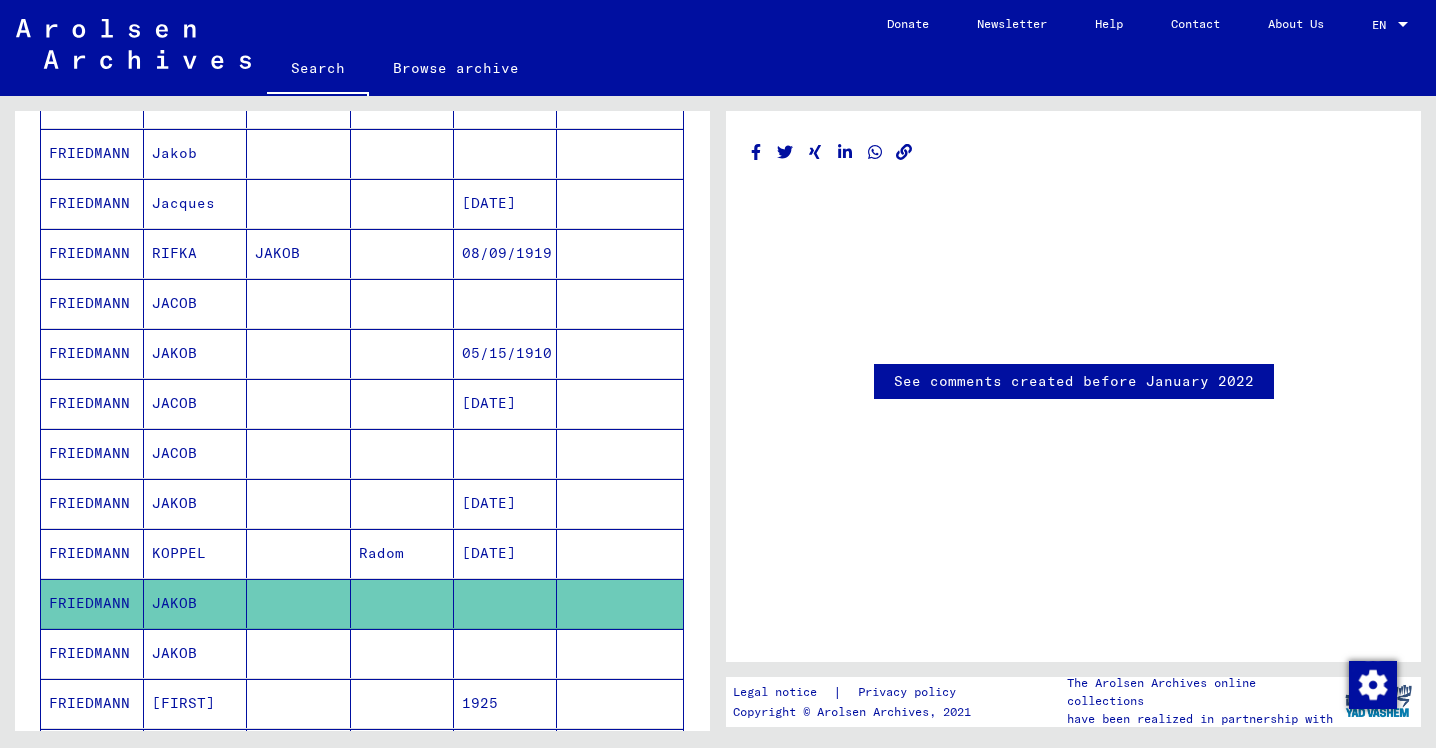 scroll, scrollTop: 0, scrollLeft: 0, axis: both 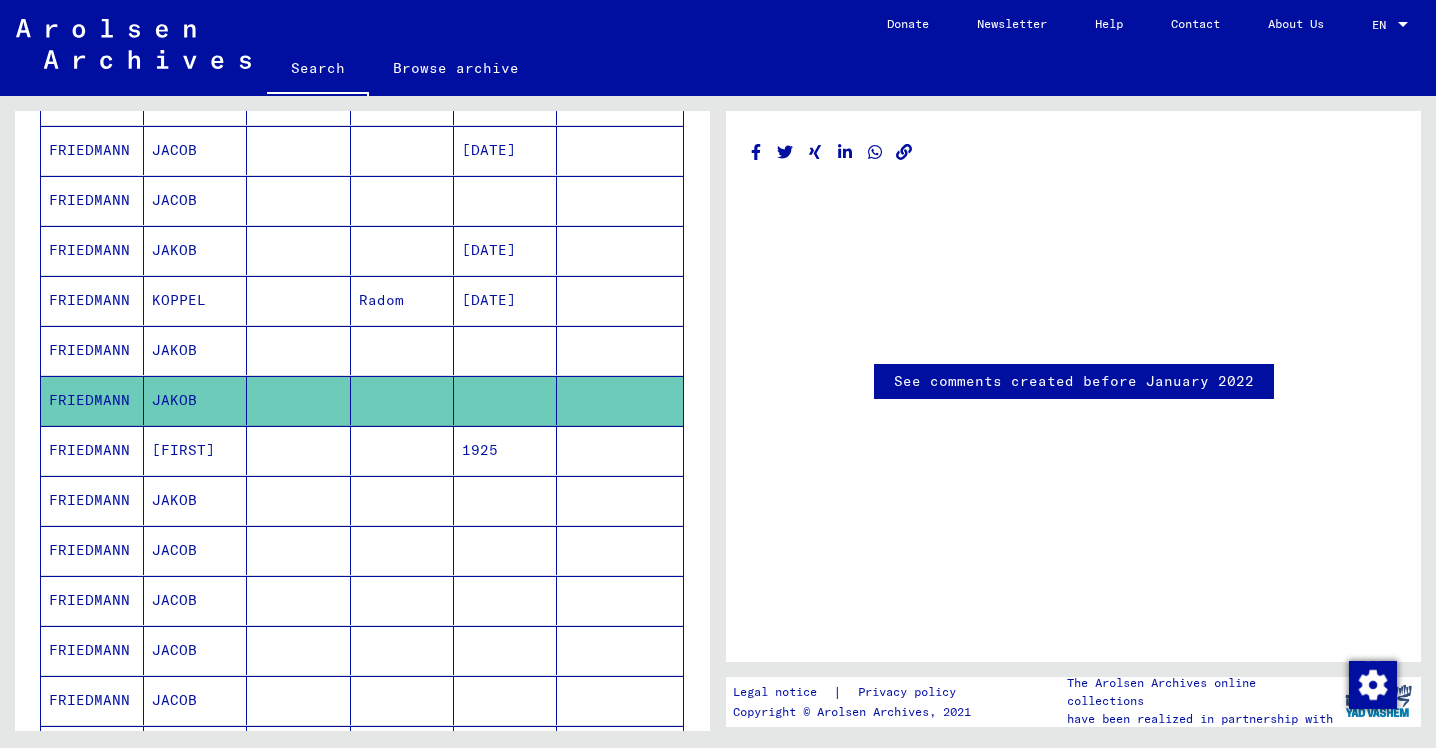 click on "FRIEDMANN" at bounding box center [92, 600] 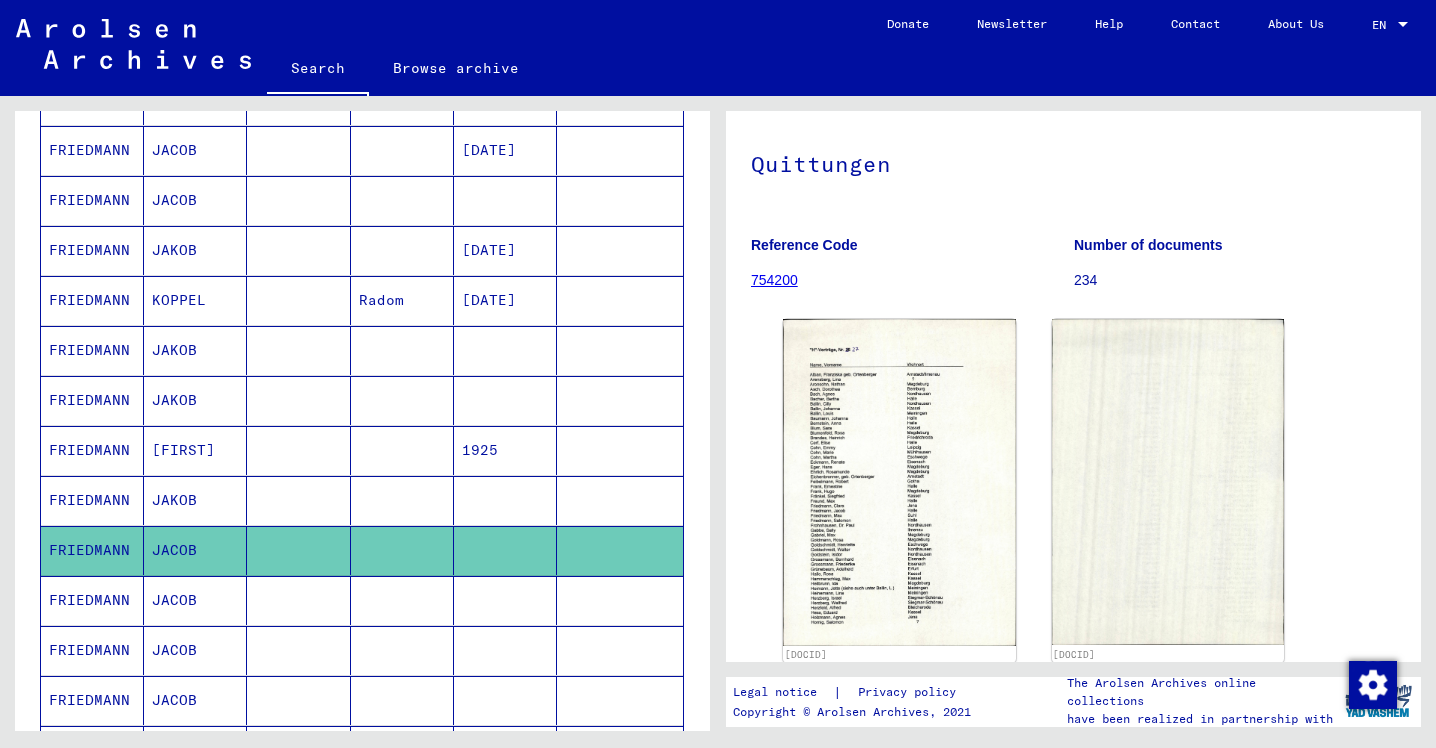 click on "FRIEDMANN" at bounding box center (92, 650) 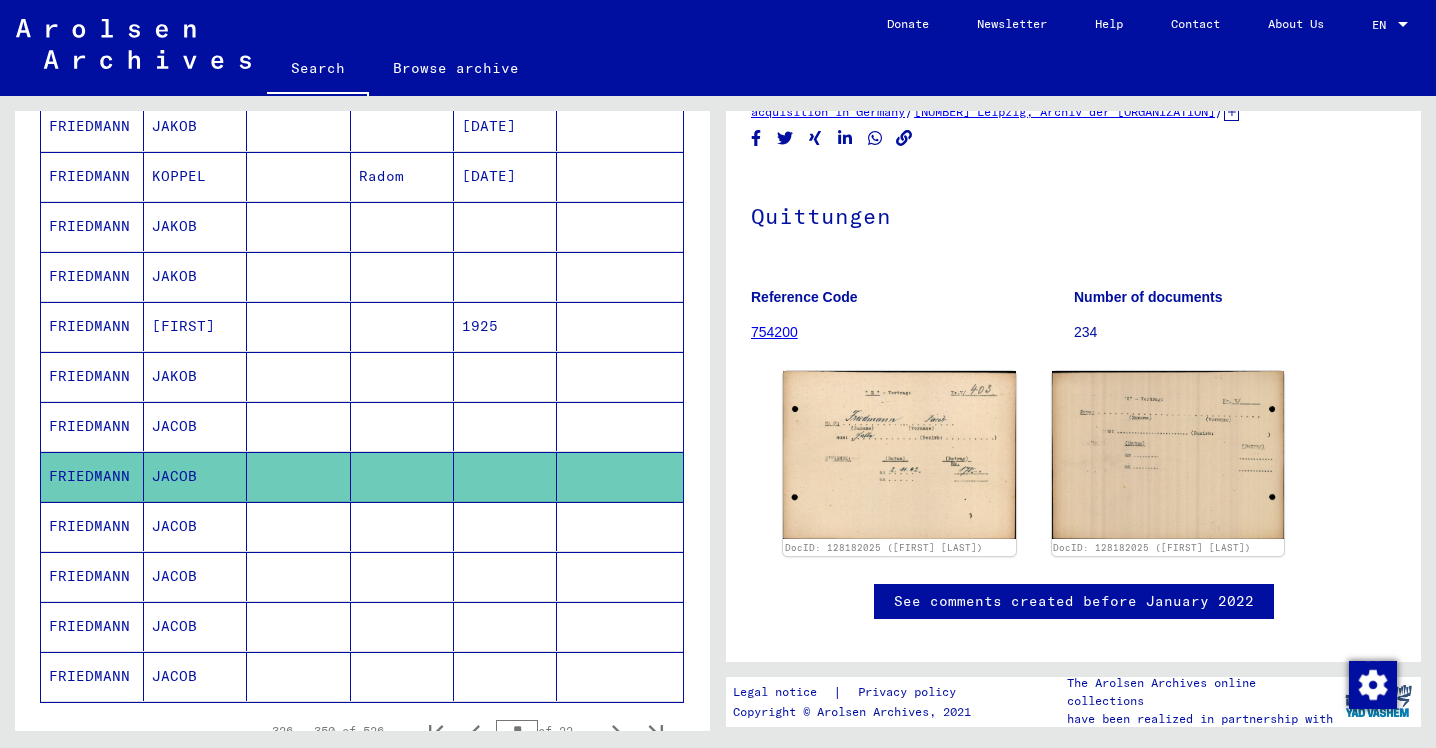 click on "FRIEDMANN" at bounding box center [92, 576] 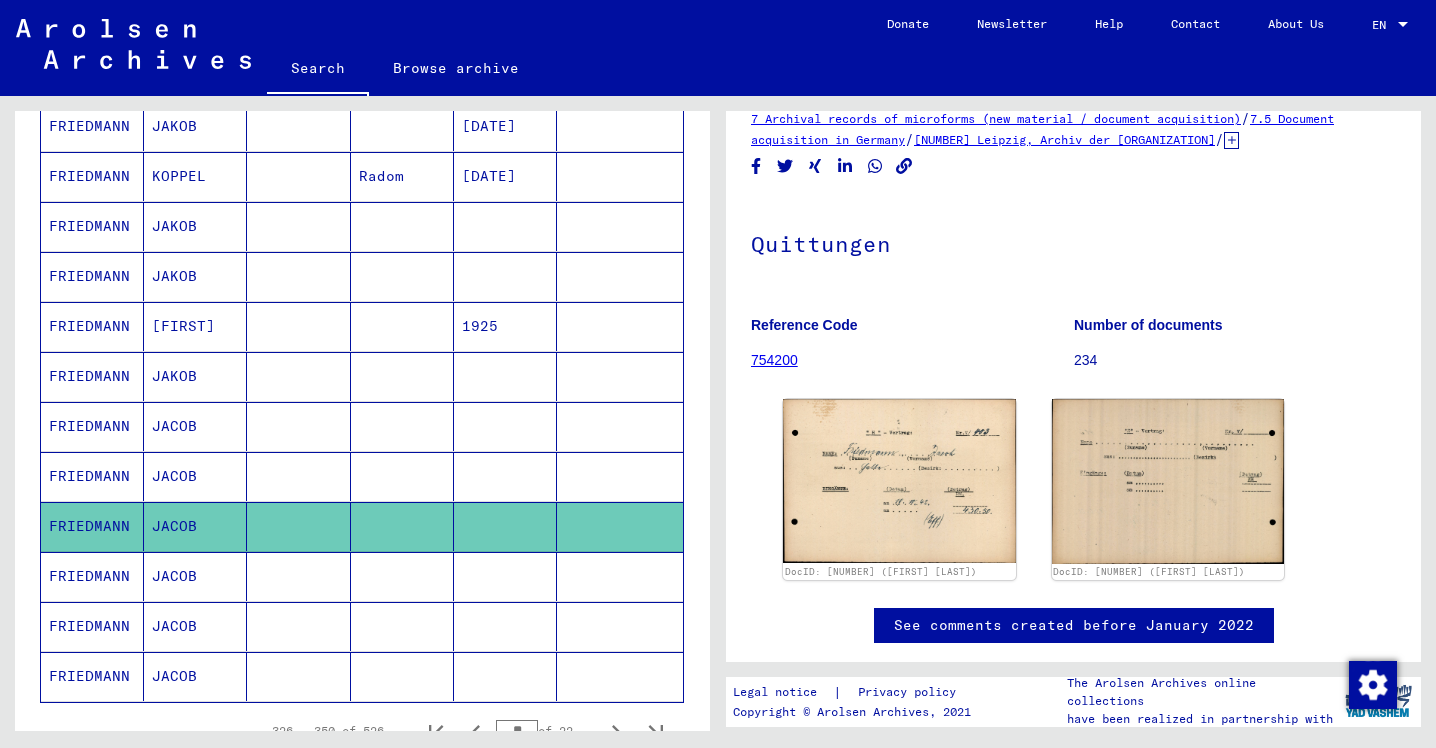 click on "FRIEDMANN" at bounding box center [92, 626] 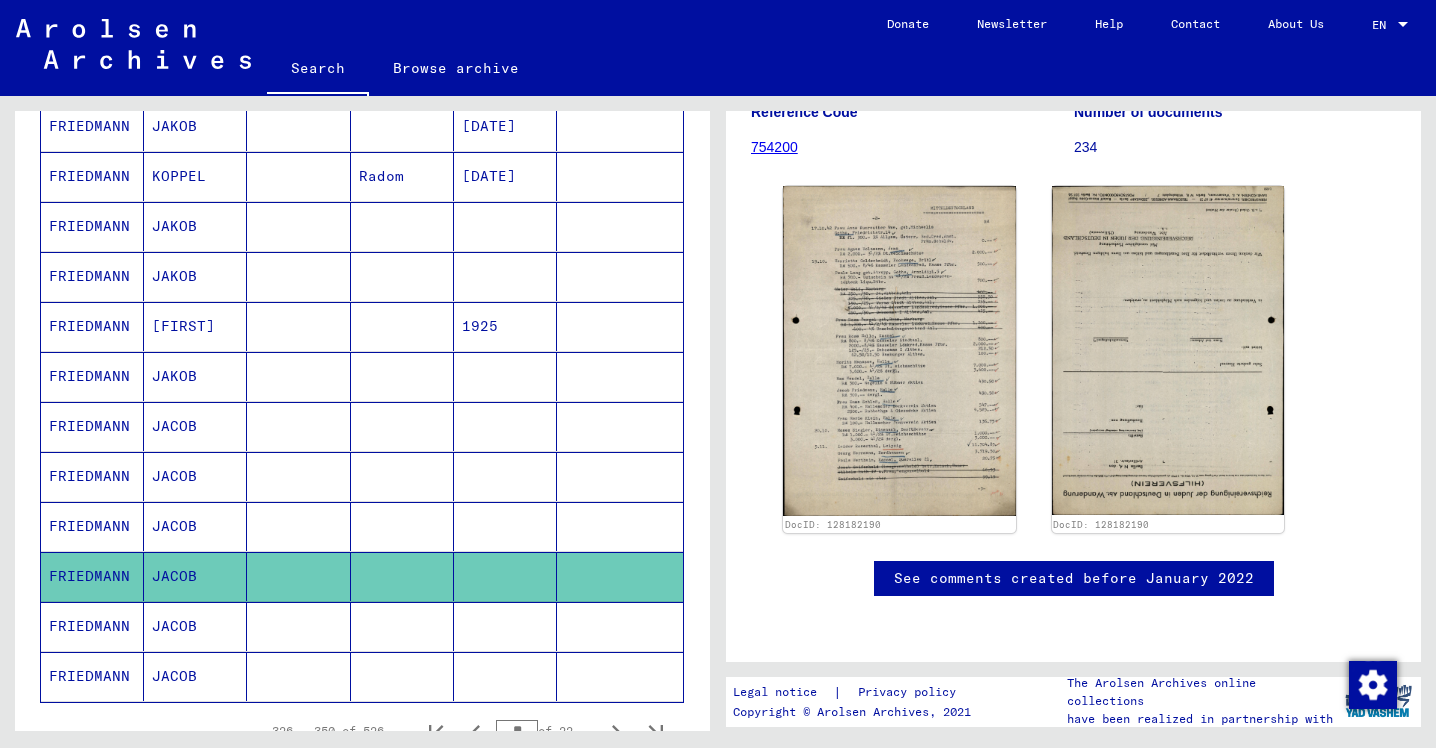 click on "JACOB" at bounding box center [195, 676] 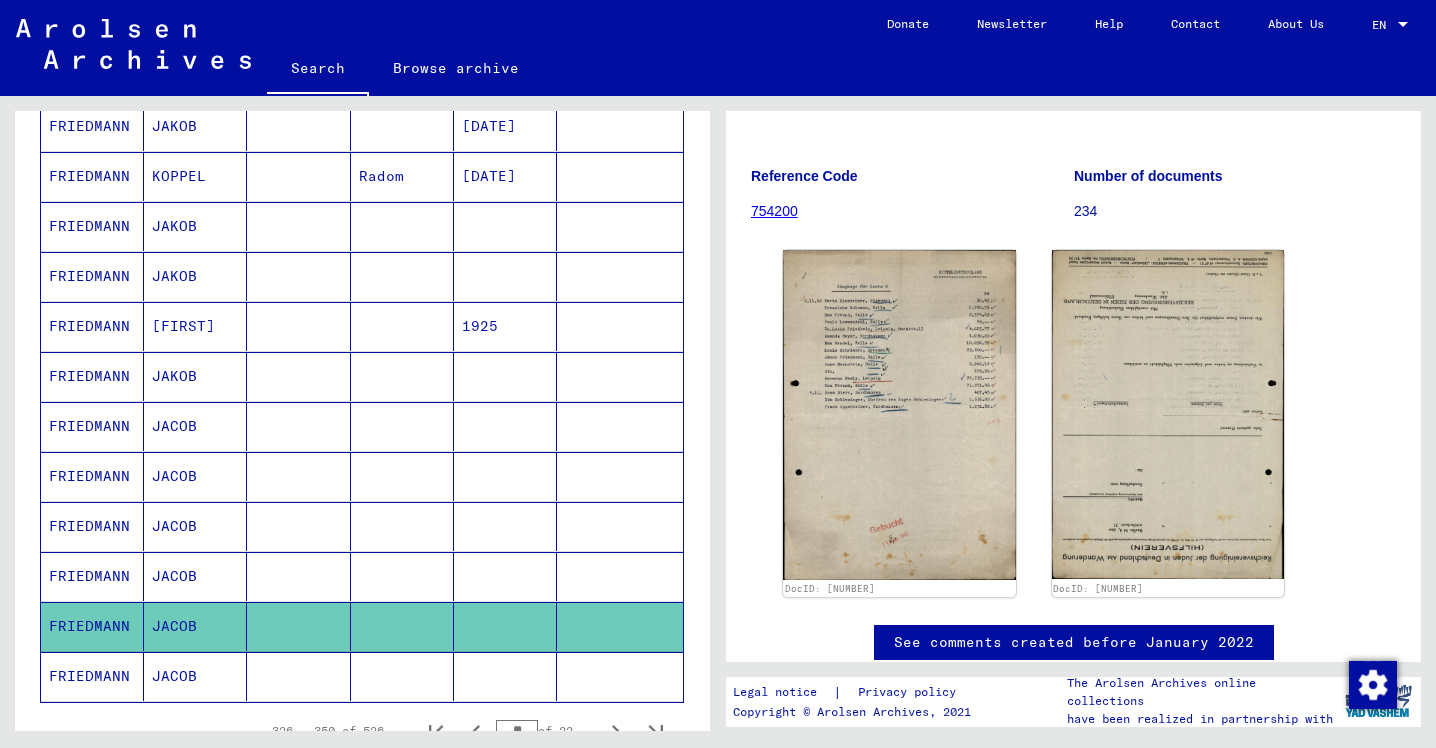 click on "JACOB" 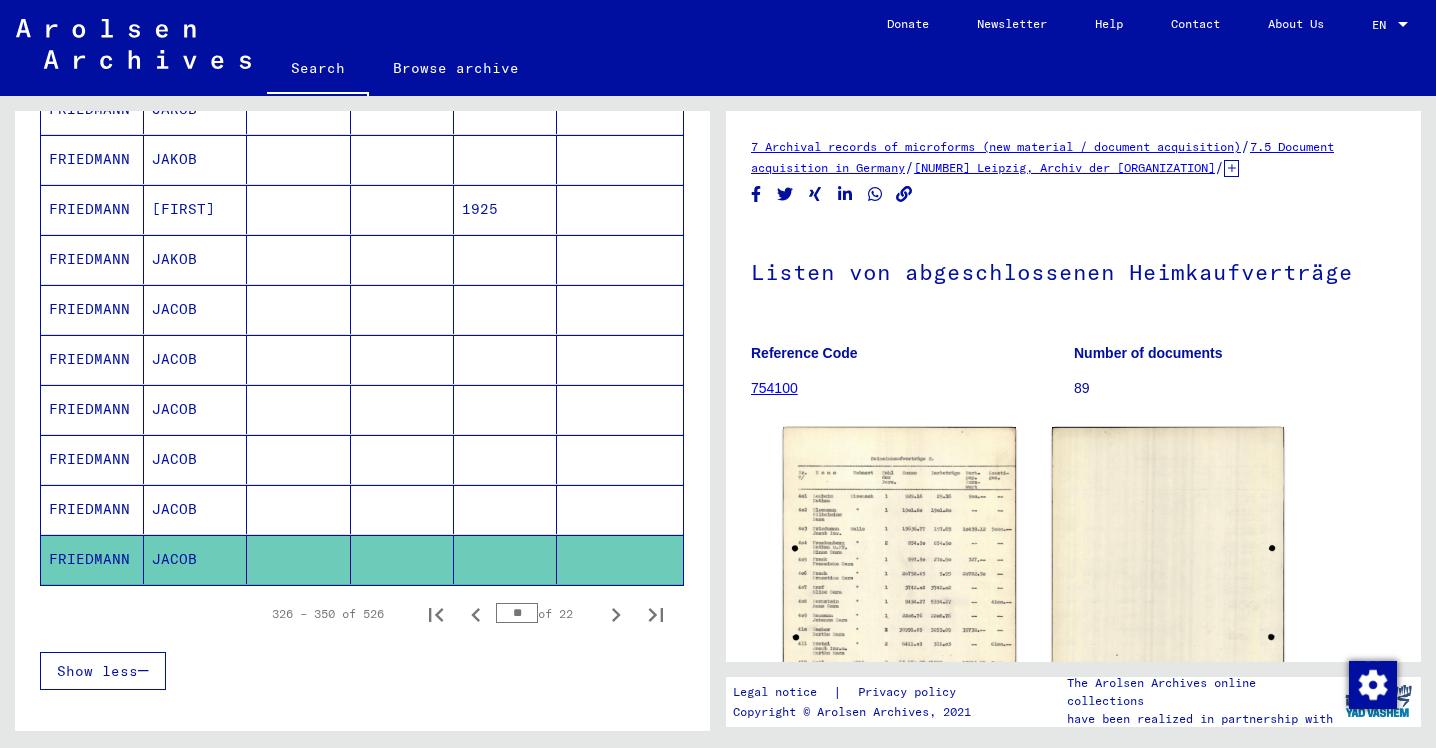 scroll, scrollTop: 1098, scrollLeft: 0, axis: vertical 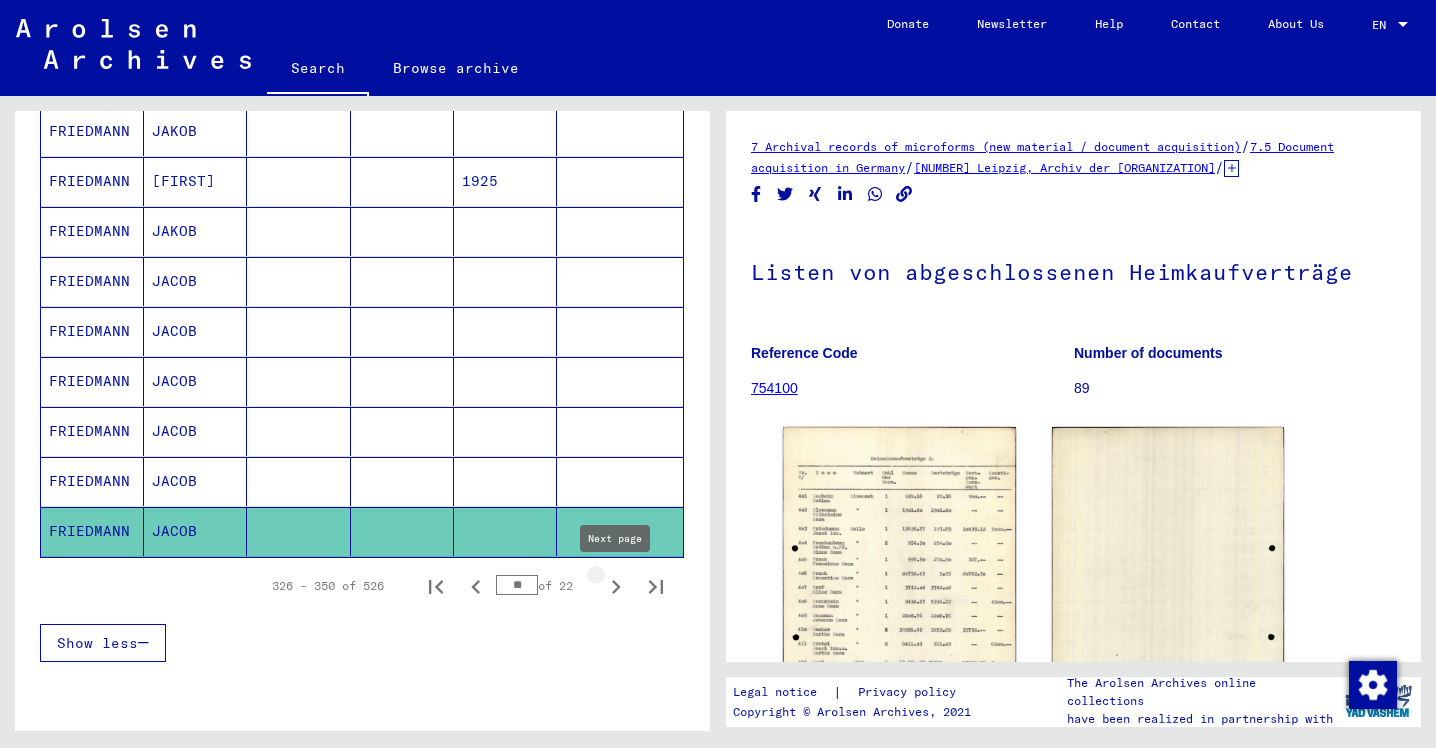 click 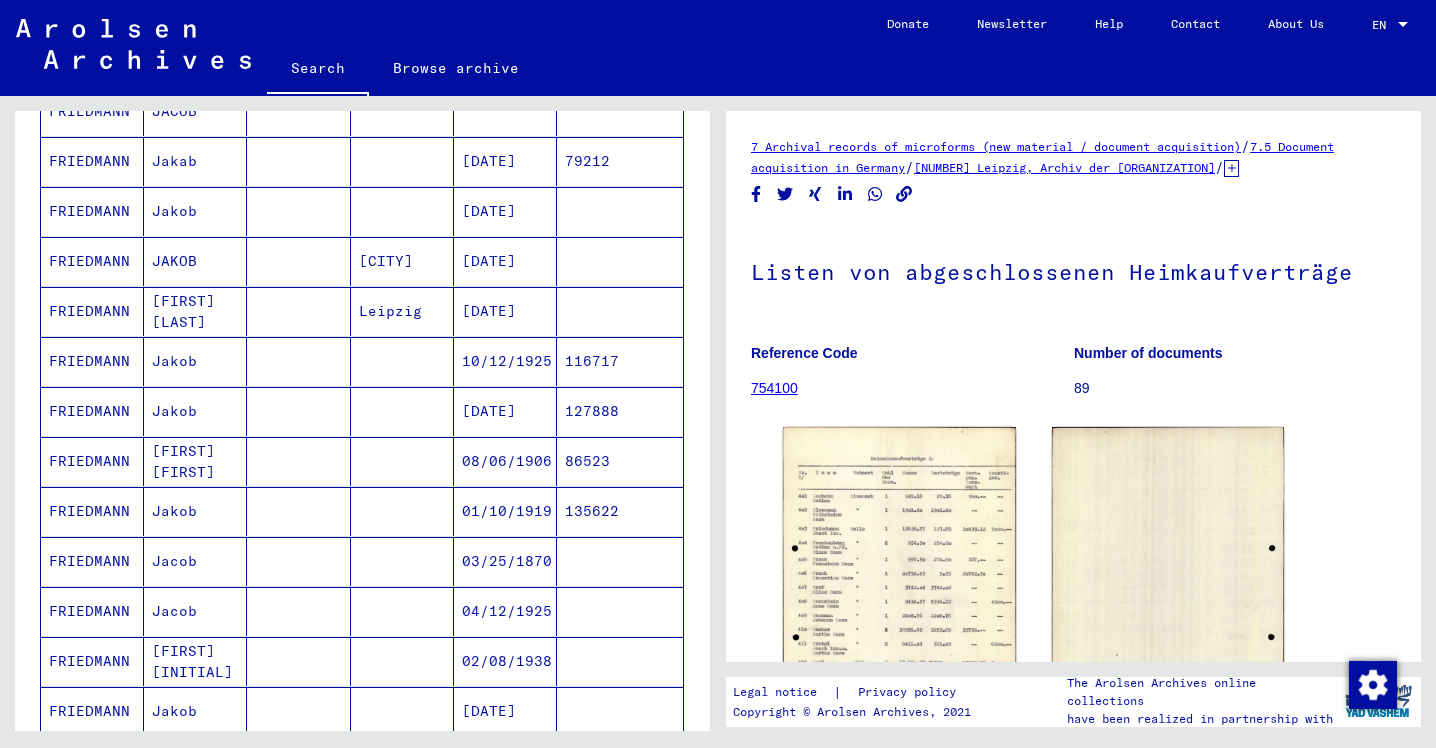 scroll, scrollTop: 66, scrollLeft: 0, axis: vertical 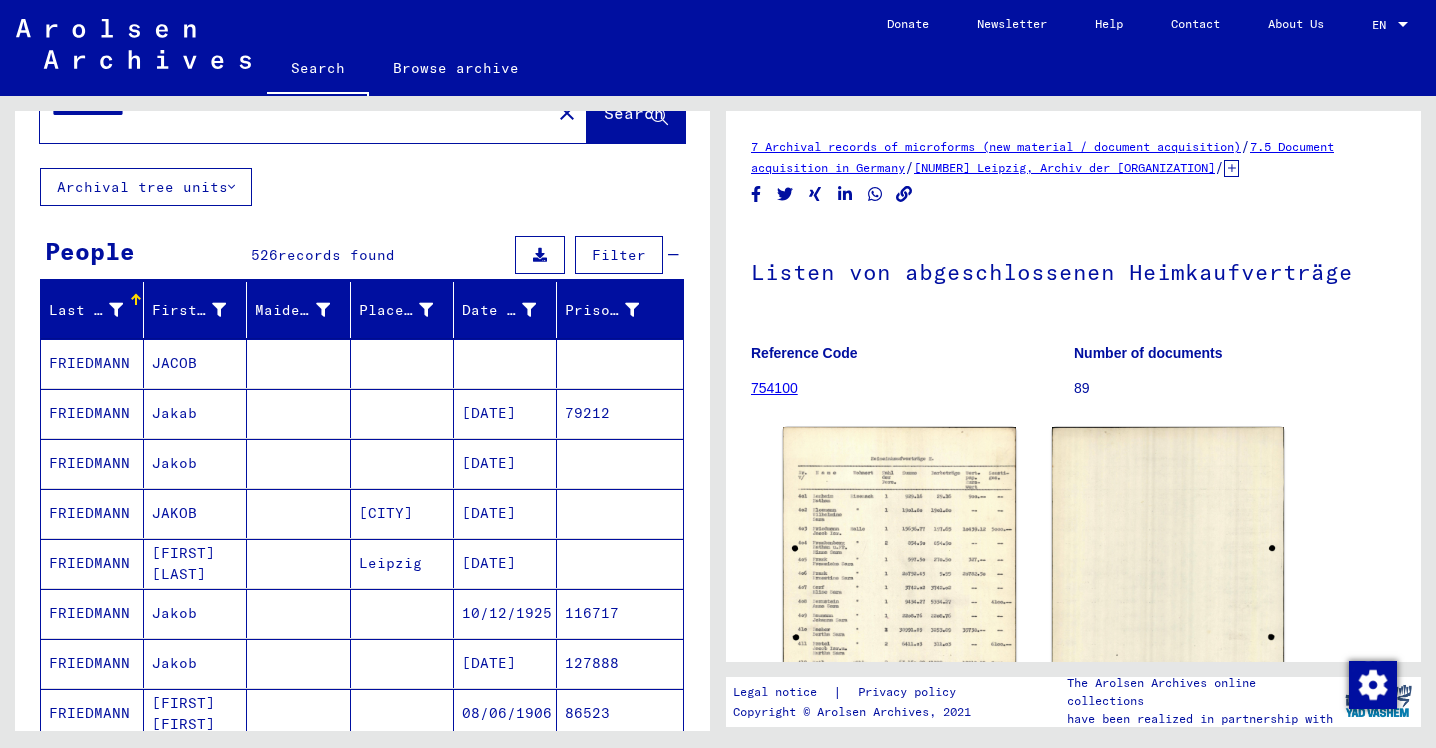 click on "FRIEDMANN" at bounding box center [92, 413] 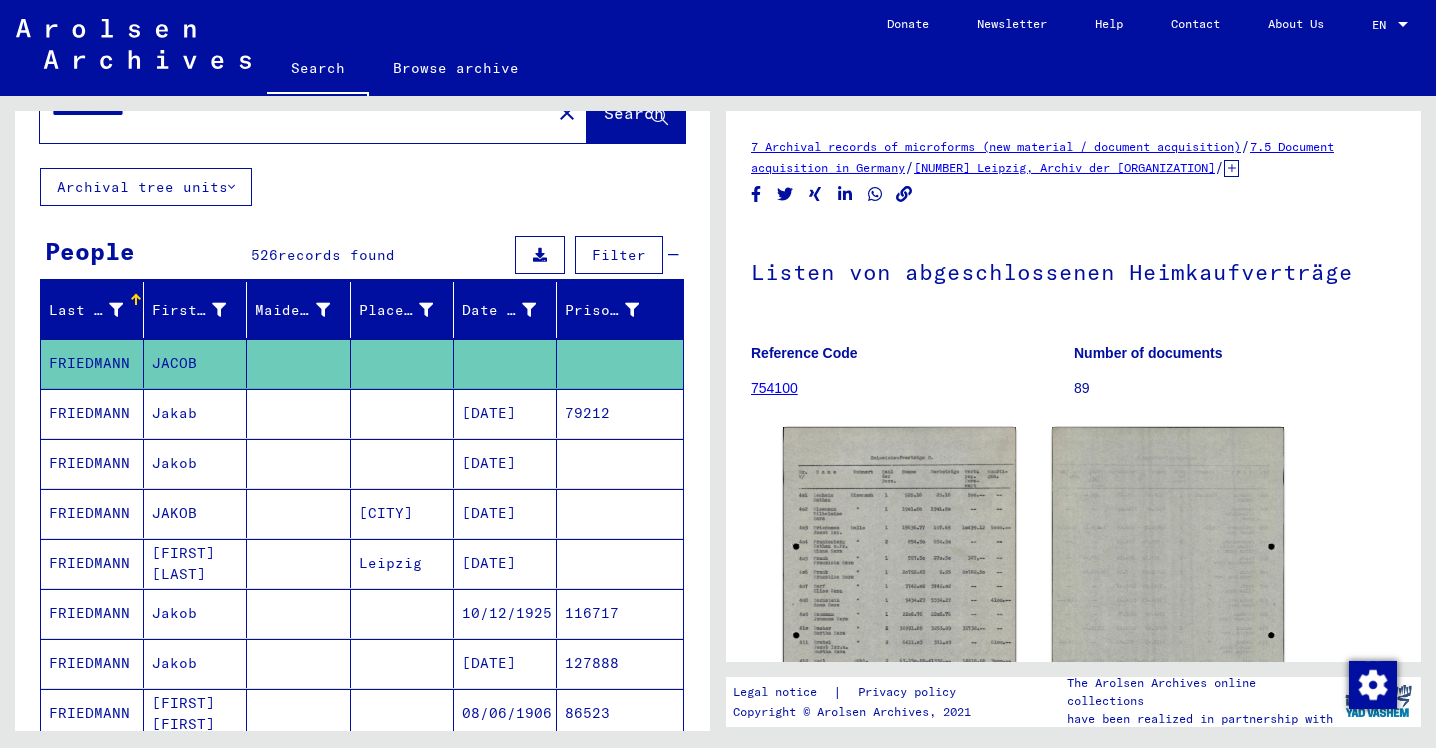 scroll, scrollTop: 0, scrollLeft: 0, axis: both 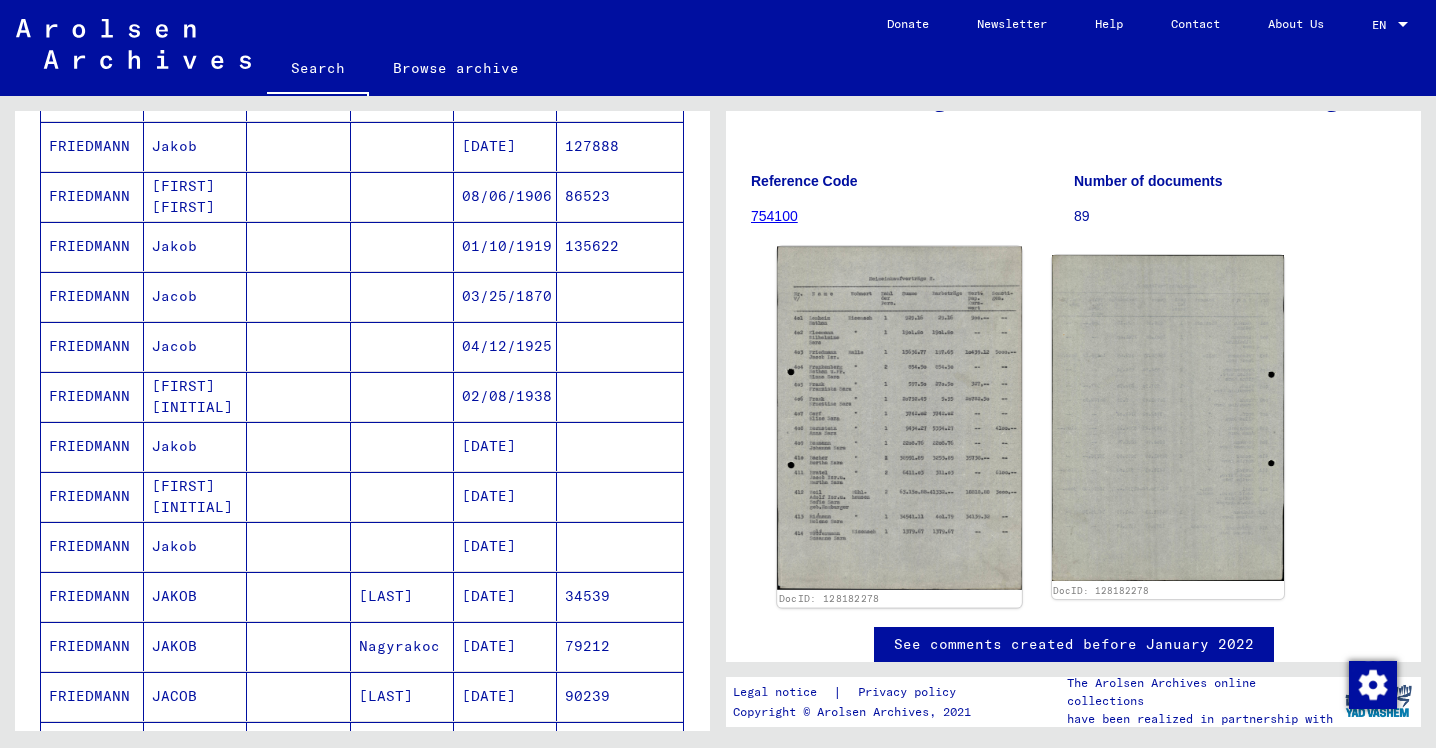 click 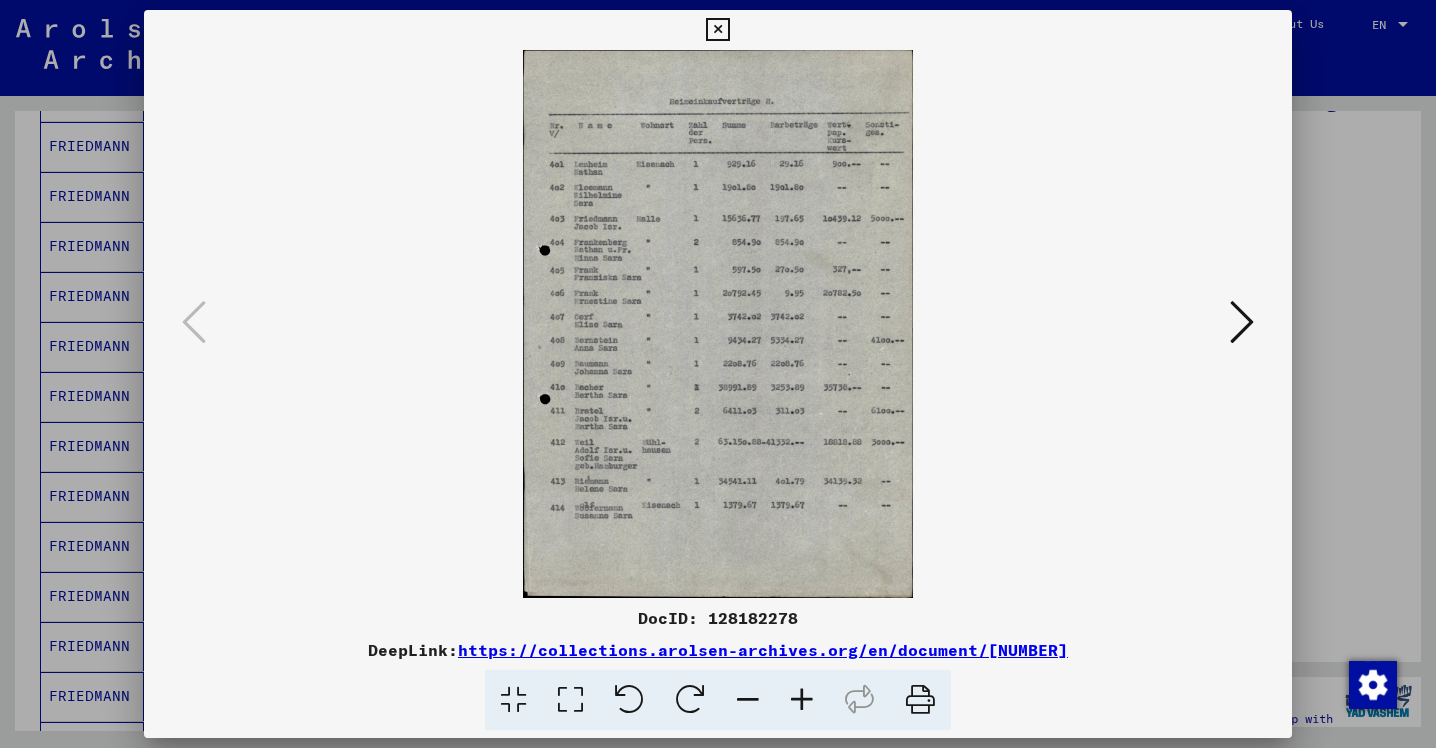 click at bounding box center (717, 30) 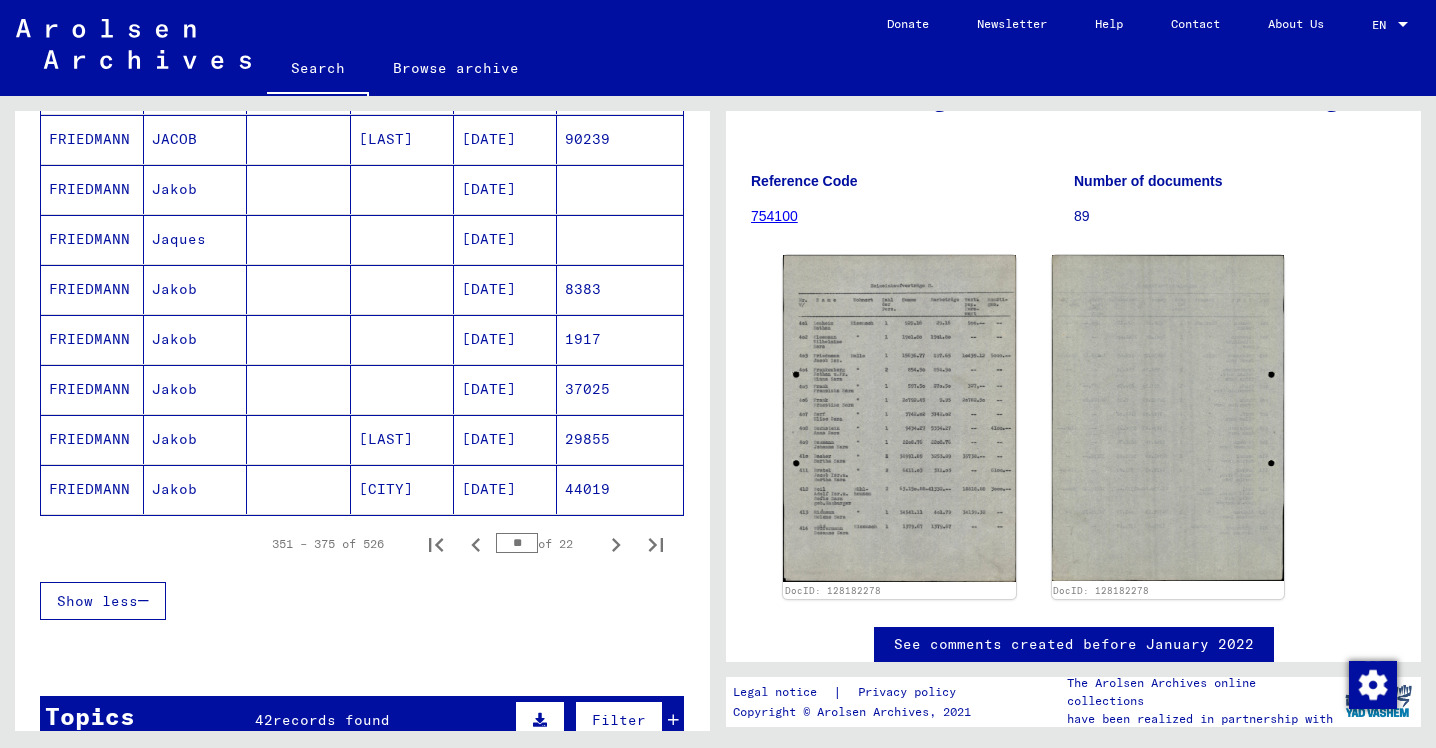 scroll, scrollTop: 1148, scrollLeft: 0, axis: vertical 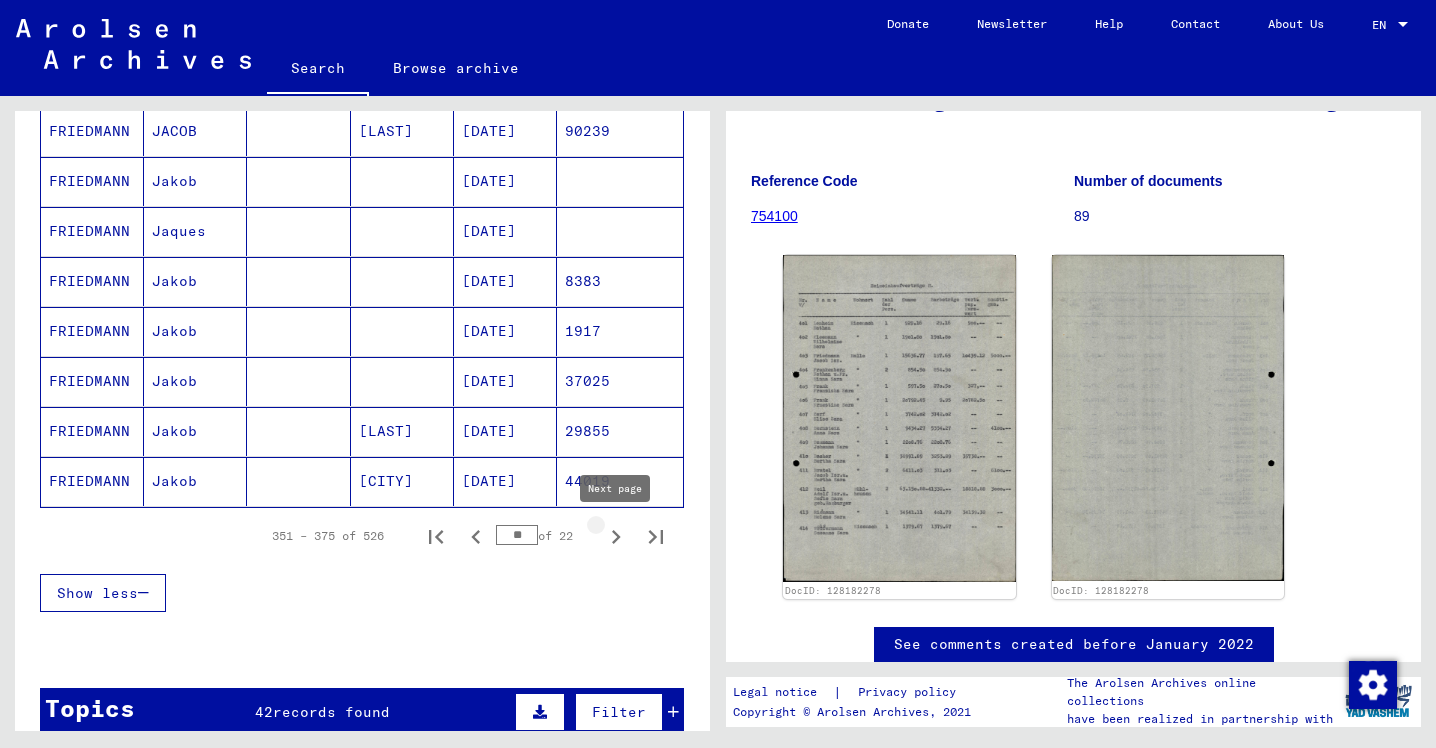 click 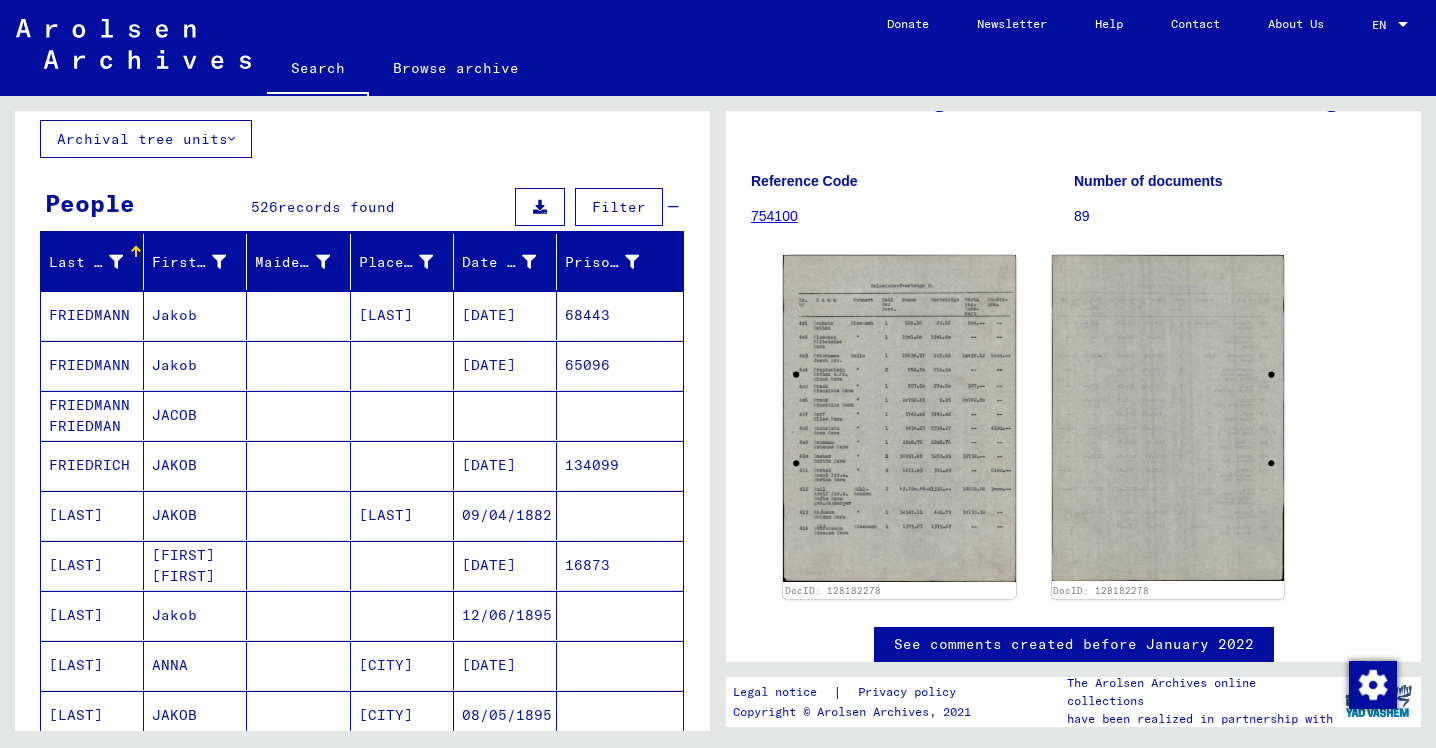 scroll, scrollTop: 119, scrollLeft: 0, axis: vertical 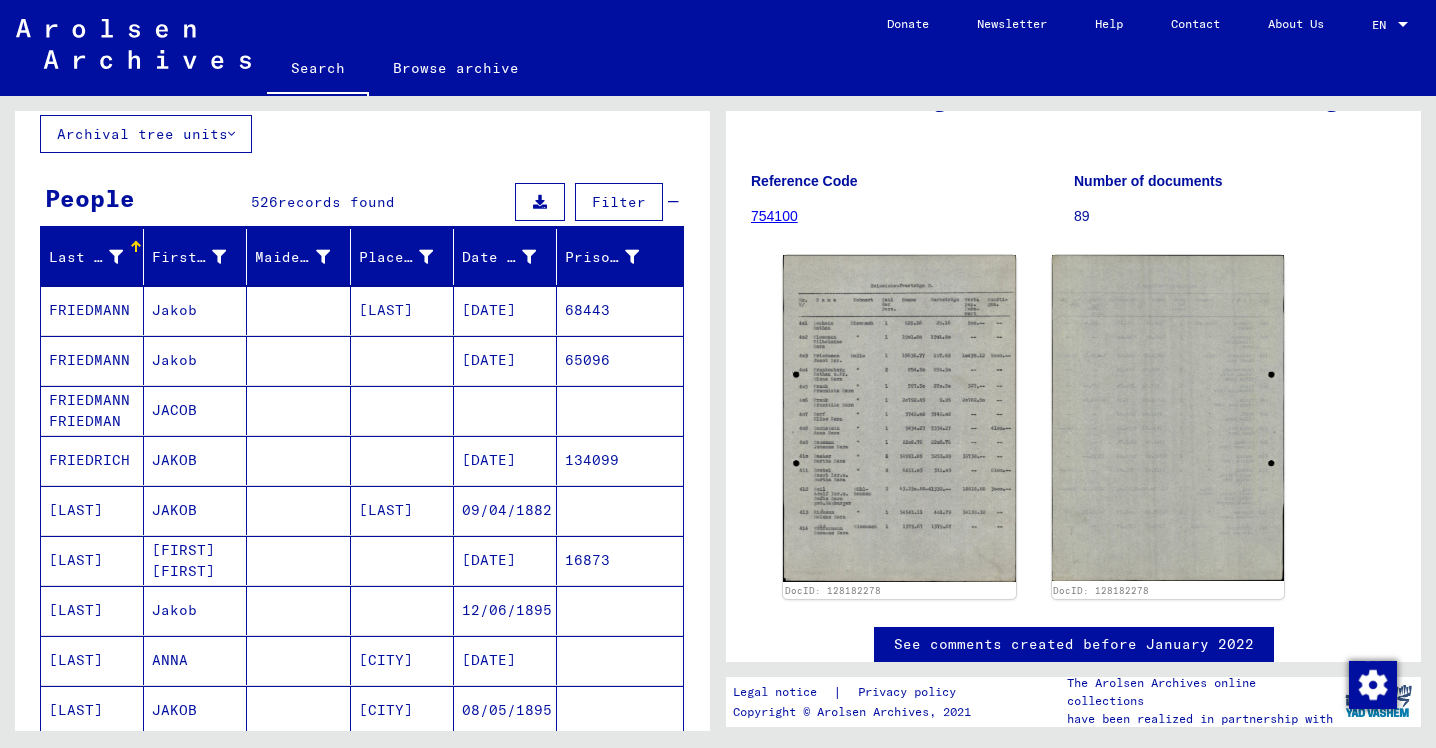 click on "FRIEDMANN FRIEDMAN" at bounding box center [92, 460] 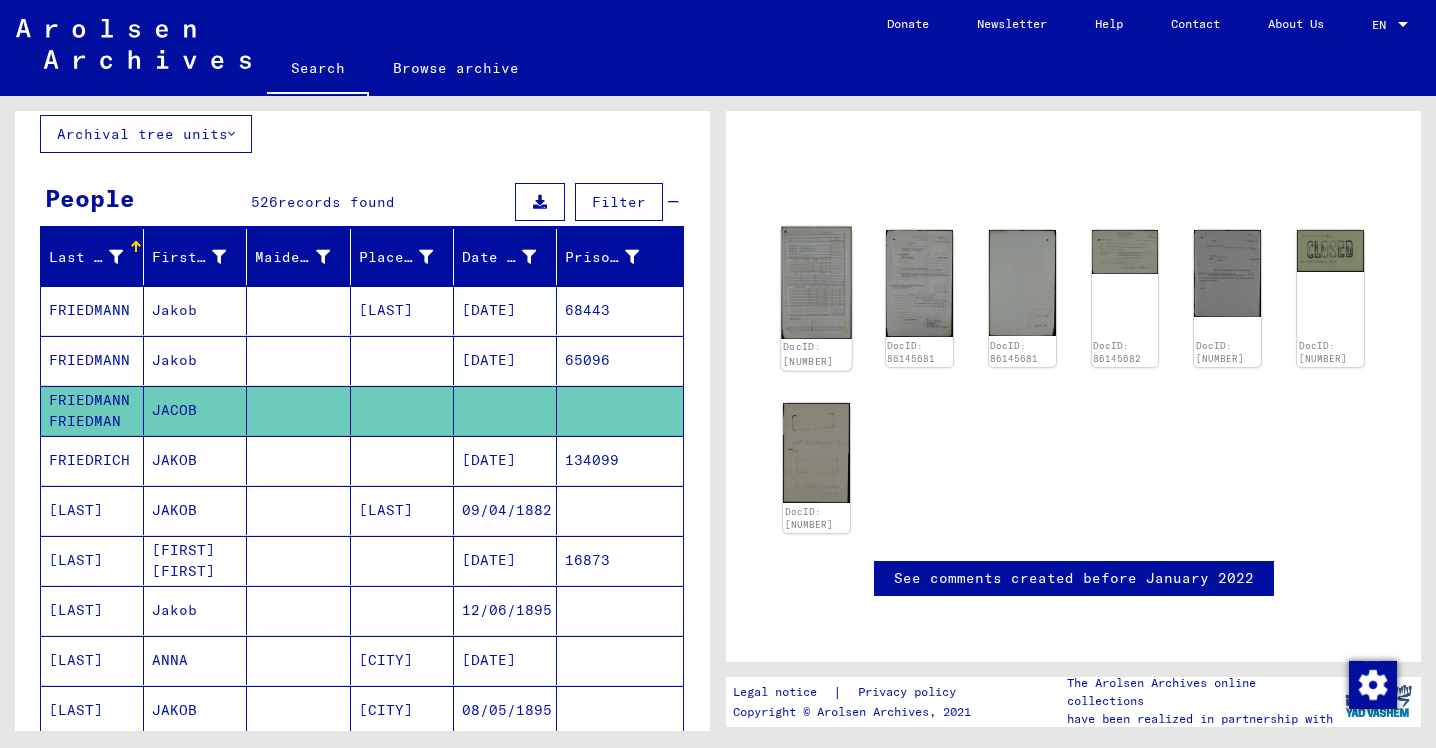 click 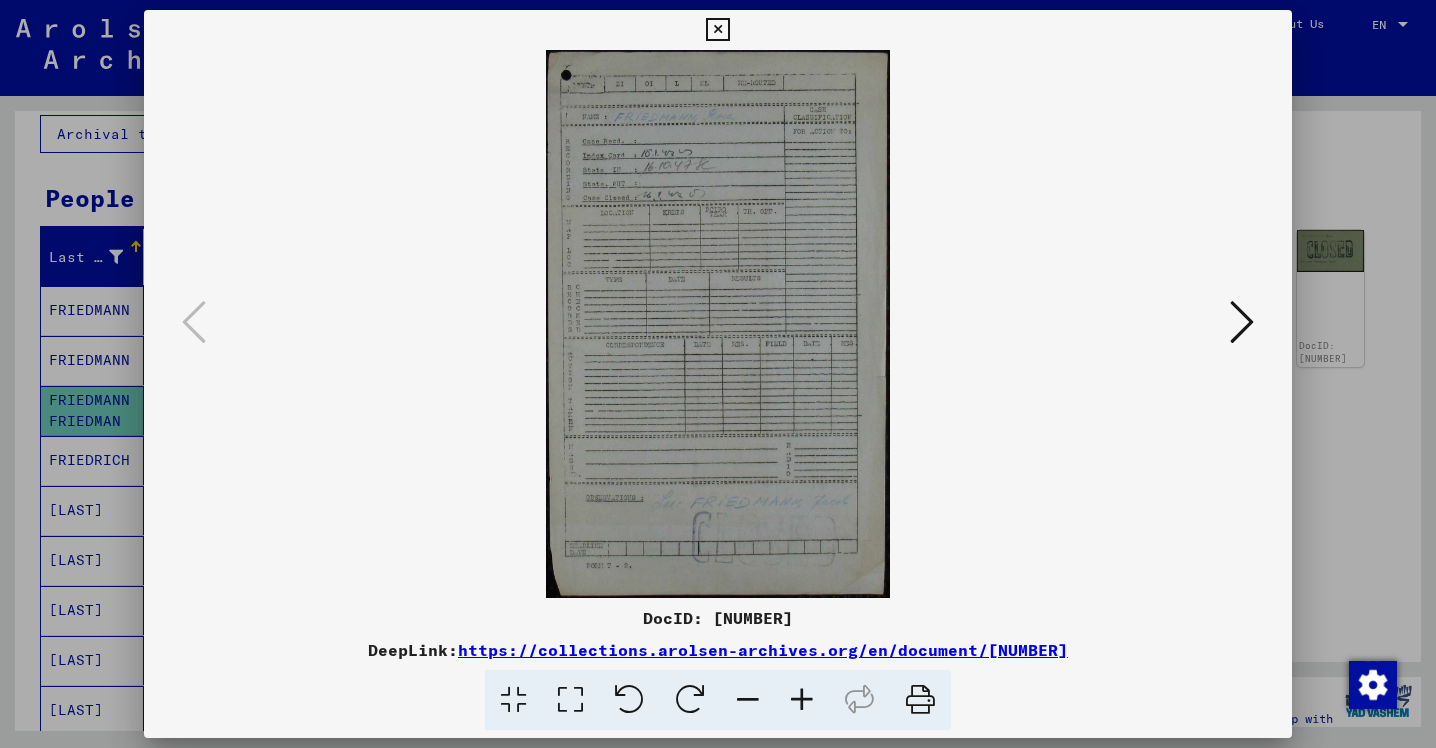 click at bounding box center [1242, 322] 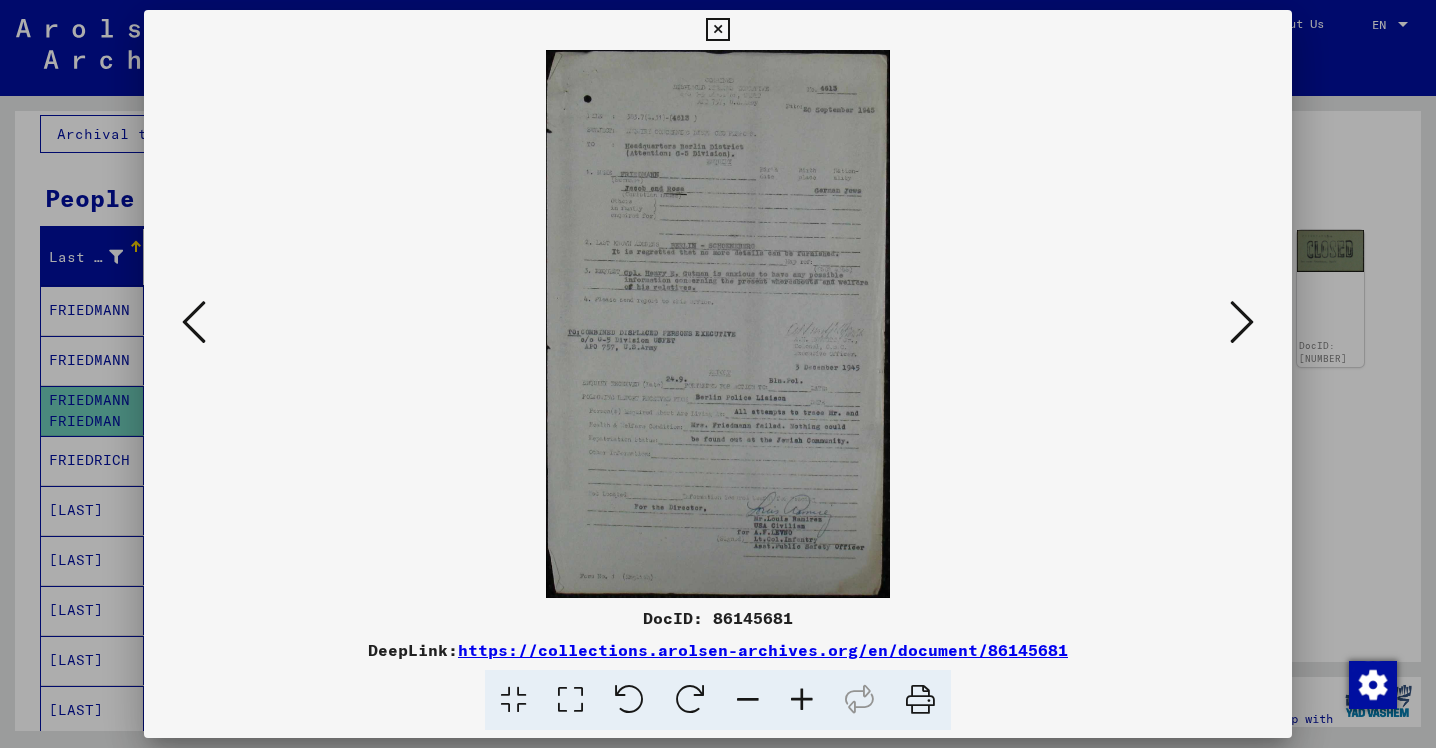 click at bounding box center [1242, 322] 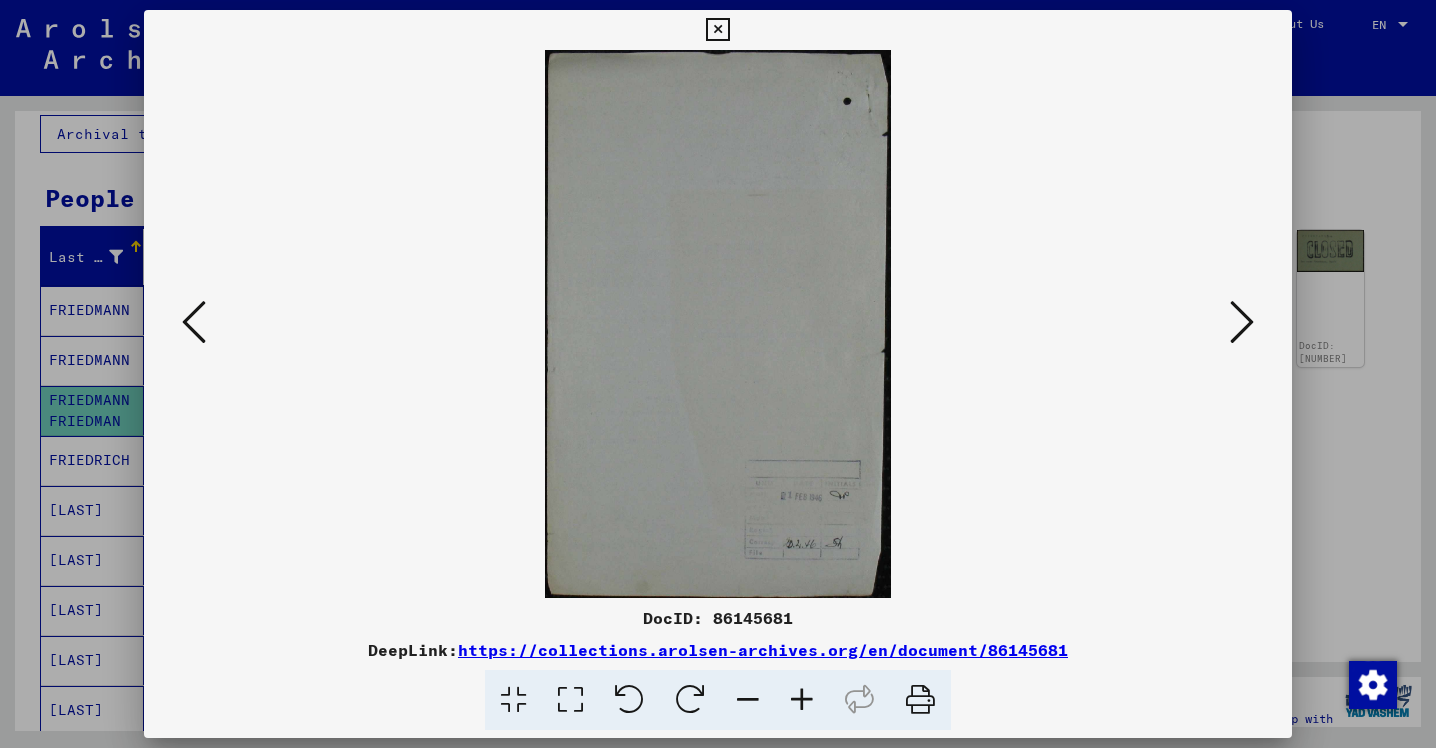 click at bounding box center (1242, 322) 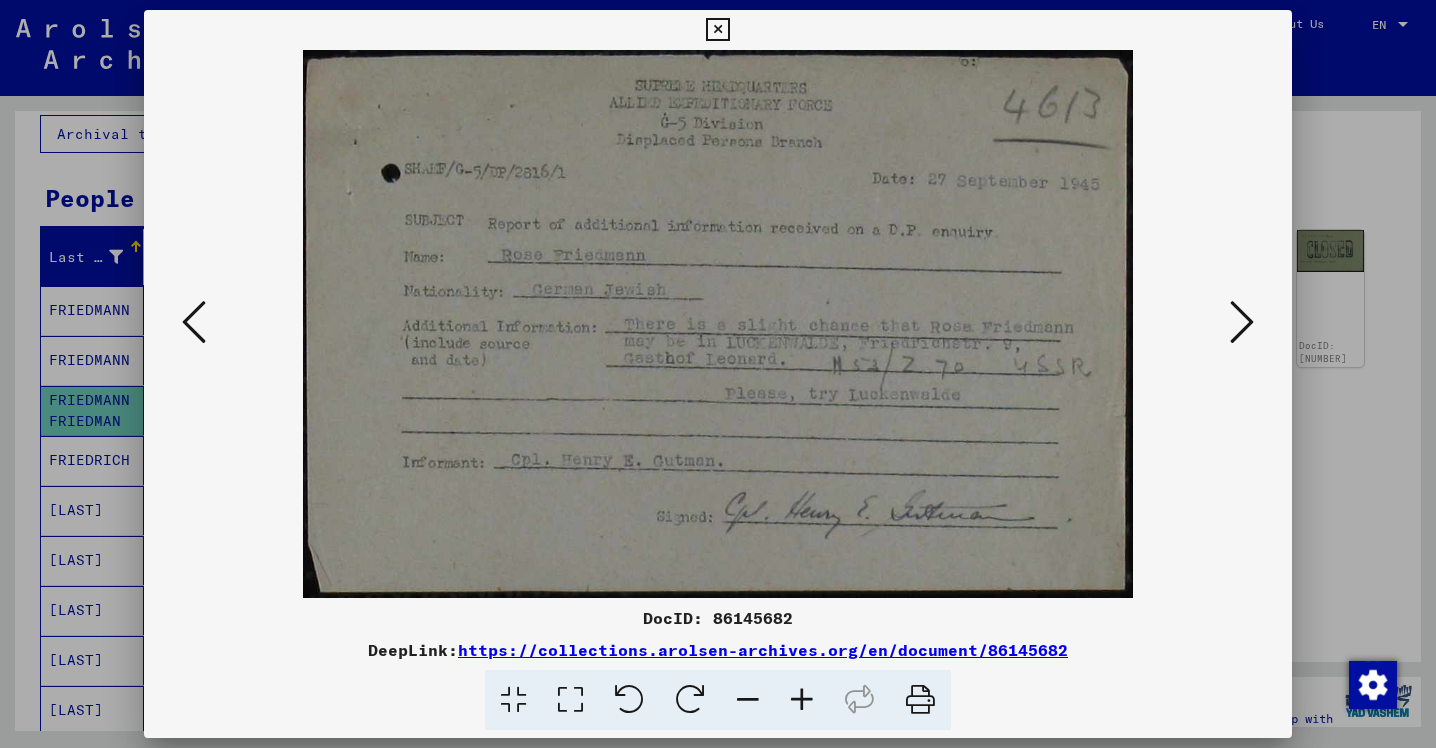 click at bounding box center [1242, 322] 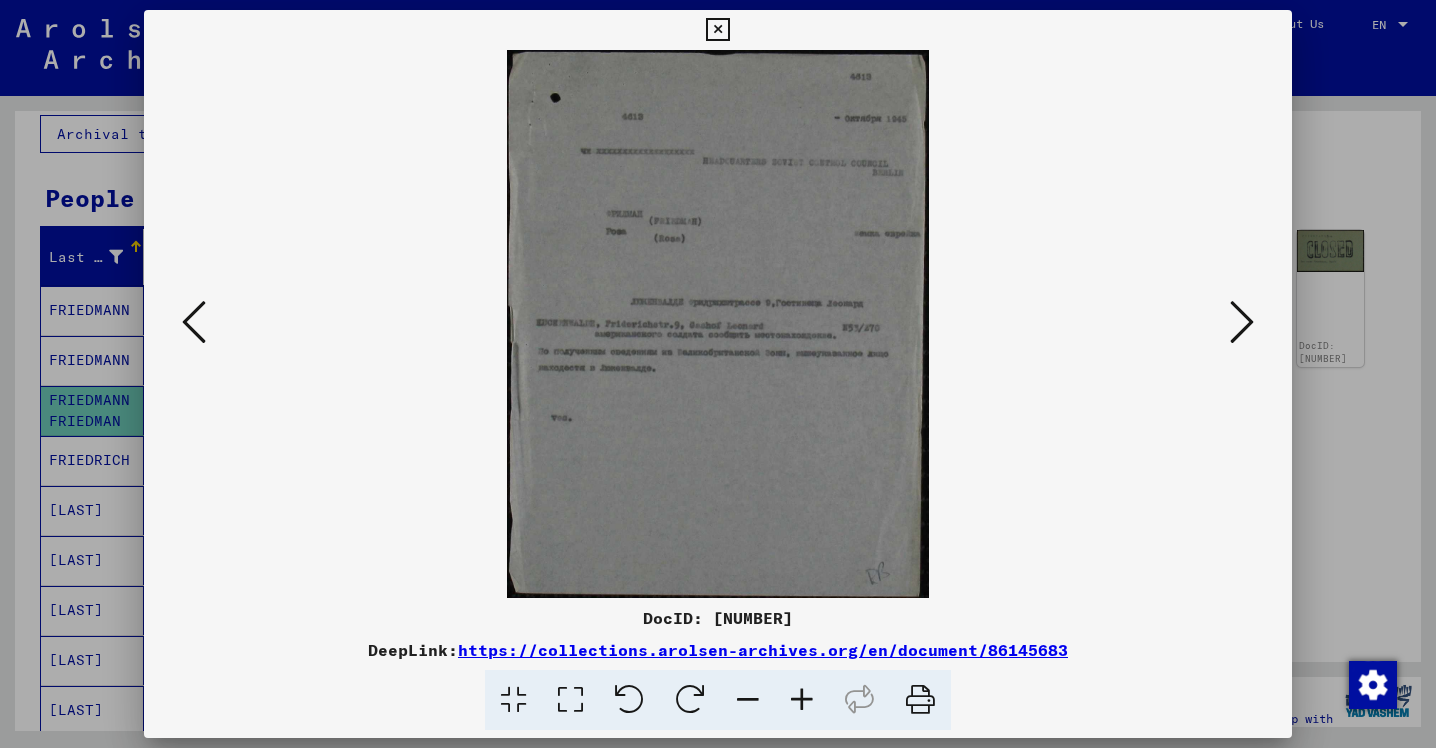 click at bounding box center (717, 30) 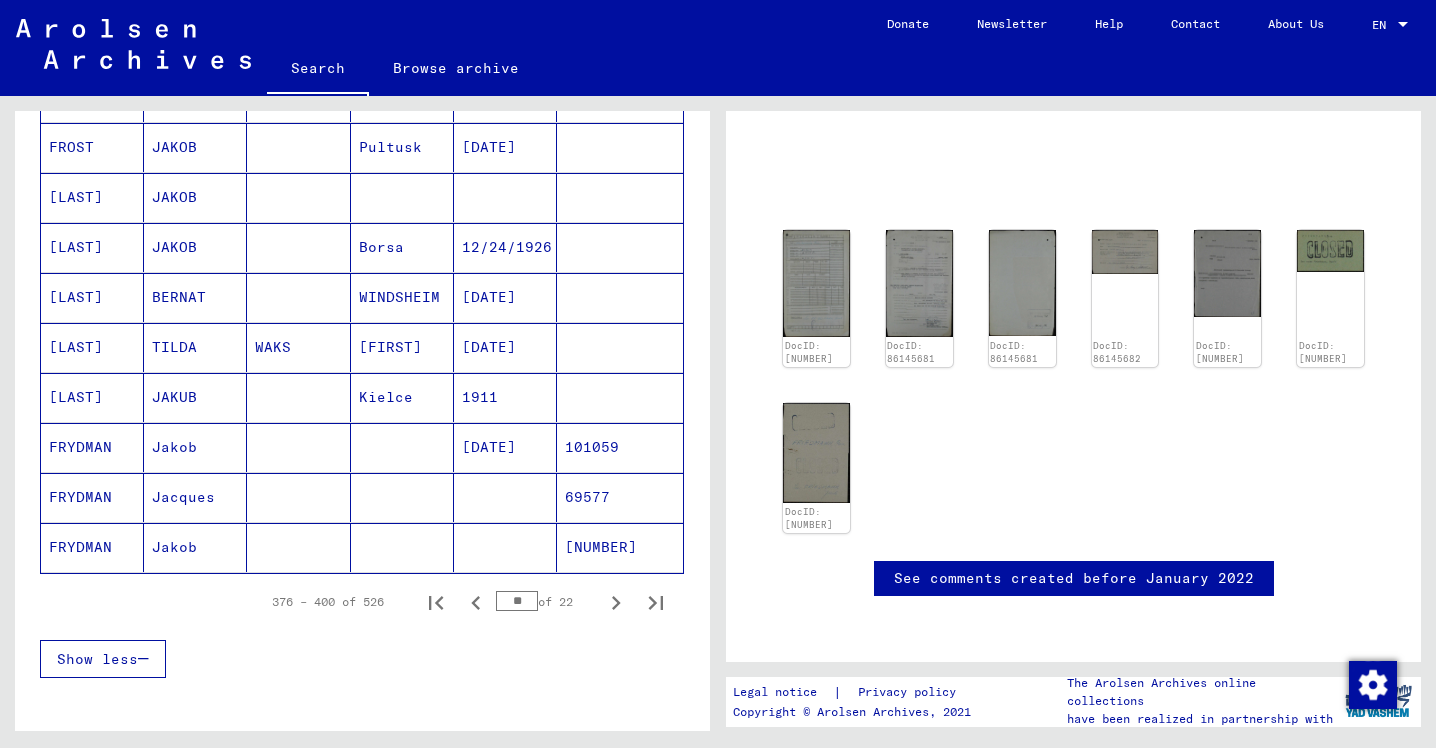 scroll, scrollTop: 1098, scrollLeft: 0, axis: vertical 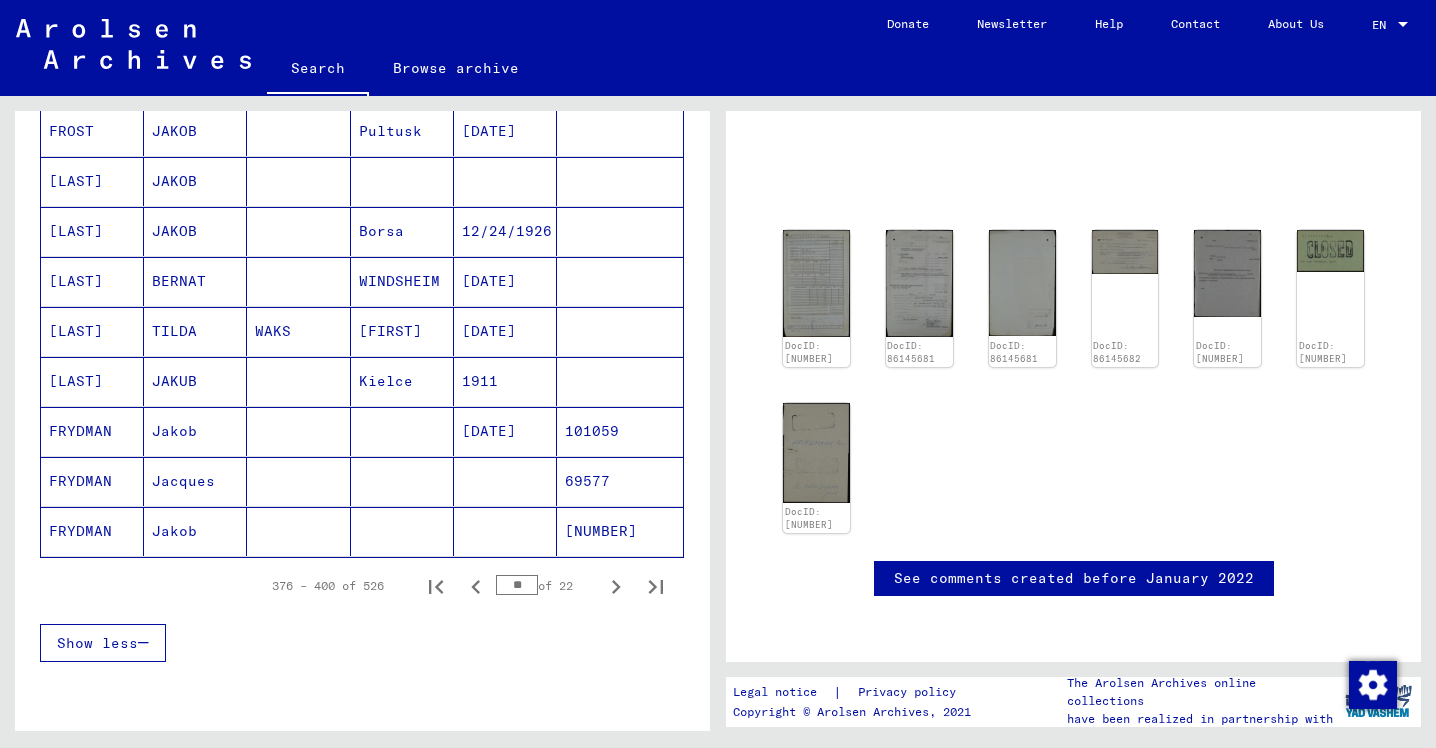 click on "Jakob" 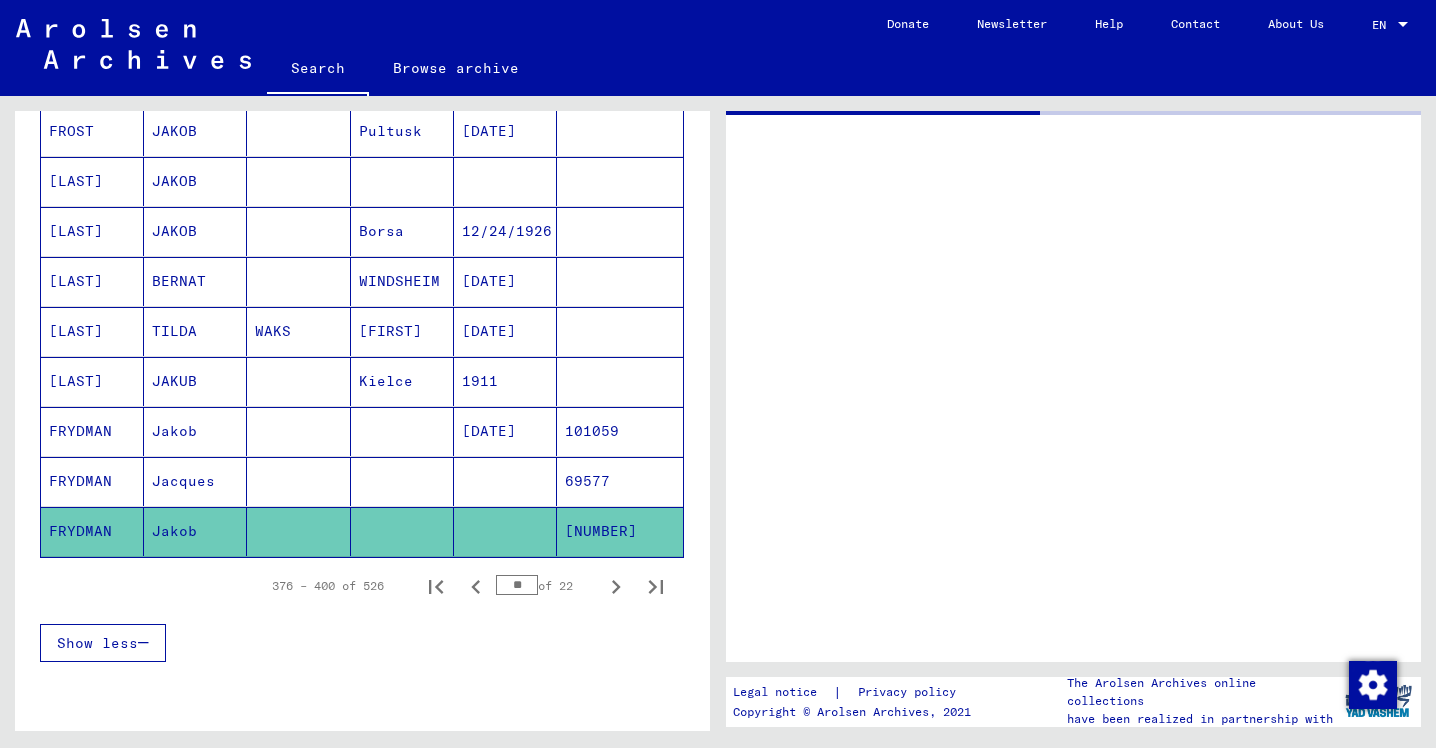 scroll, scrollTop: 0, scrollLeft: 0, axis: both 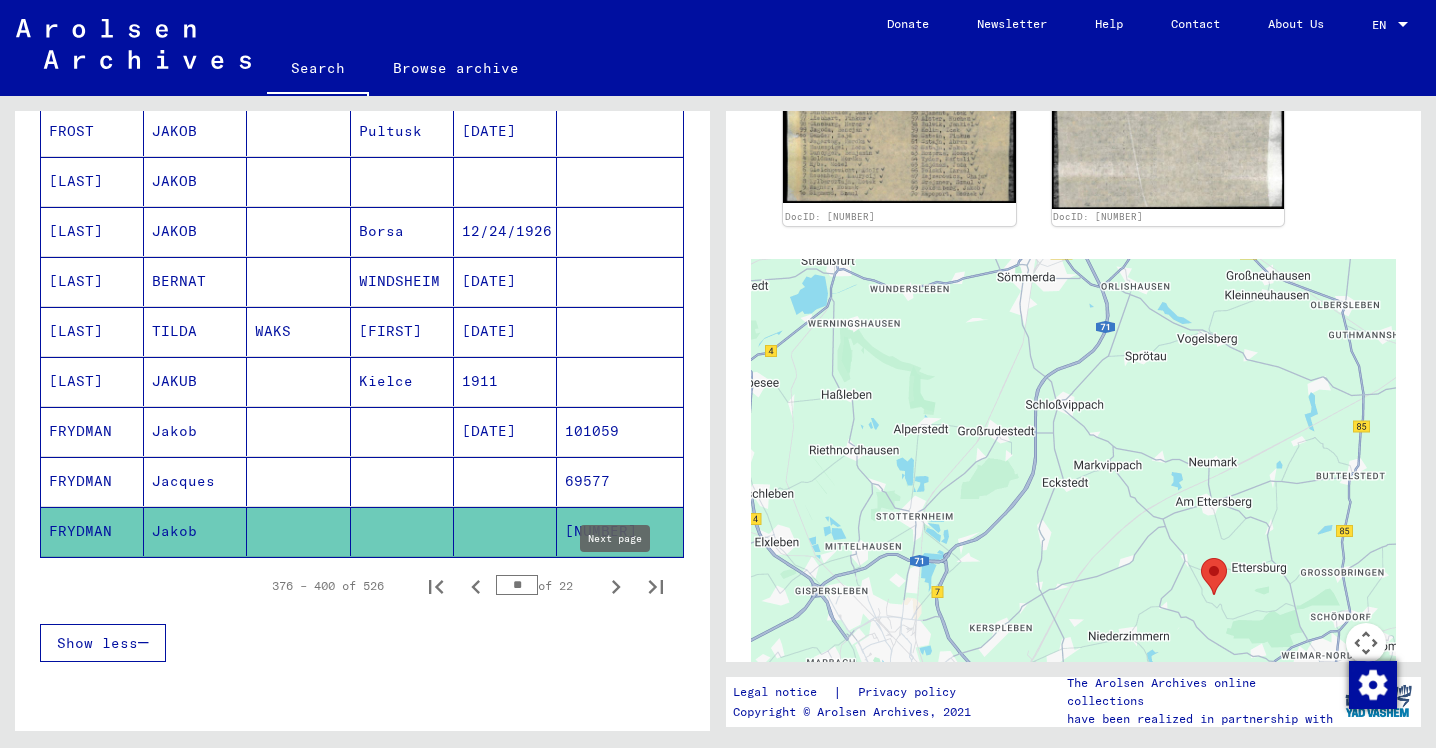 click 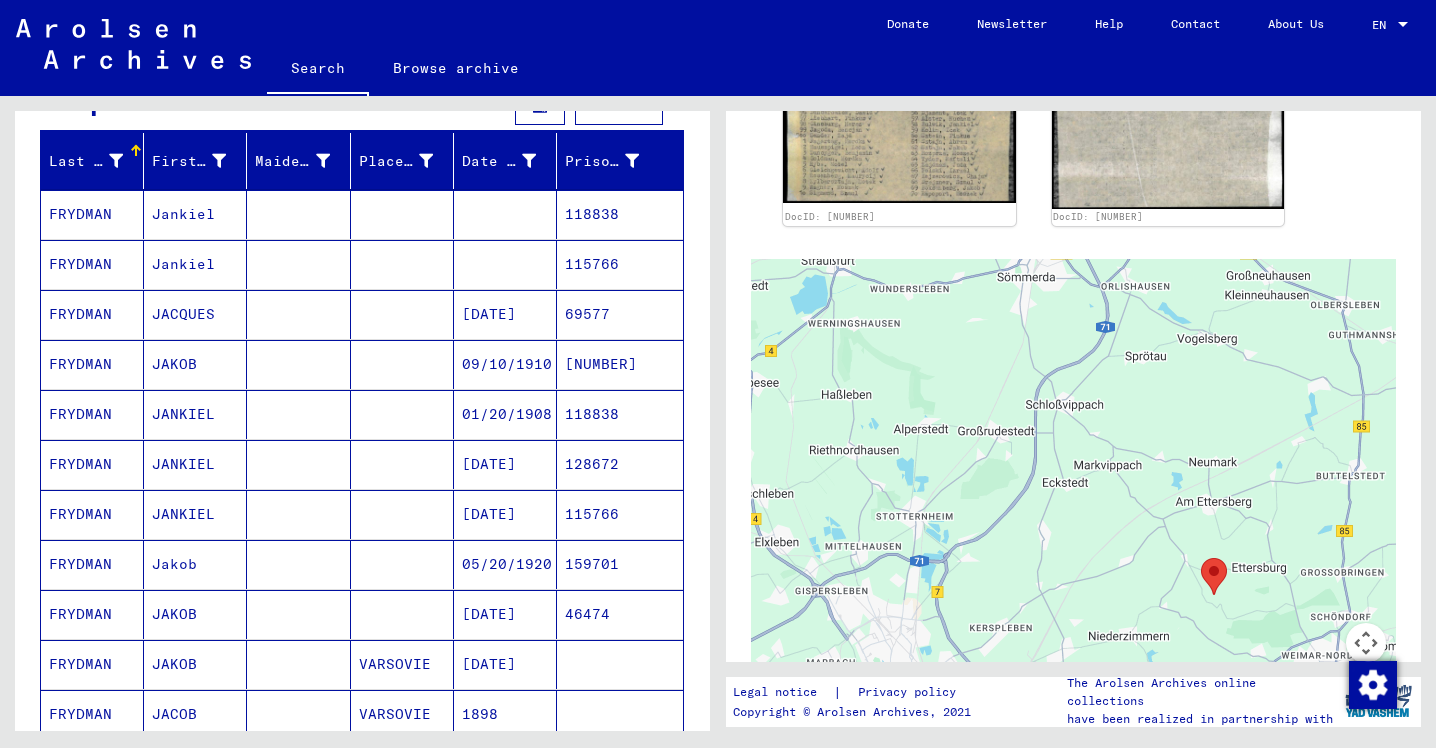 scroll, scrollTop: 1022, scrollLeft: 0, axis: vertical 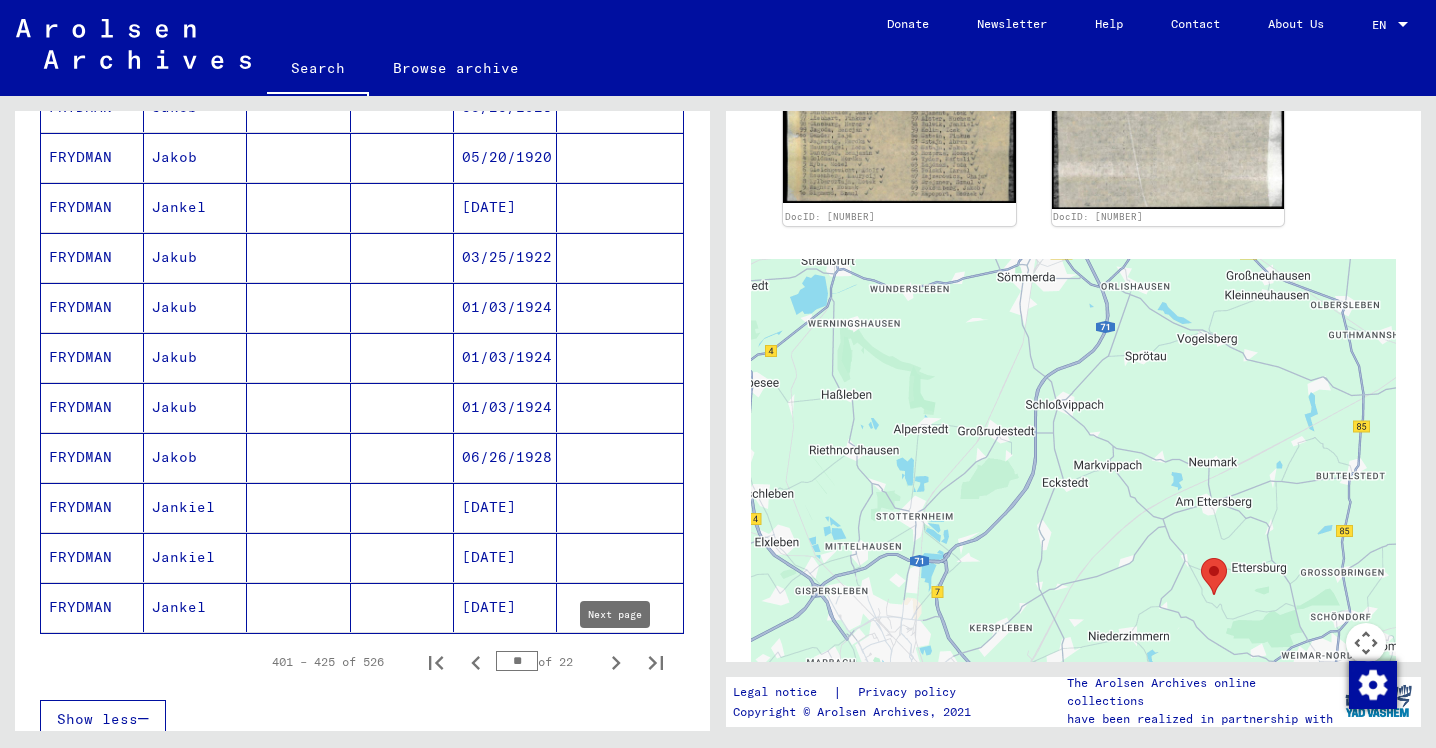 click 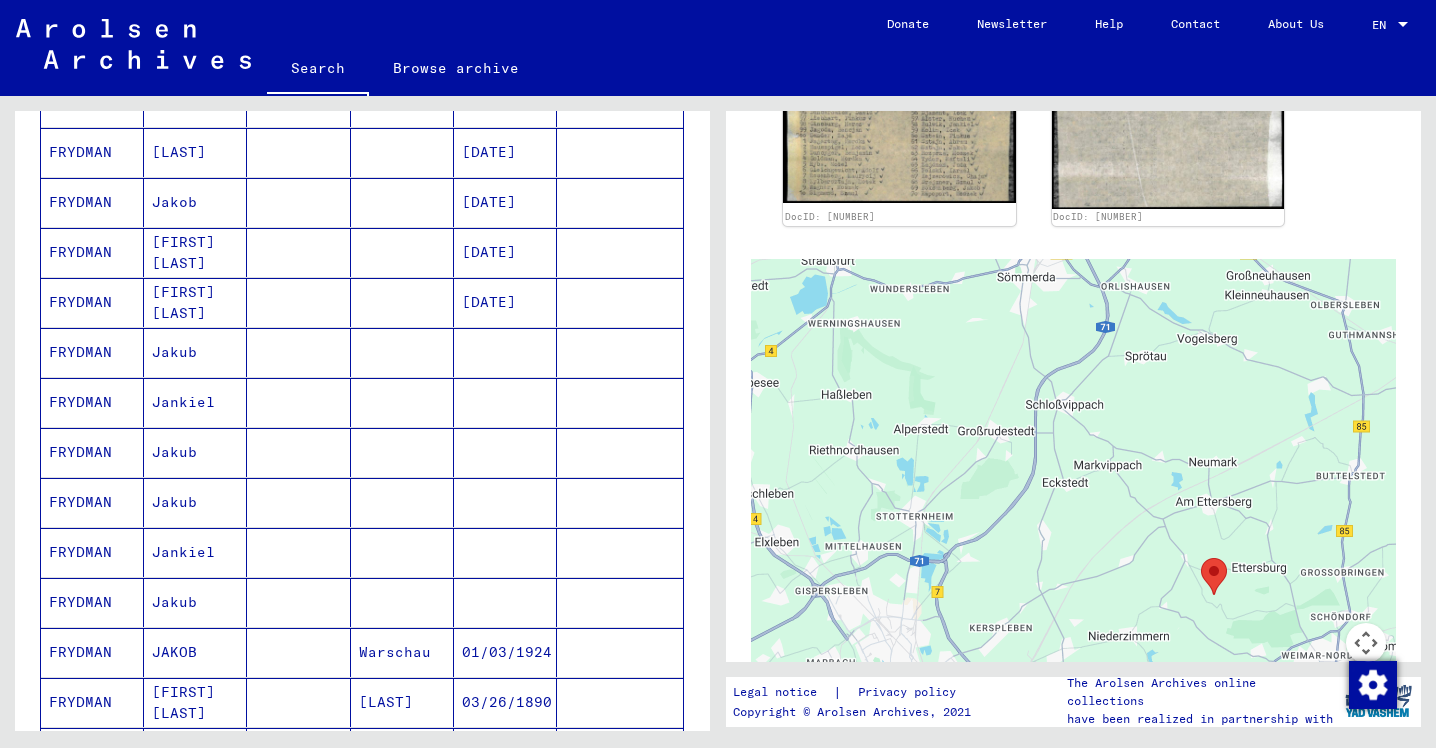 scroll, scrollTop: 578, scrollLeft: 0, axis: vertical 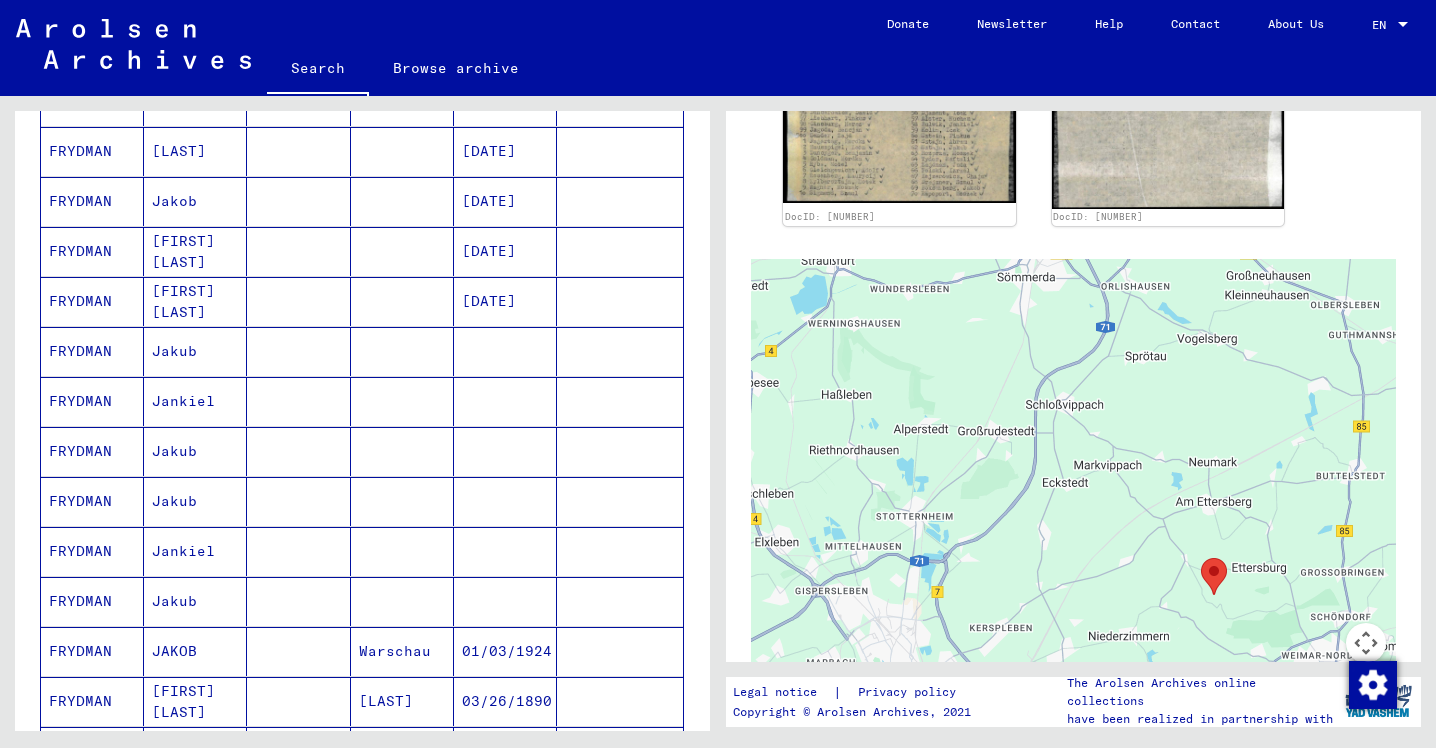 click on "Jakub" at bounding box center [195, 401] 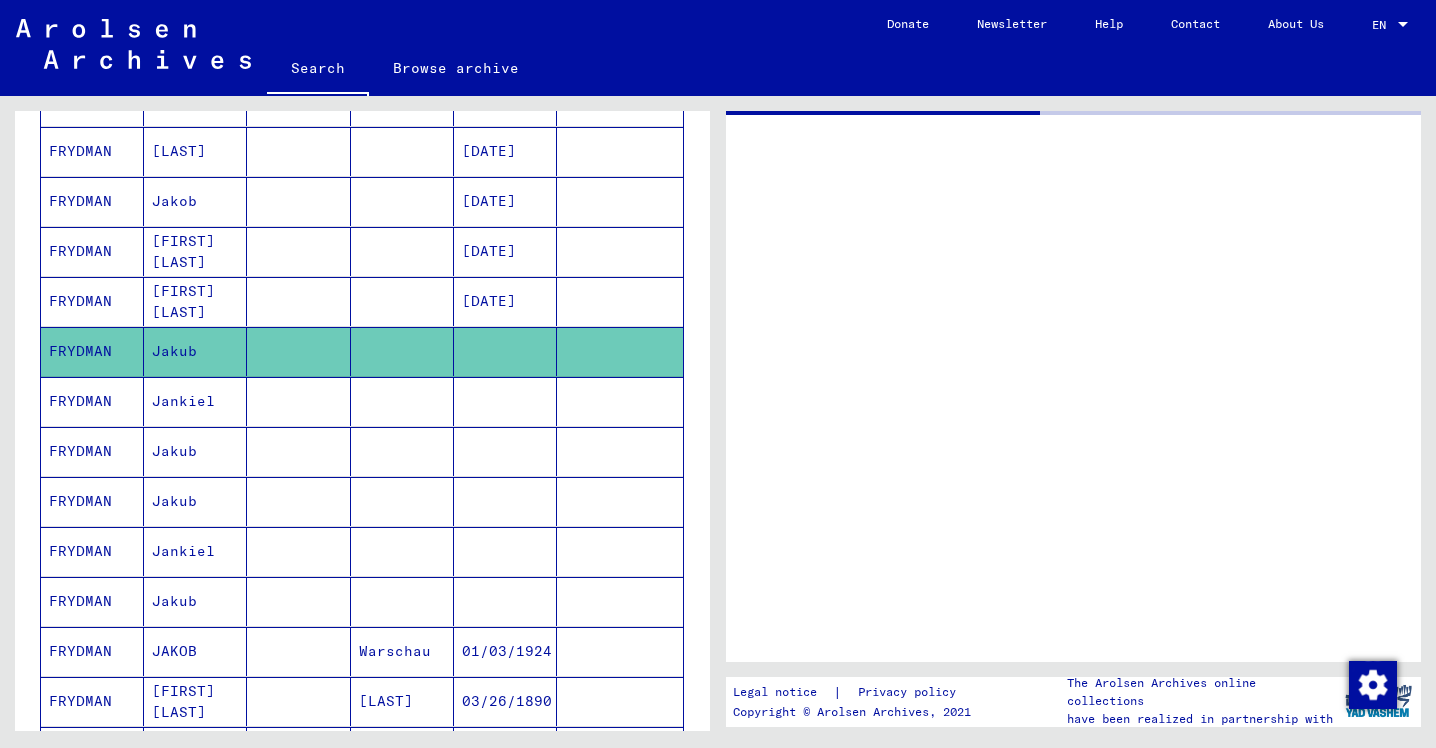 scroll, scrollTop: 0, scrollLeft: 0, axis: both 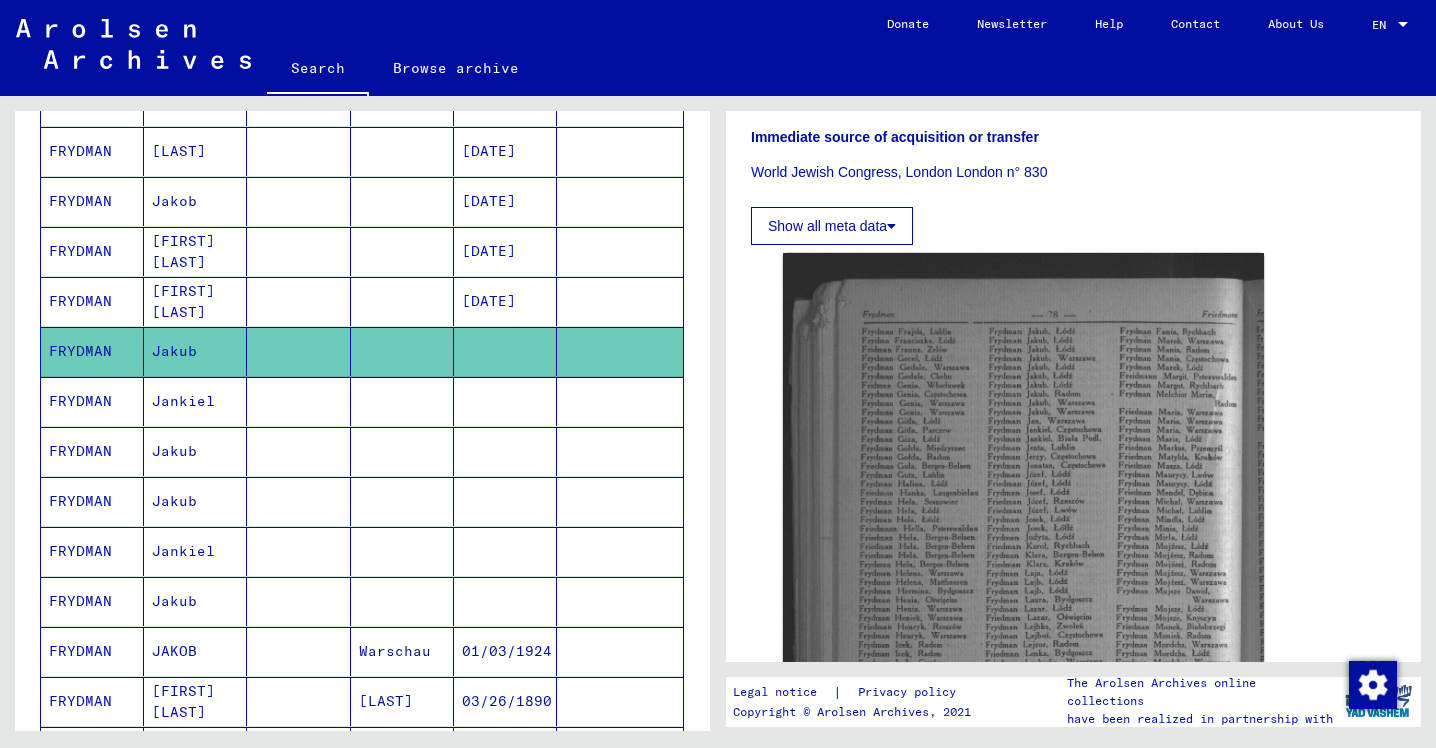 click on "Jankiel" at bounding box center [195, 451] 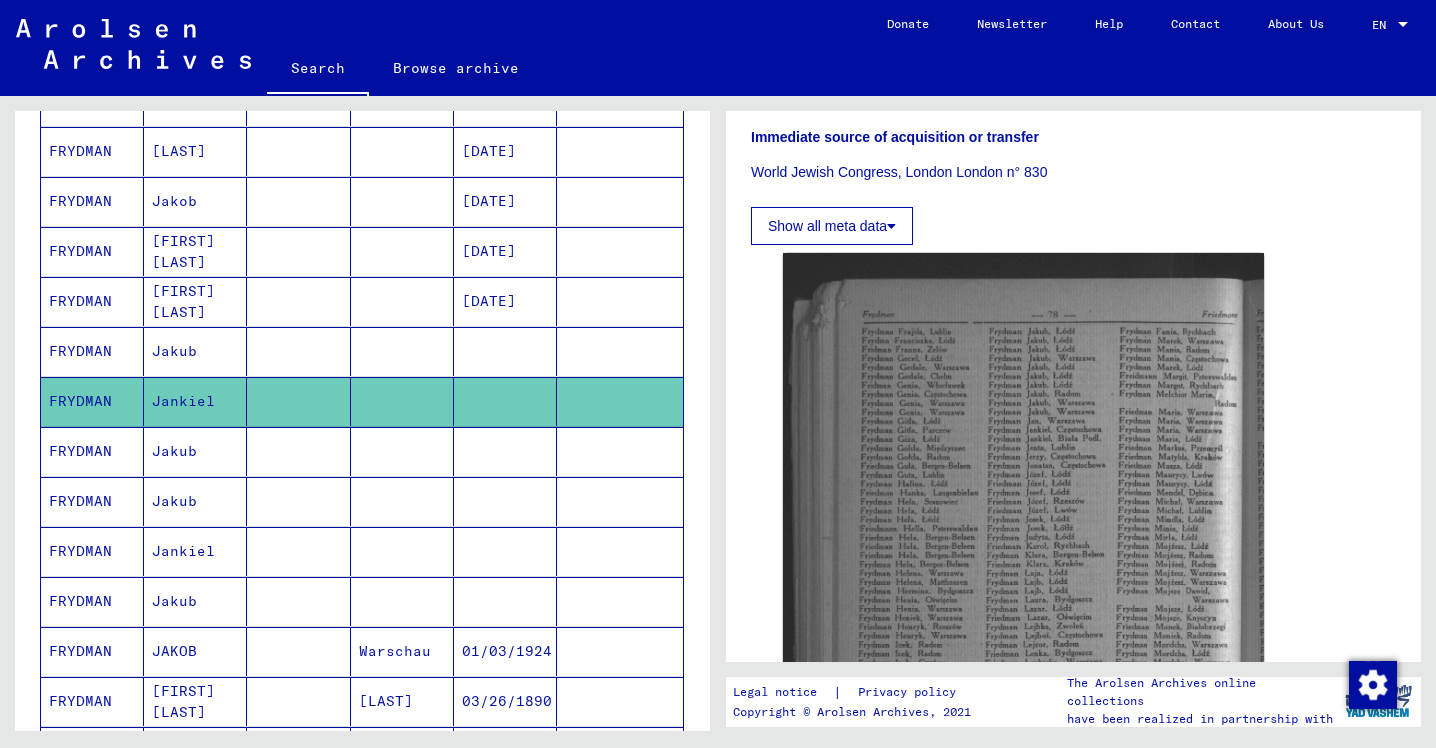 click on "FRYDMAN" 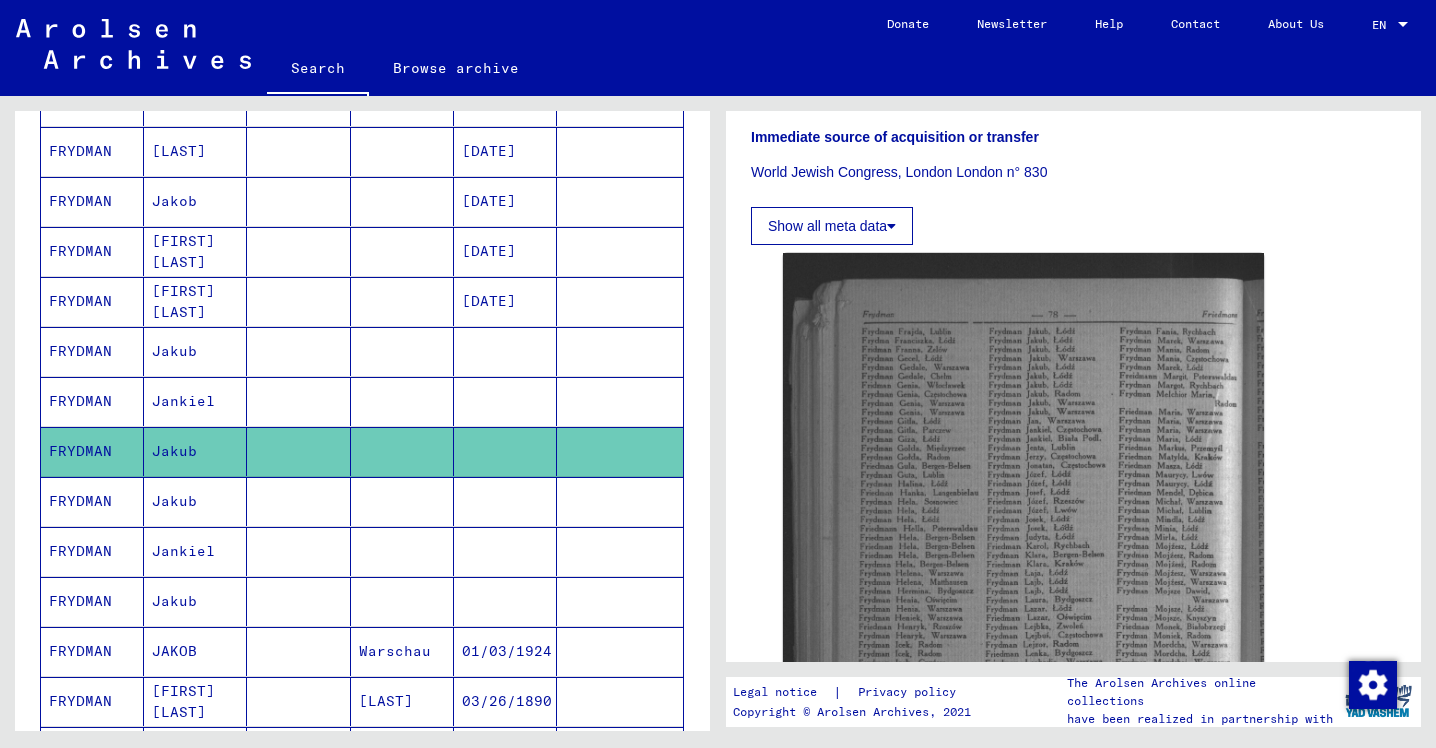 click on "Jakub" 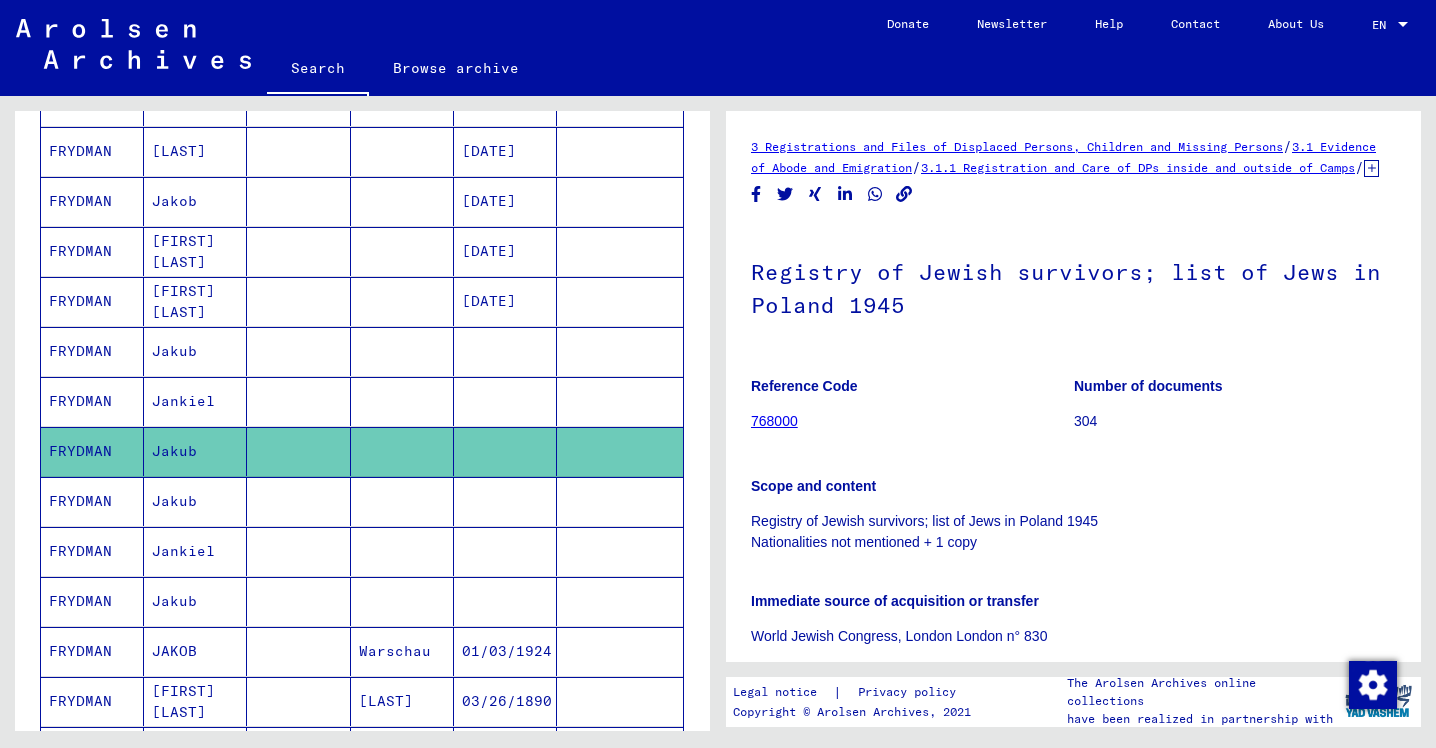 scroll, scrollTop: 0, scrollLeft: 0, axis: both 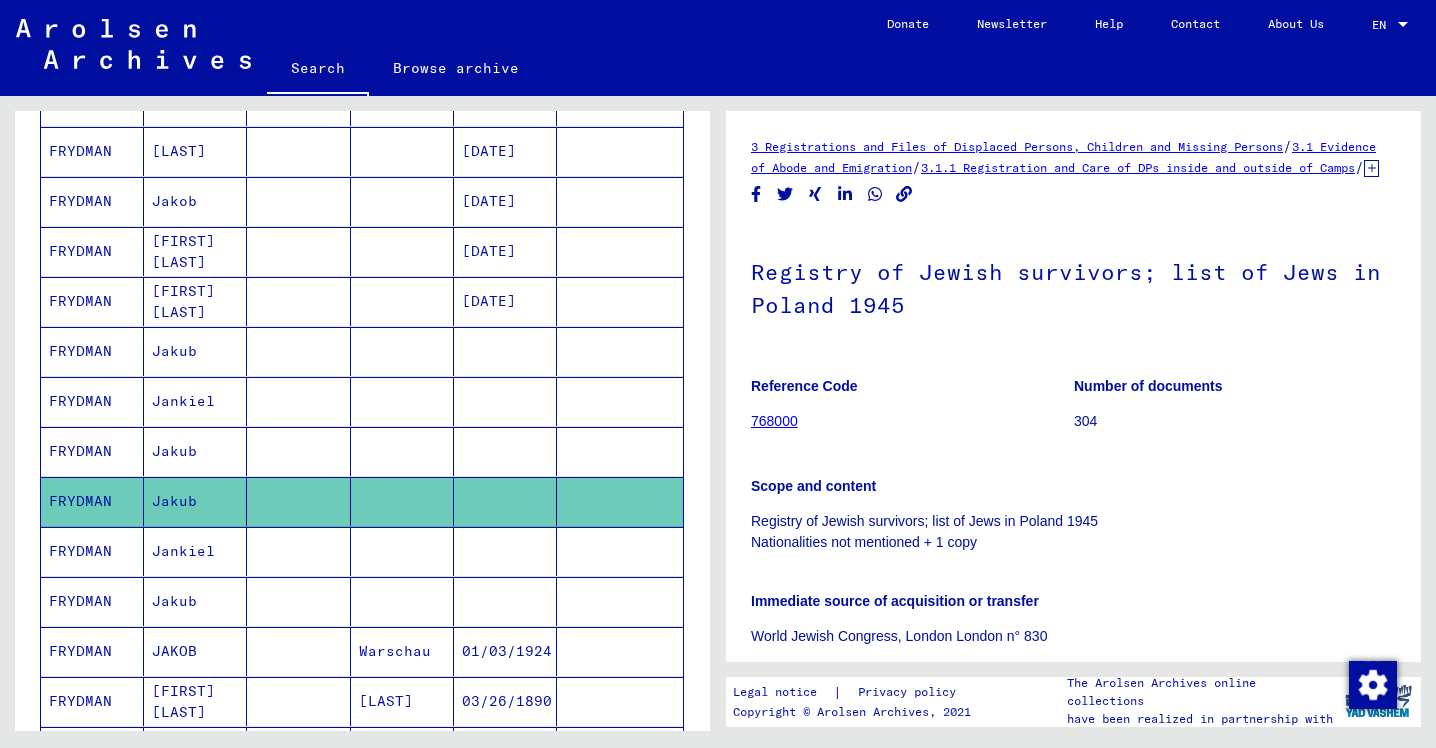 click on "Jakub" at bounding box center [195, 501] 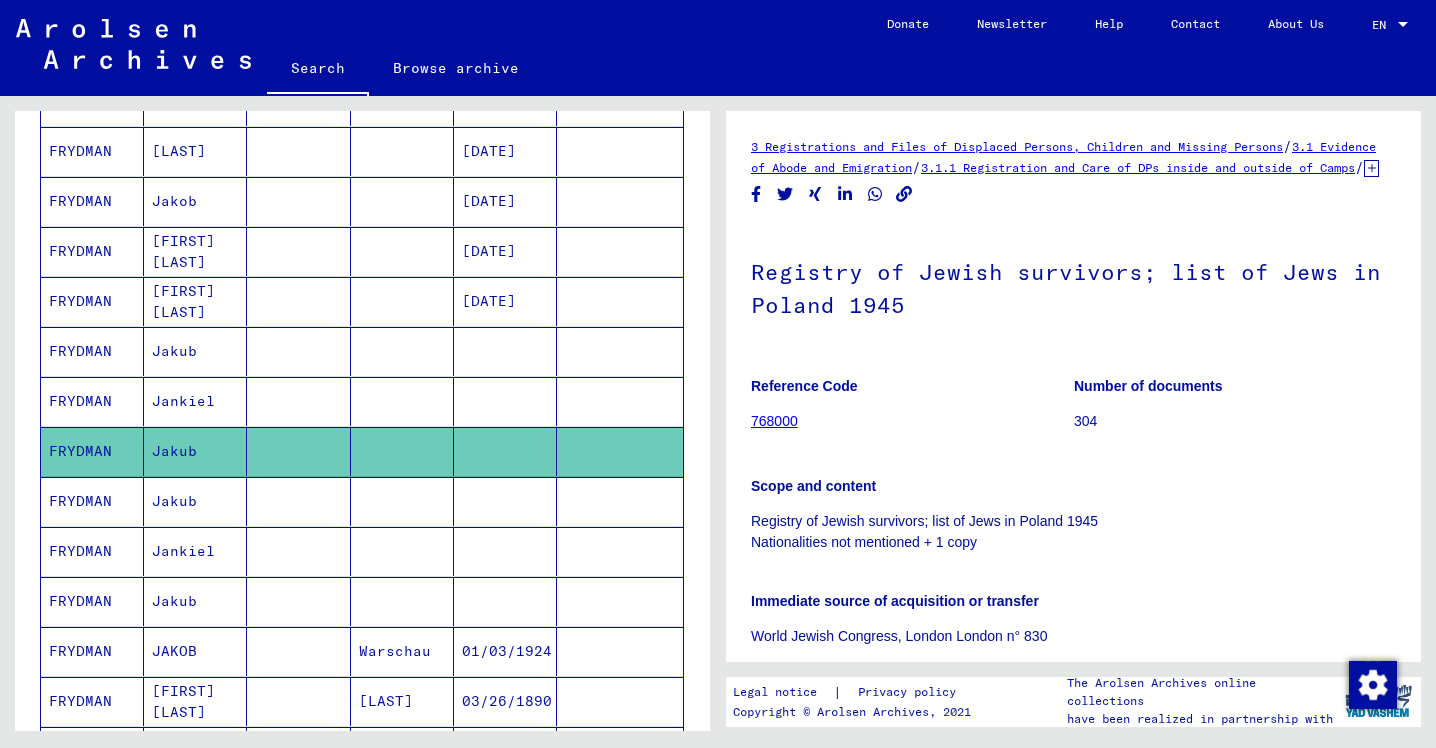 scroll, scrollTop: 0, scrollLeft: 0, axis: both 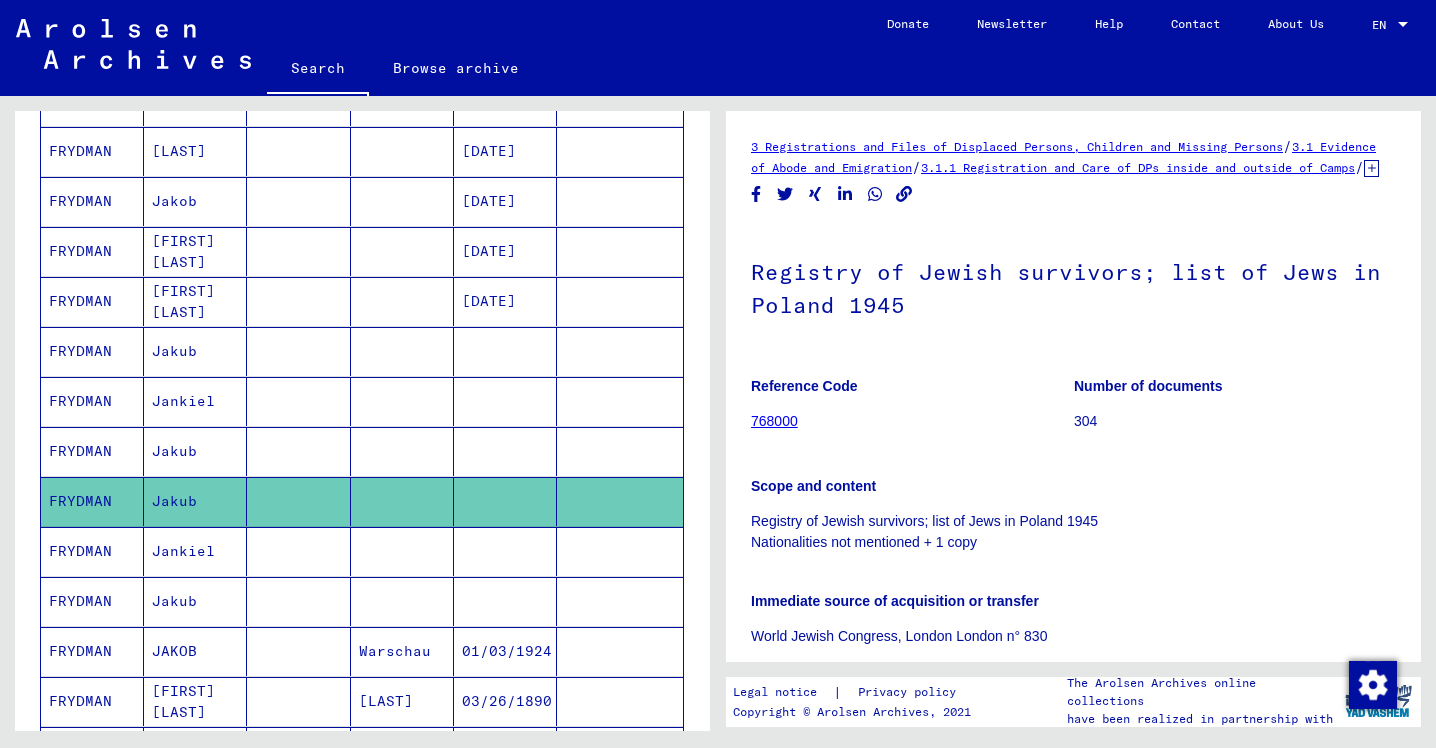 click at bounding box center (298, 601) 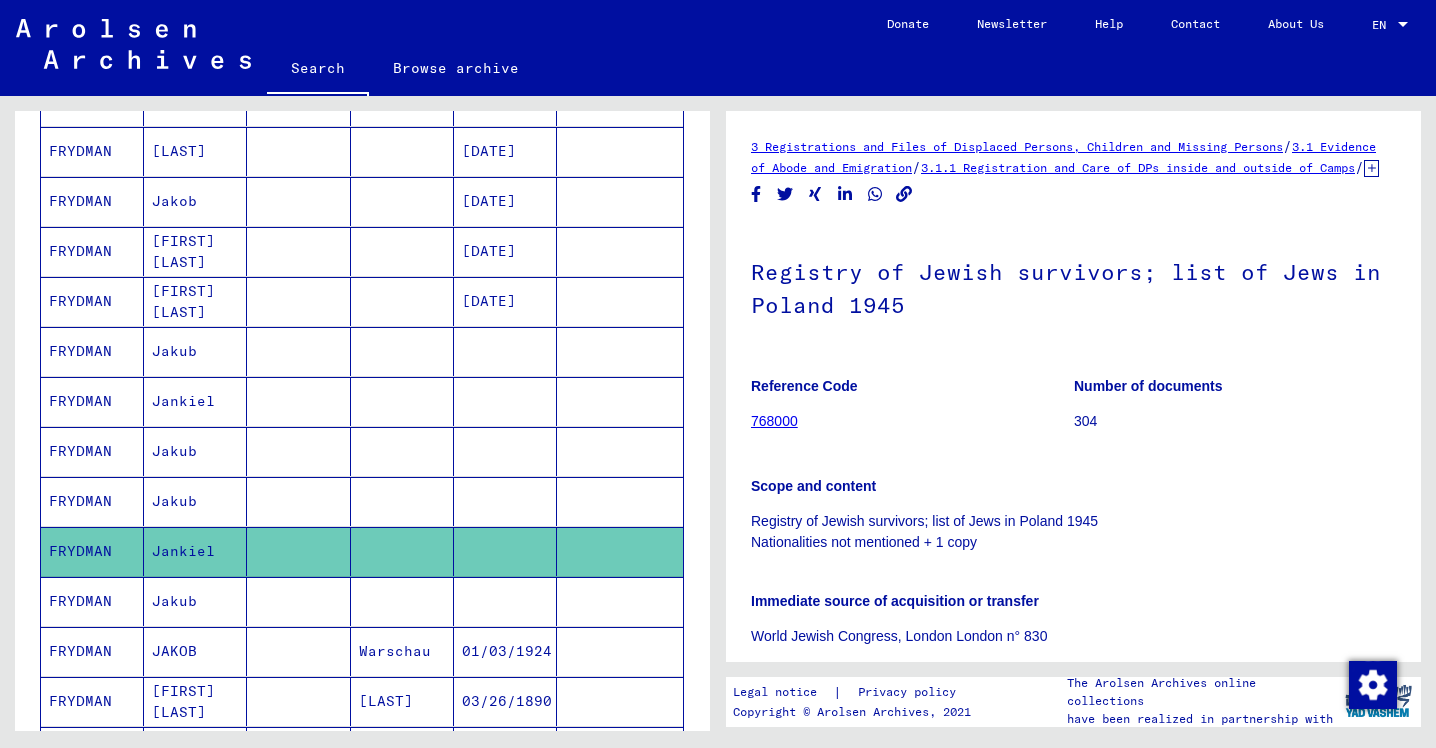 click at bounding box center [298, 651] 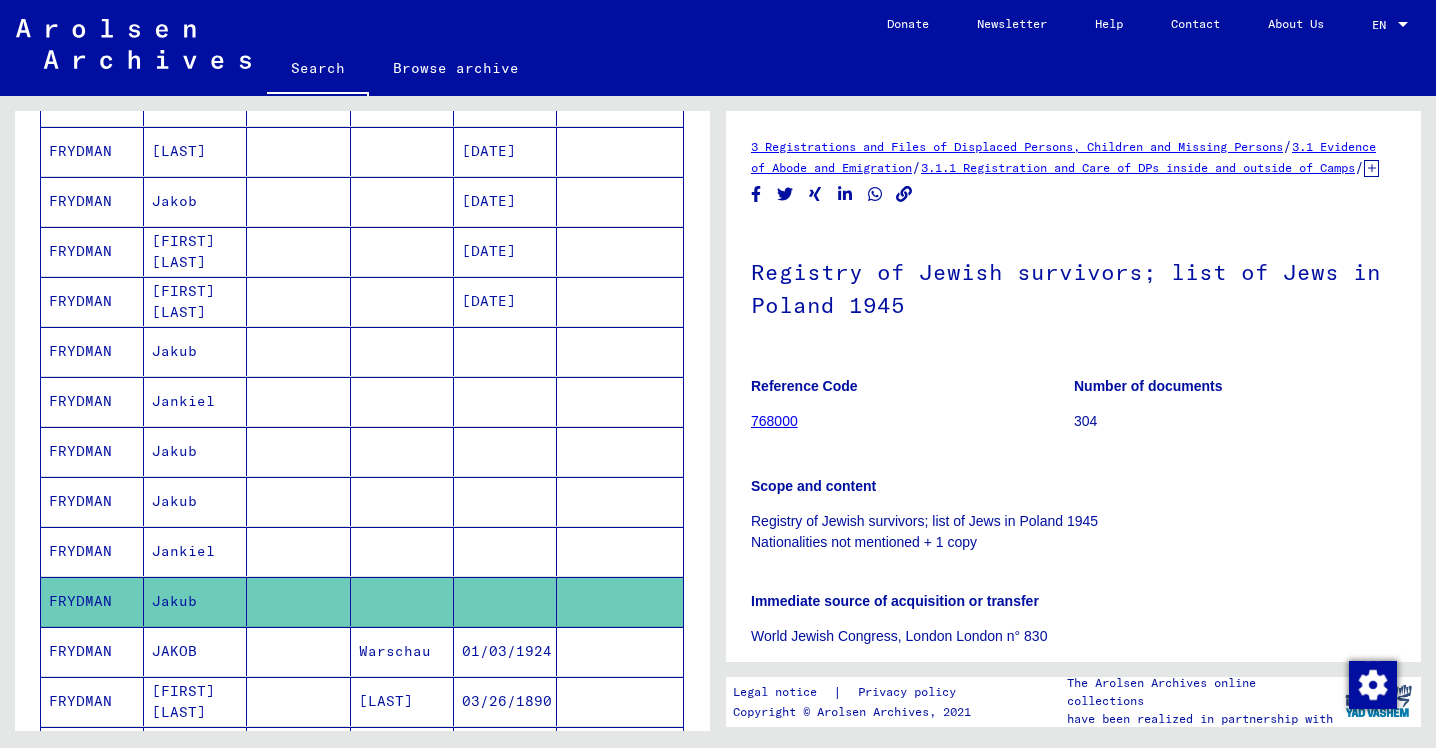 scroll, scrollTop: 674, scrollLeft: 0, axis: vertical 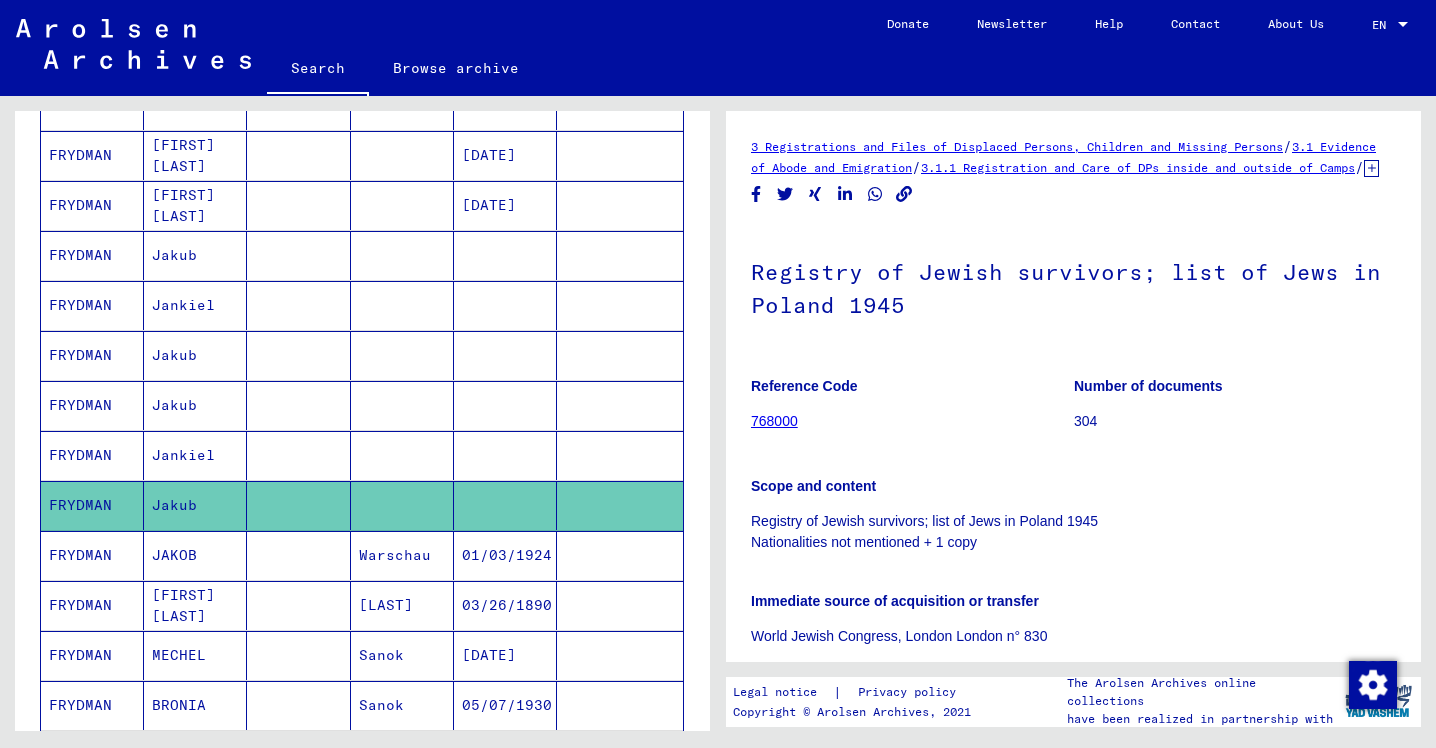 click at bounding box center (298, 605) 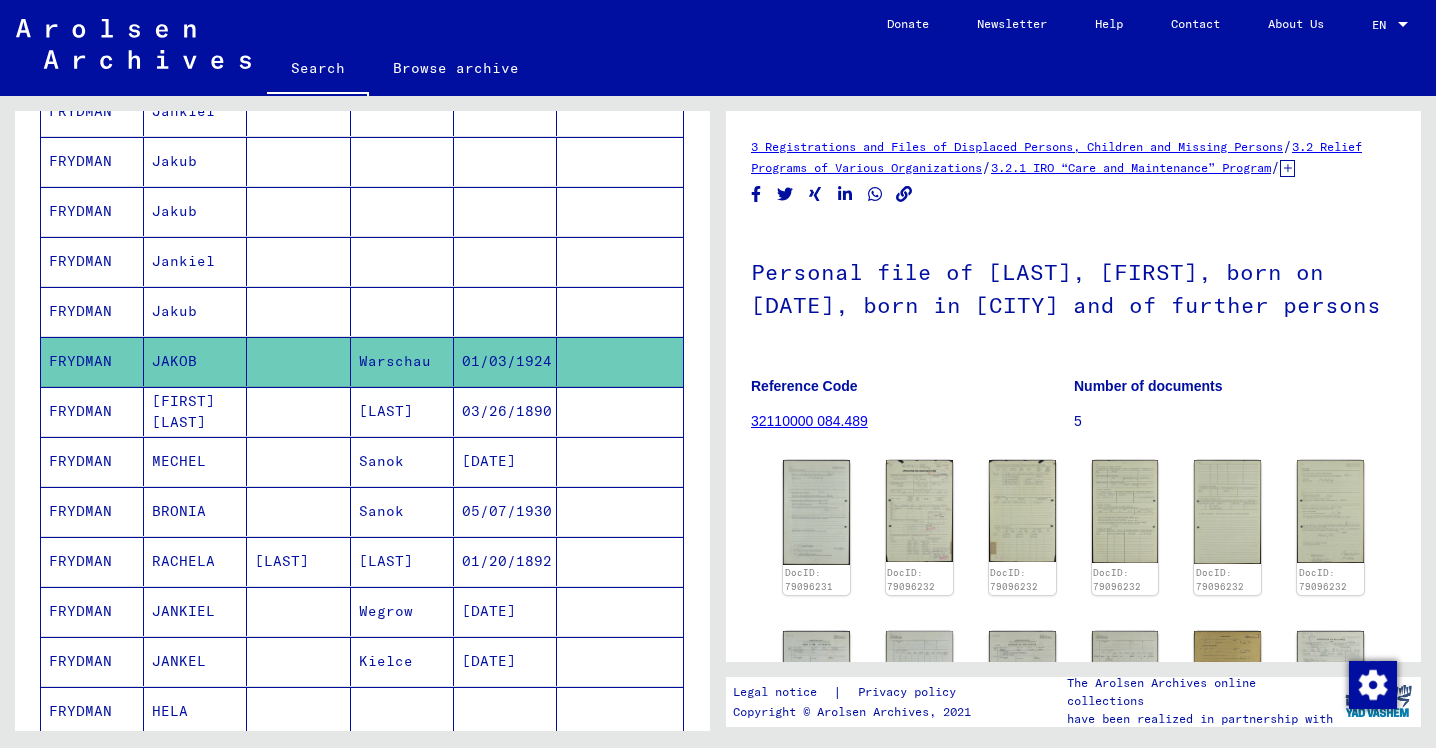 scroll, scrollTop: 926, scrollLeft: 0, axis: vertical 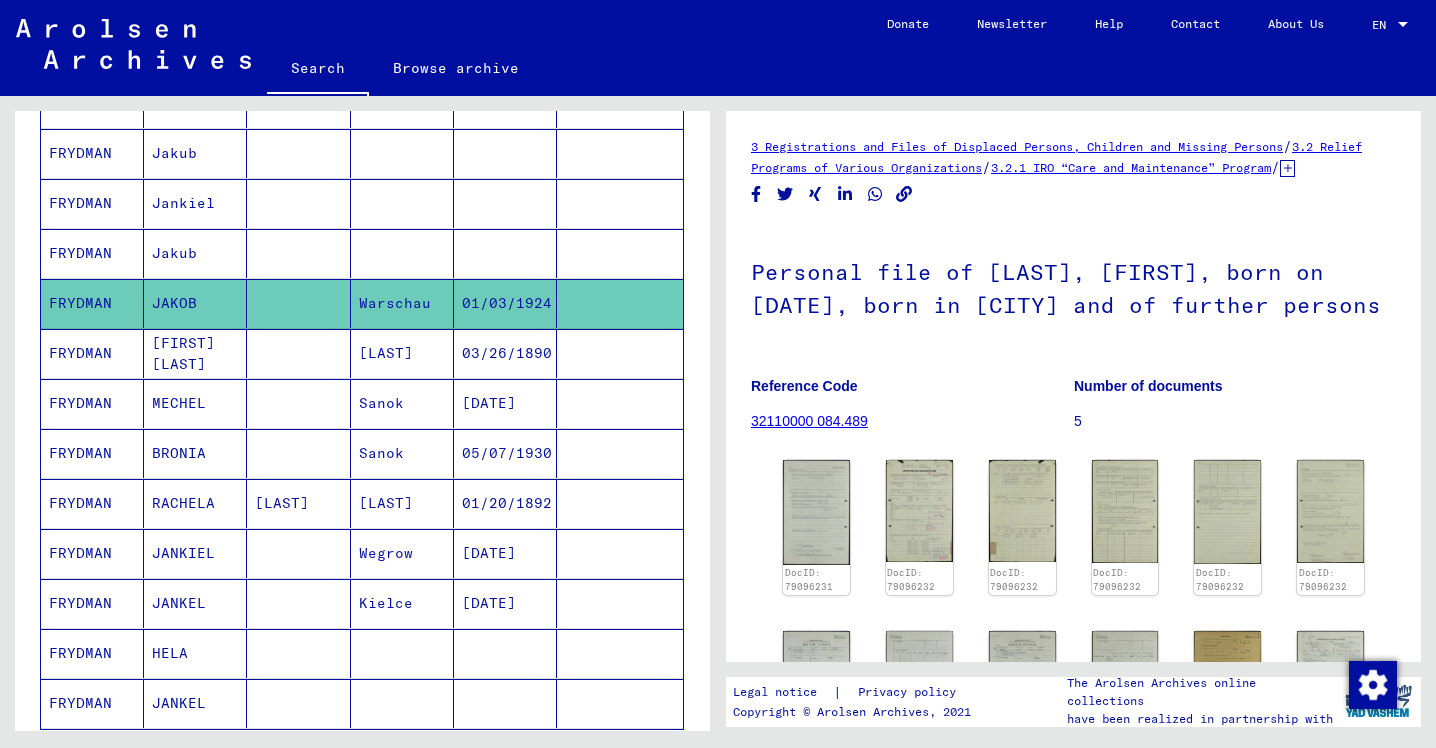 click at bounding box center [298, 703] 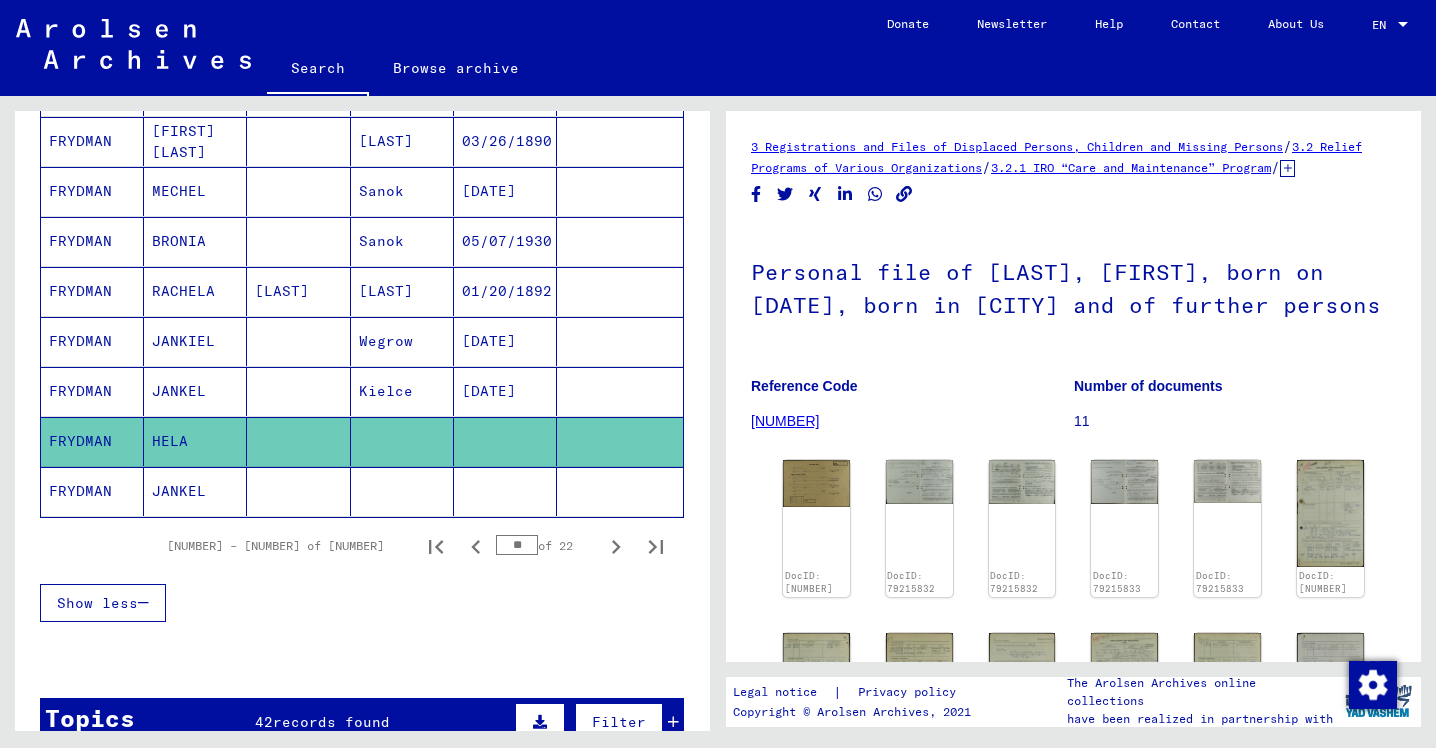scroll, scrollTop: 1145, scrollLeft: 0, axis: vertical 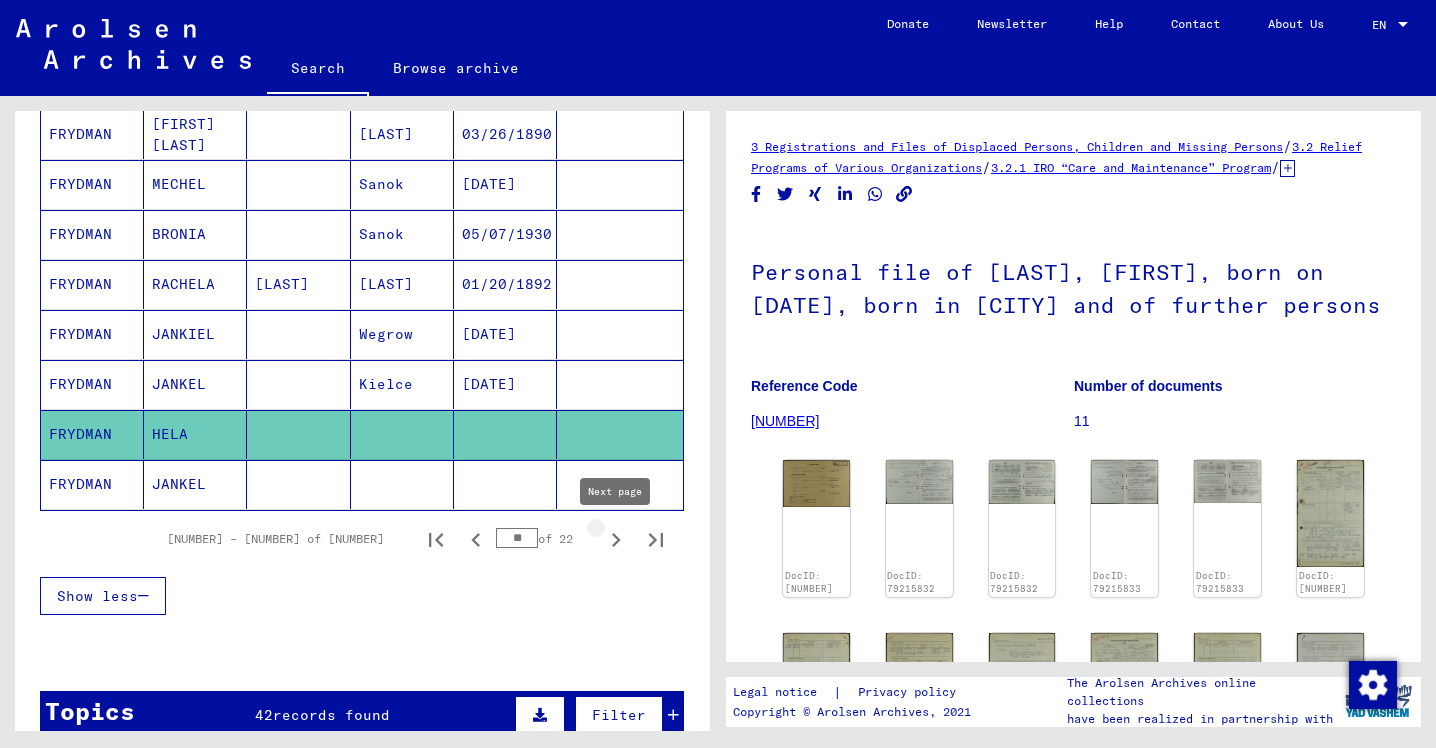 click 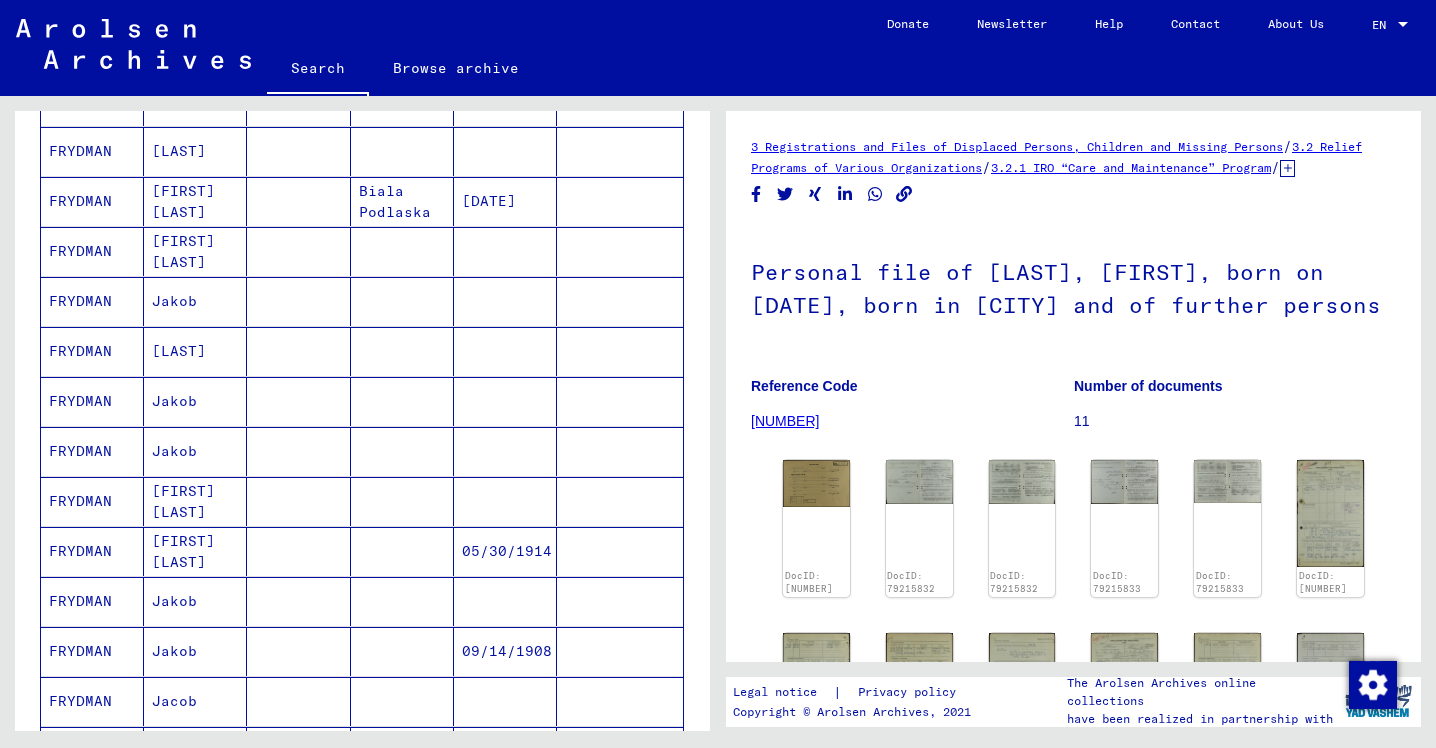 scroll, scrollTop: 386, scrollLeft: 0, axis: vertical 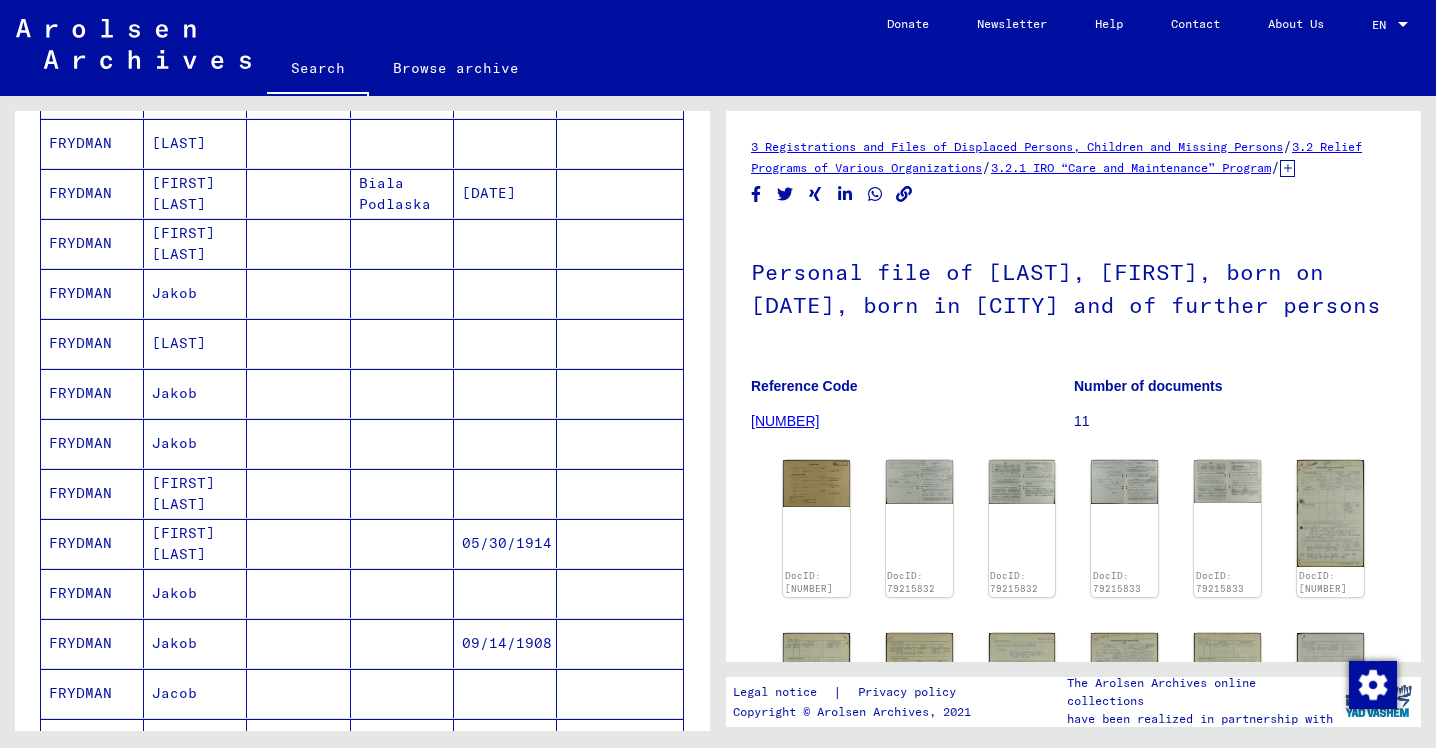 click on "Jakob" at bounding box center (195, 343) 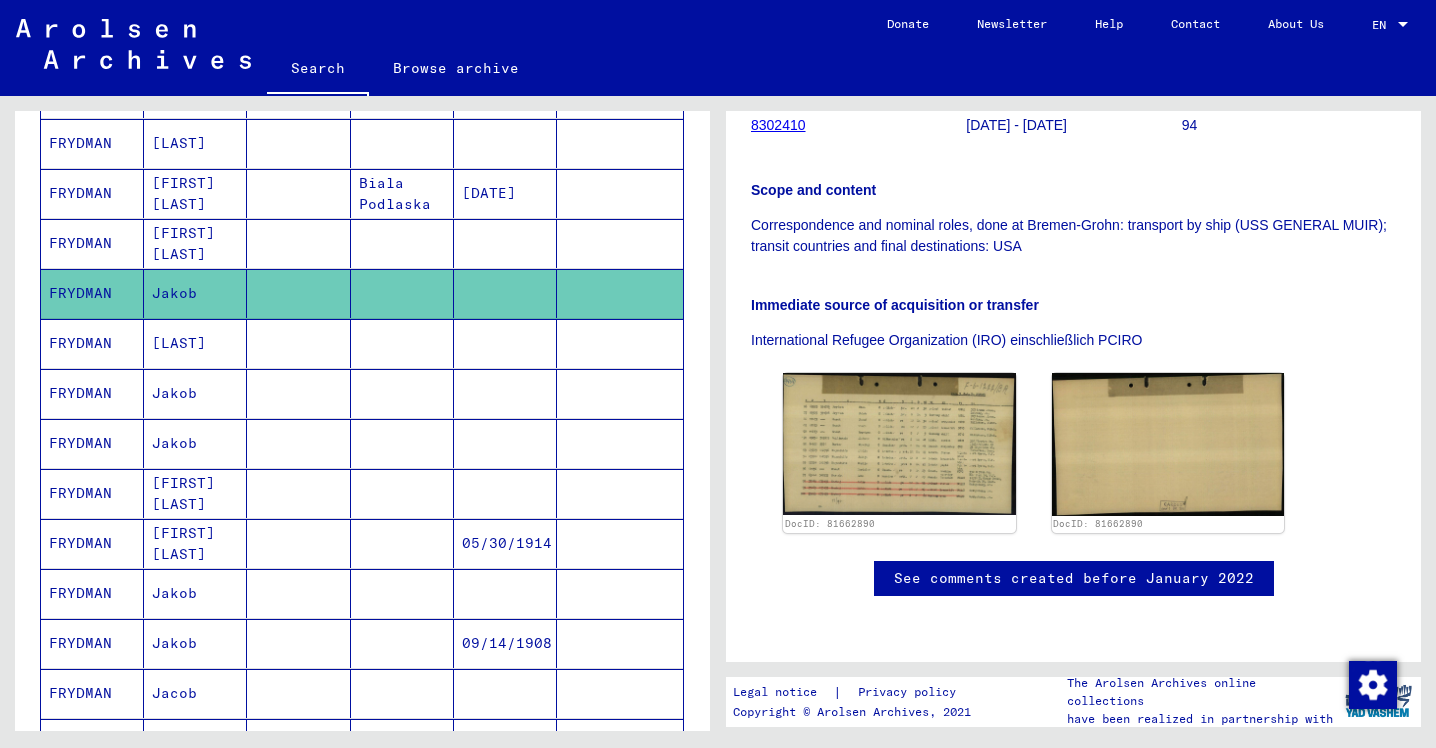 scroll, scrollTop: 381, scrollLeft: 0, axis: vertical 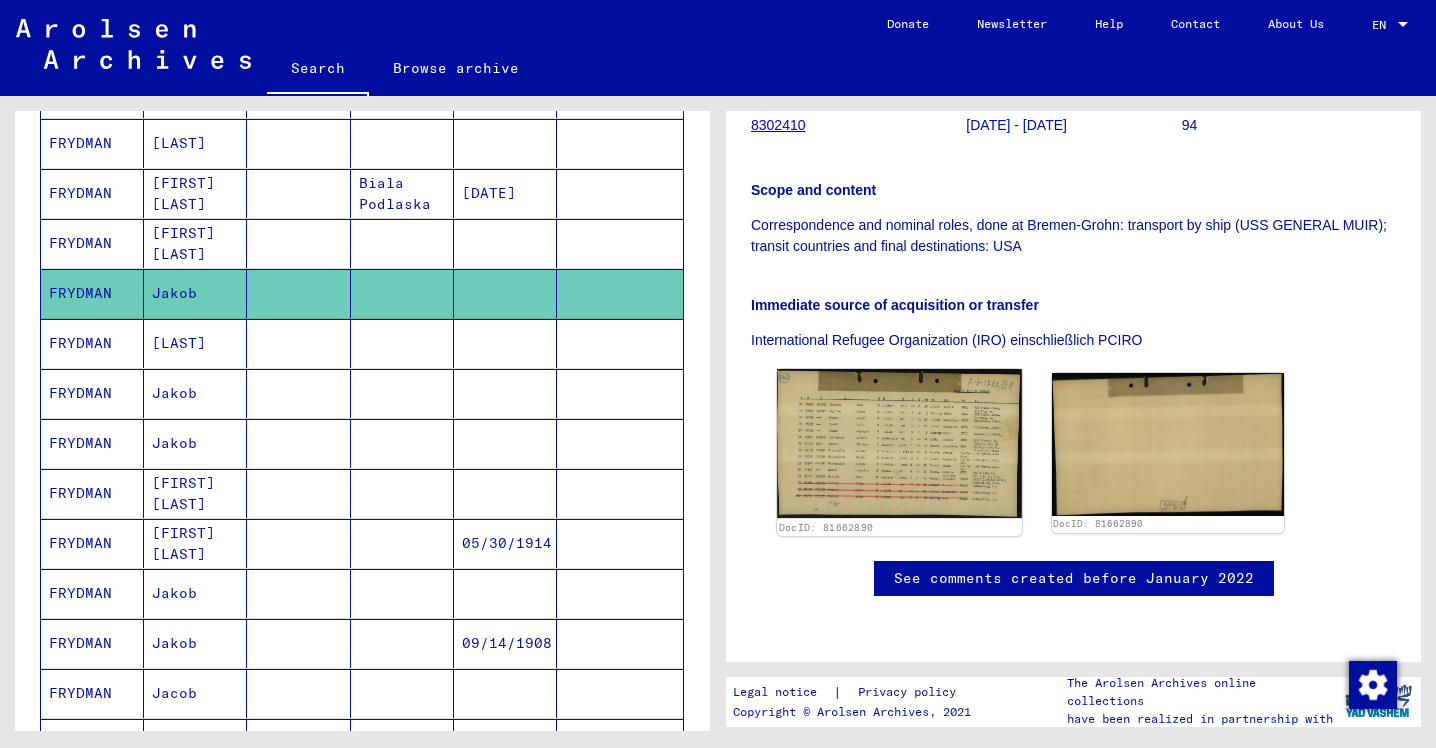 click 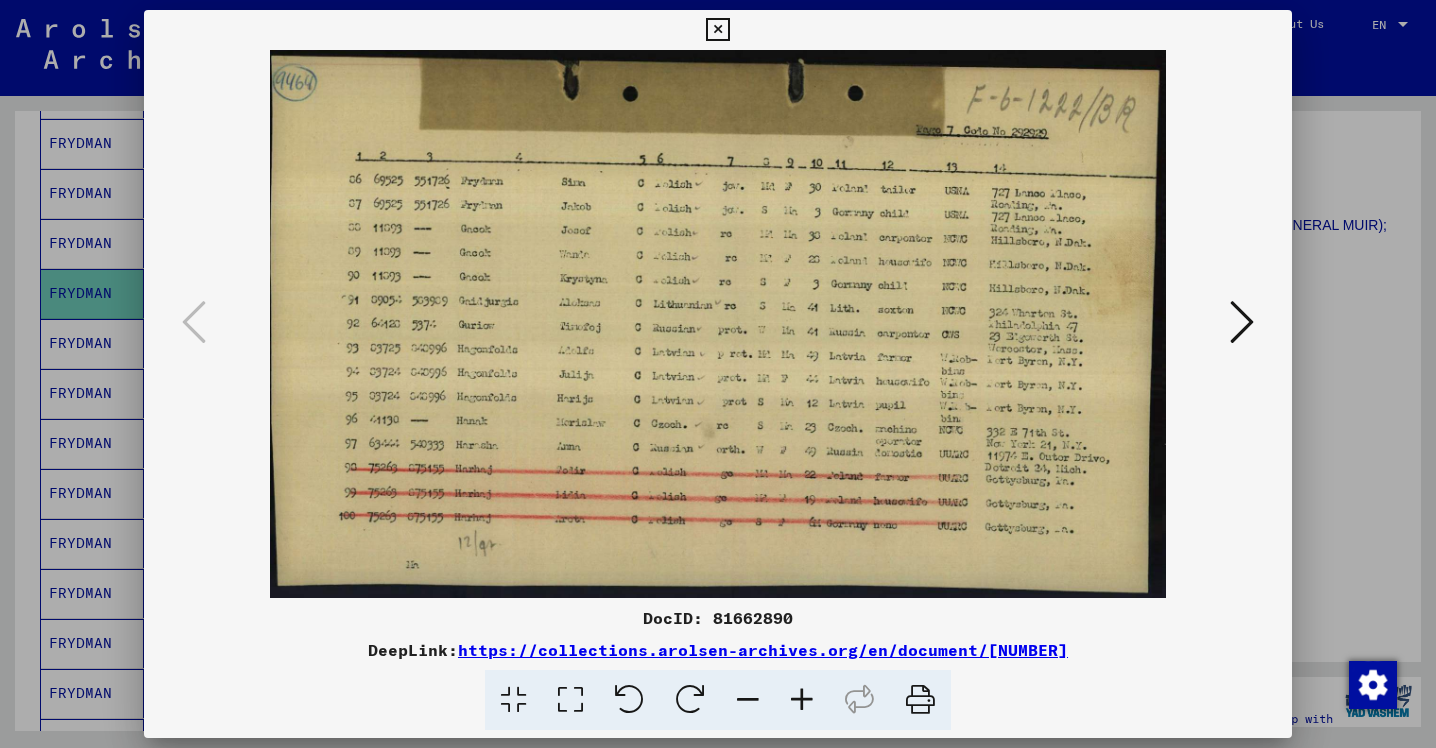 click at bounding box center (717, 30) 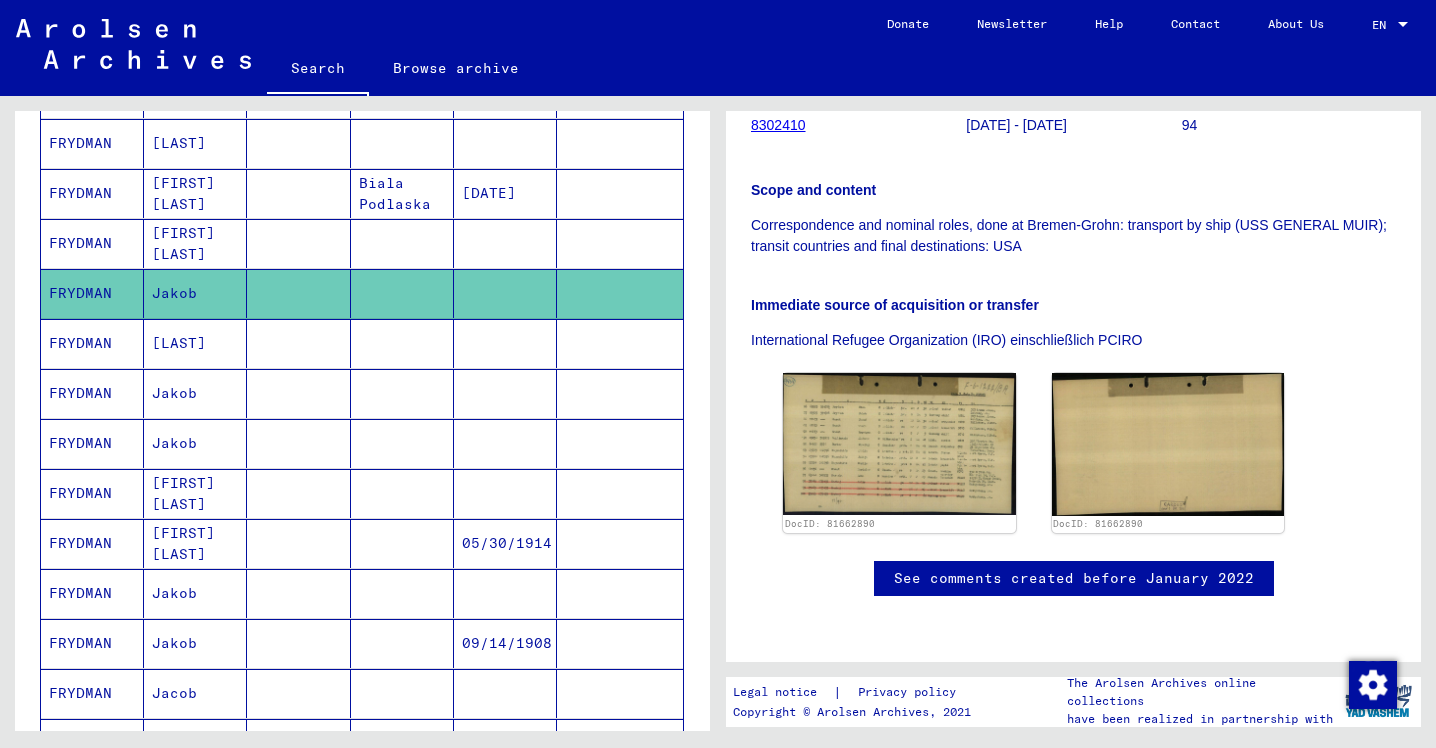 click on "Jakob" at bounding box center (195, 443) 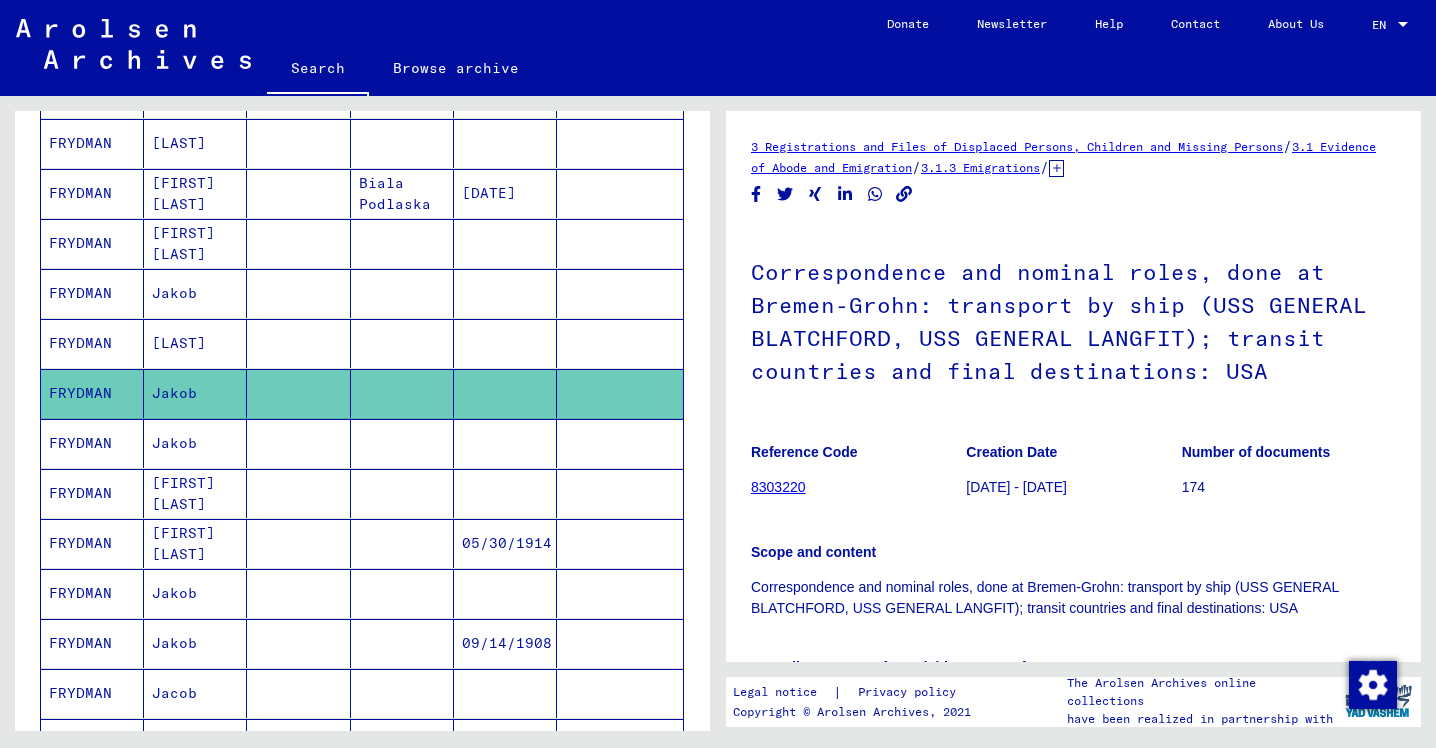 click on "Jakob" at bounding box center [195, 493] 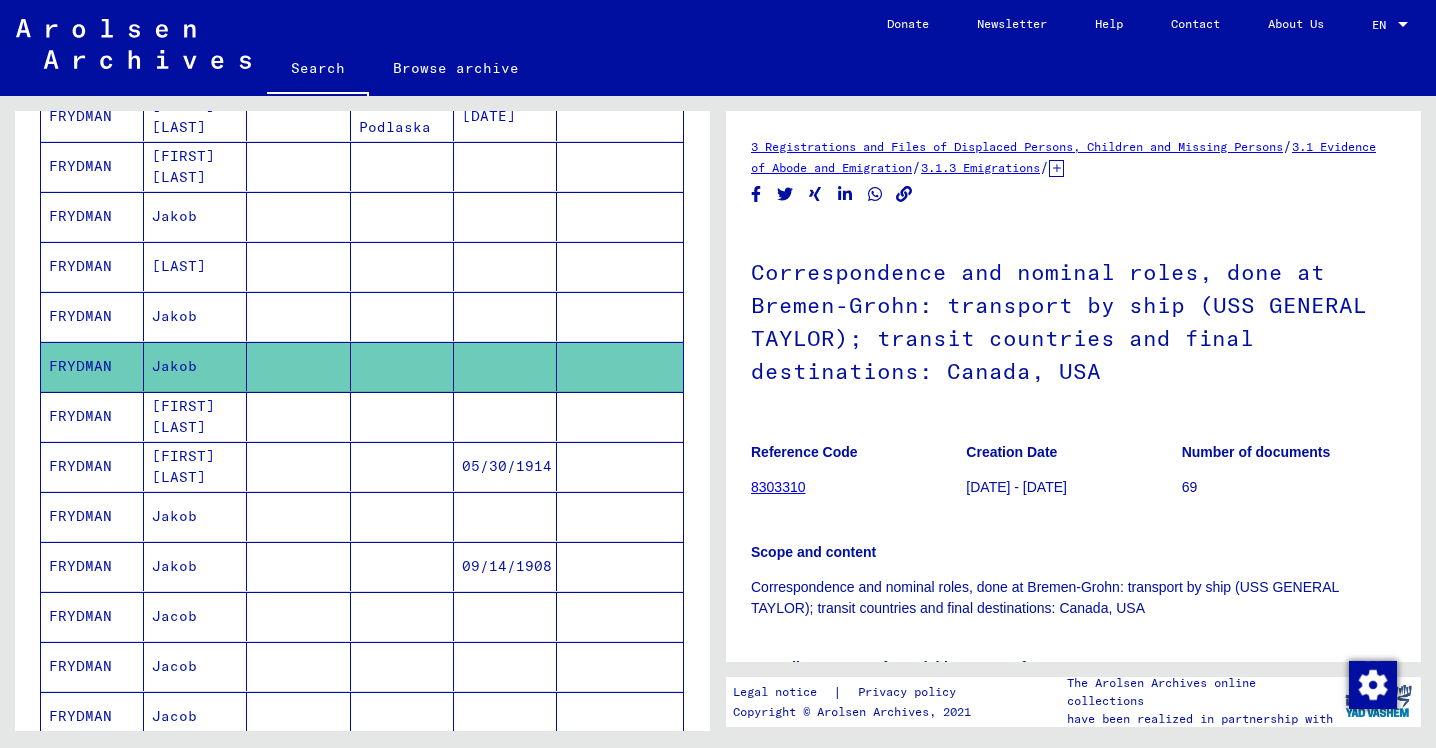 scroll, scrollTop: 464, scrollLeft: 0, axis: vertical 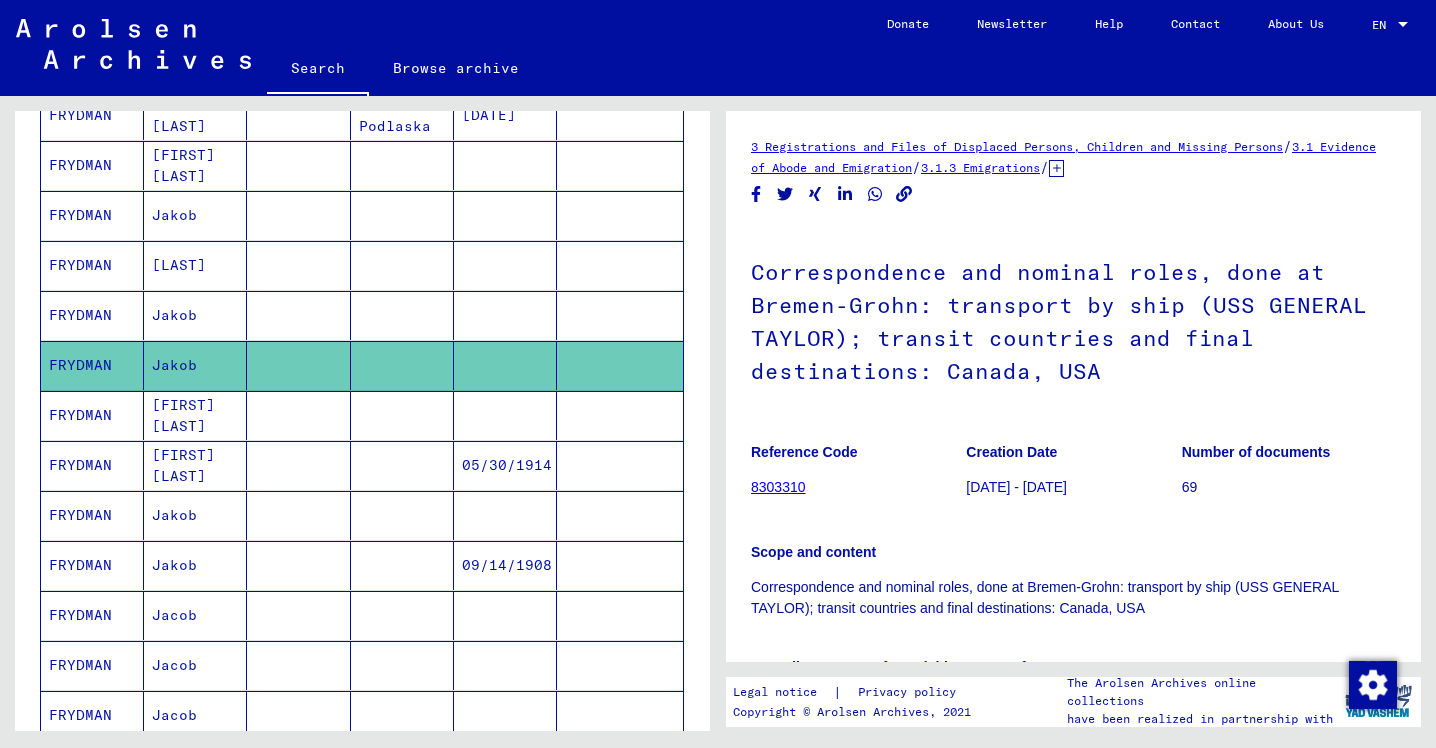 click on "Jakob" at bounding box center (195, 565) 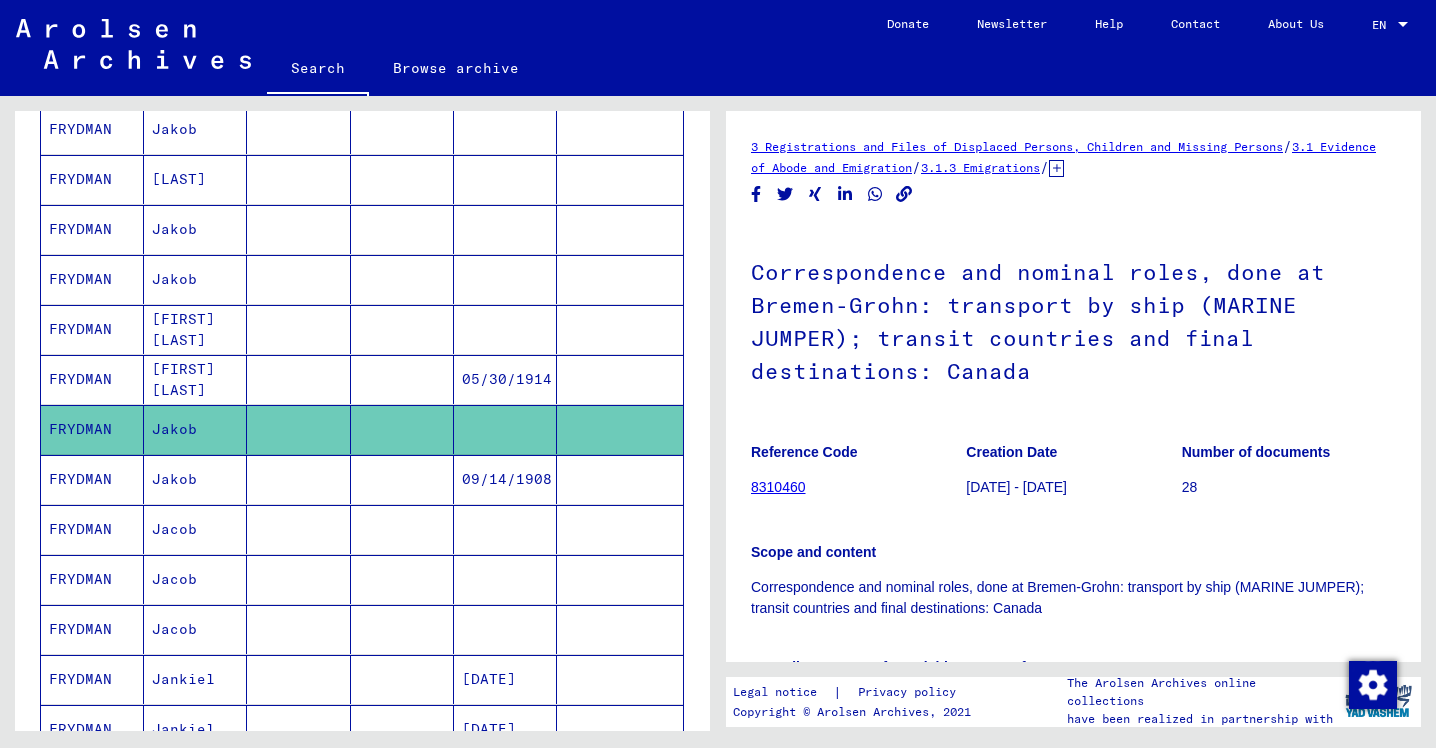 scroll, scrollTop: 551, scrollLeft: 0, axis: vertical 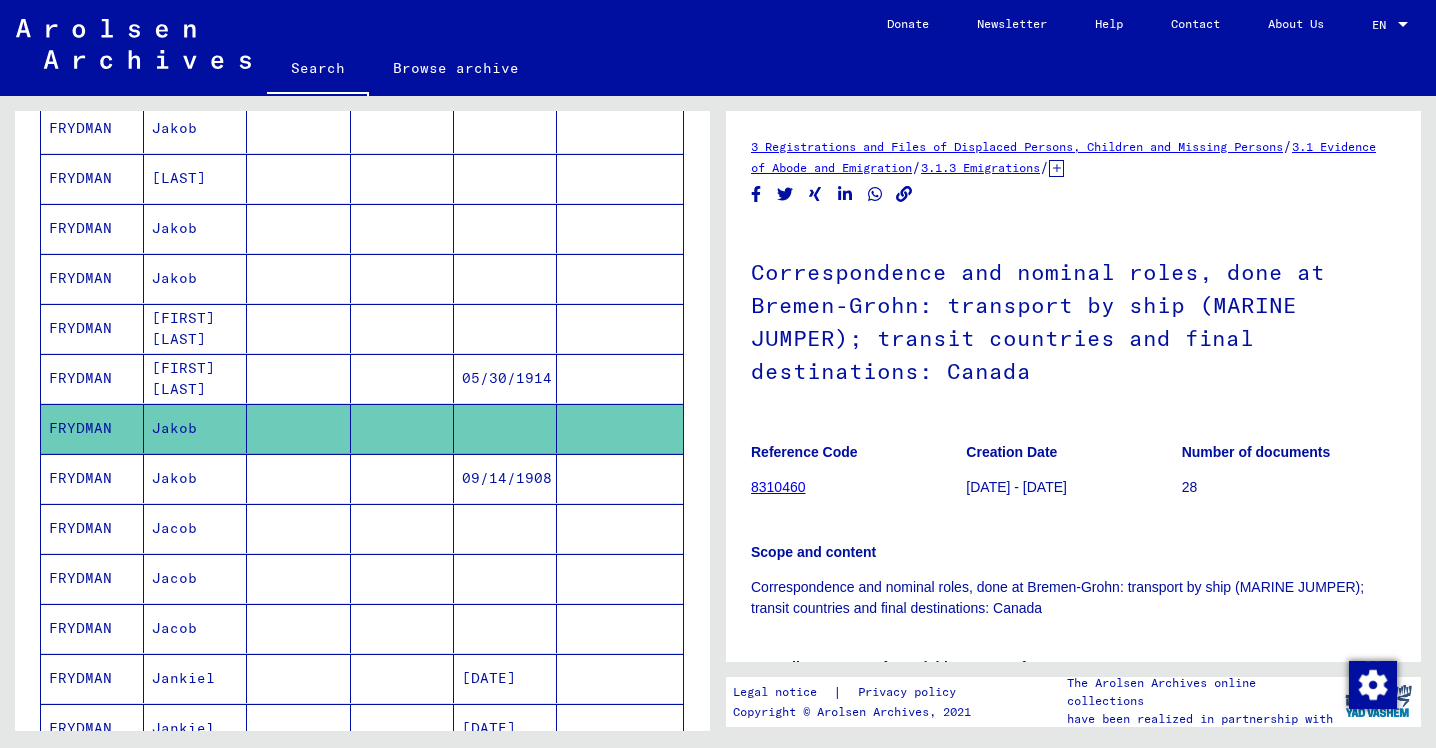 click on "Jacob" at bounding box center [195, 578] 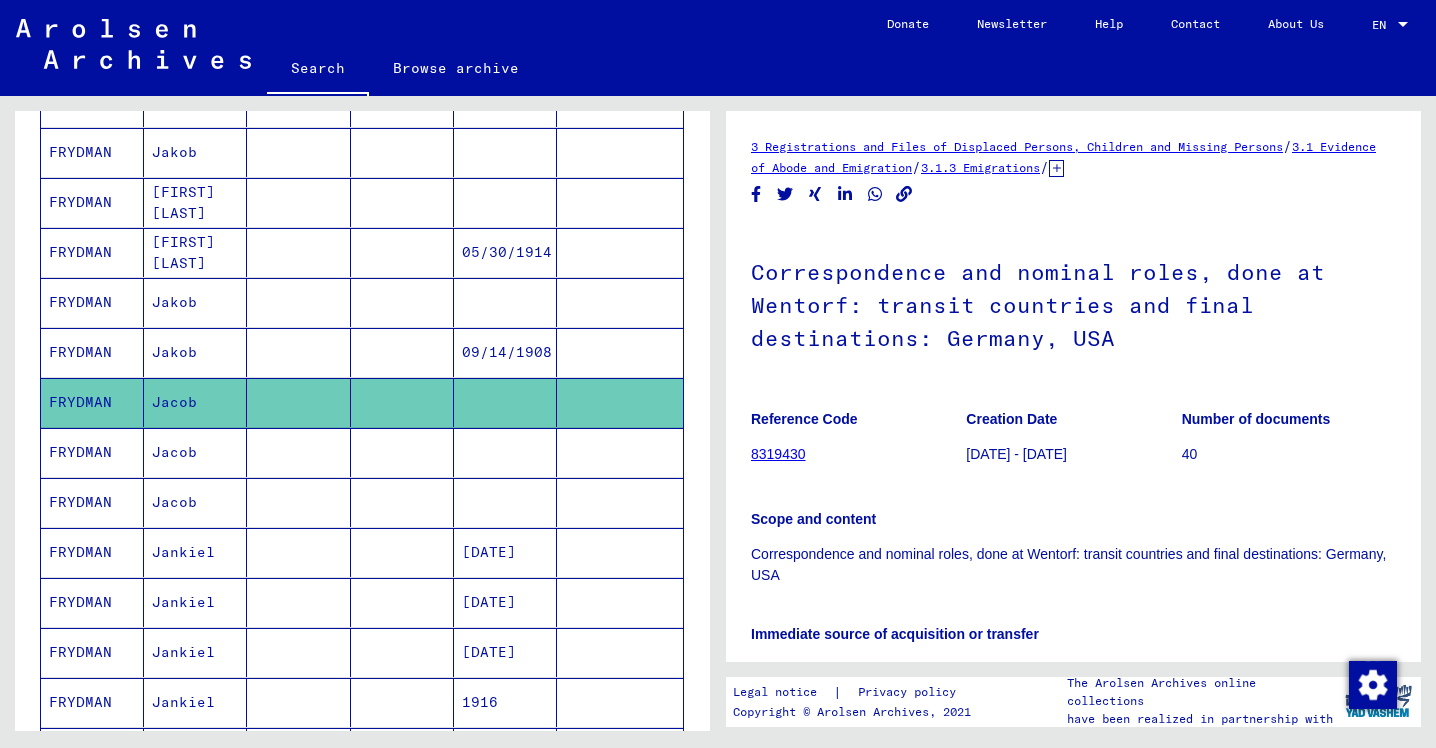 scroll, scrollTop: 680, scrollLeft: 0, axis: vertical 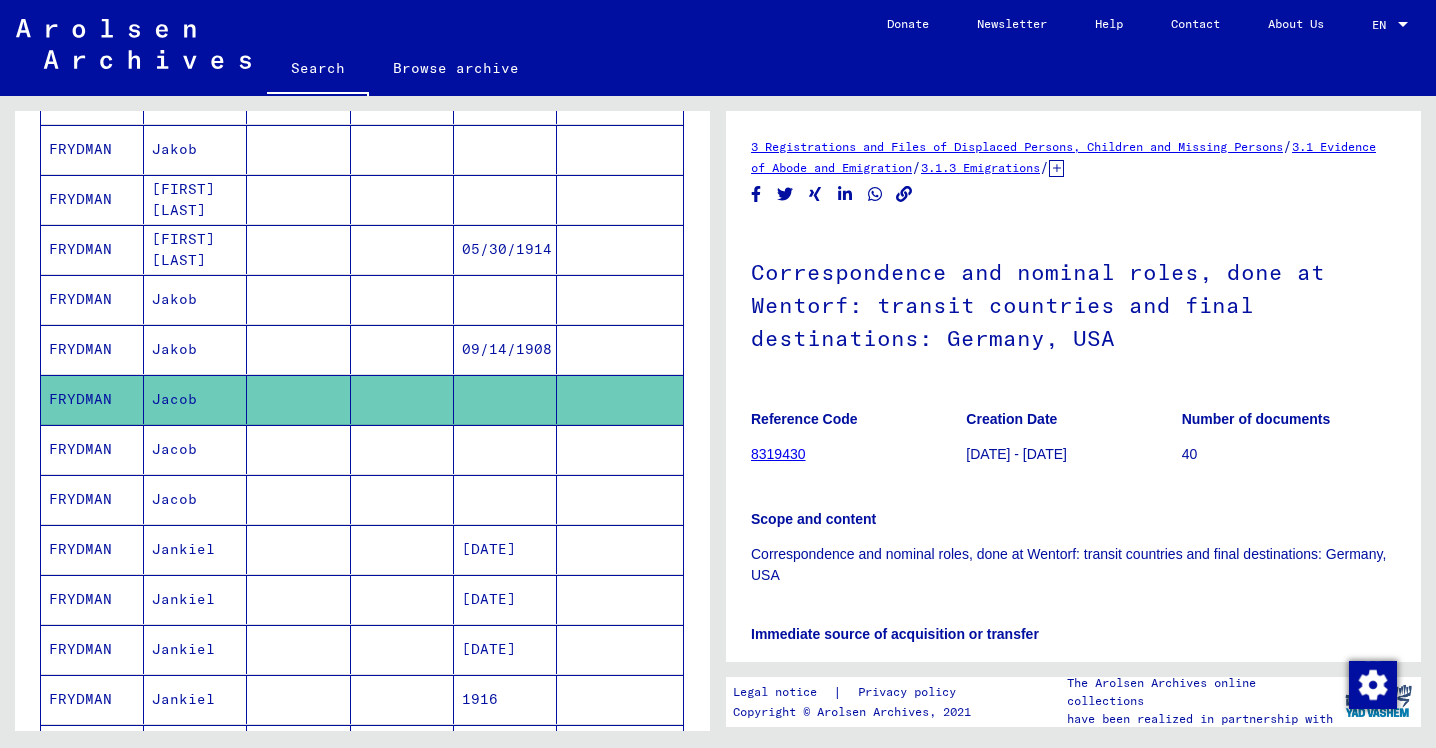 click on "Jacob" at bounding box center (195, 499) 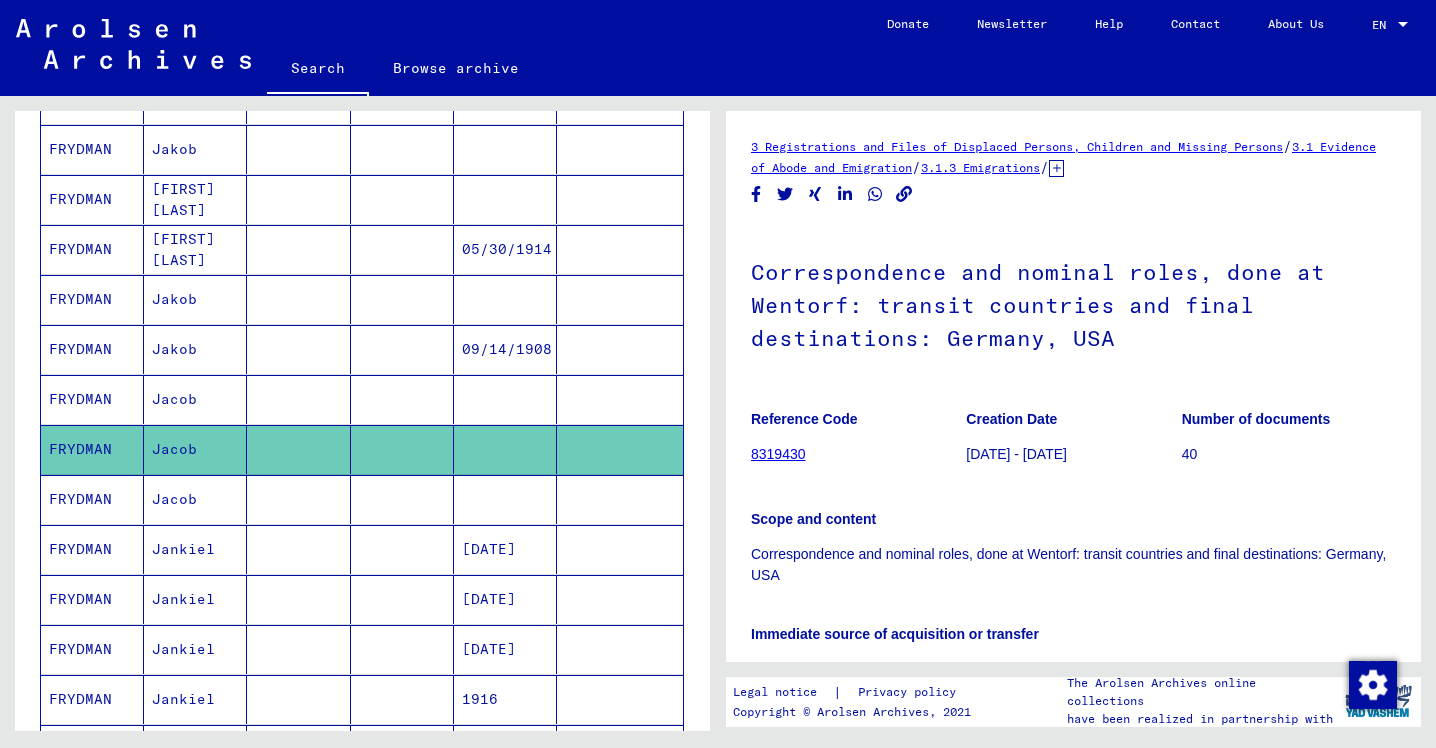 click on "Jacob" at bounding box center [195, 549] 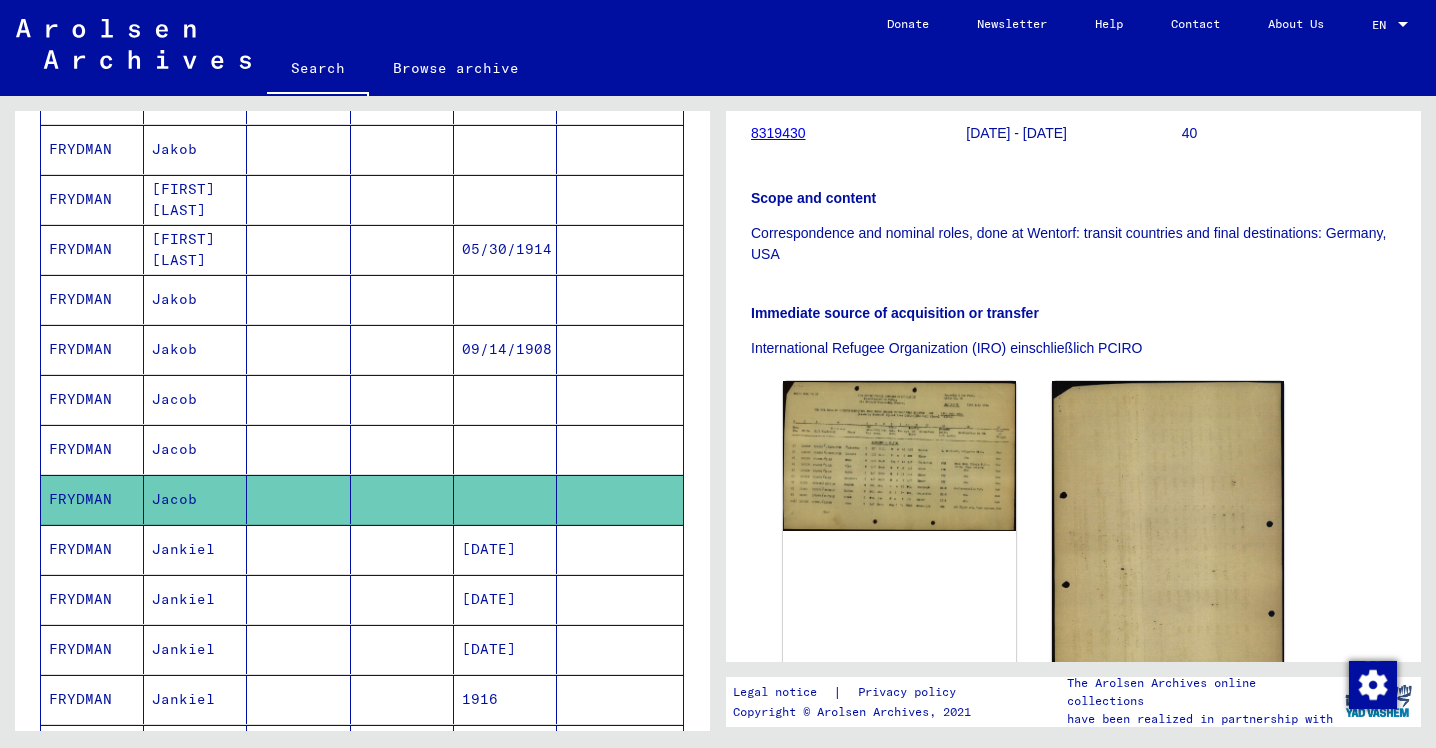 scroll, scrollTop: 399, scrollLeft: 0, axis: vertical 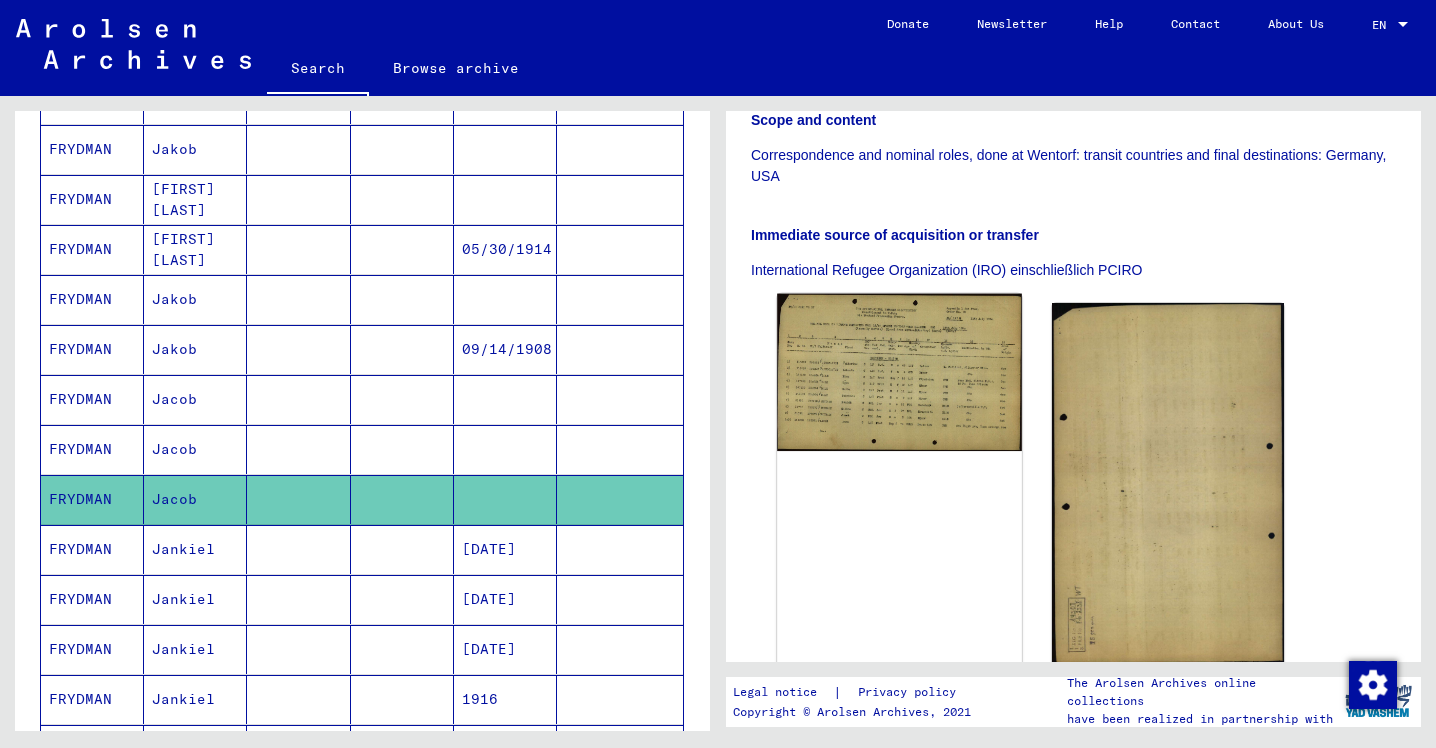 click 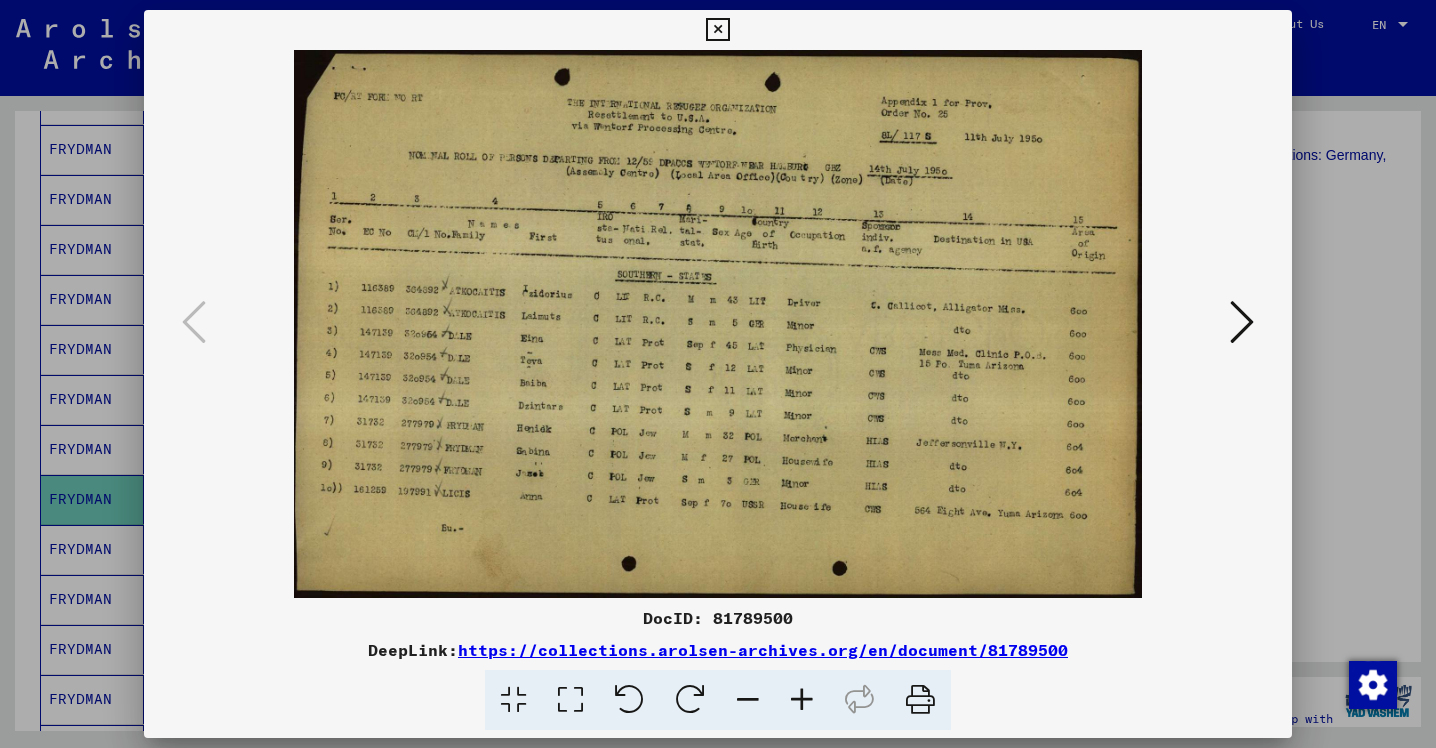 click at bounding box center [717, 30] 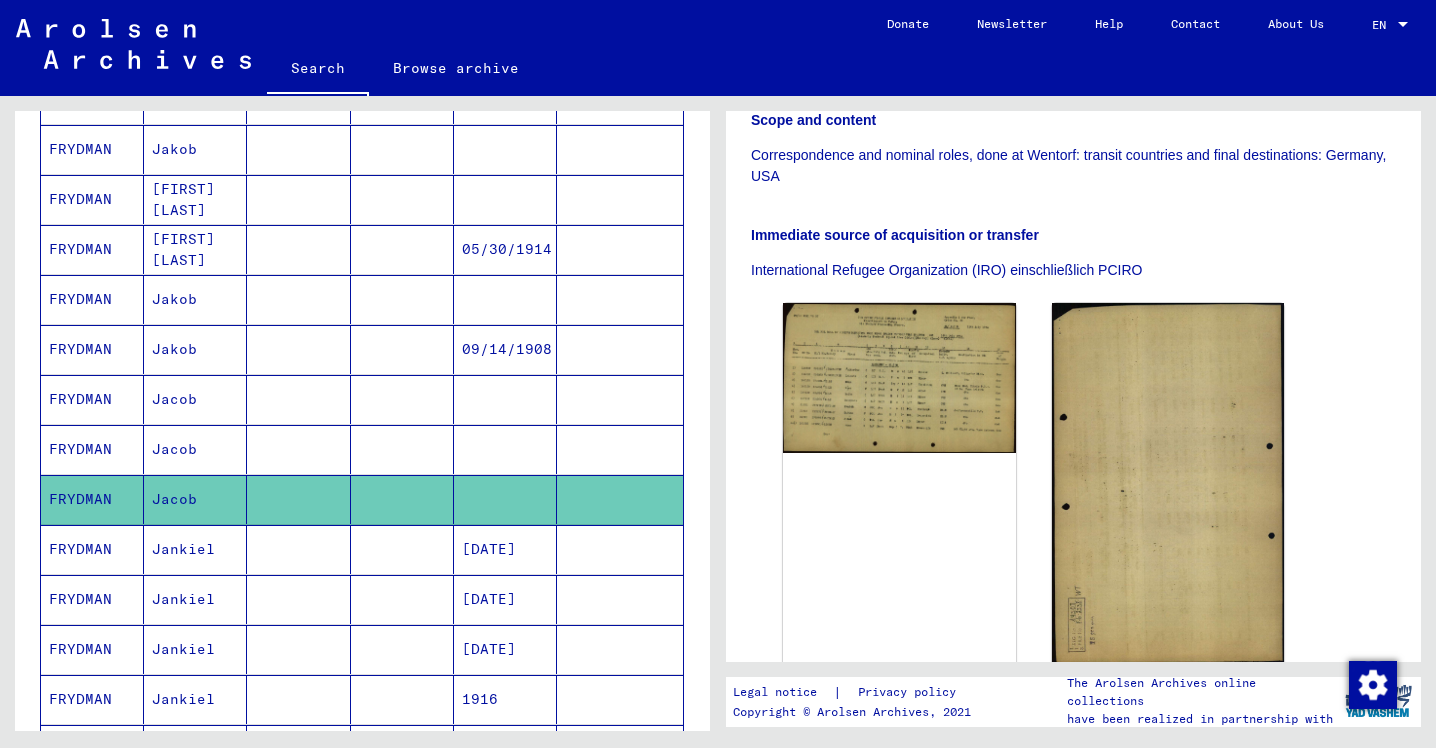 click on "Jacob" at bounding box center (195, 499) 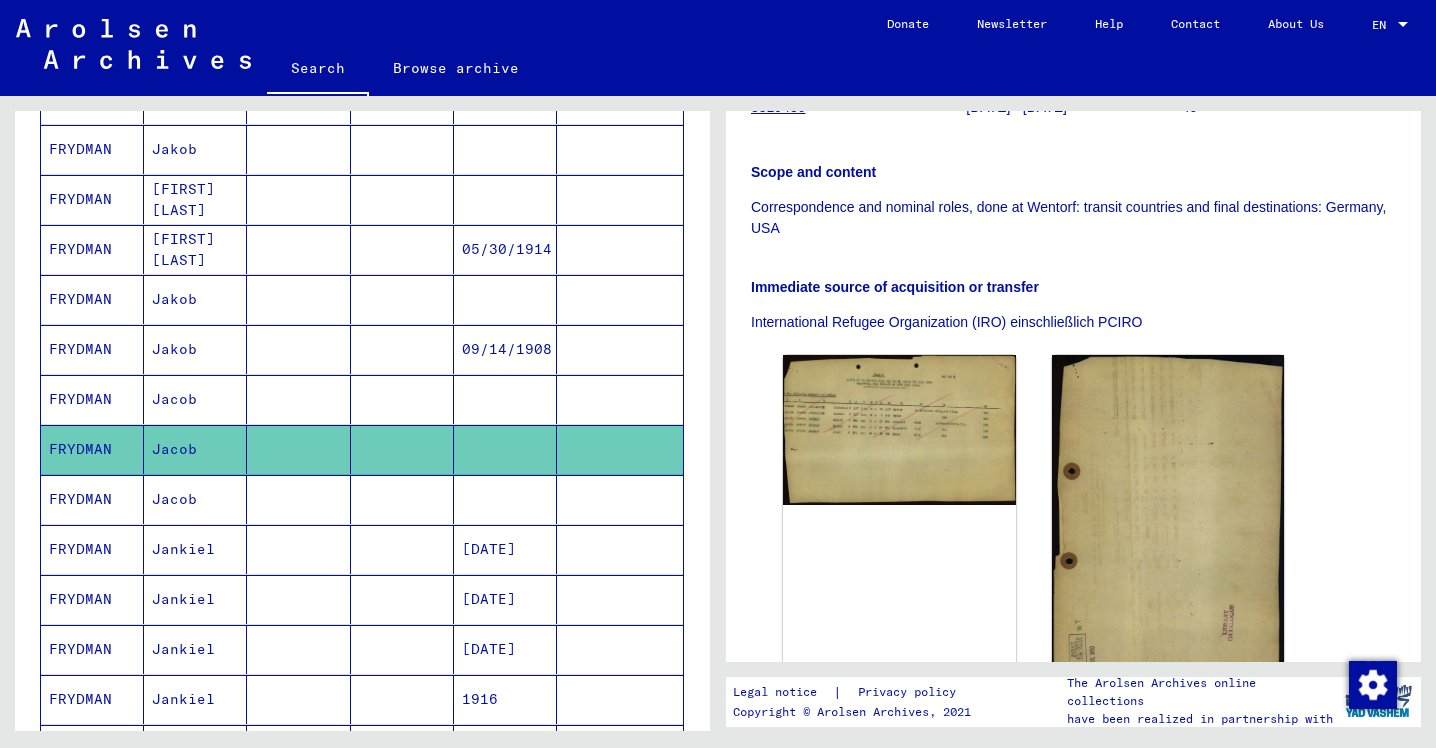 scroll, scrollTop: 369, scrollLeft: 0, axis: vertical 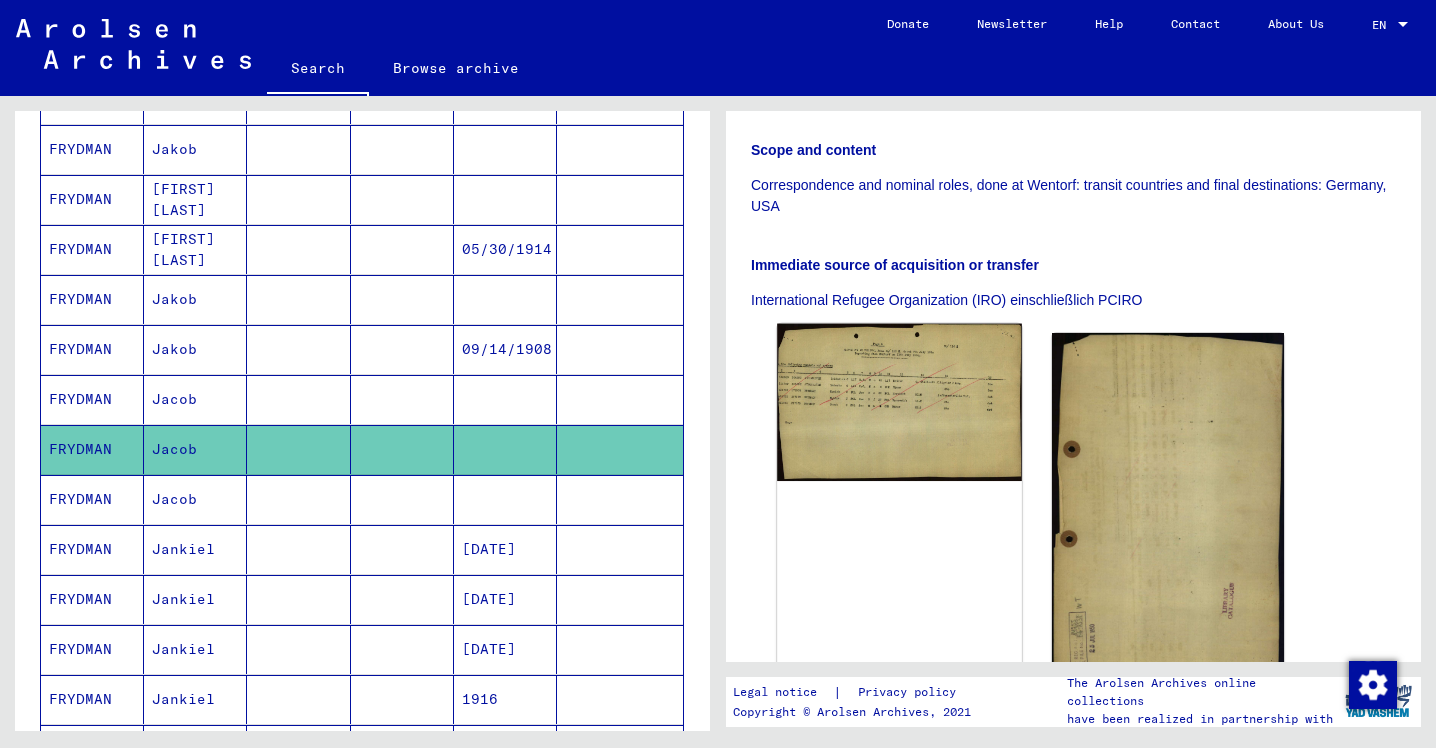 click 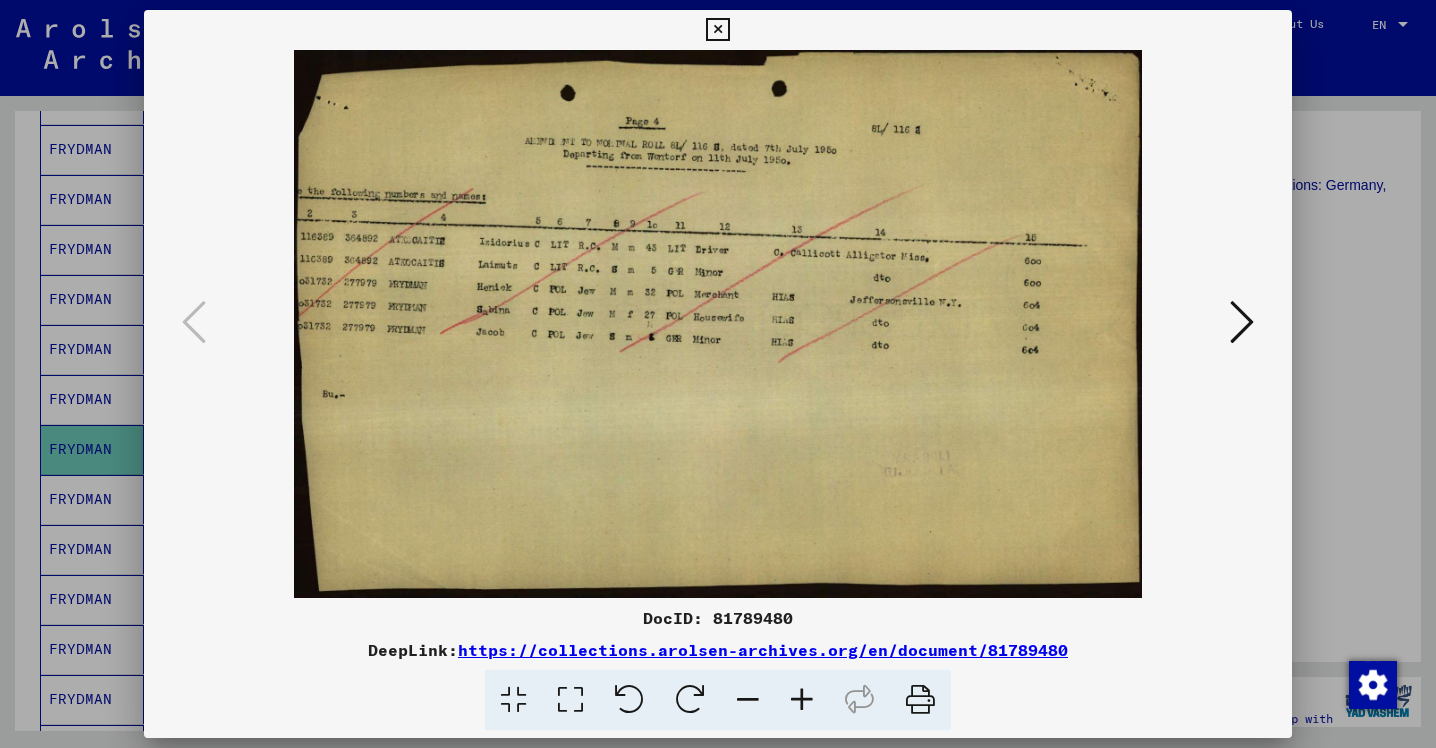click at bounding box center [717, 30] 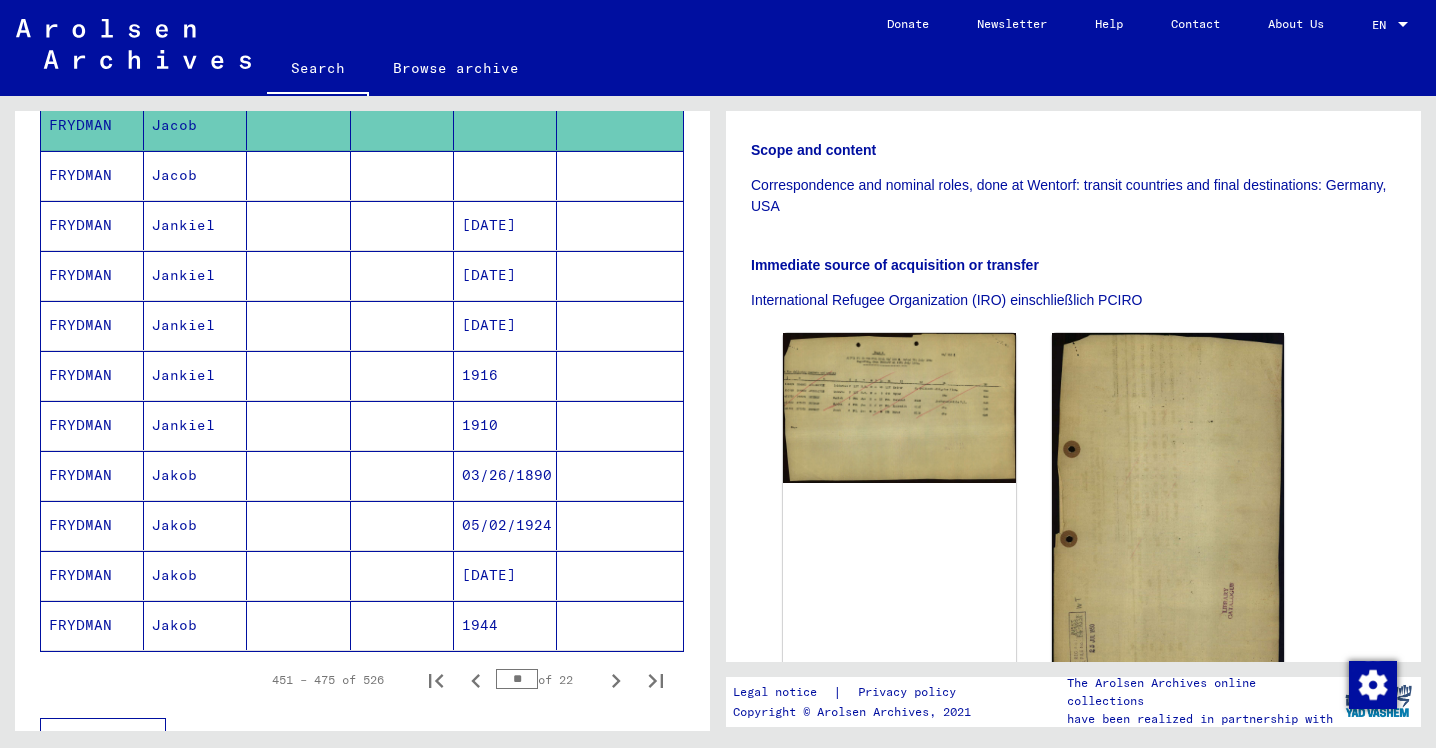scroll, scrollTop: 1019, scrollLeft: 0, axis: vertical 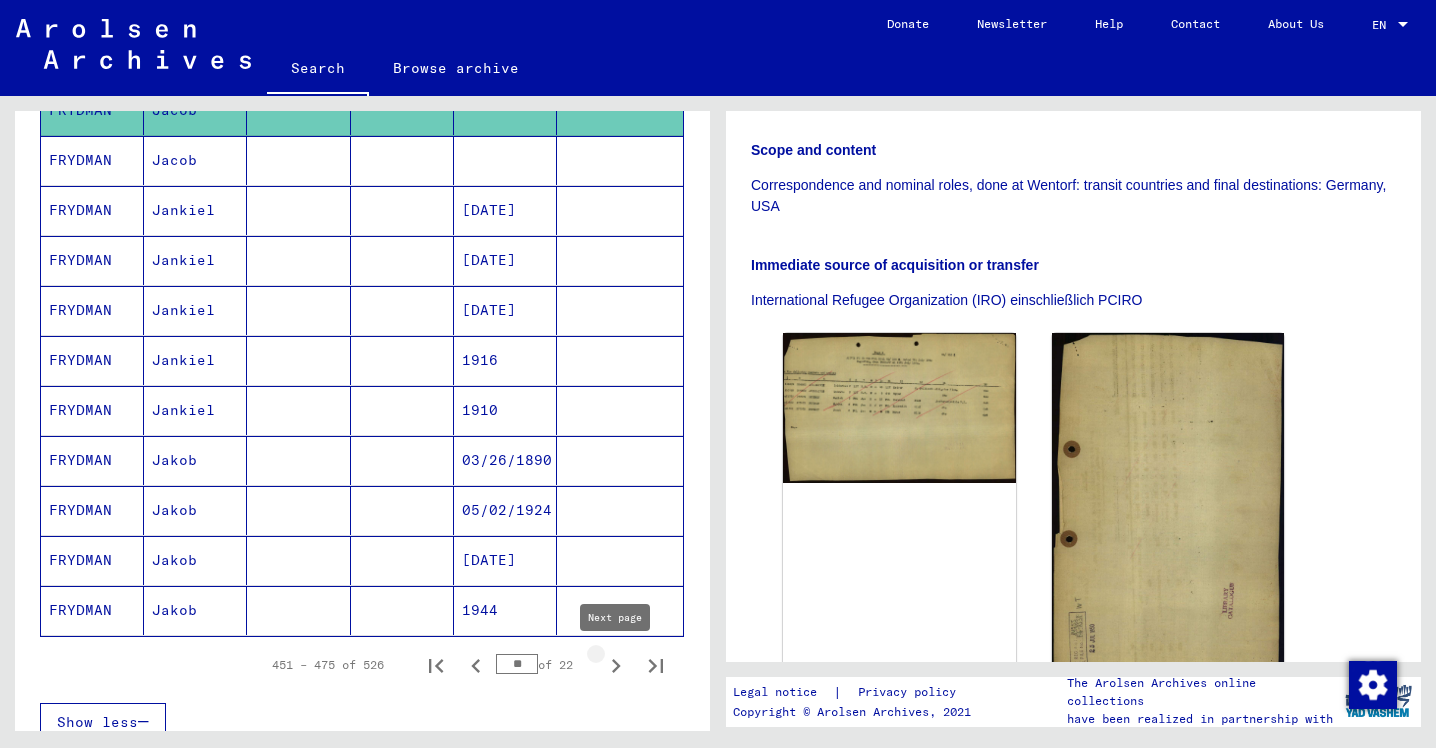 click 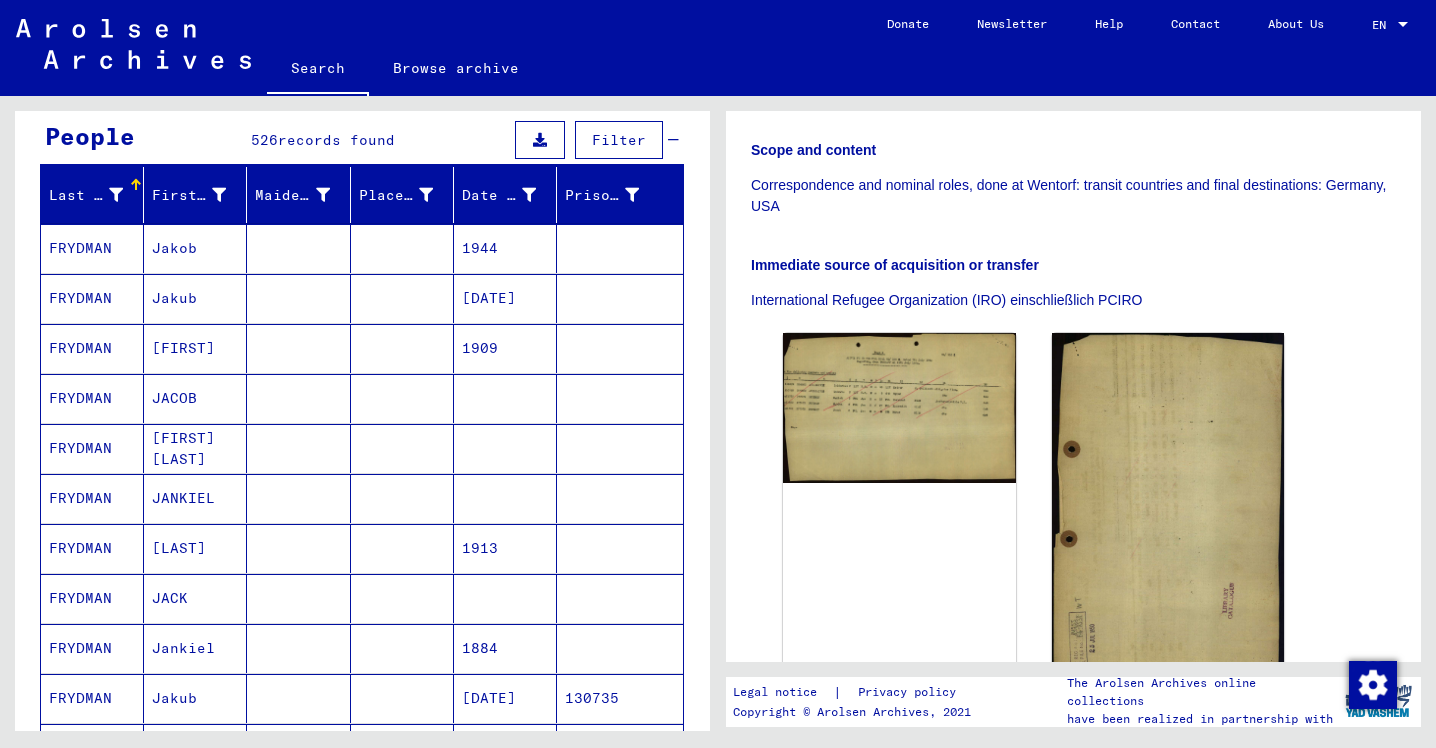 scroll, scrollTop: 182, scrollLeft: 0, axis: vertical 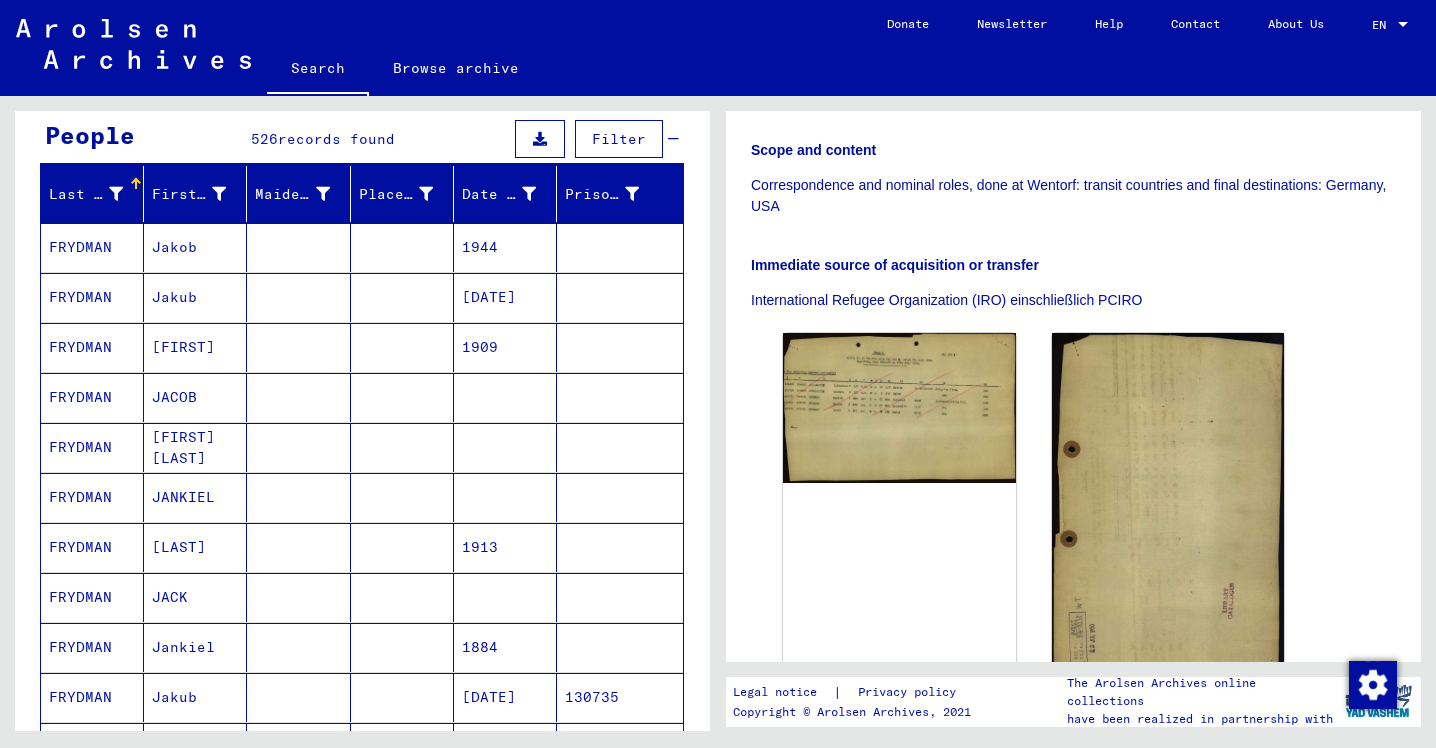 click on "JACOB" at bounding box center (195, 447) 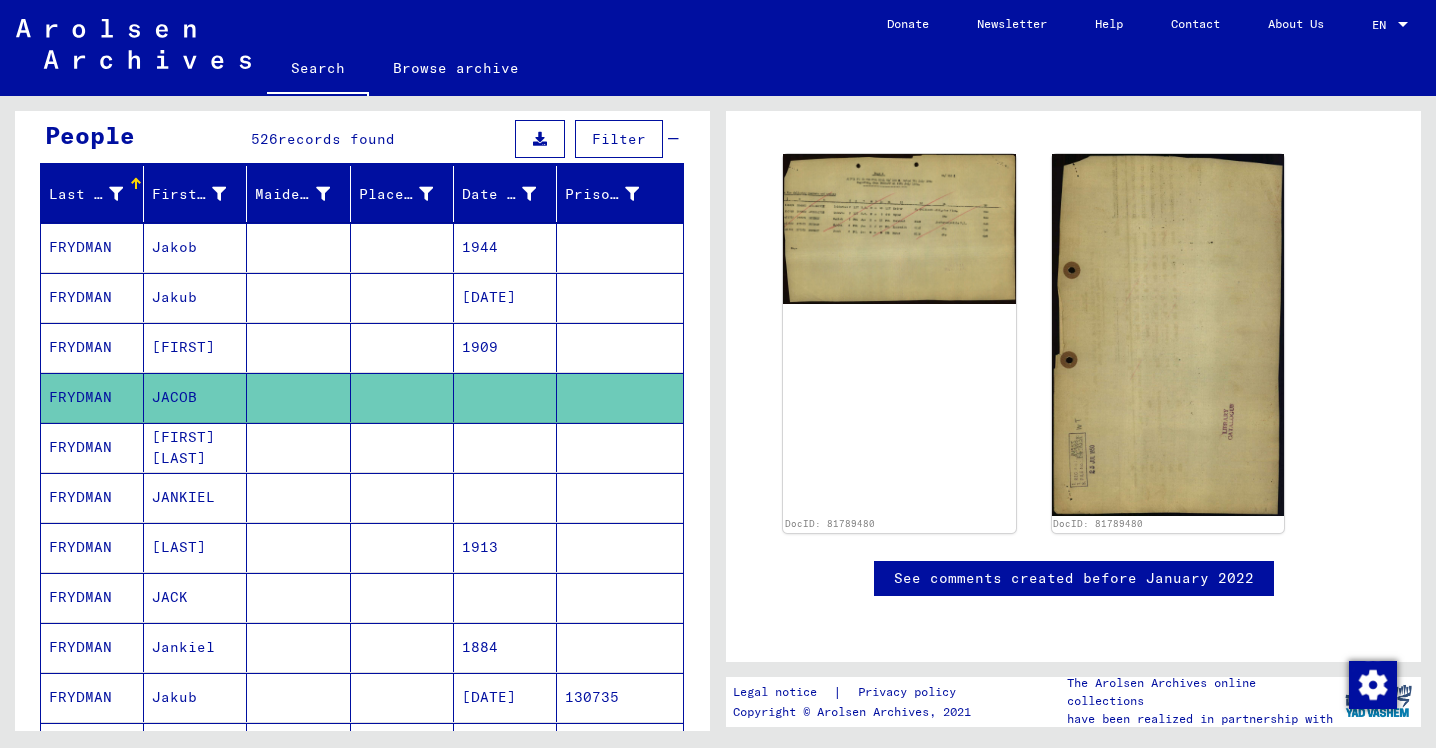 scroll, scrollTop: 142, scrollLeft: 0, axis: vertical 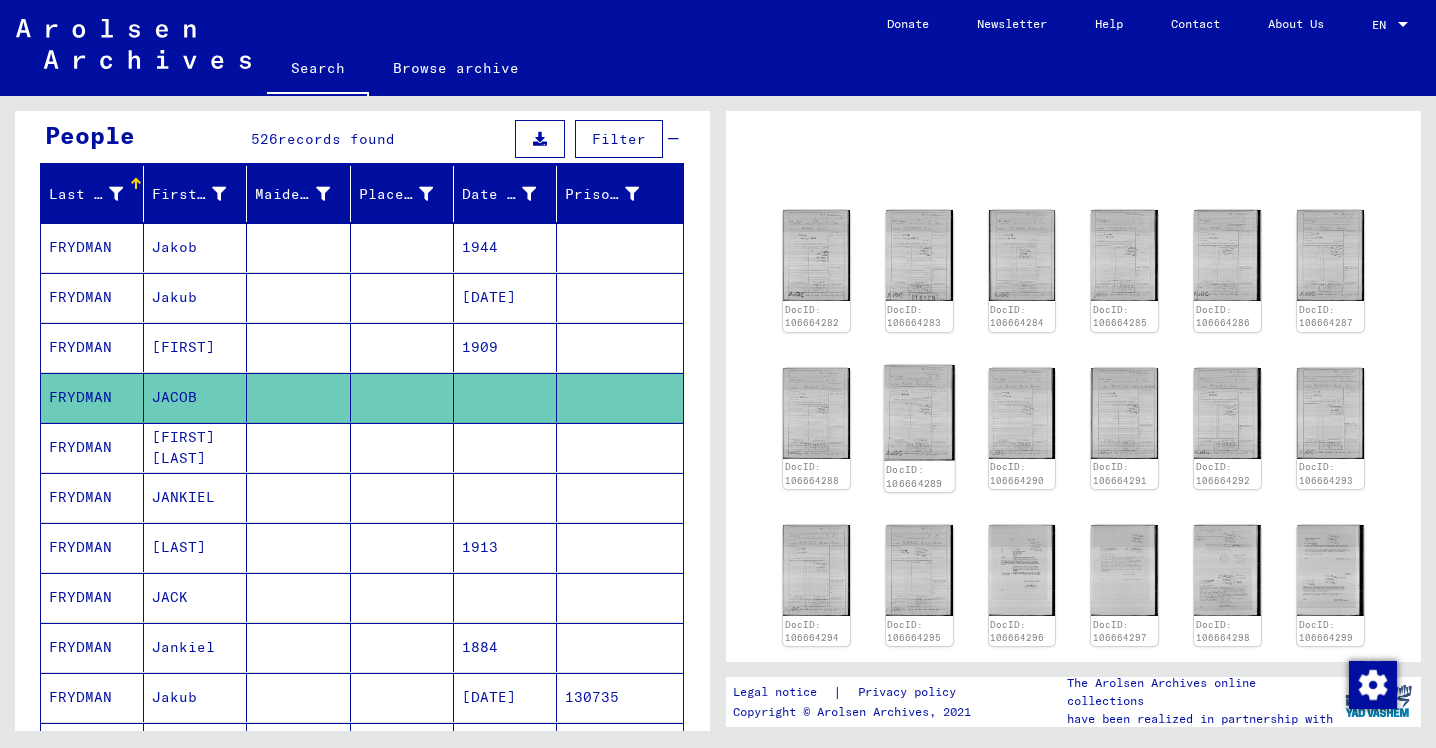 click 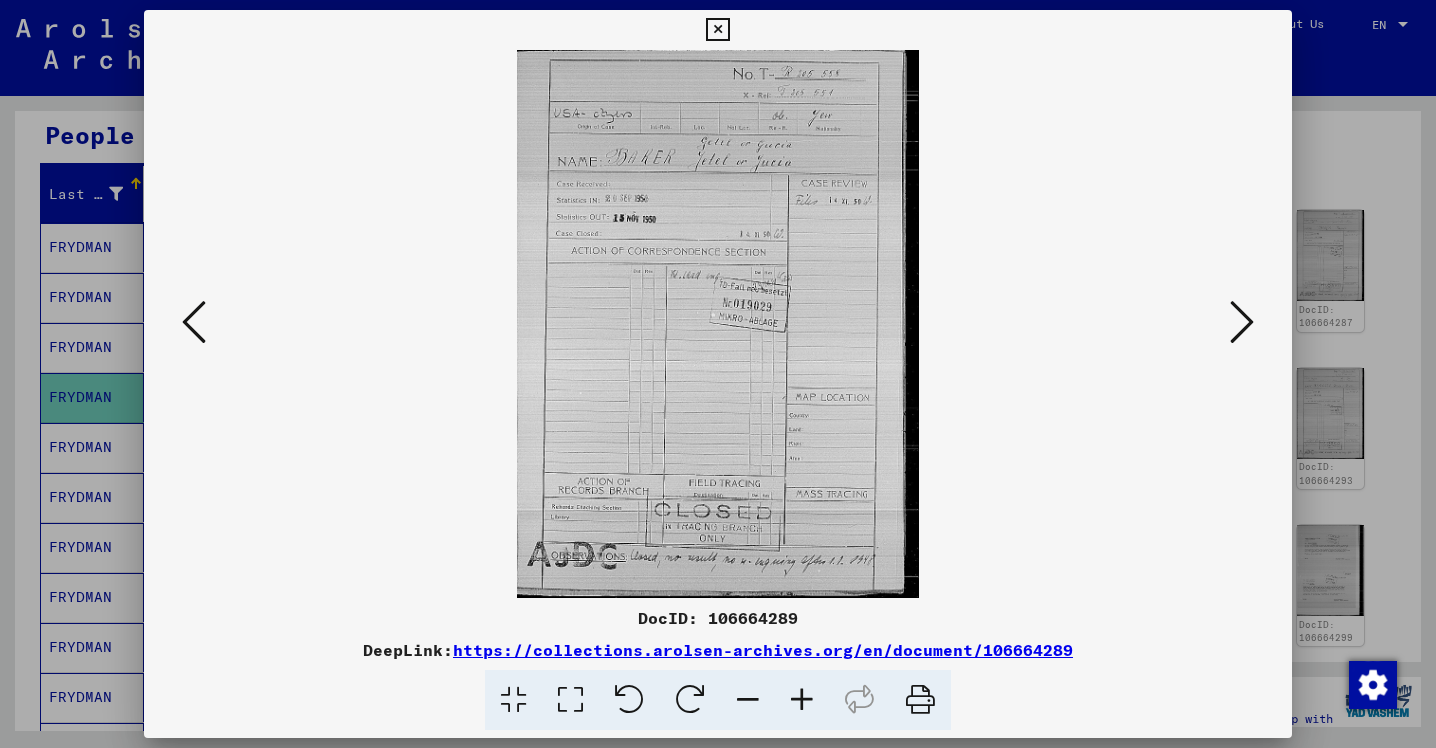 click at bounding box center [717, 30] 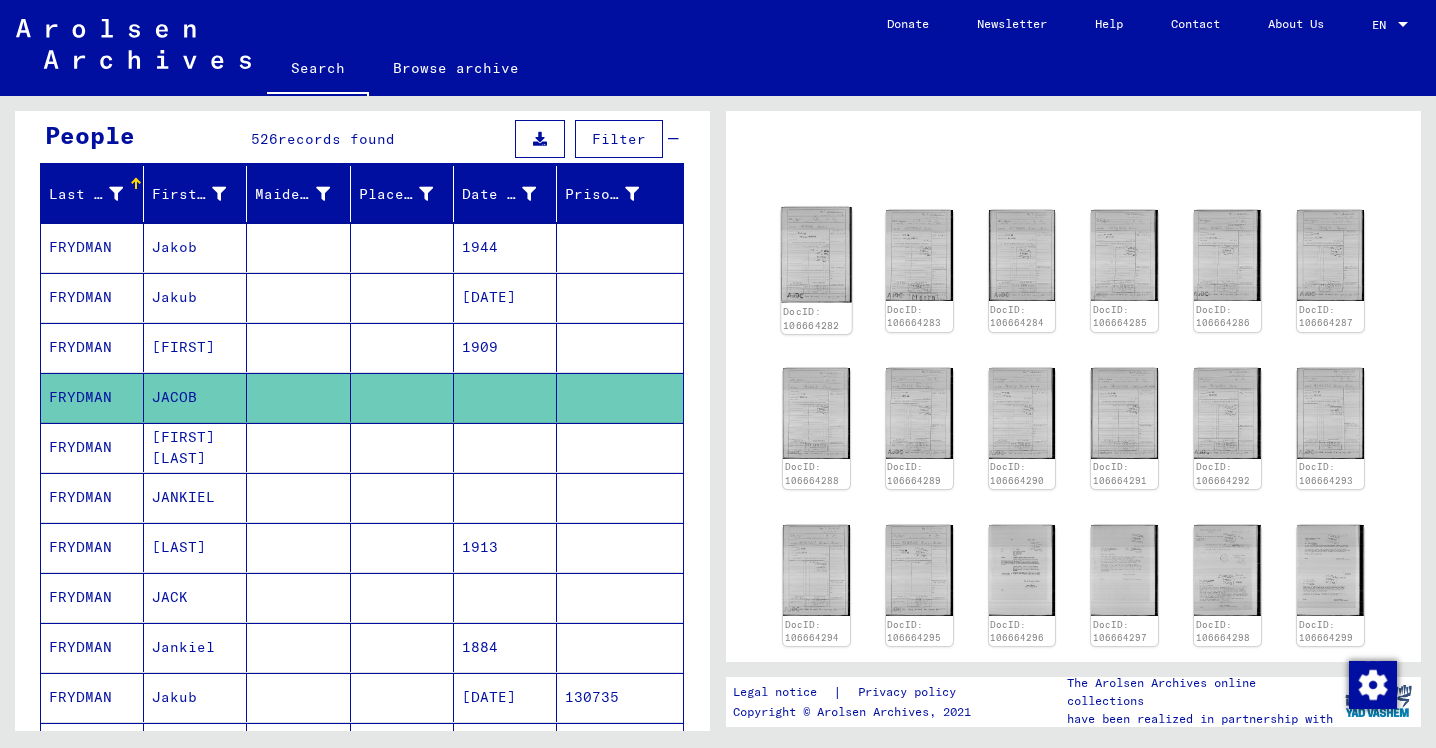 click on "DocID: 106664282" 